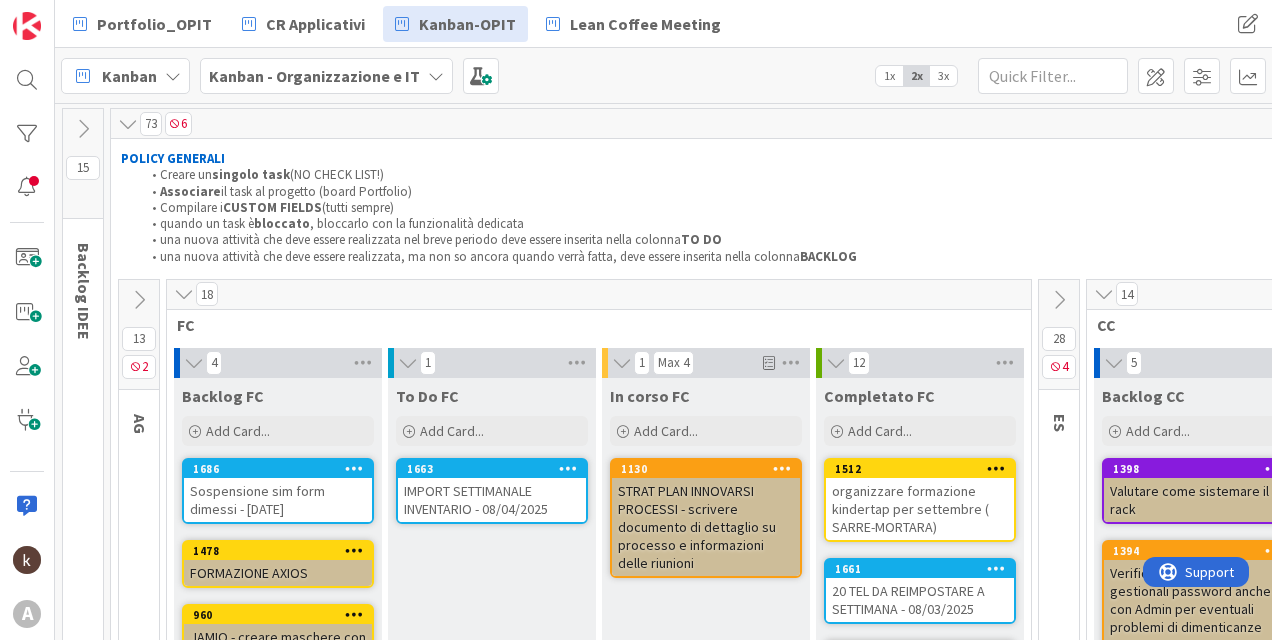 scroll, scrollTop: 0, scrollLeft: 0, axis: both 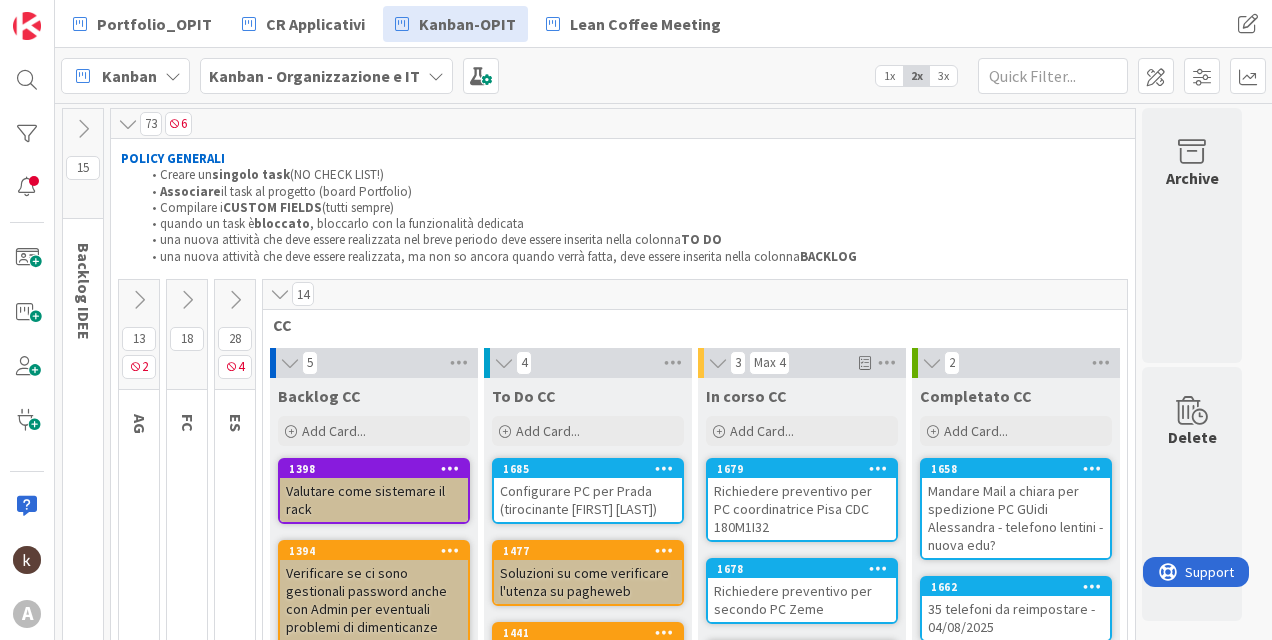 click at bounding box center (280, 294) 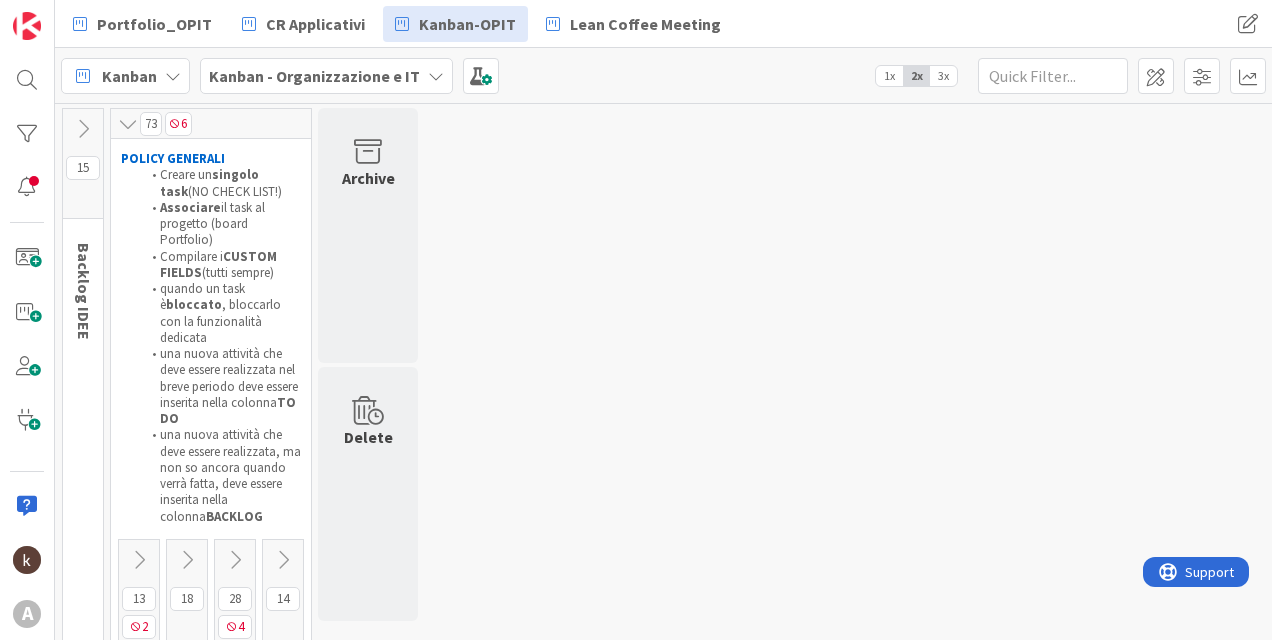 click at bounding box center (235, 560) 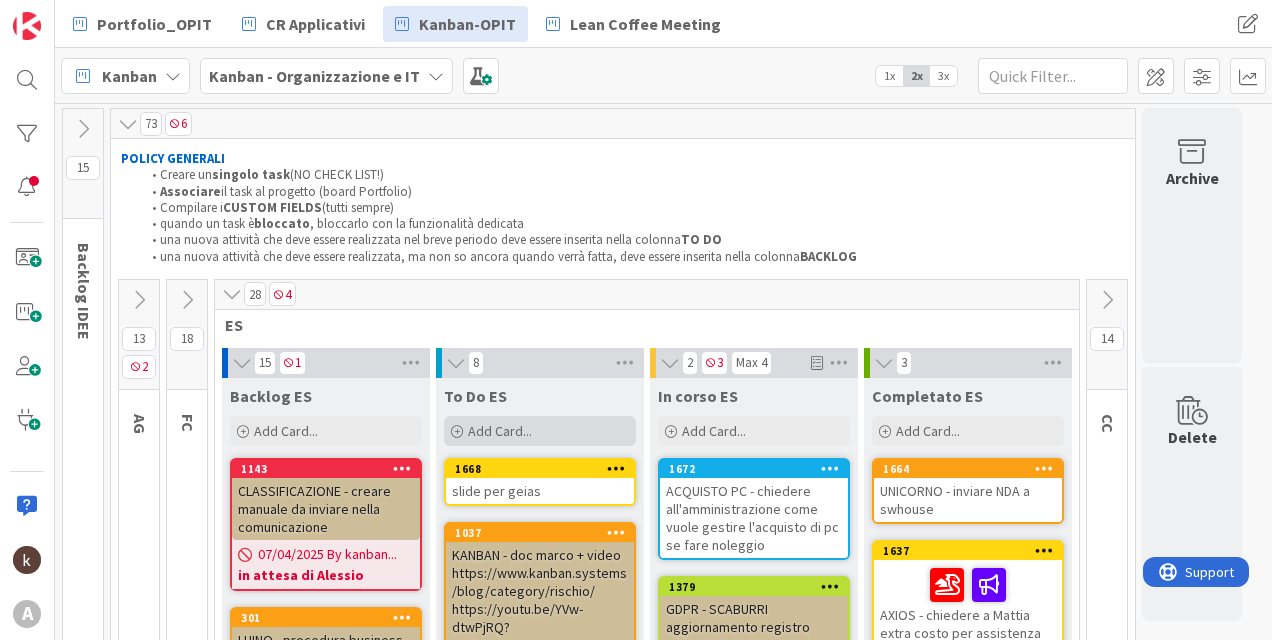 click on "Add Card..." at bounding box center (540, 431) 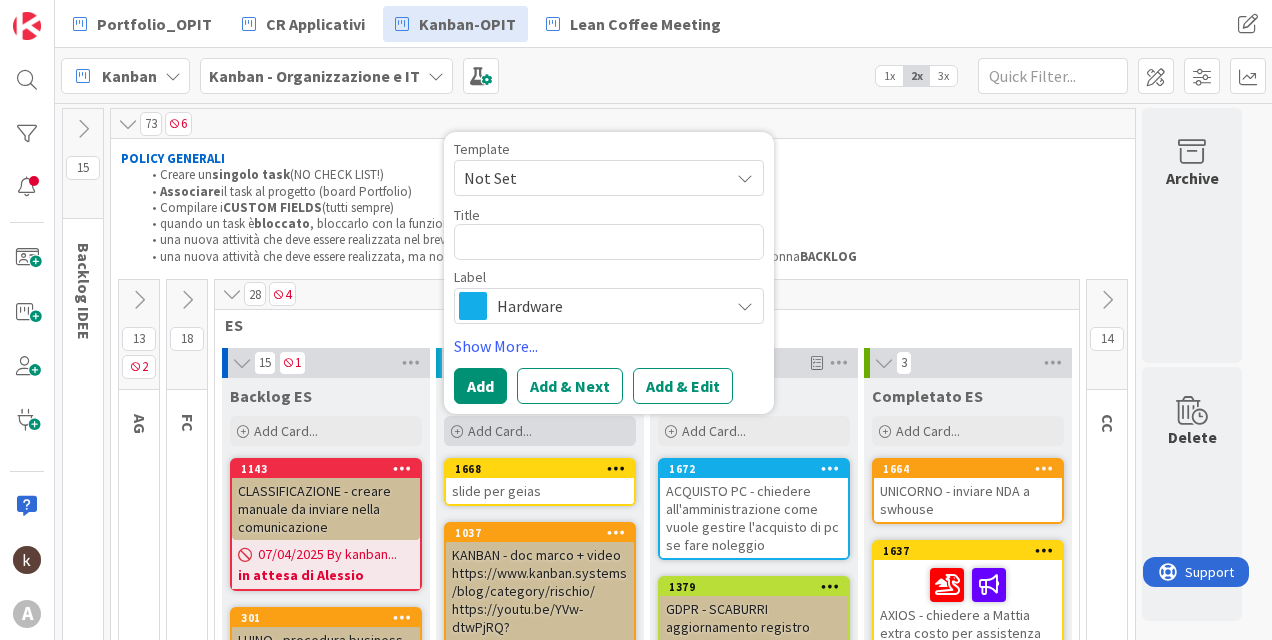 type on "x" 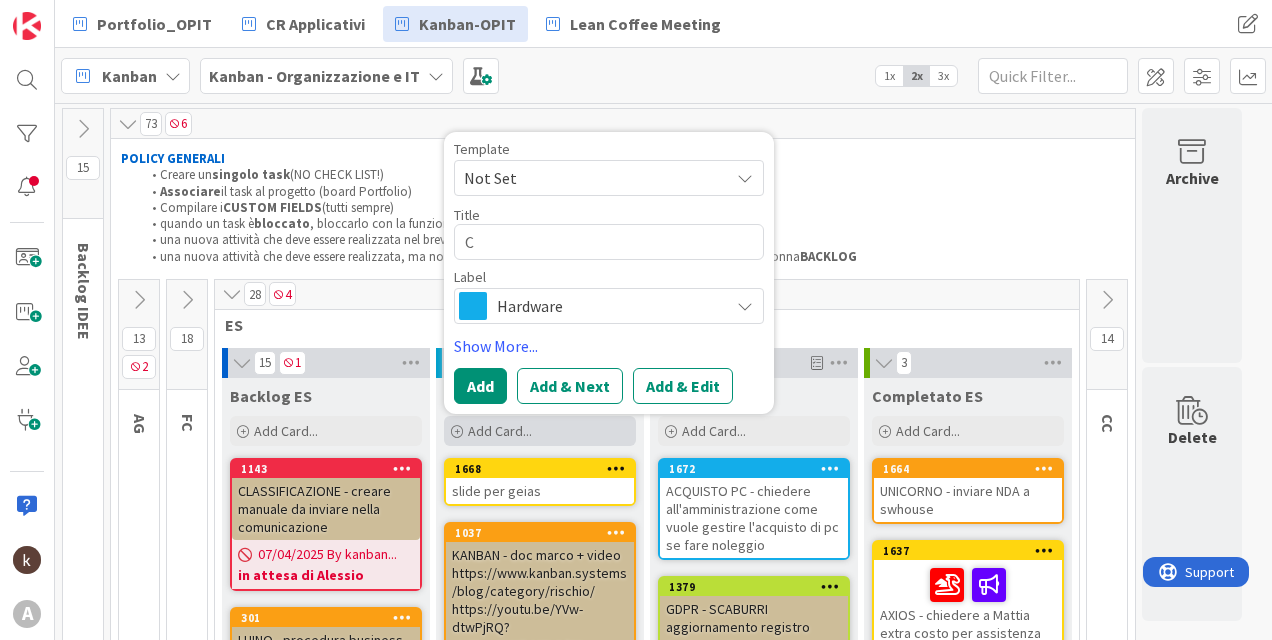 type on "x" 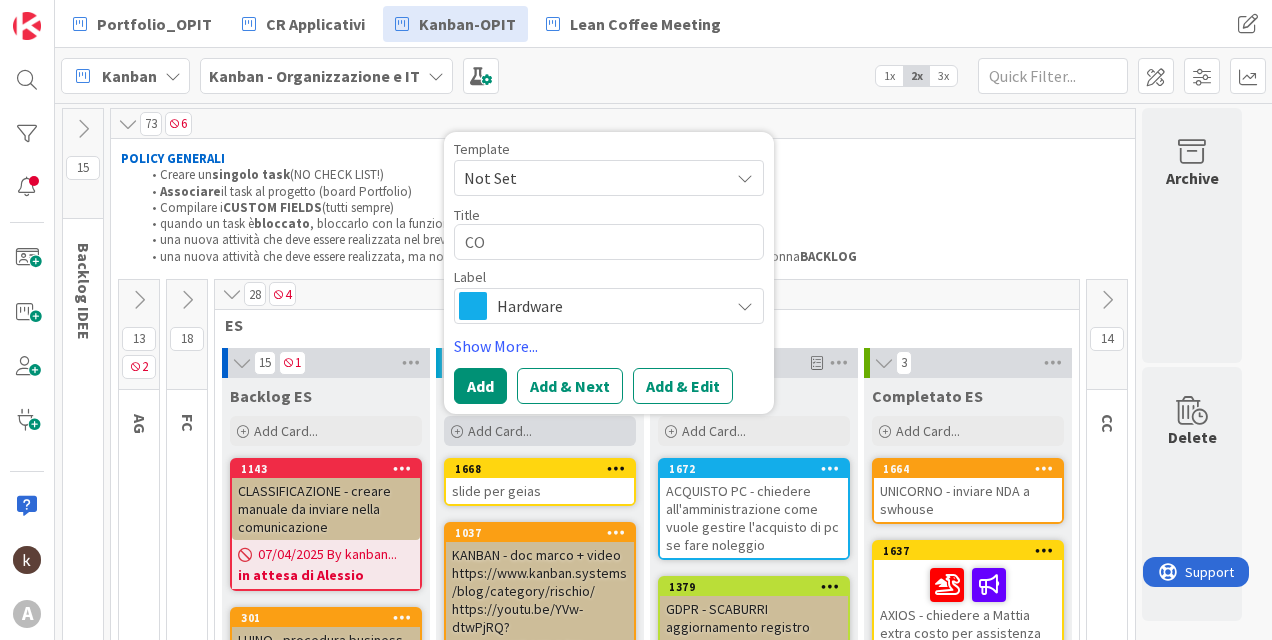 type on "x" 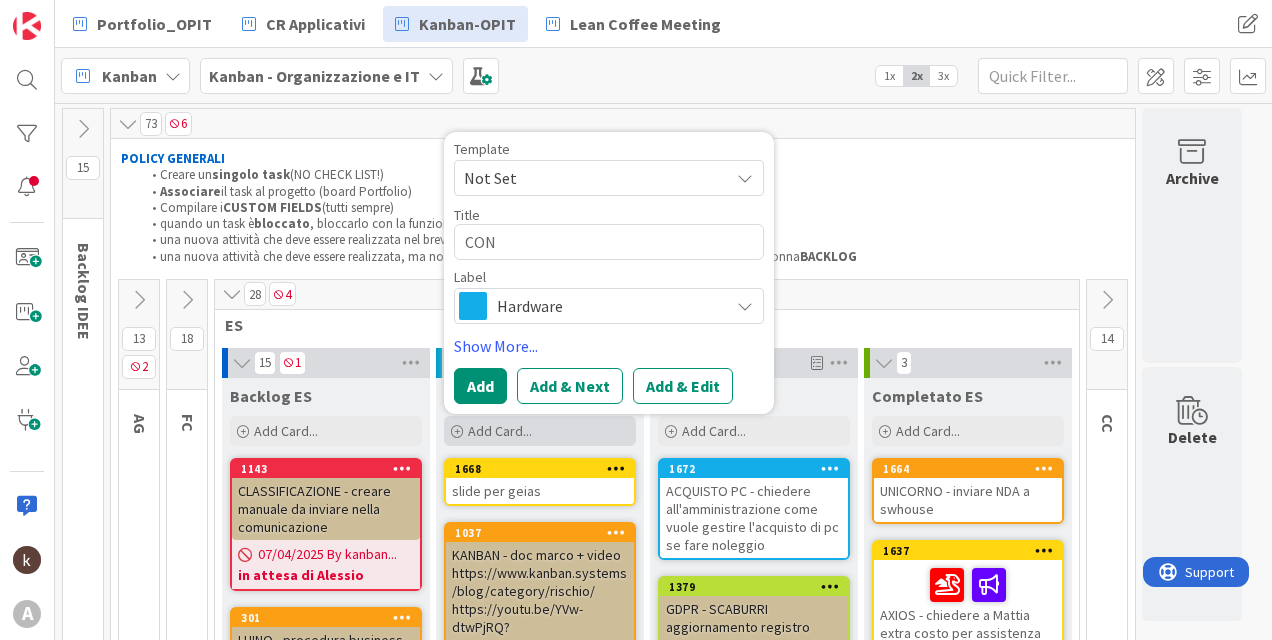 type on "x" 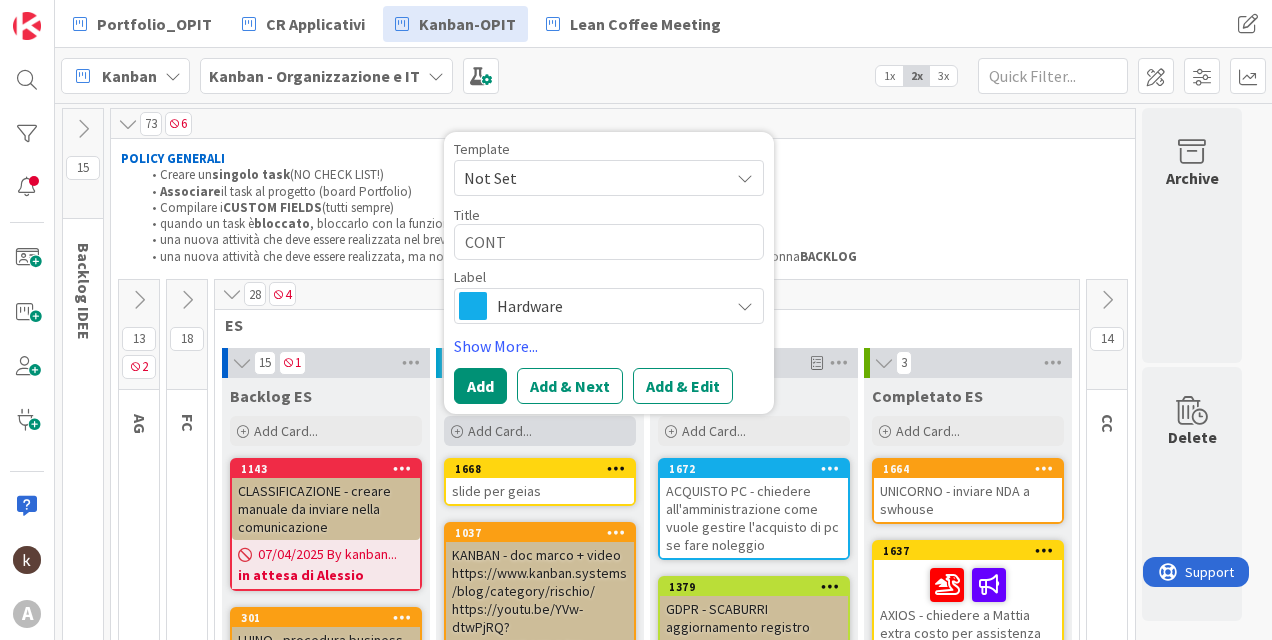 type on "x" 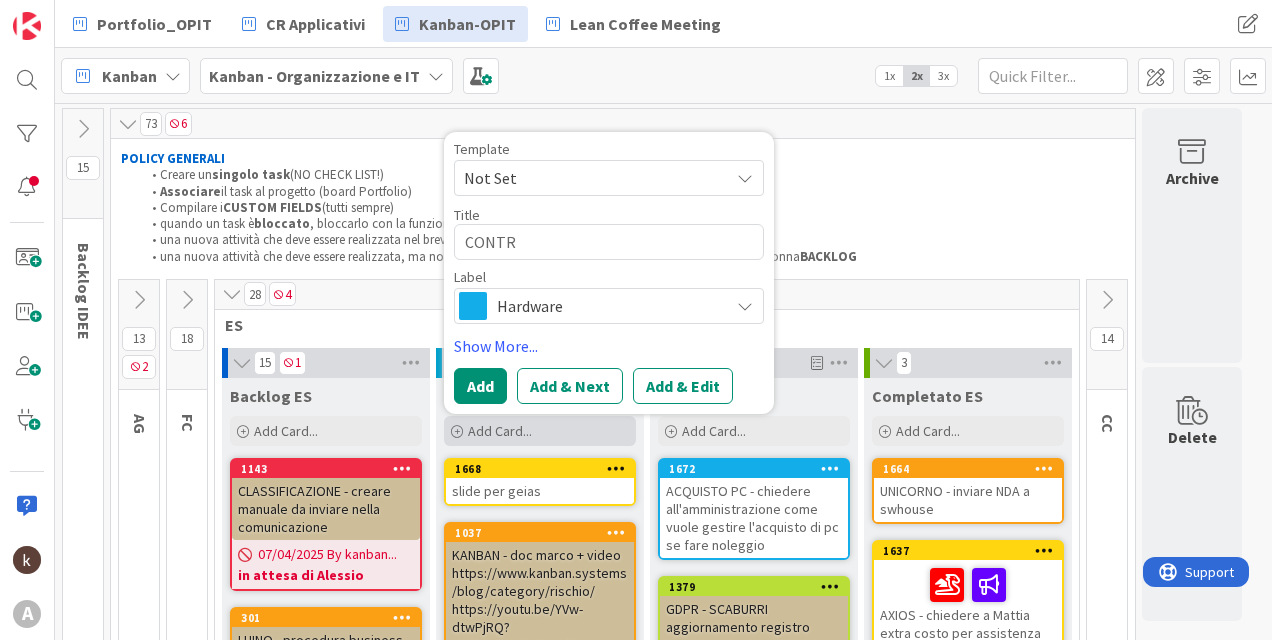 type on "x" 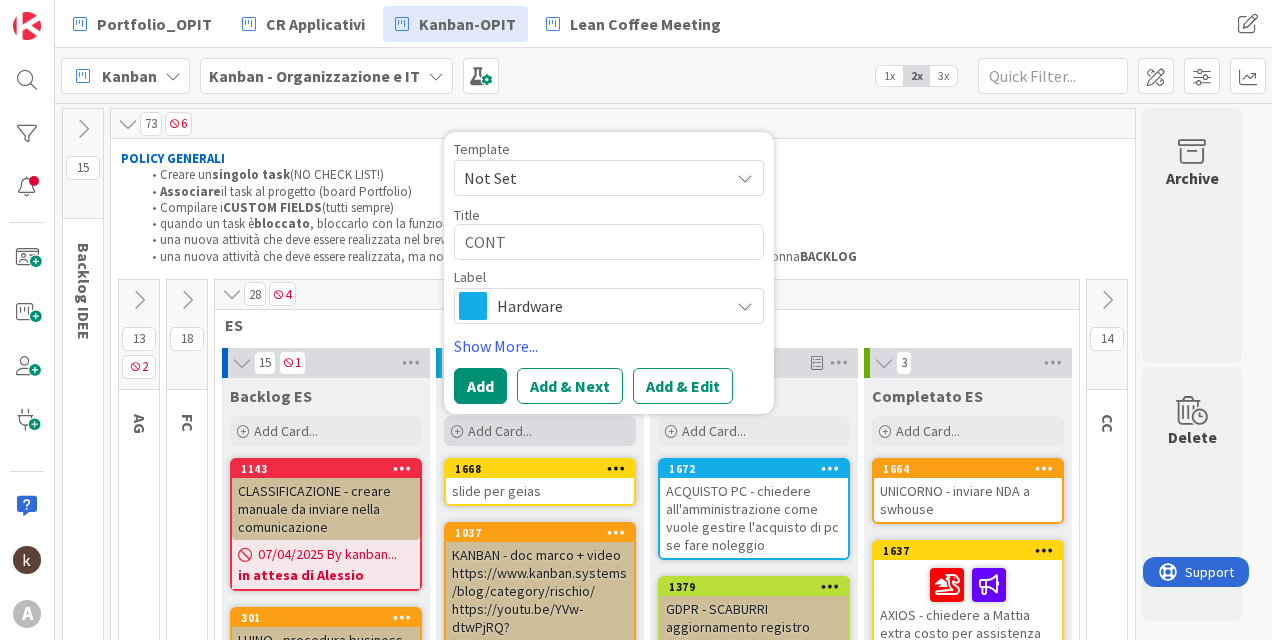 type on "x" 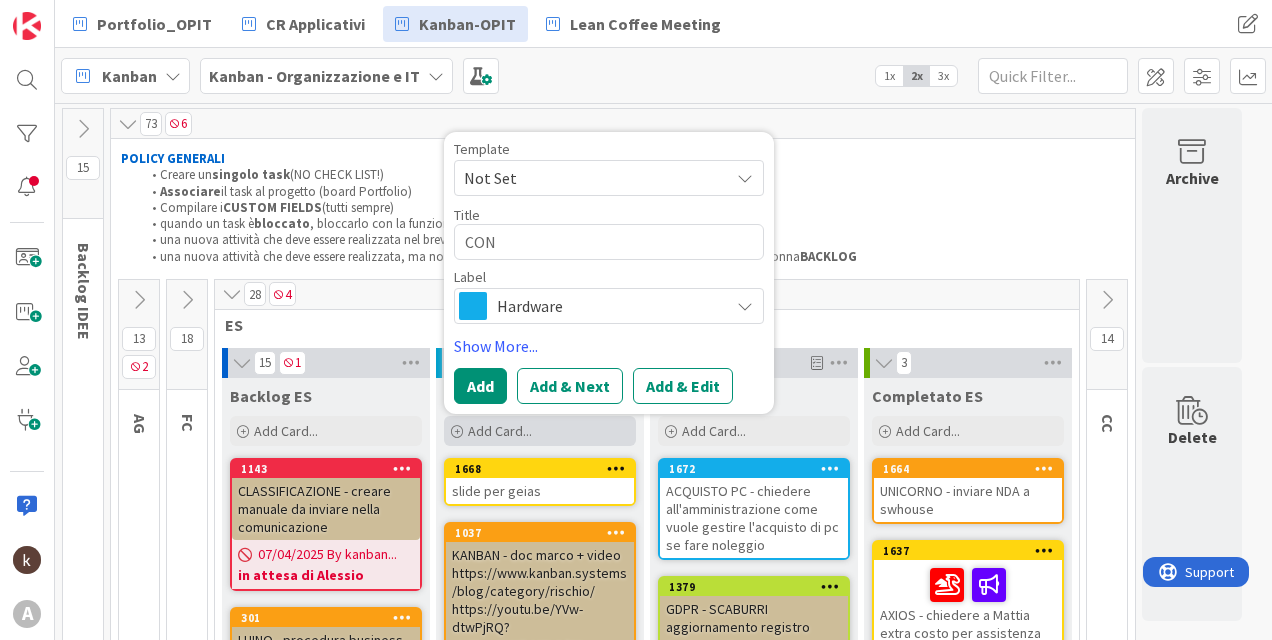 type on "x" 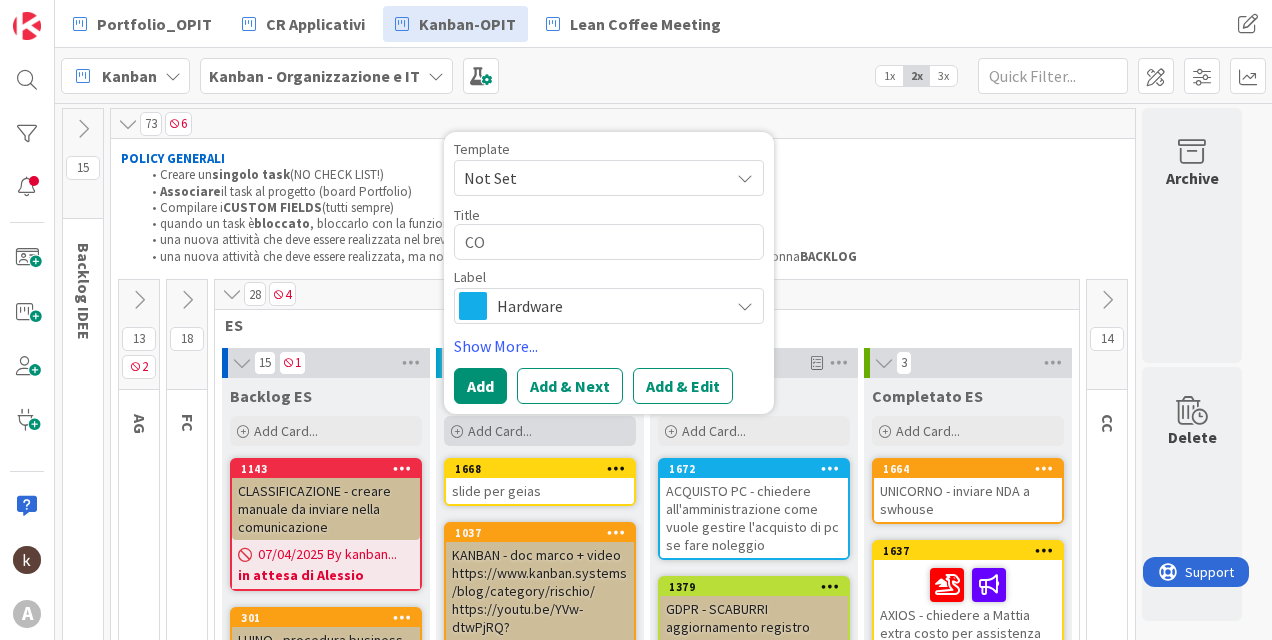 type on "x" 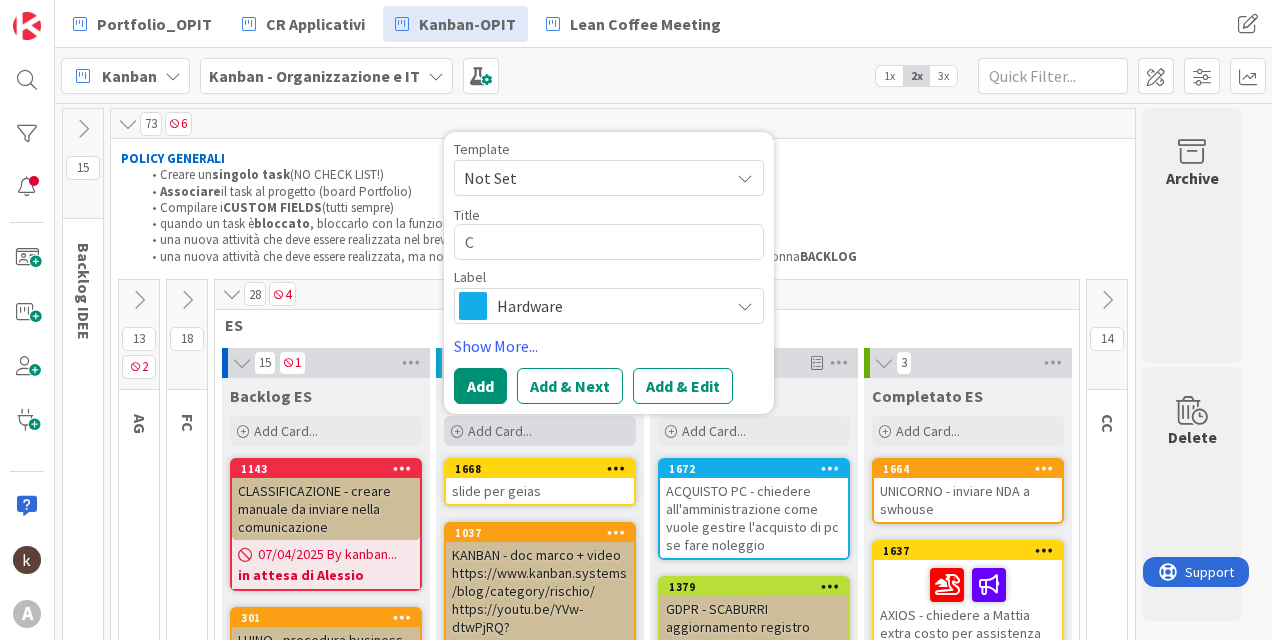 type 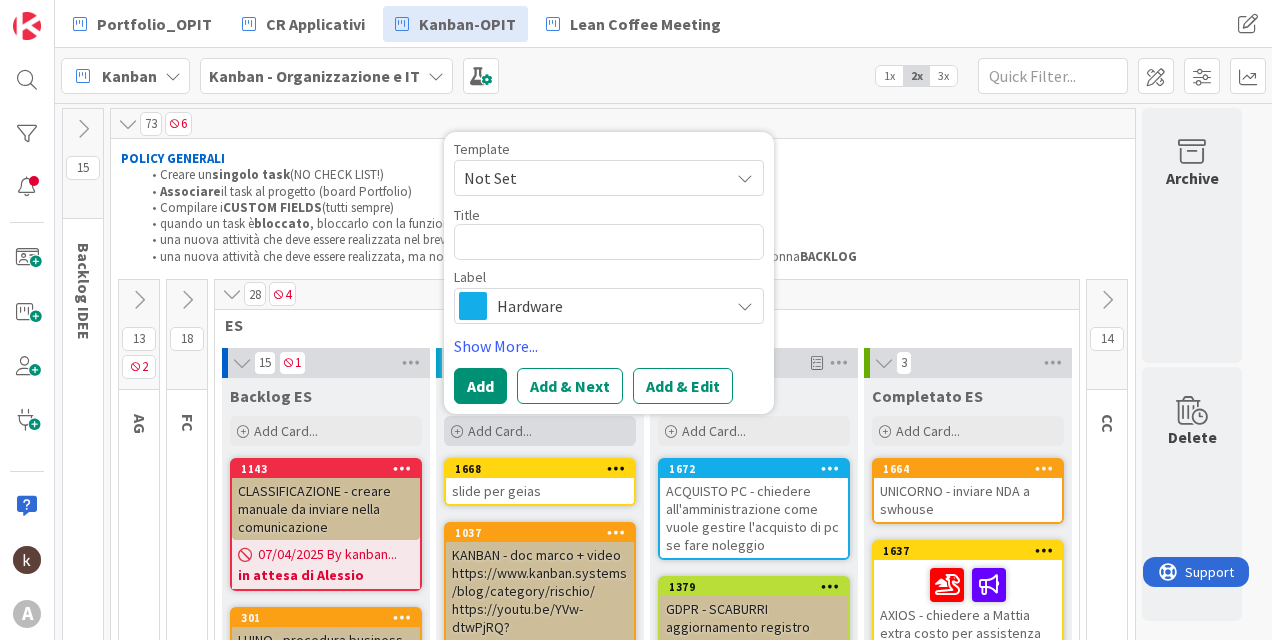 type on "x" 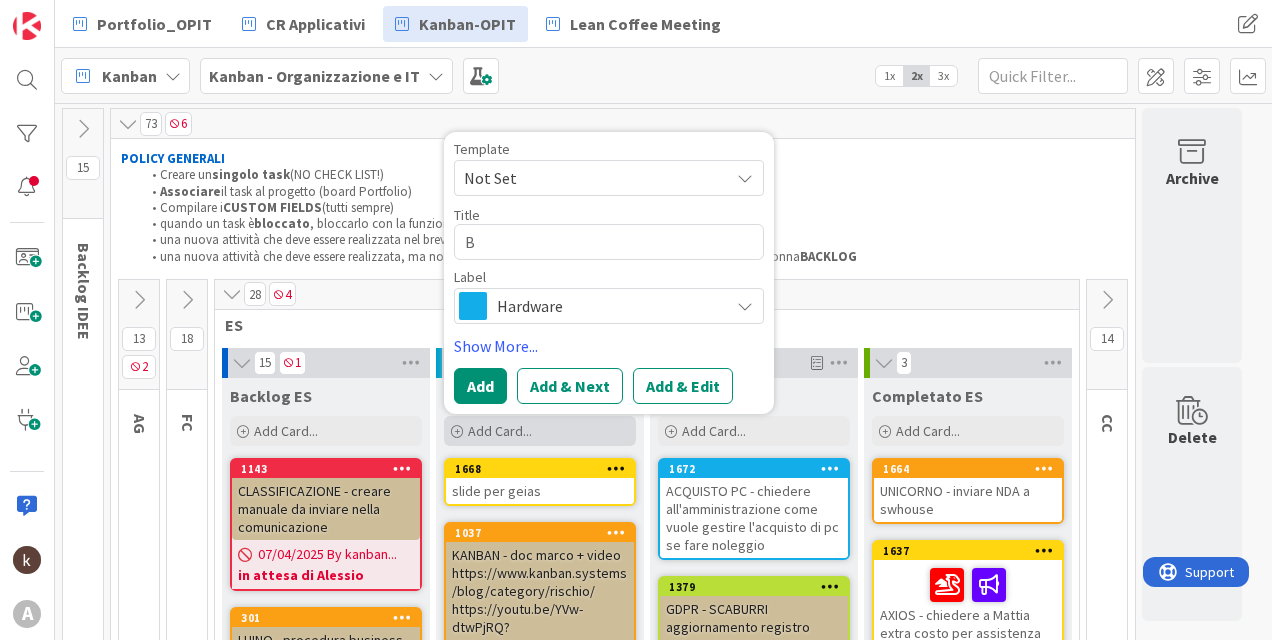 type on "BI" 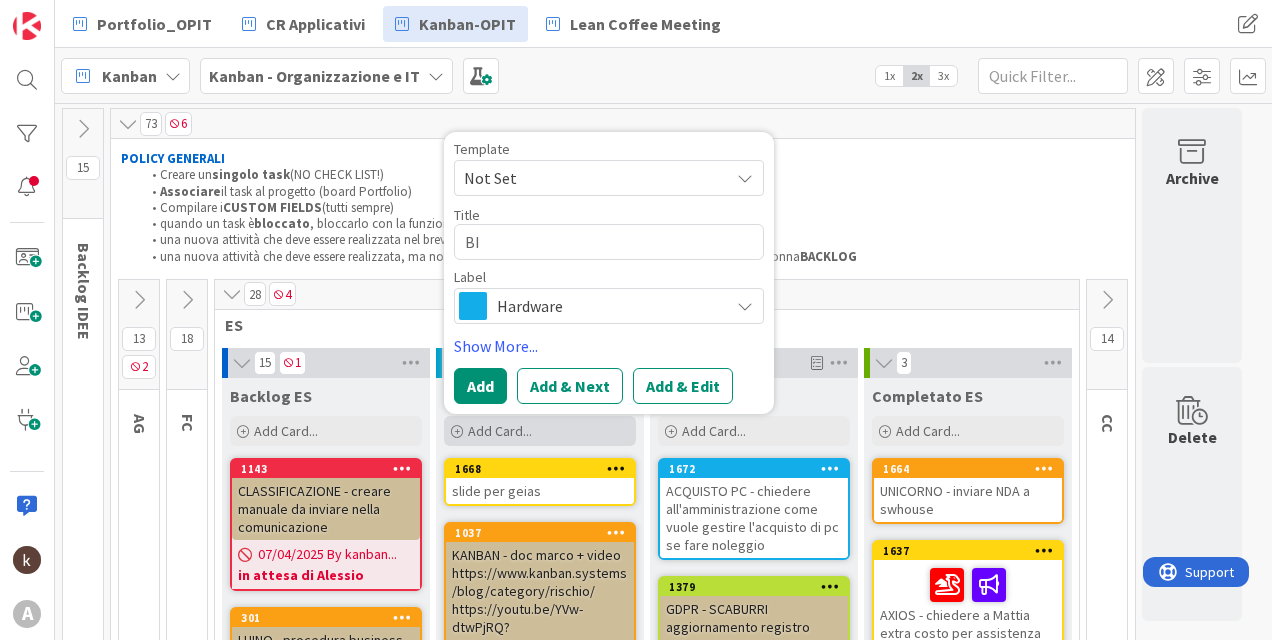 type on "x" 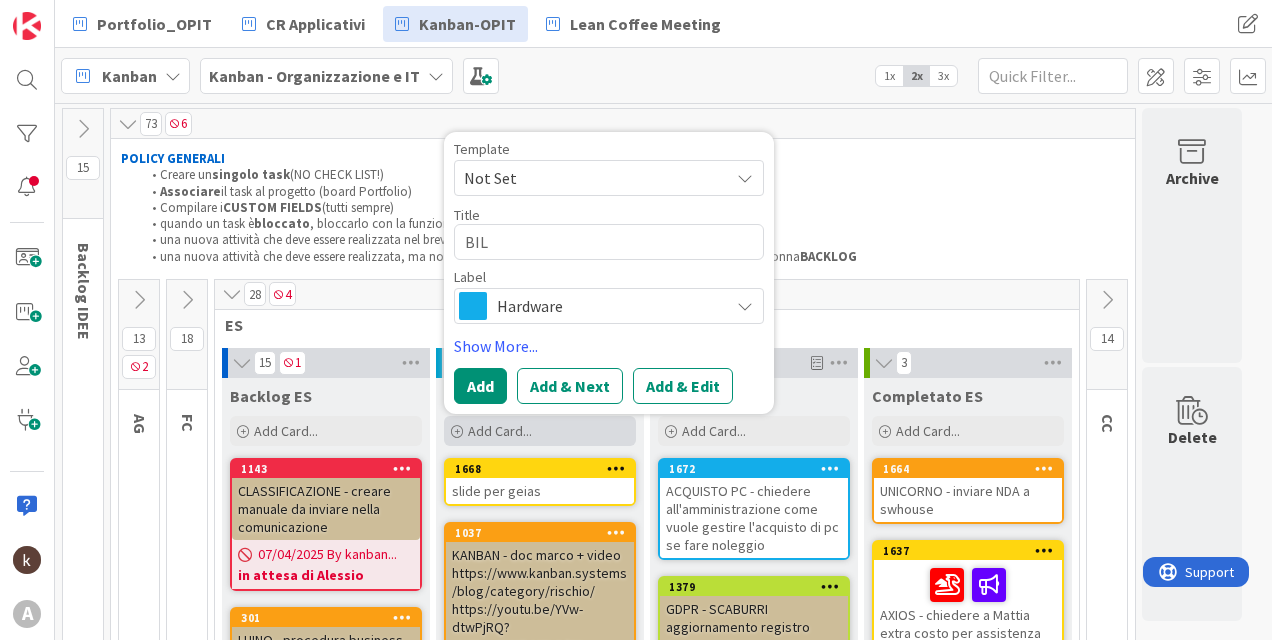 type on "x" 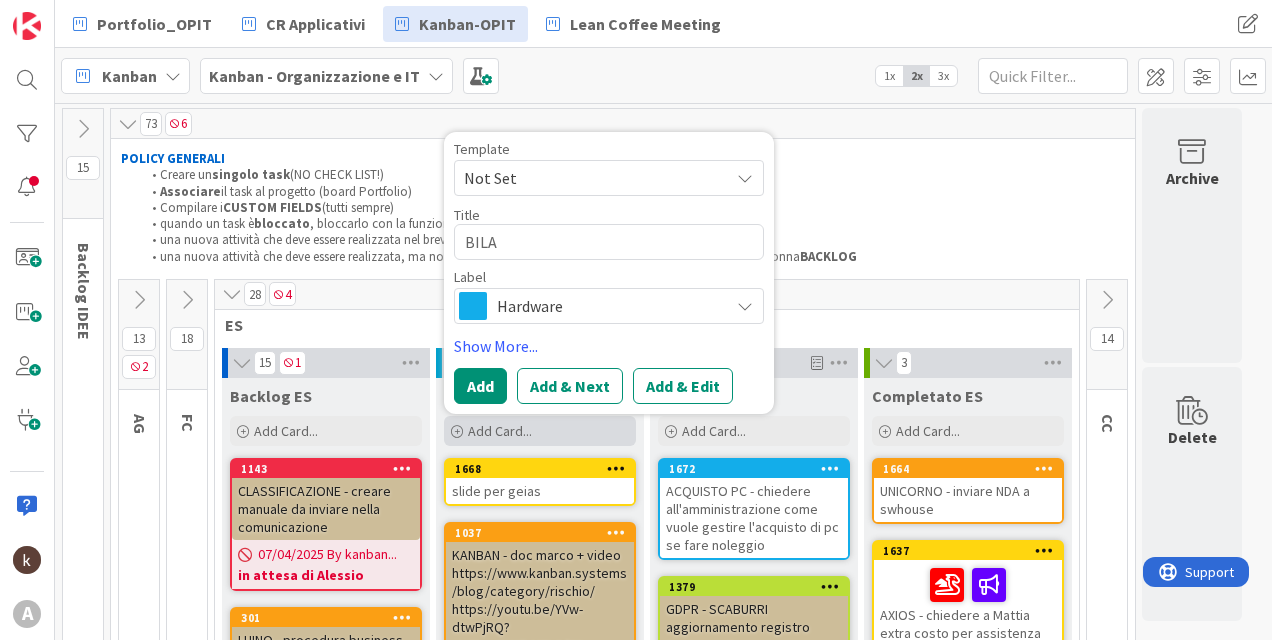 type on "x" 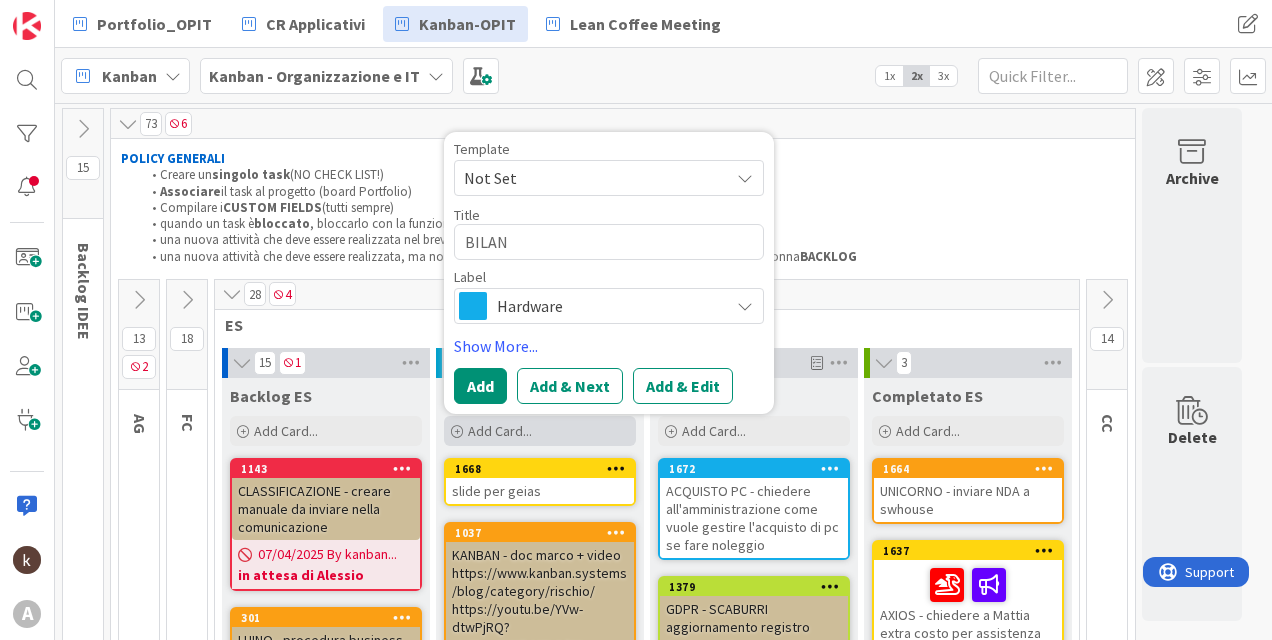 type on "x" 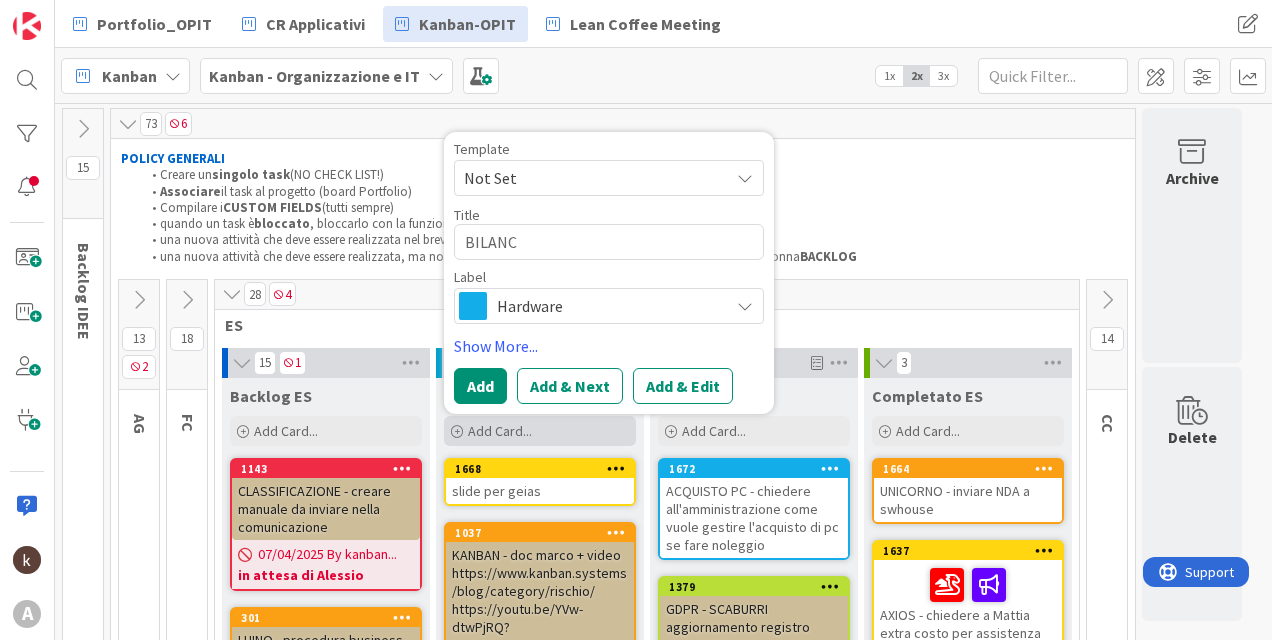 type on "x" 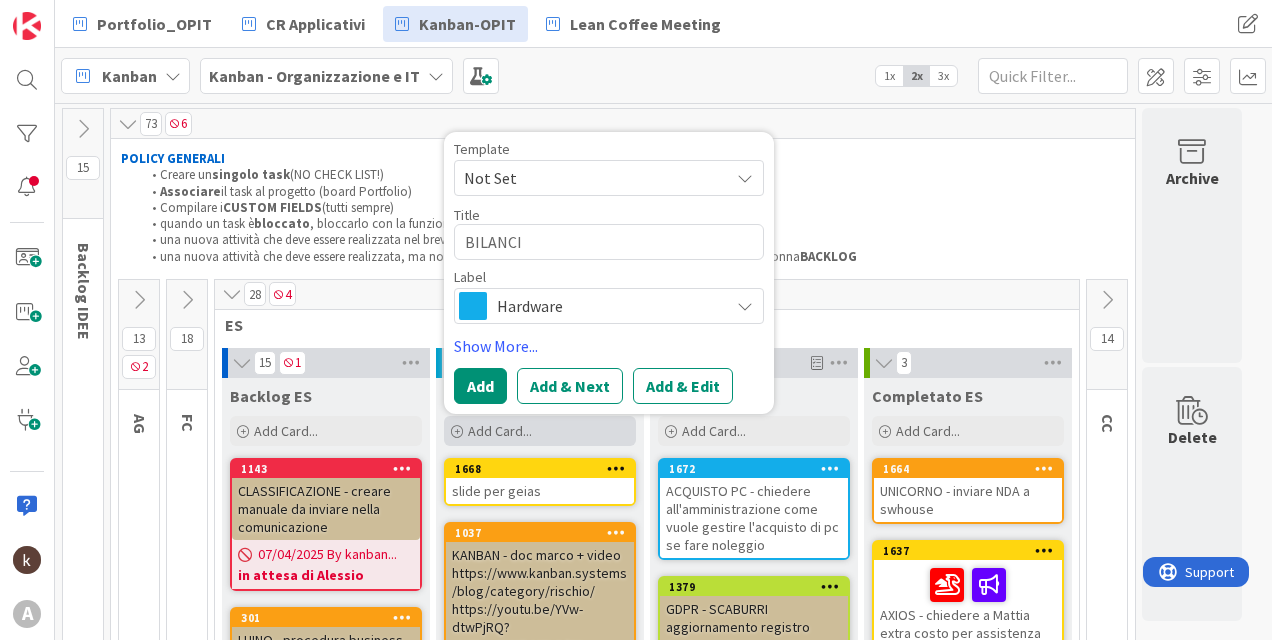 type on "x" 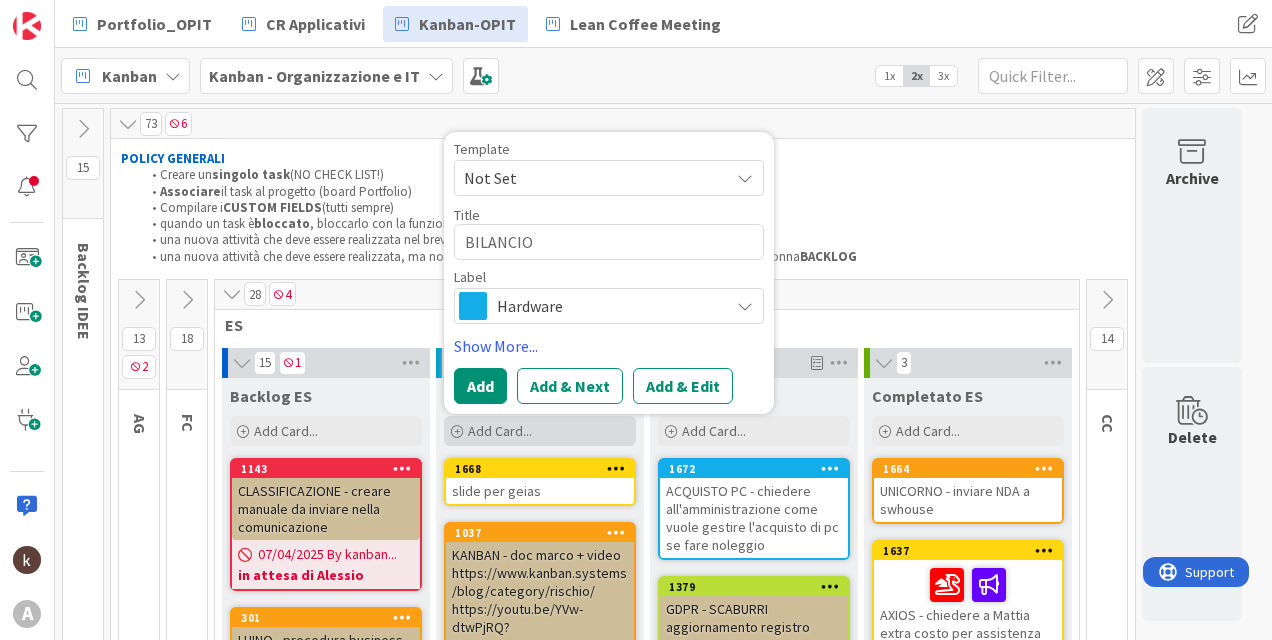 type on "x" 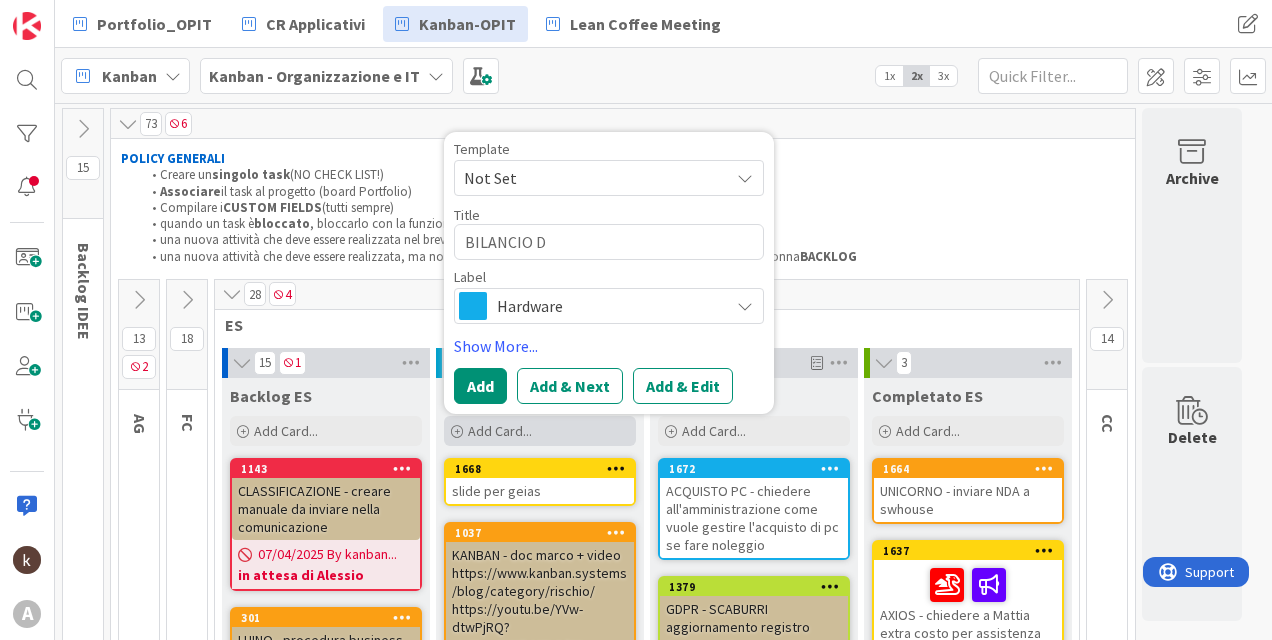 type on "x" 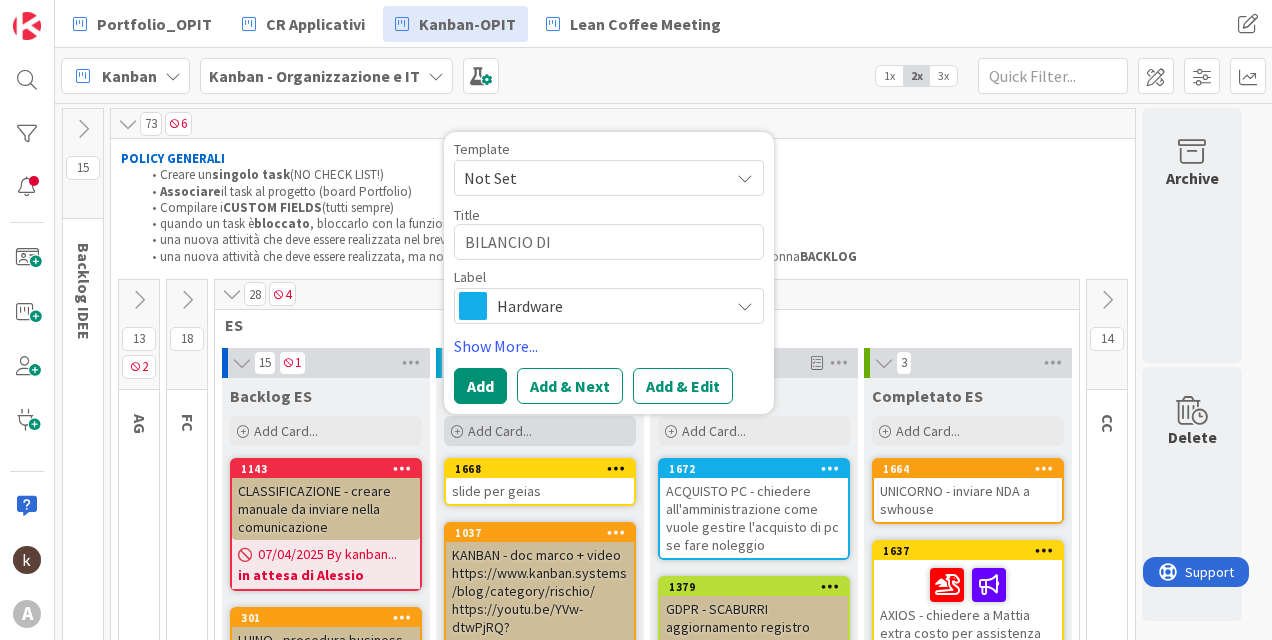 type on "x" 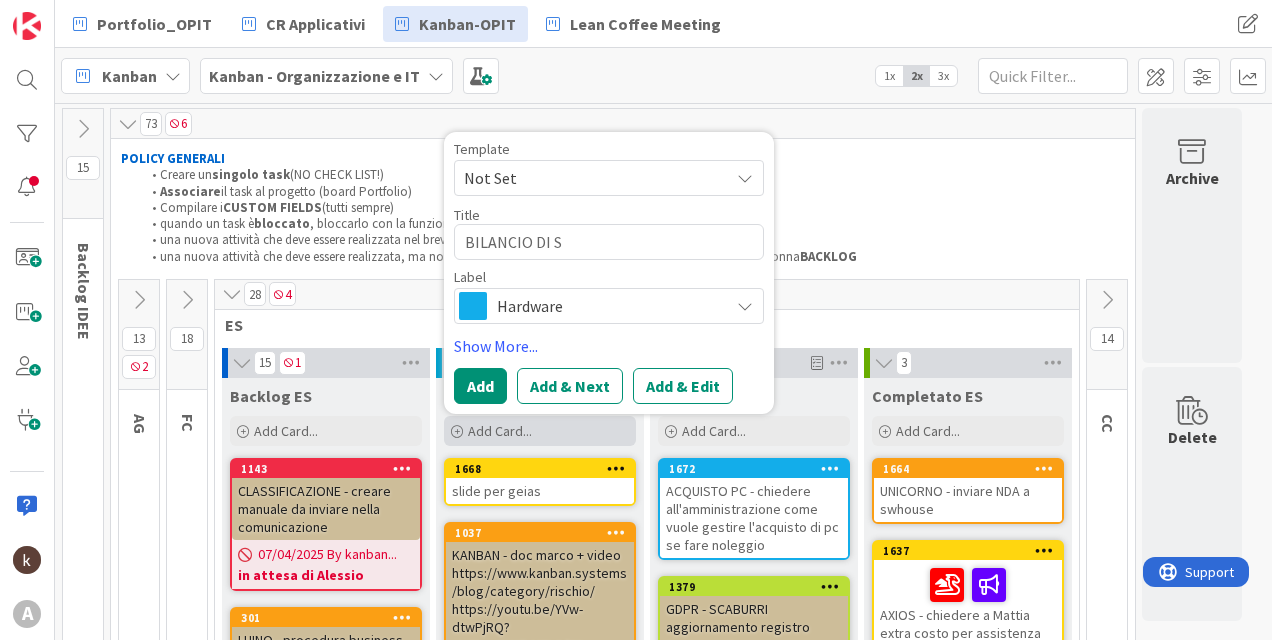 type on "x" 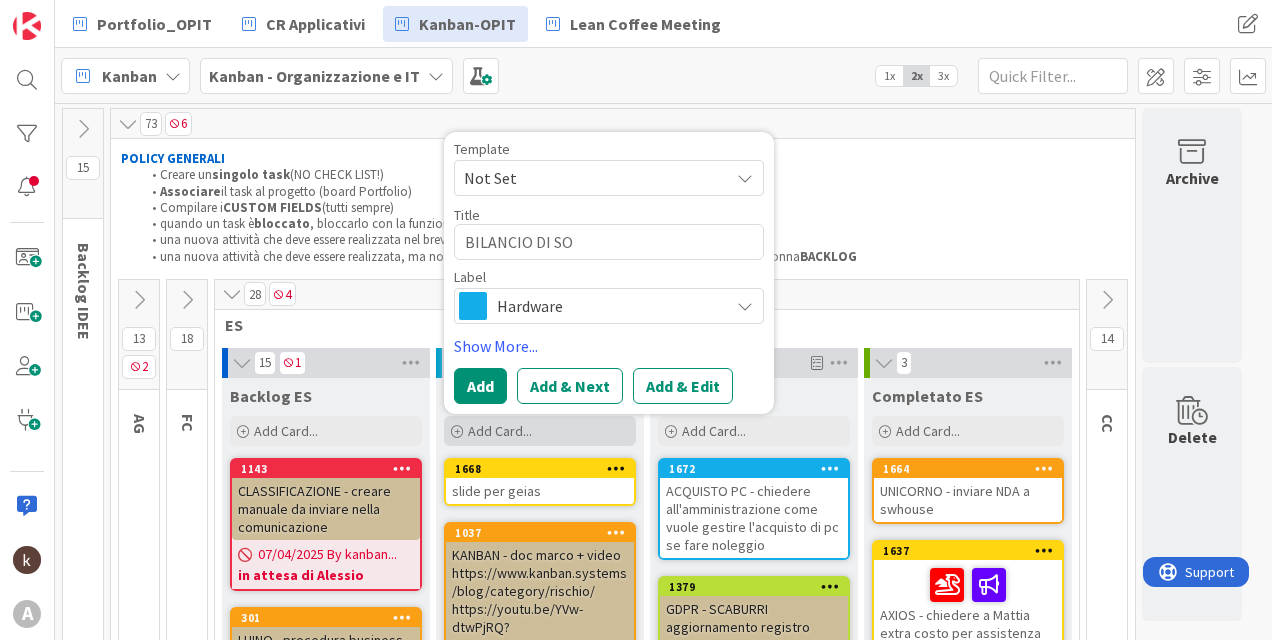 type on "x" 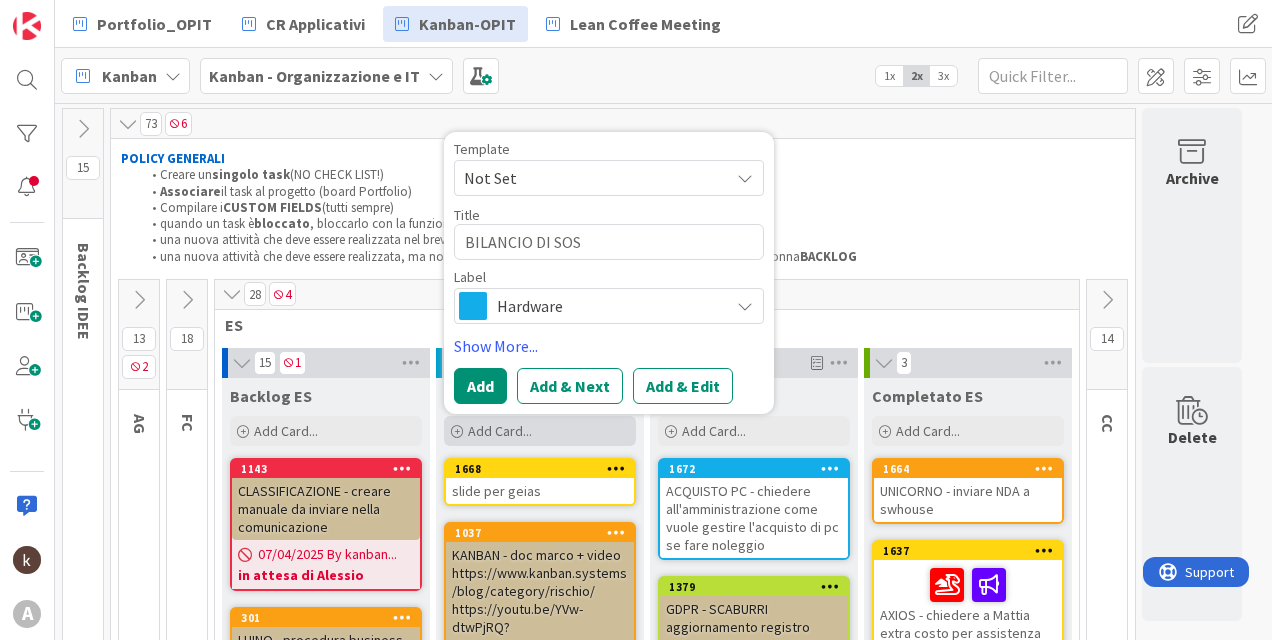 type on "x" 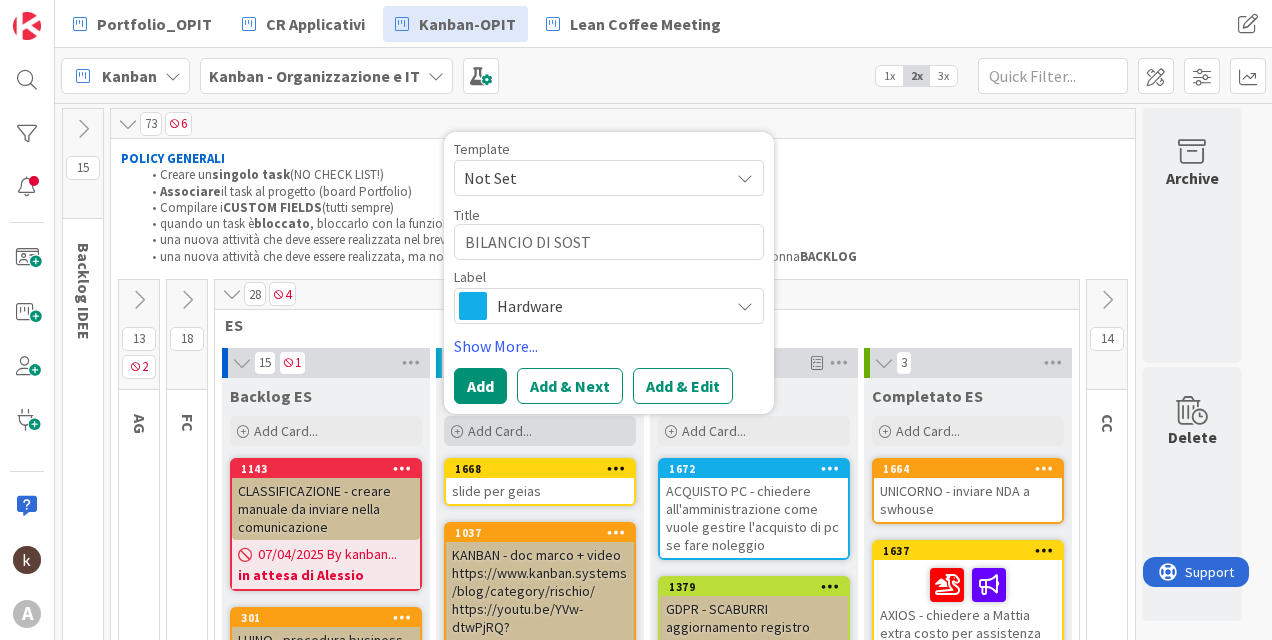 type on "x" 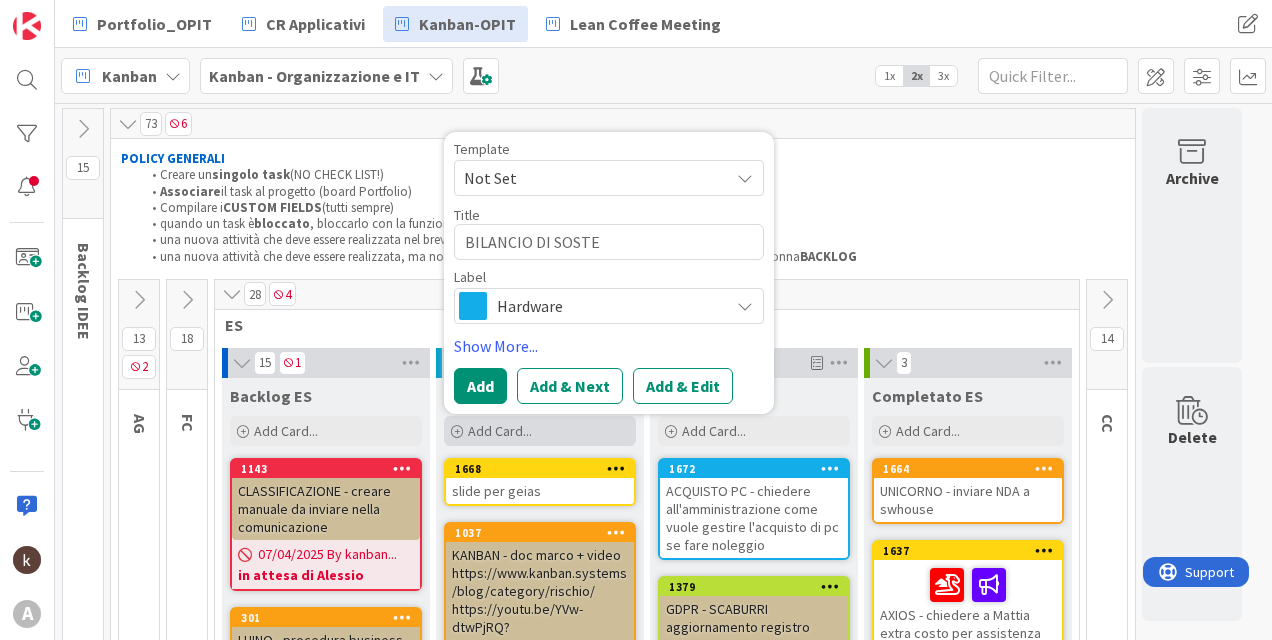 type on "x" 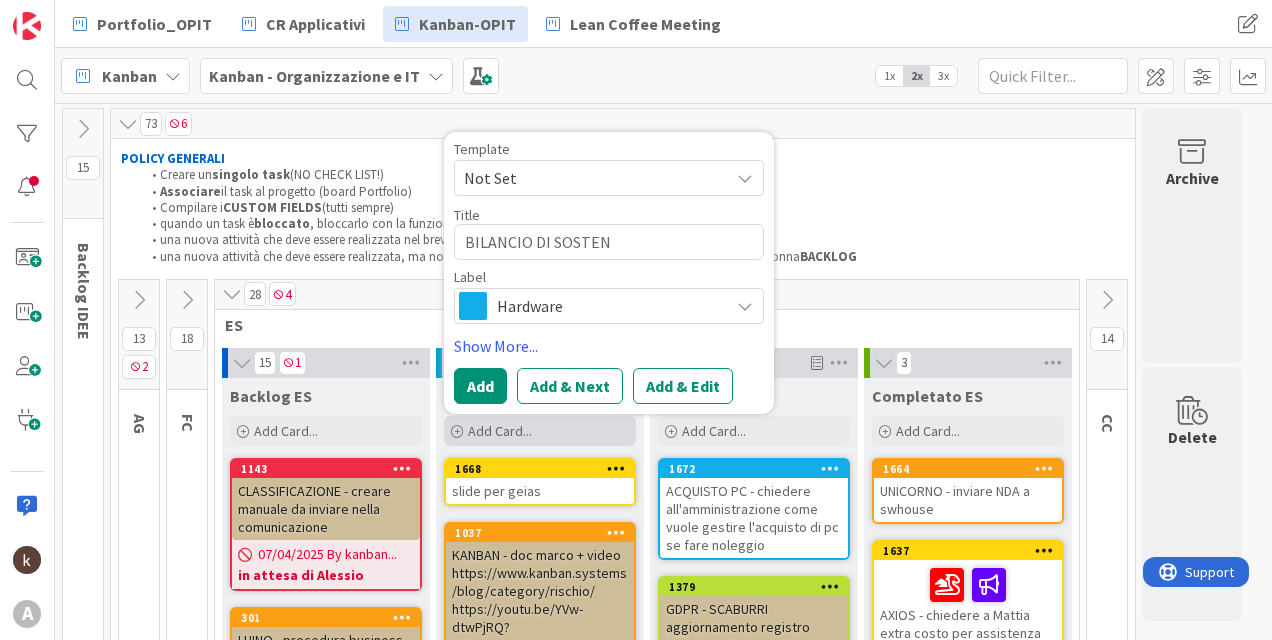 type on "x" 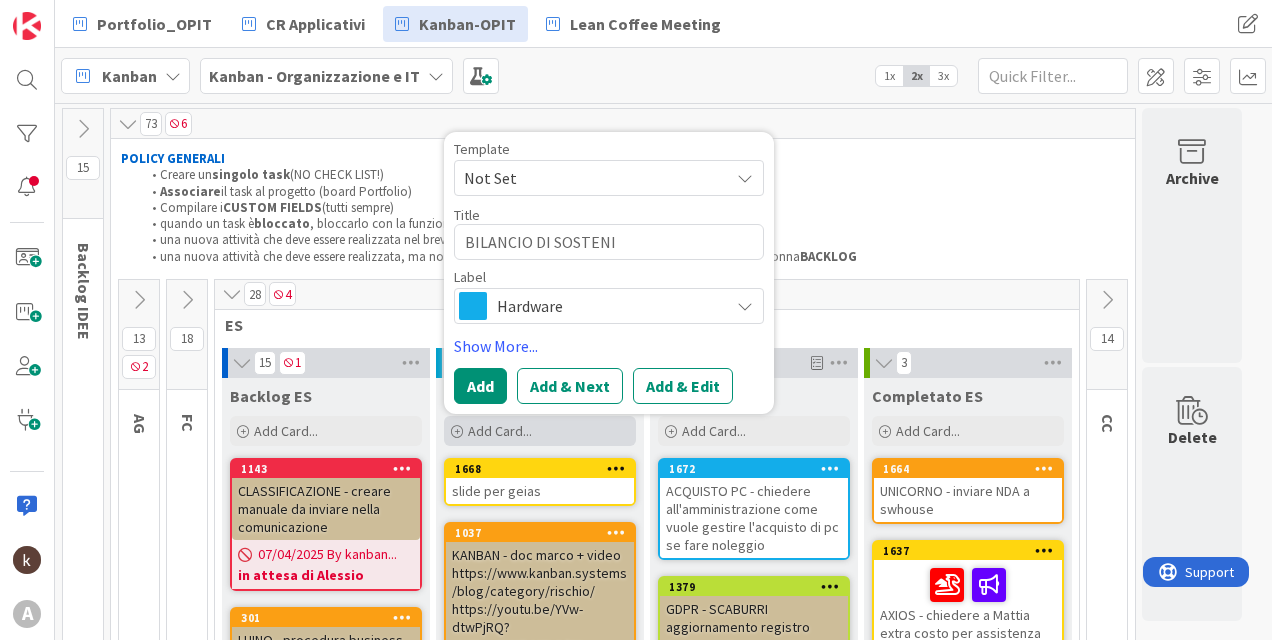 type on "x" 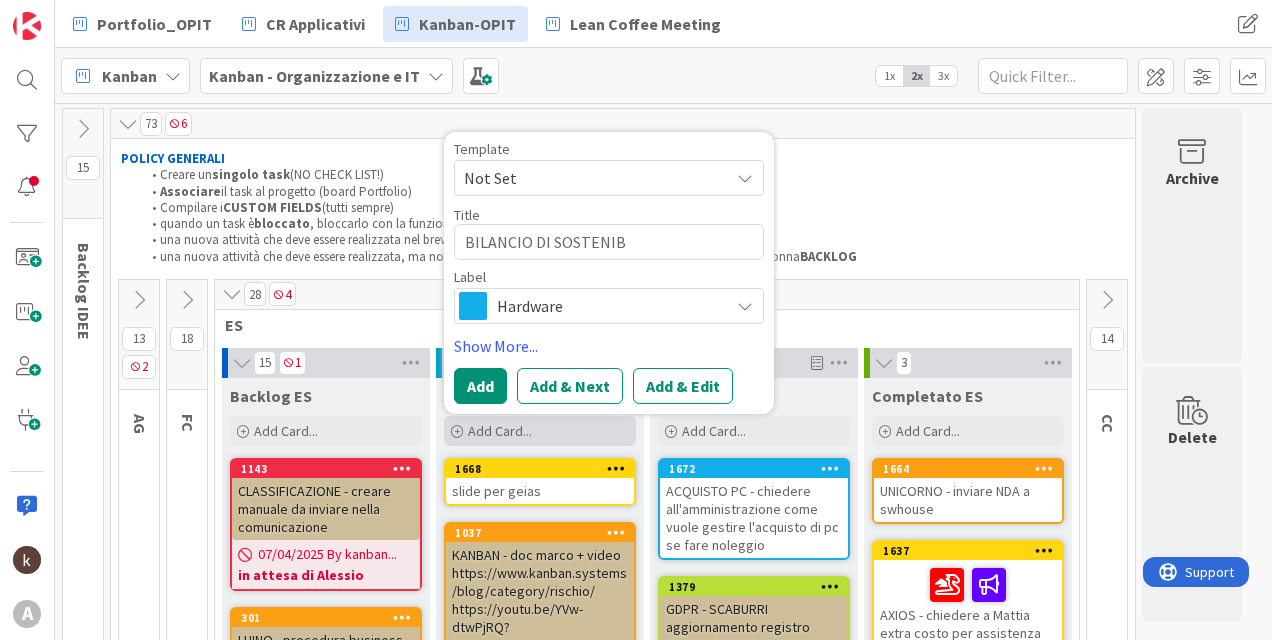 type on "x" 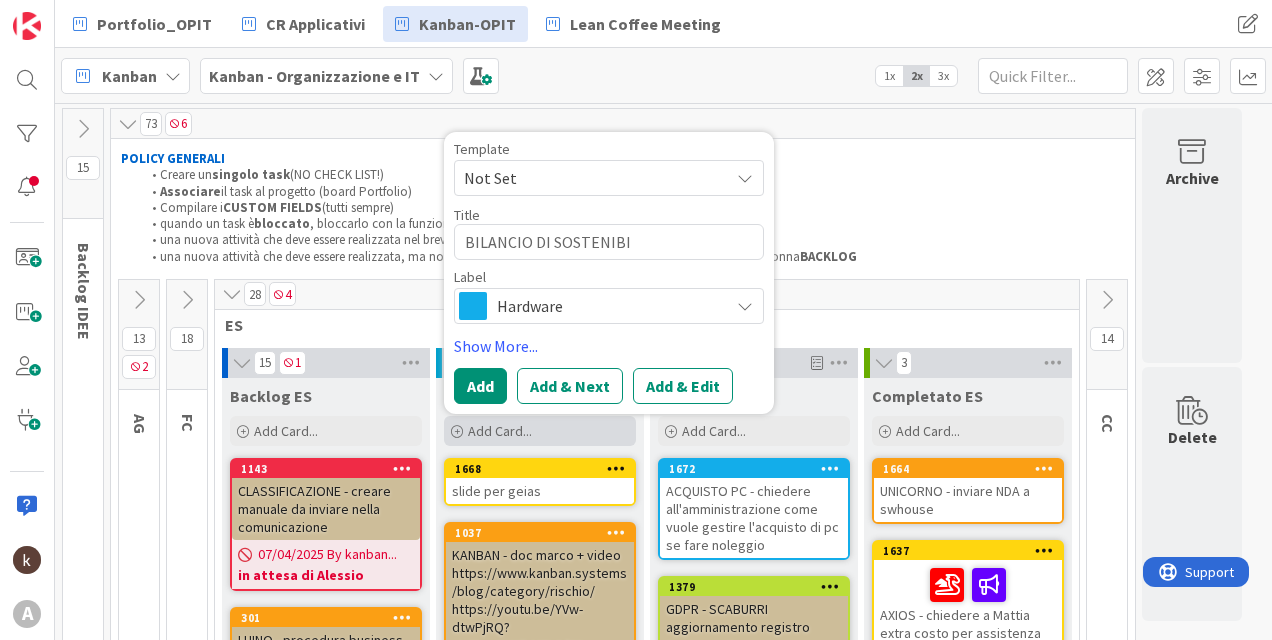 type on "x" 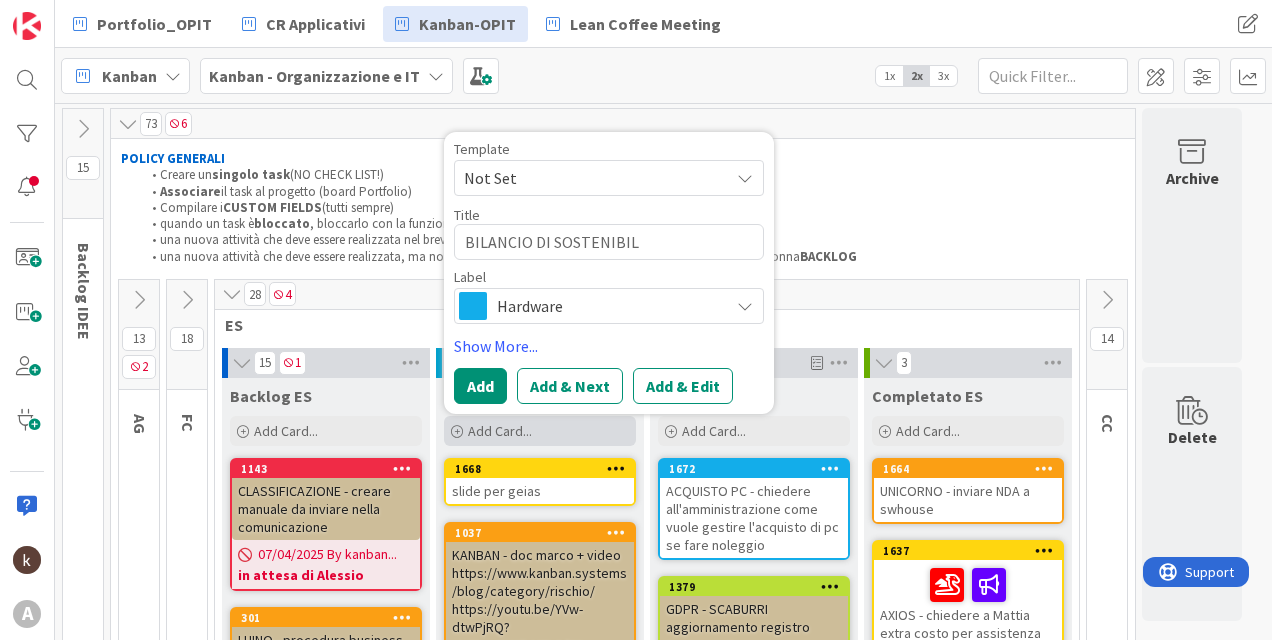 type on "x" 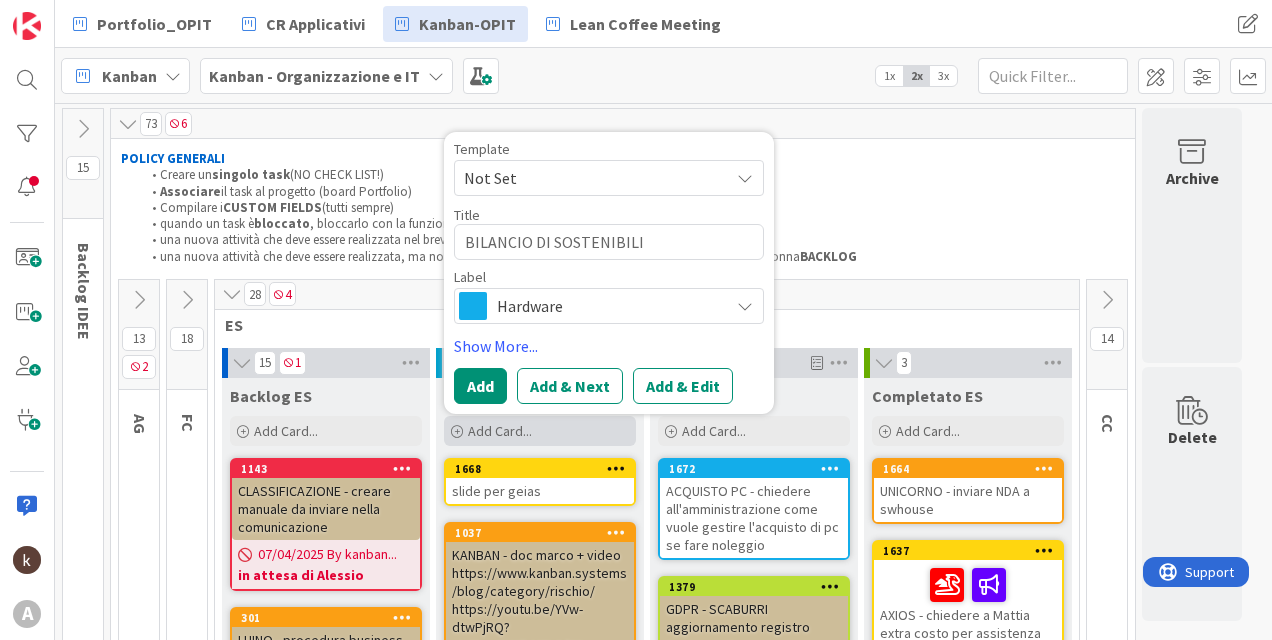 type on "x" 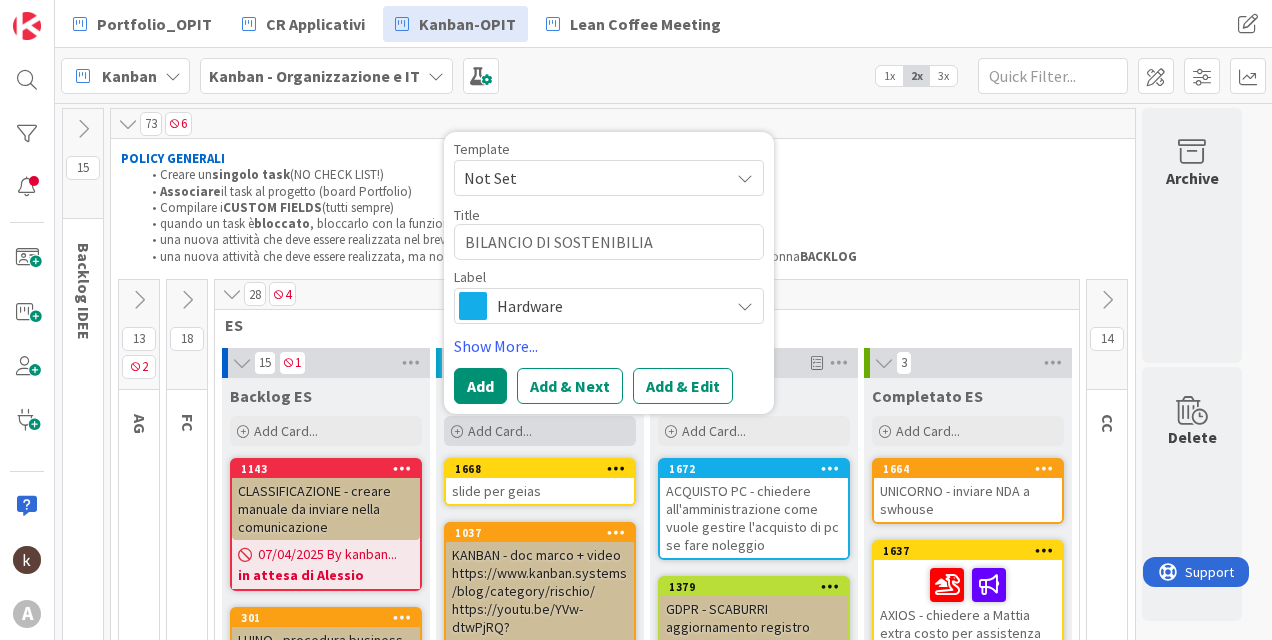 type on "x" 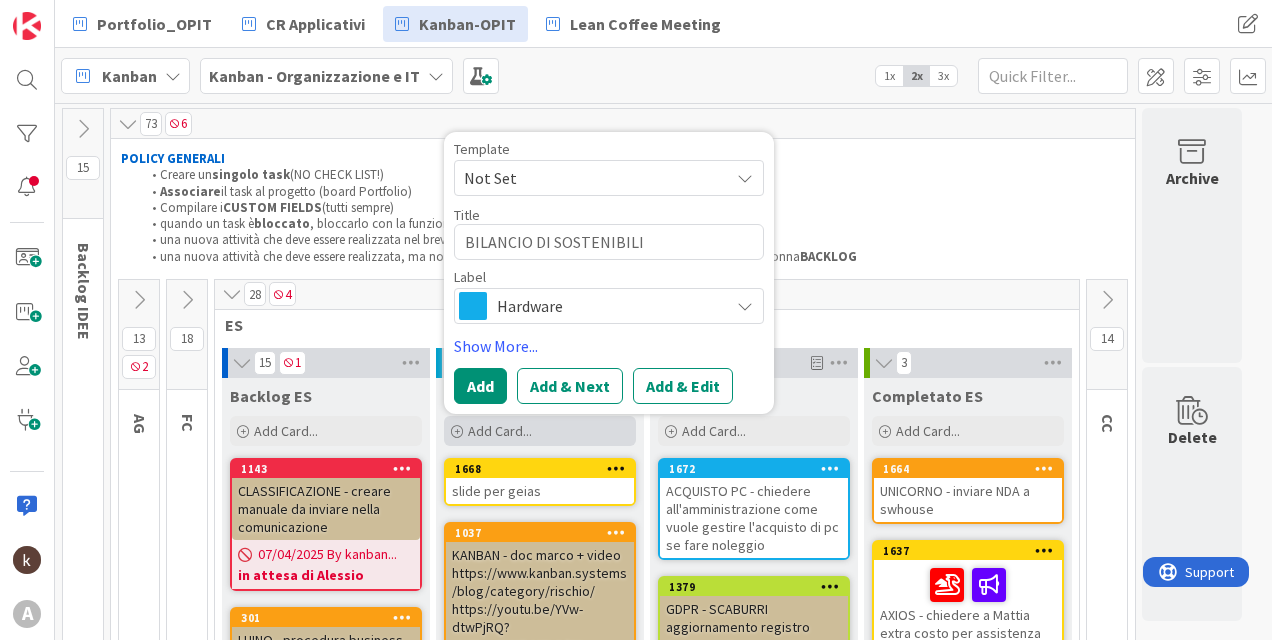 type on "x" 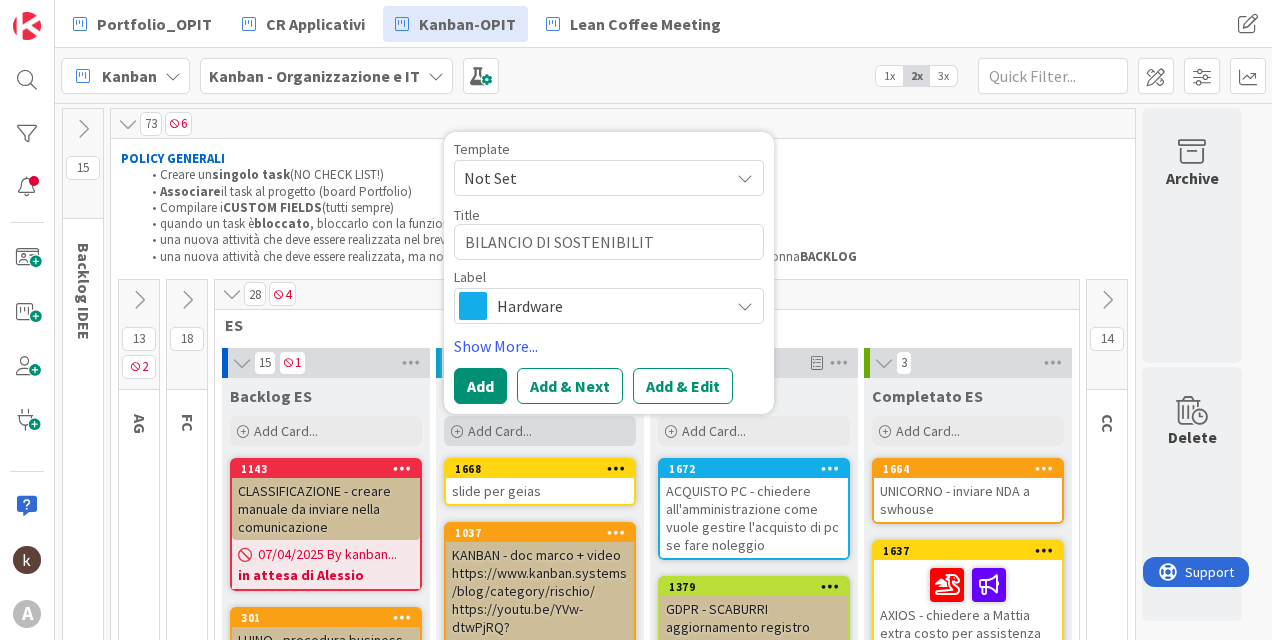 type on "x" 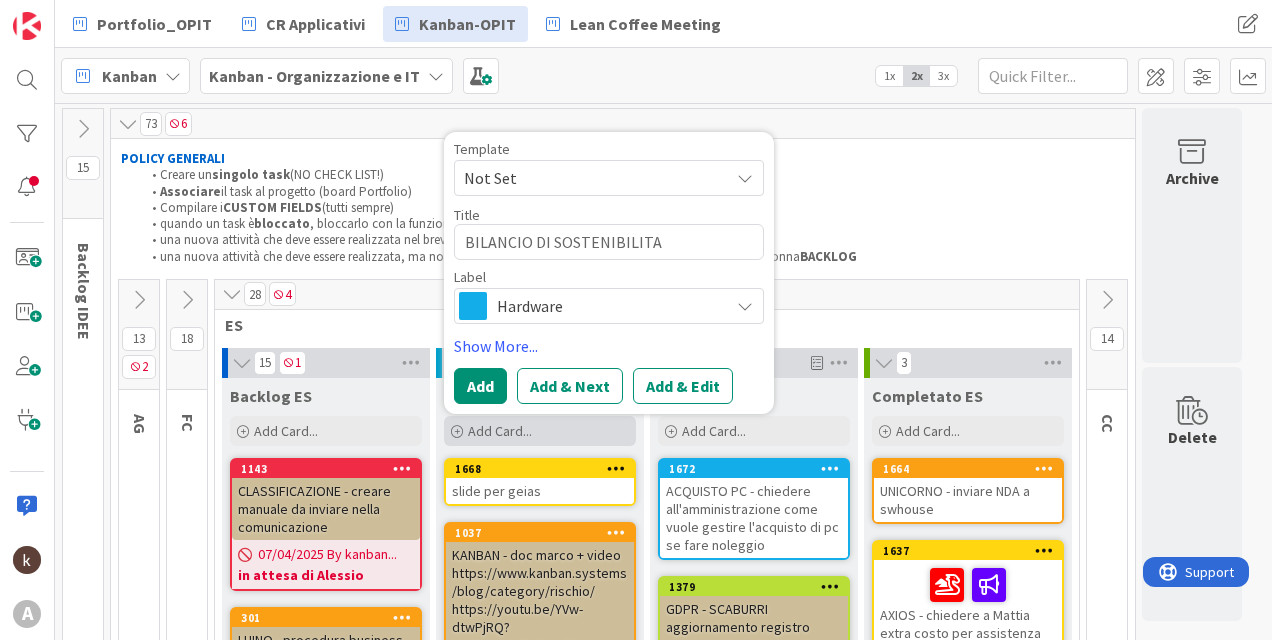 type on "x" 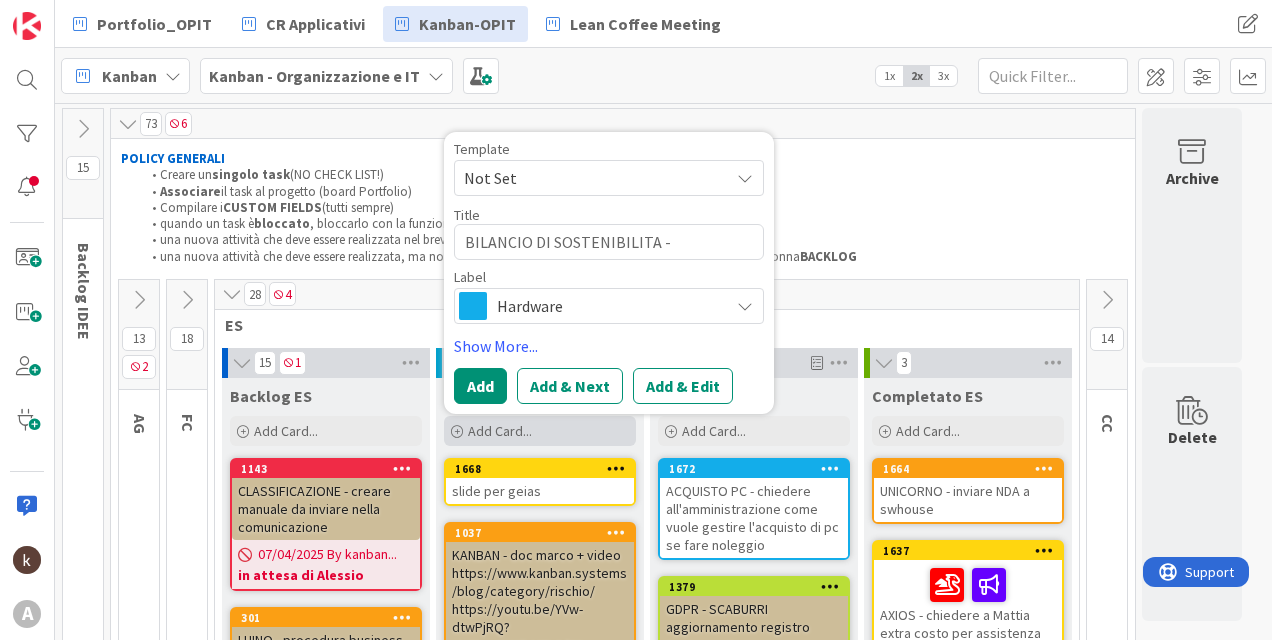 type on "x" 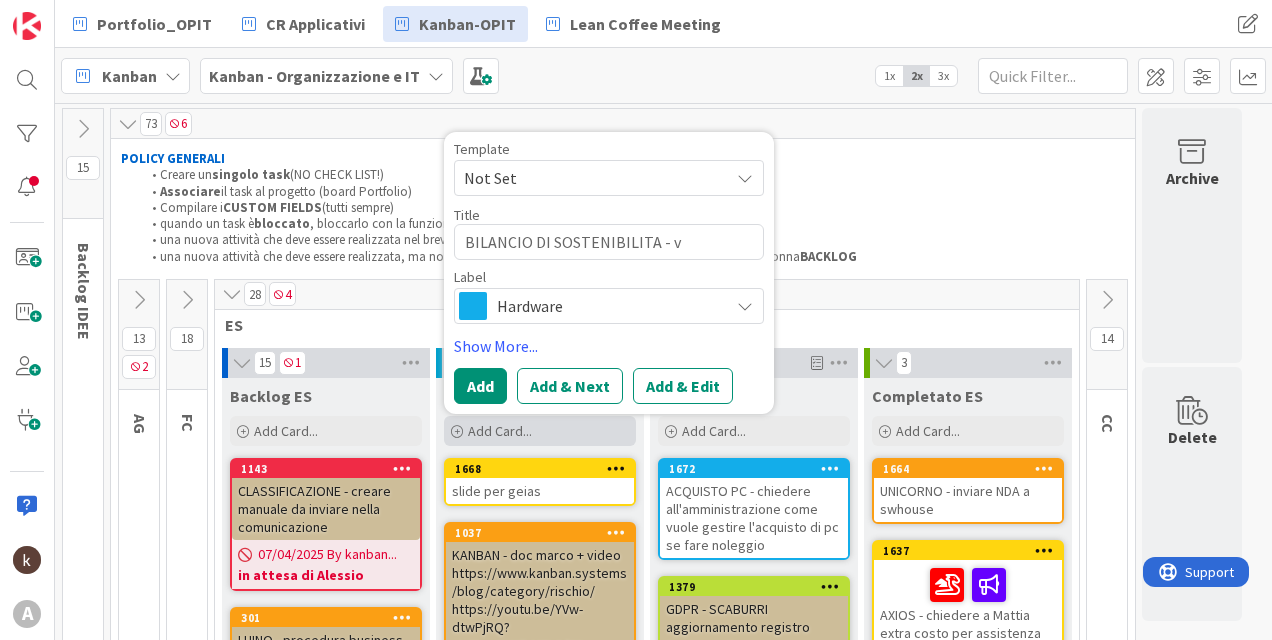 type on "x" 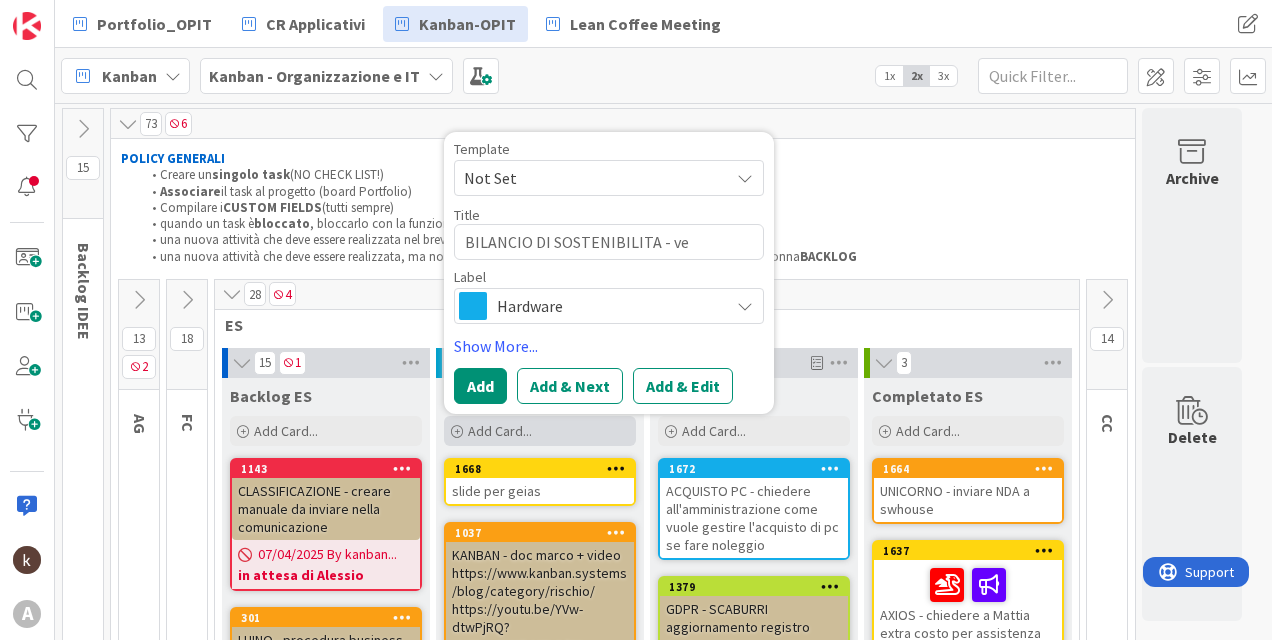 type on "x" 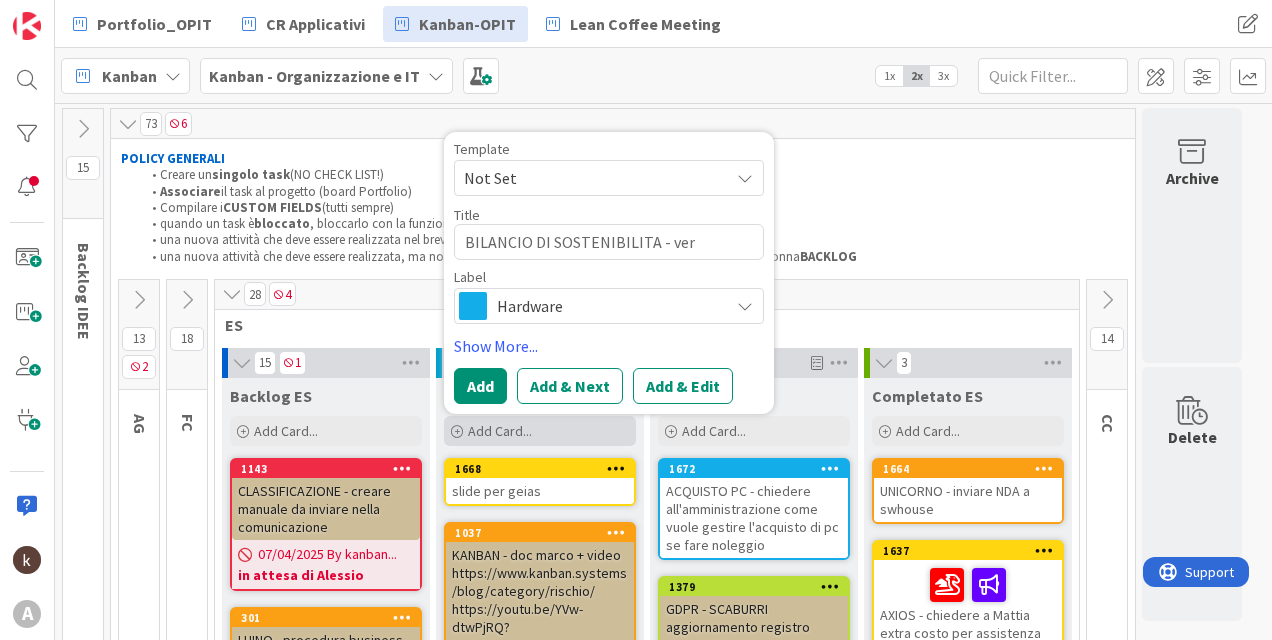 type on "x" 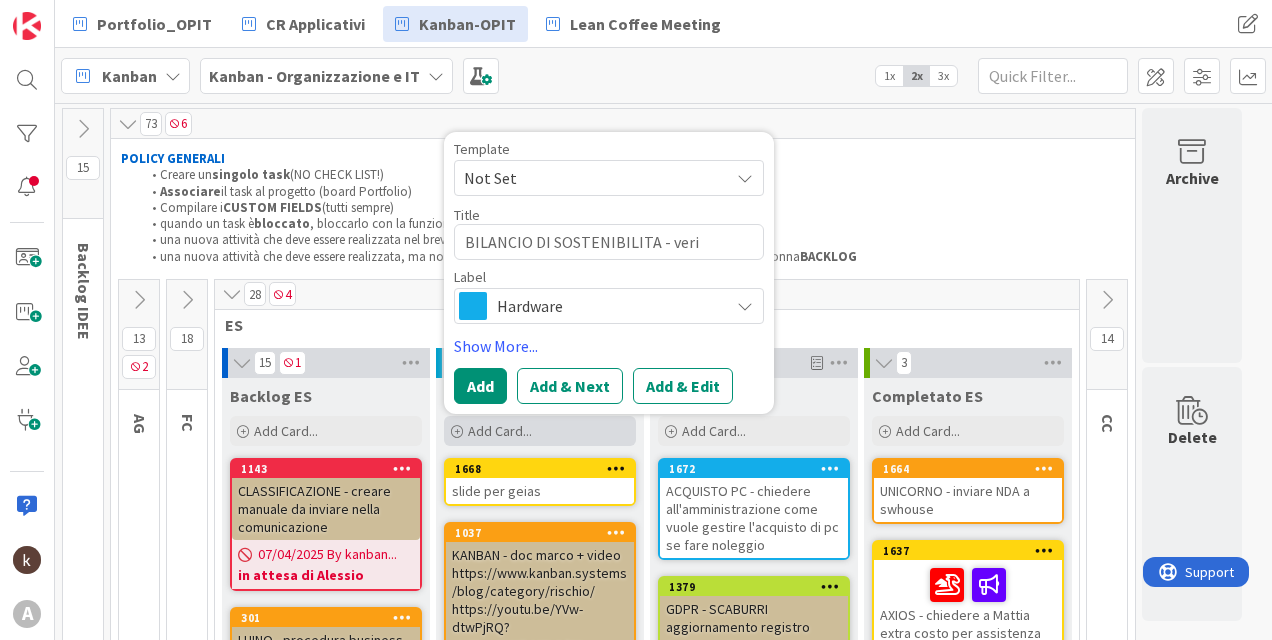 type on "x" 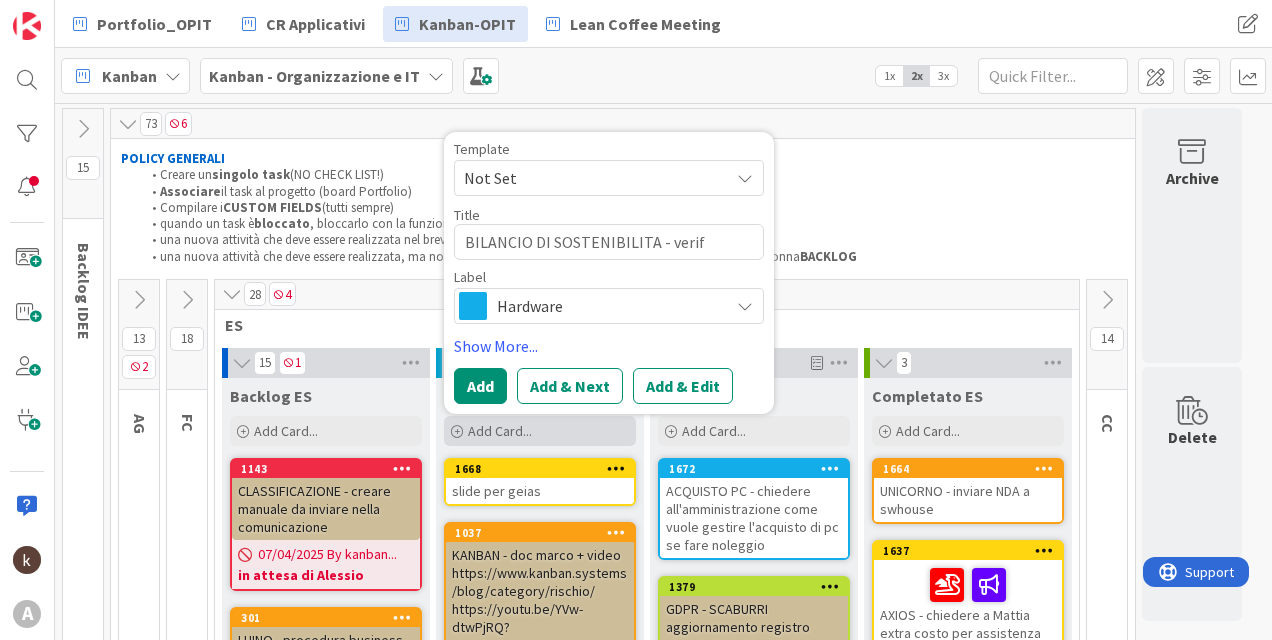 type on "x" 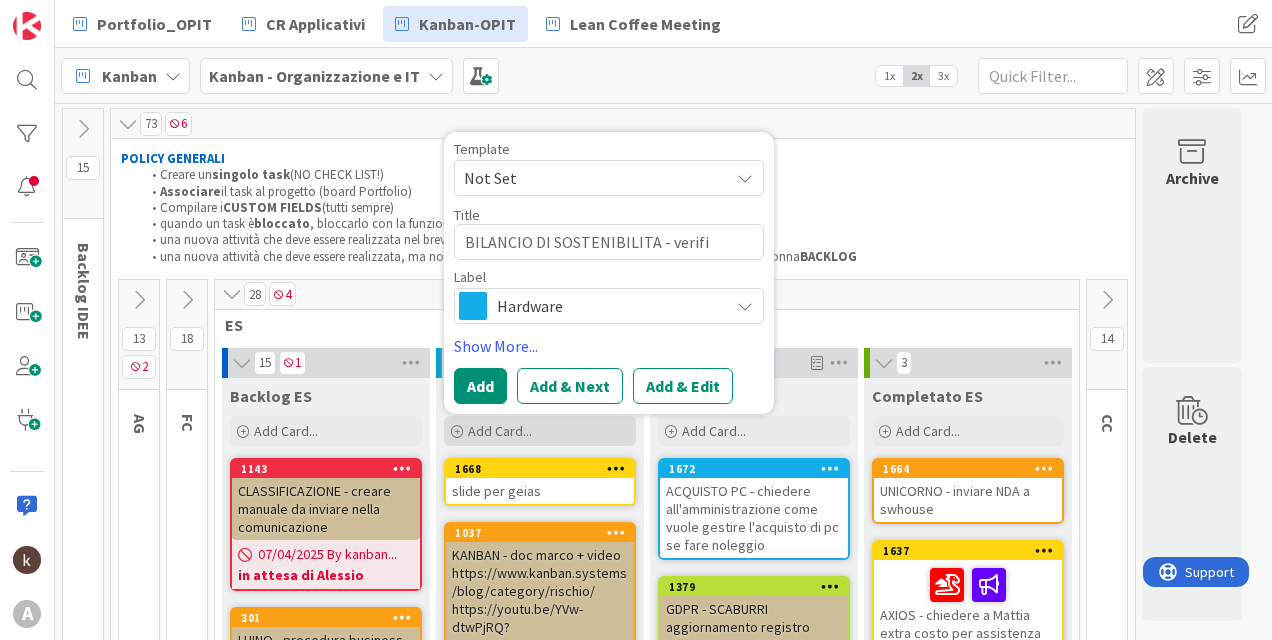 type on "x" 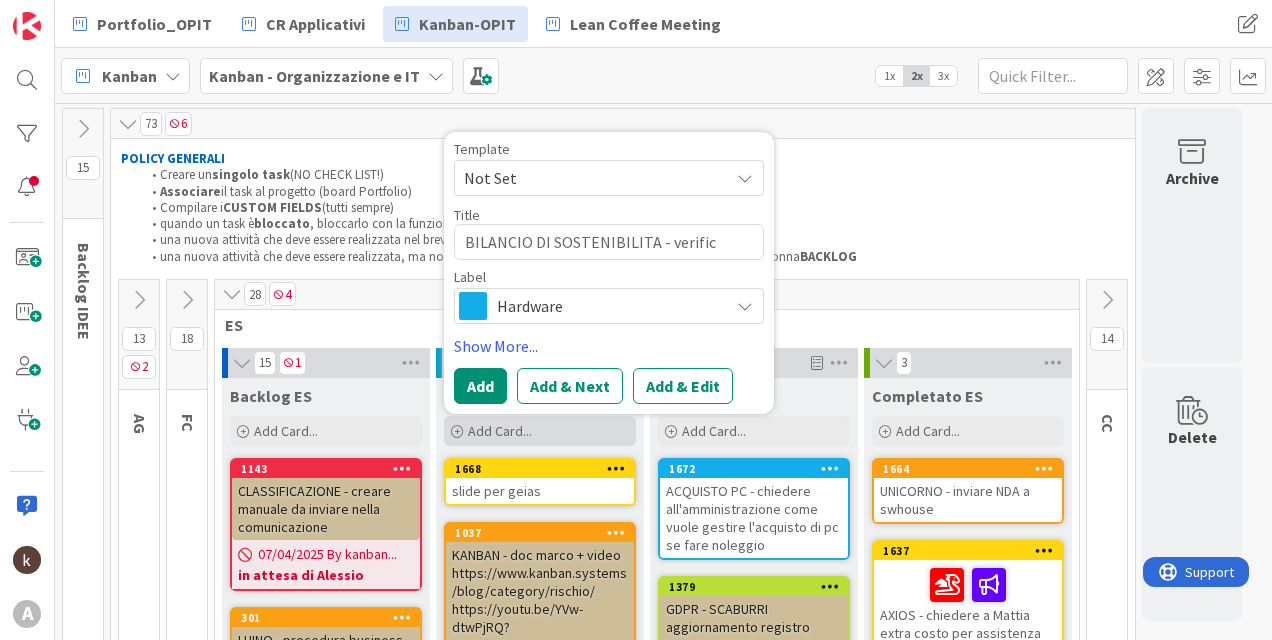 type on "x" 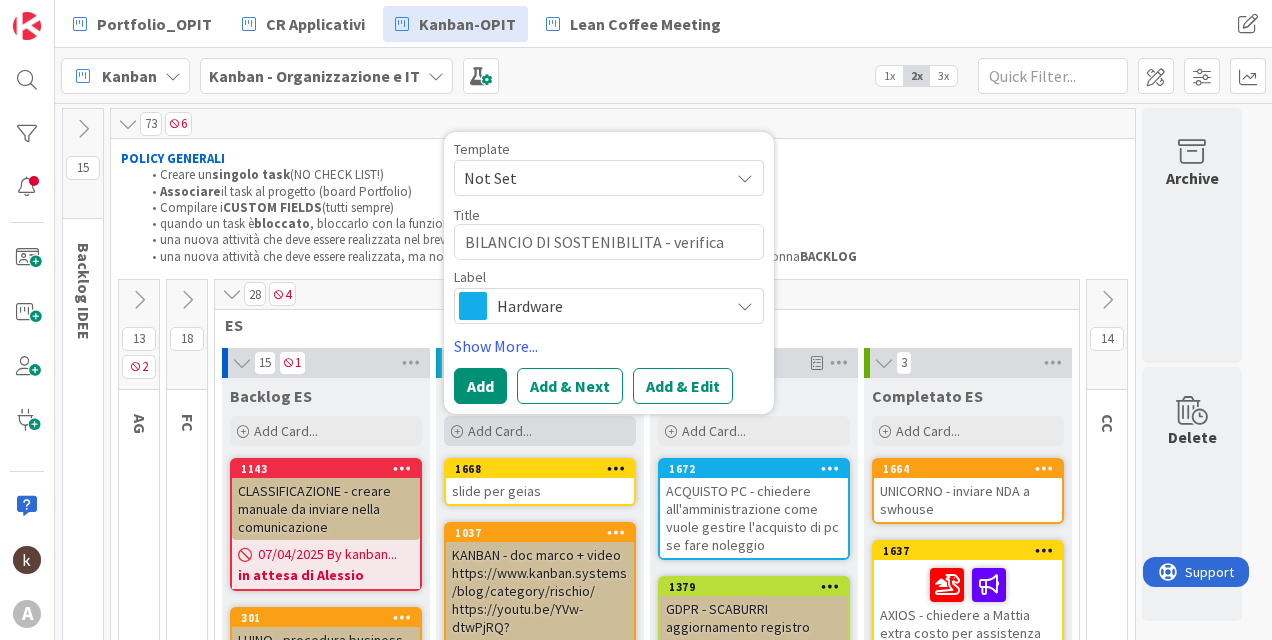 type on "x" 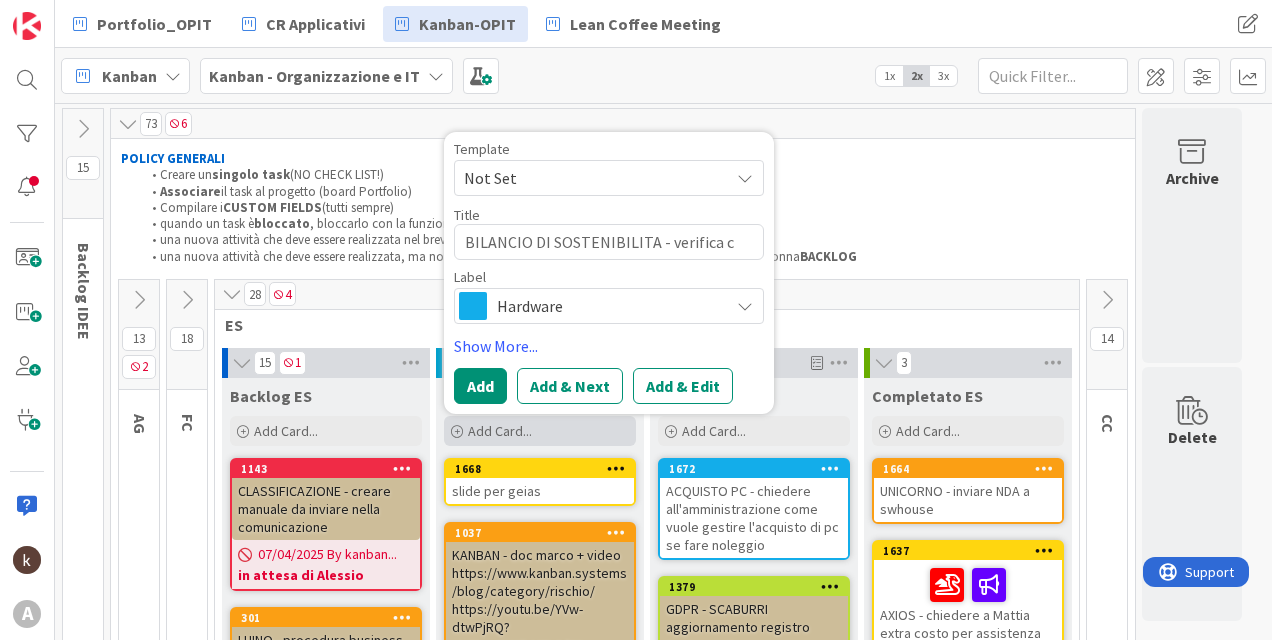 type on "BILANCIO DI SOSTENIBILITA - verifica co" 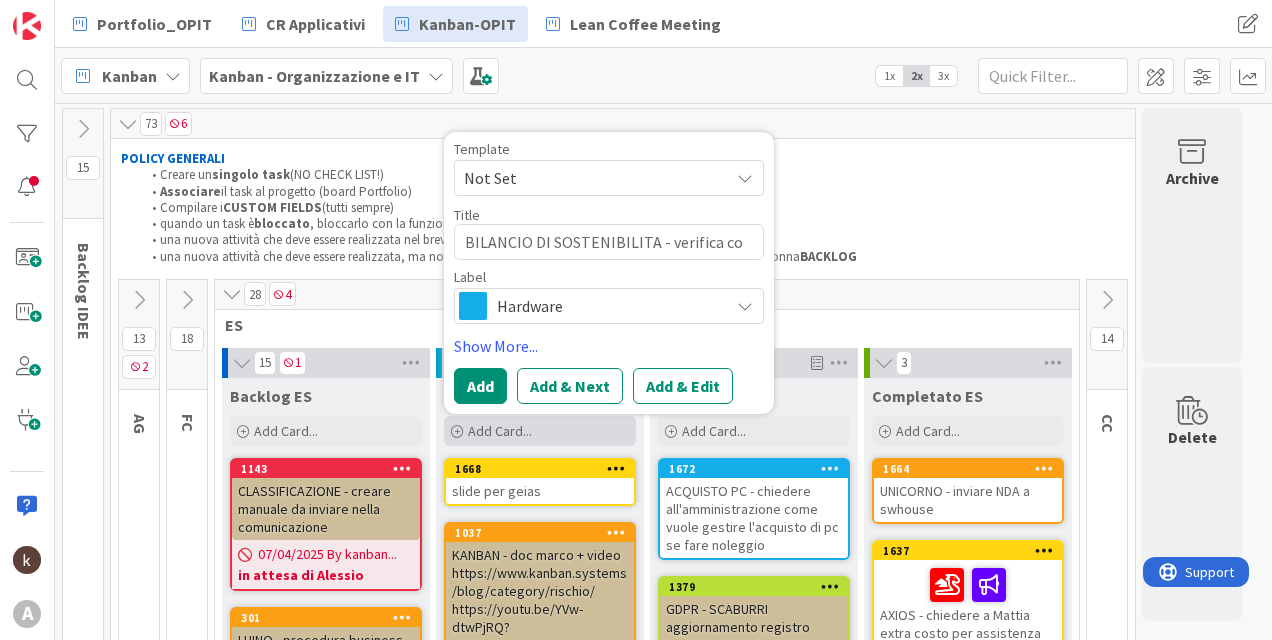 type on "x" 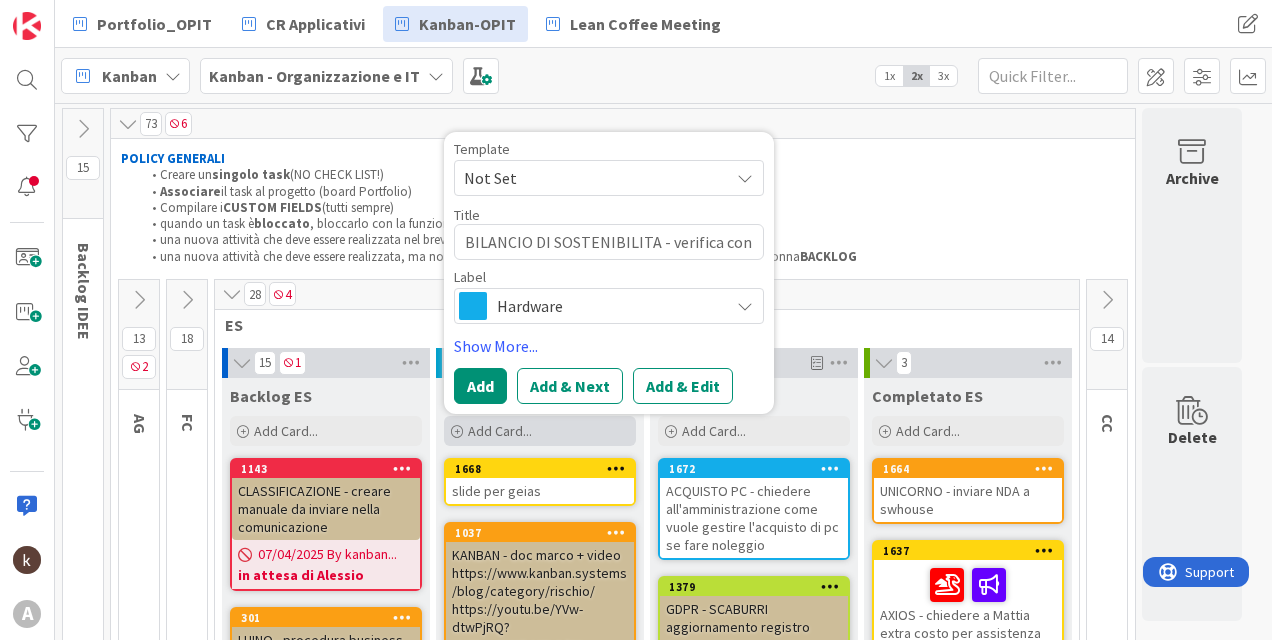 type on "BILANCIO DI SOSTENIBILITA - verifica con" 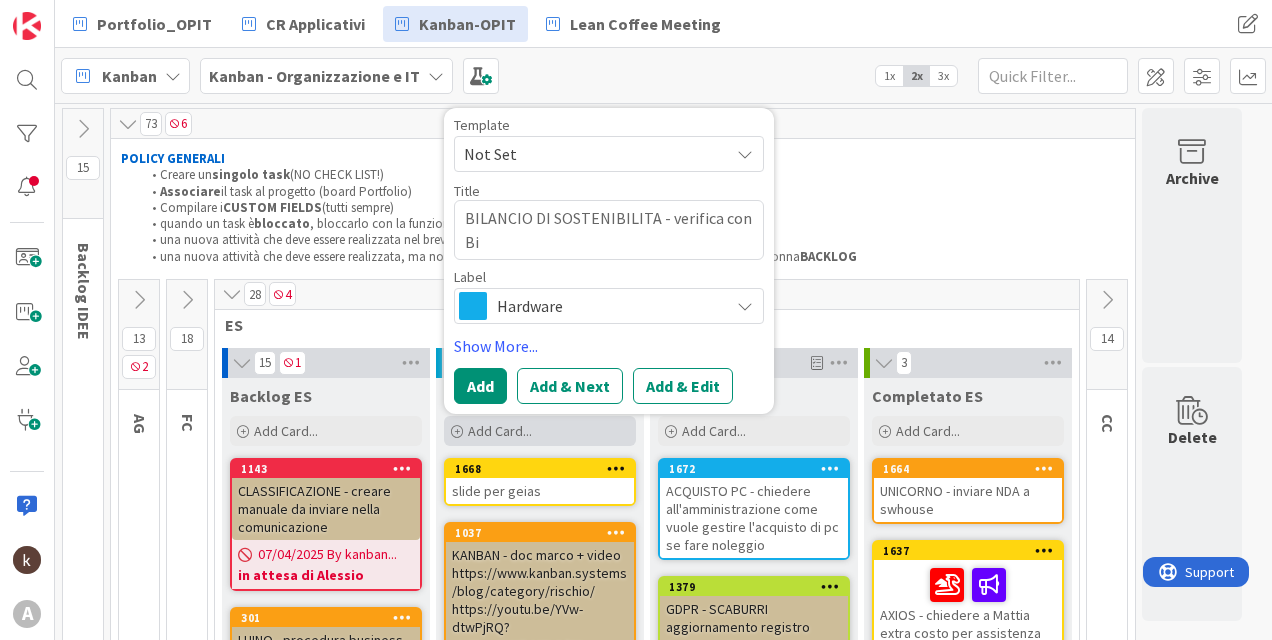 type on "x" 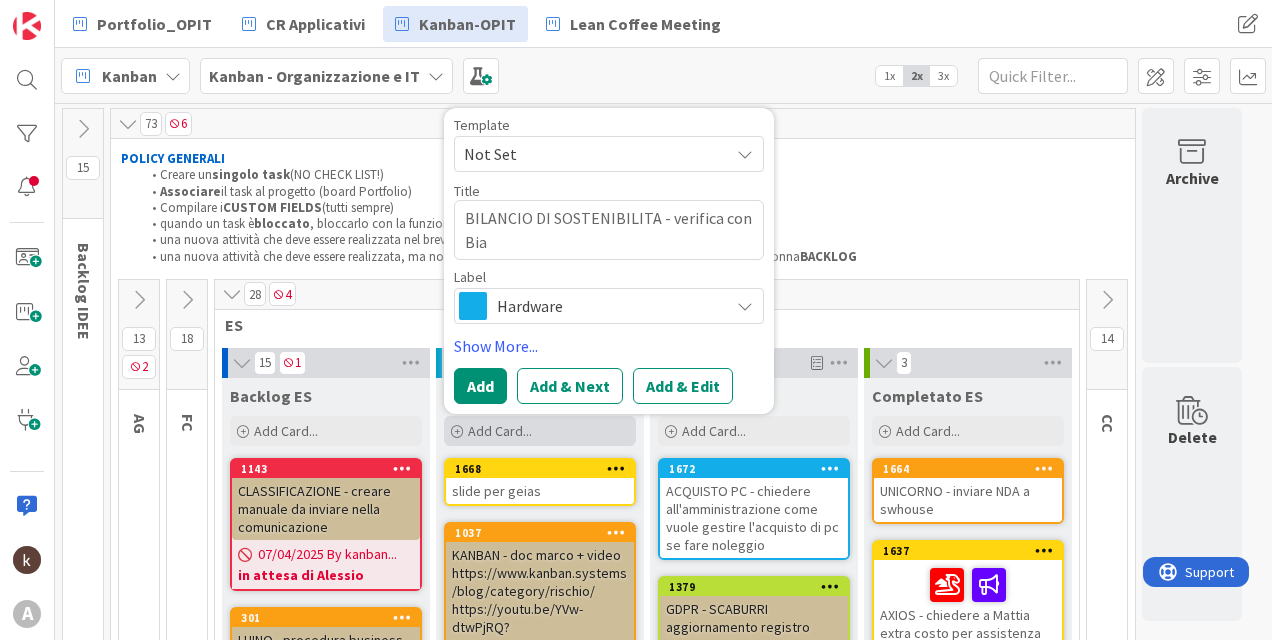 type on "BILANCIO DI SOSTENIBILITA - verifica con Bian" 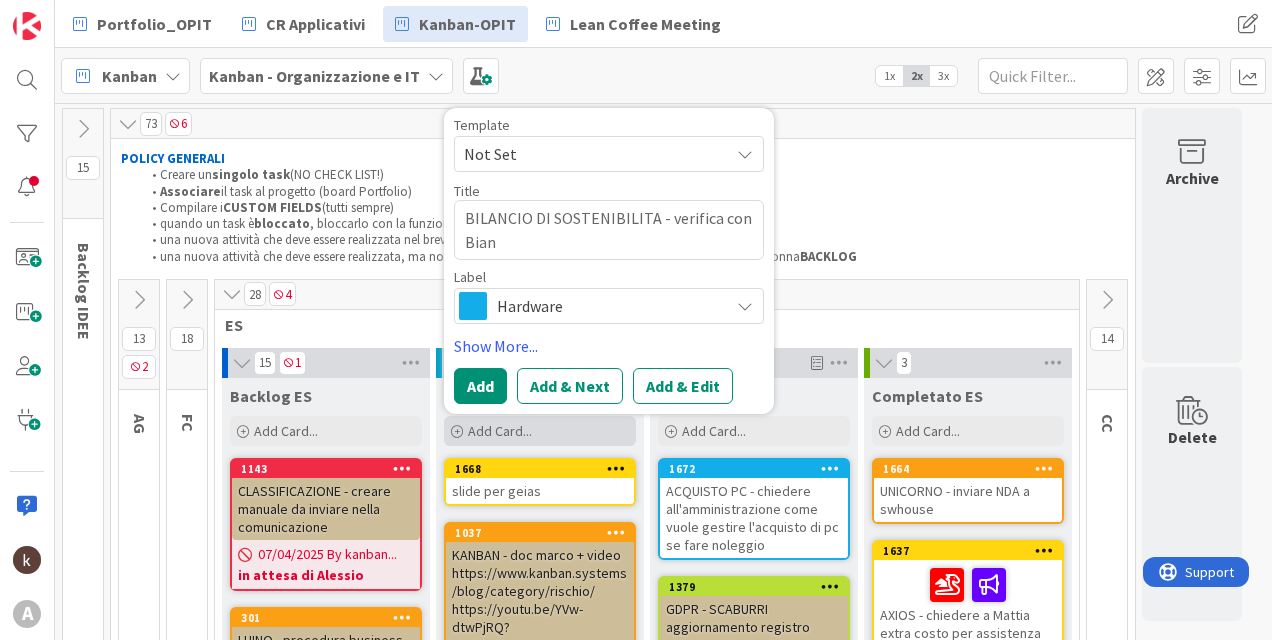 type on "x" 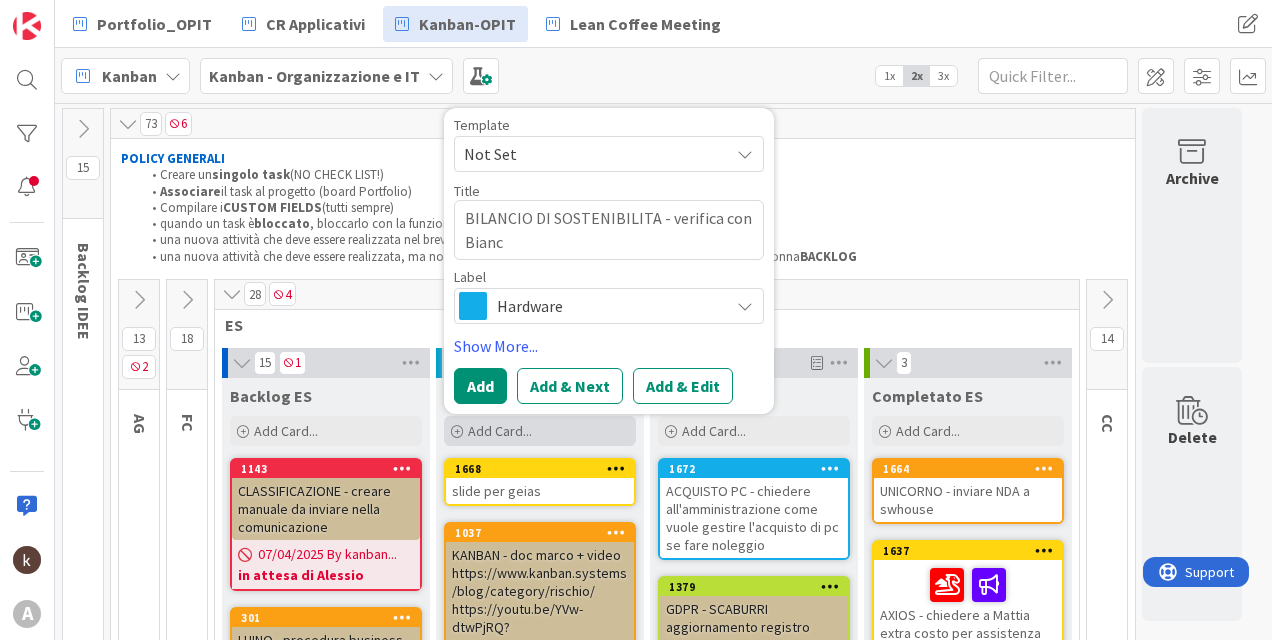 type on "x" 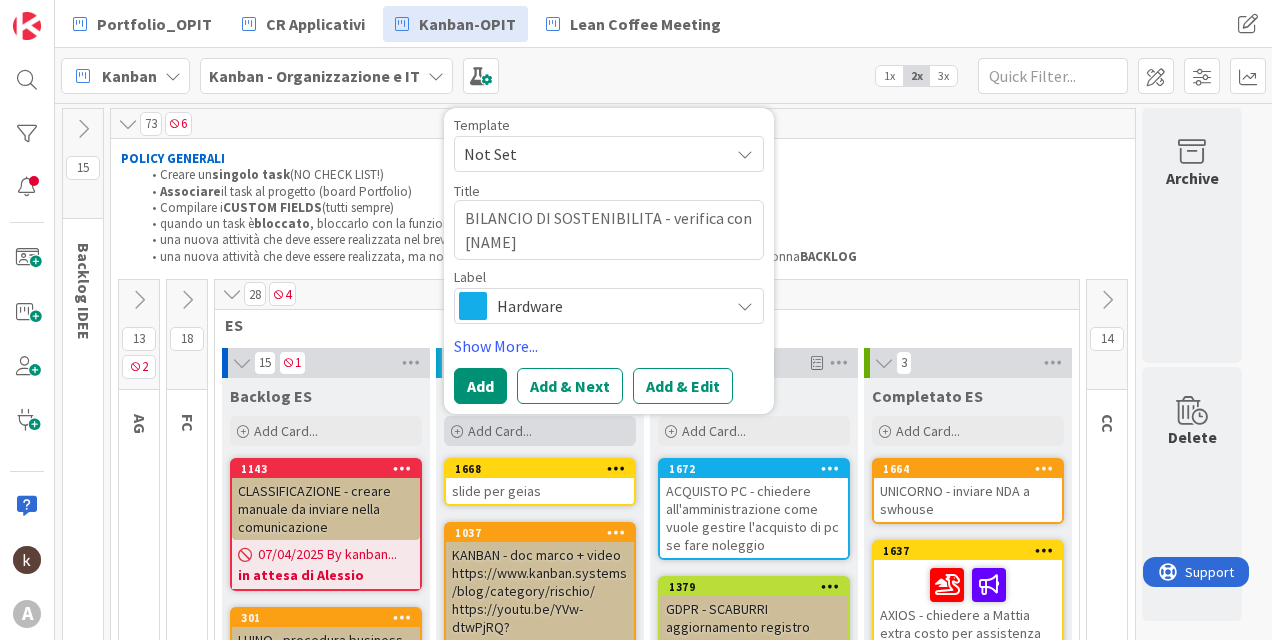 type on "x" 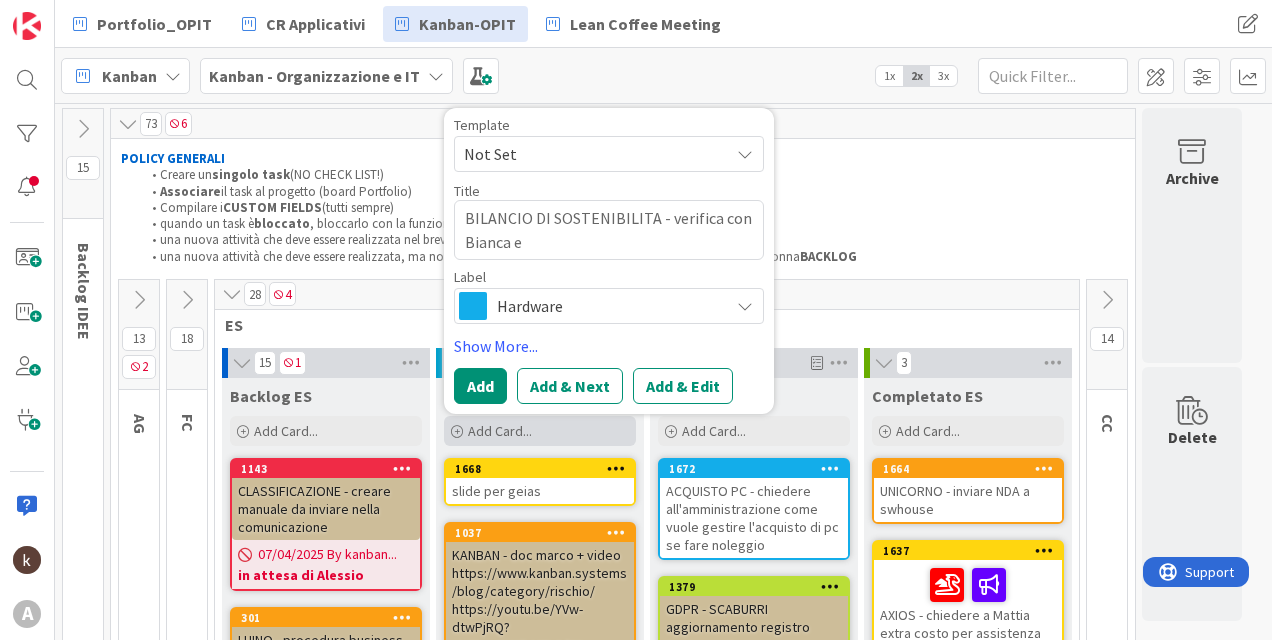 type on "BILANCIO DI SOSTENIBILITA - verifica con Bianca e" 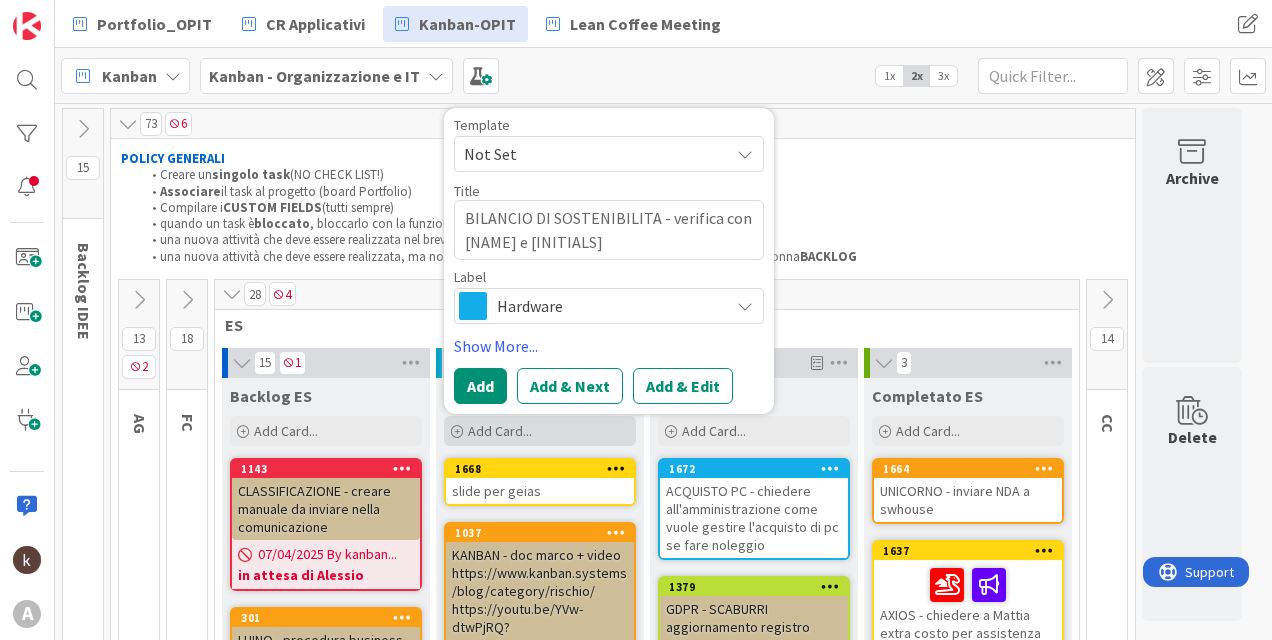 type on "x" 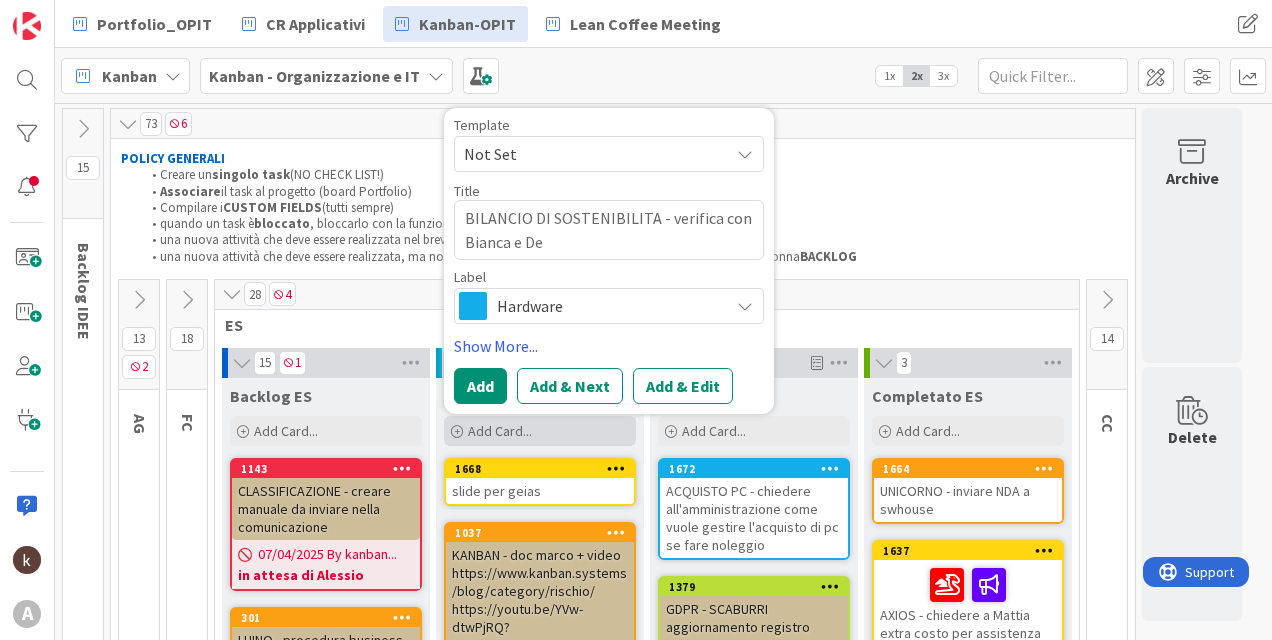 type on "x" 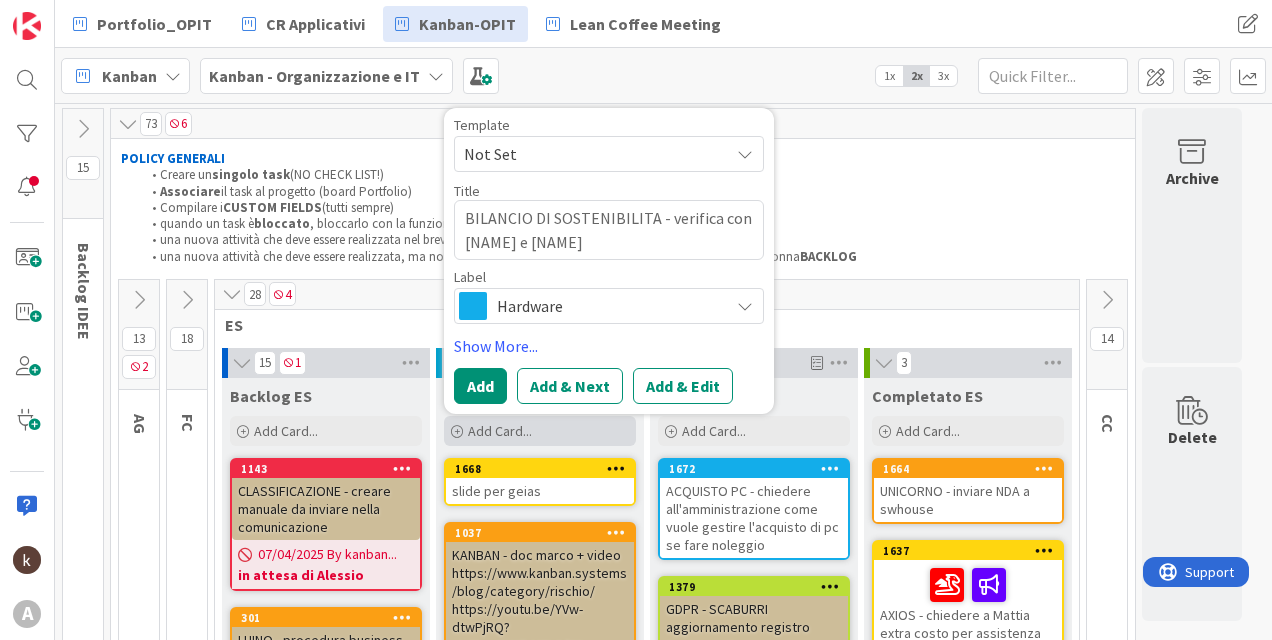 type on "x" 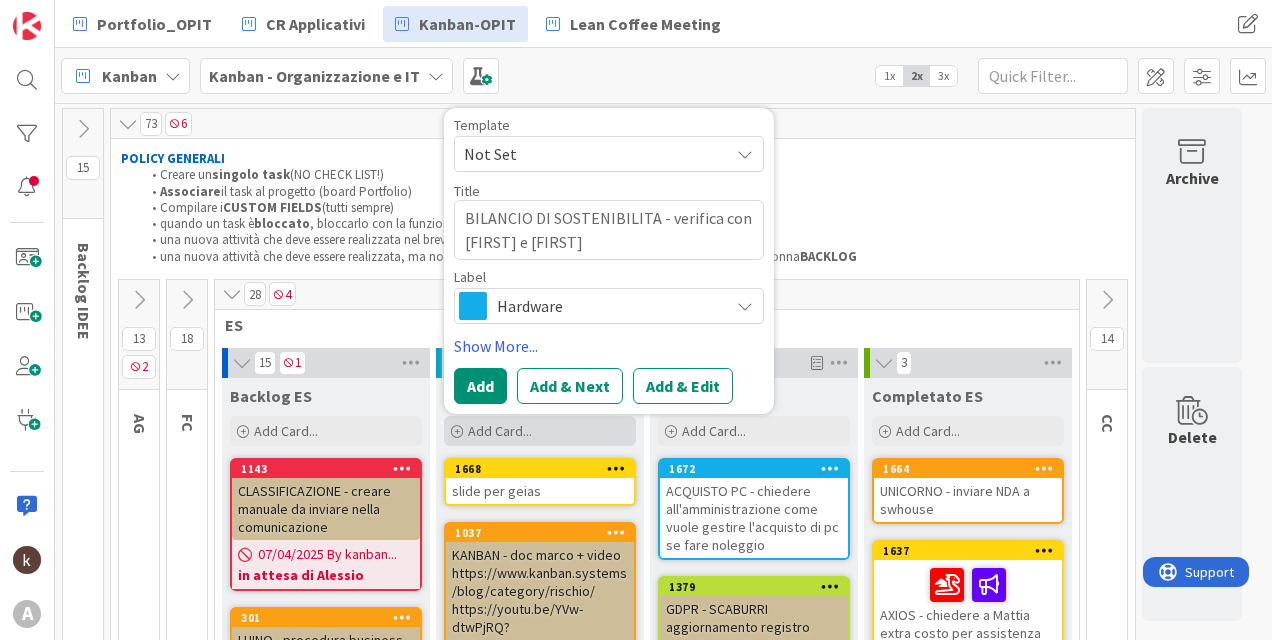 type on "x" 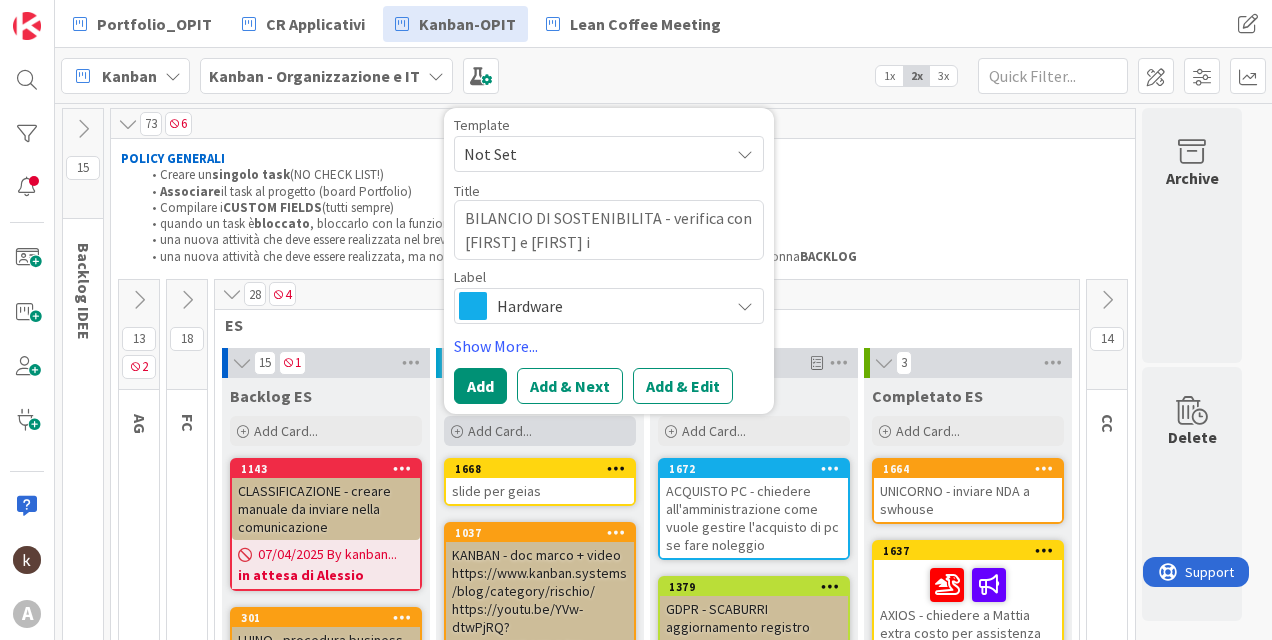 type on "x" 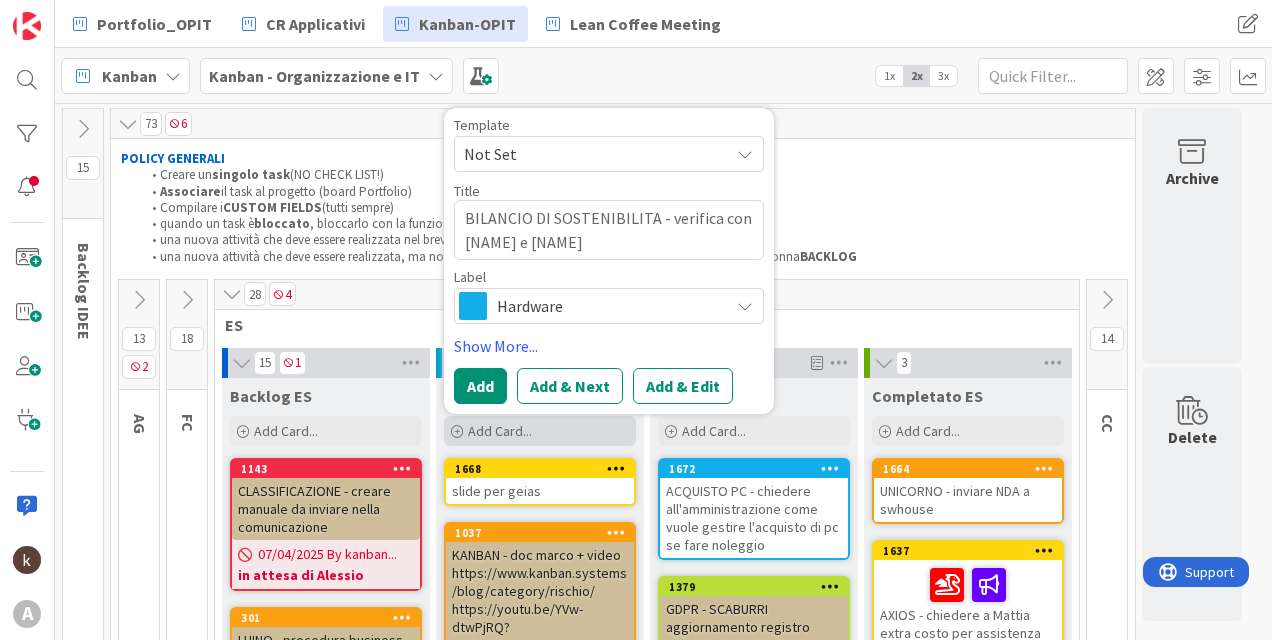 type on "x" 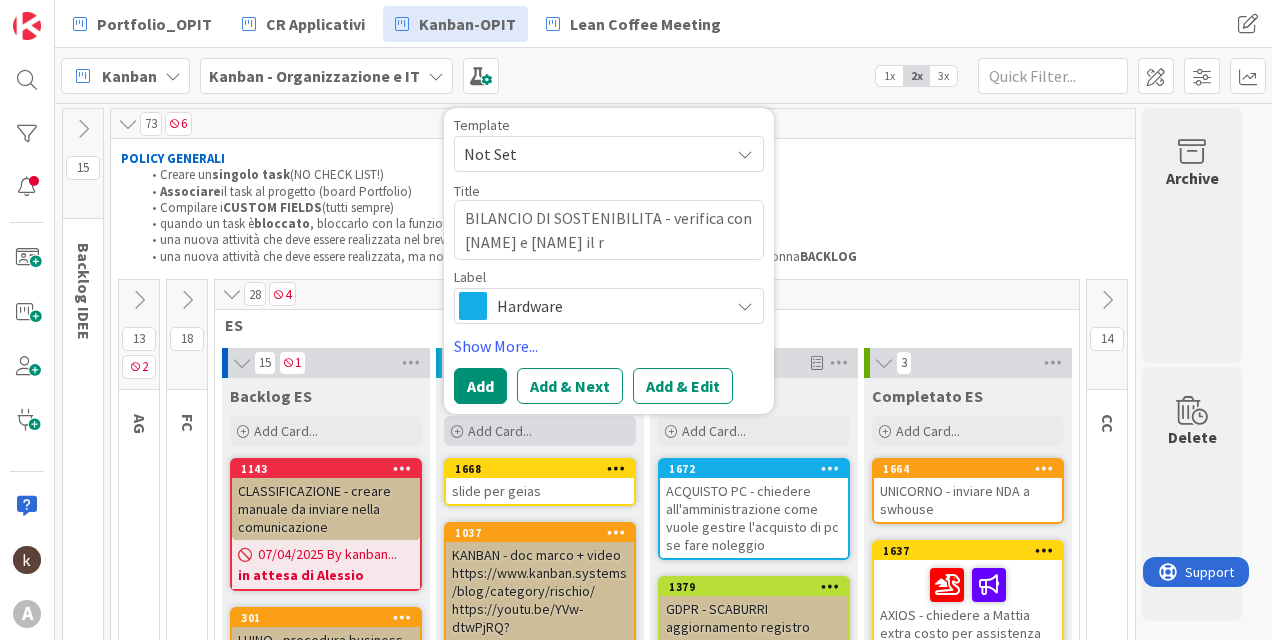 type on "x" 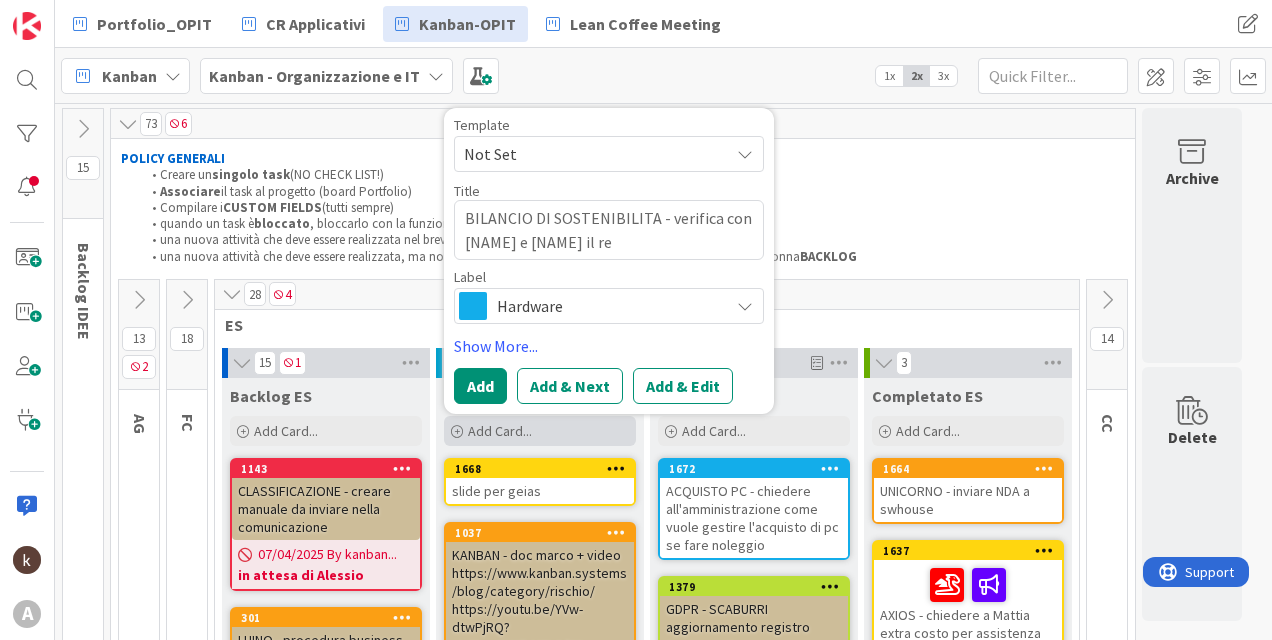 type on "BILANCIO DI SOSTENIBILITA - verifica con Bianca e Deborah il rep" 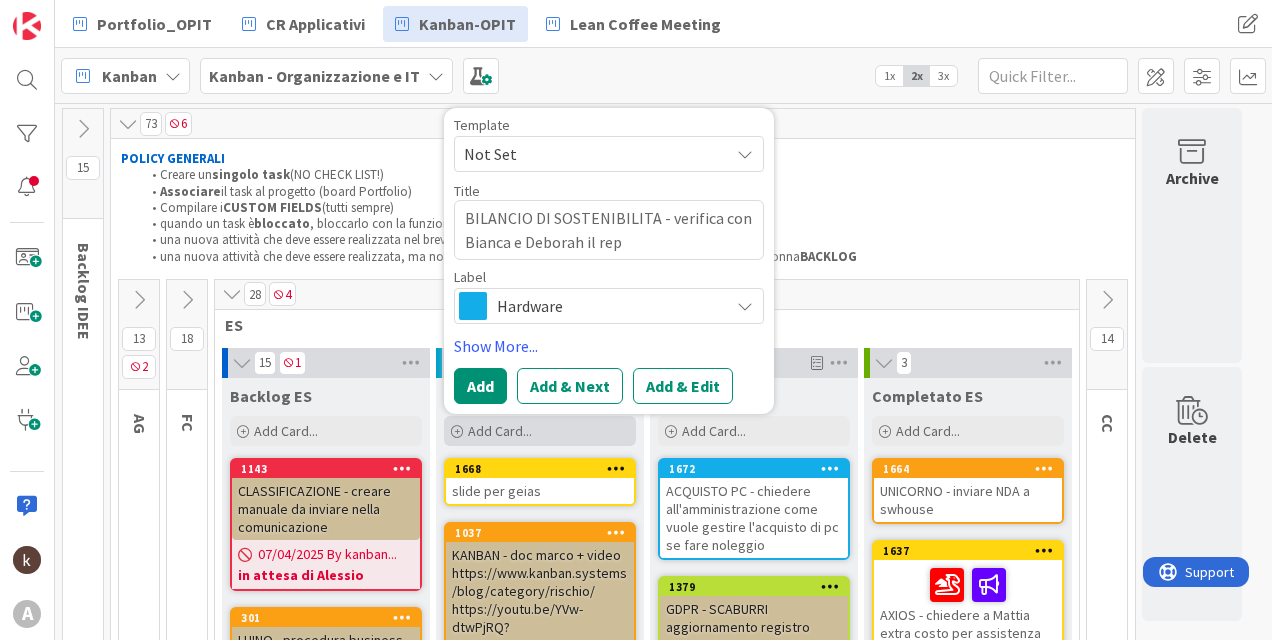 type on "x" 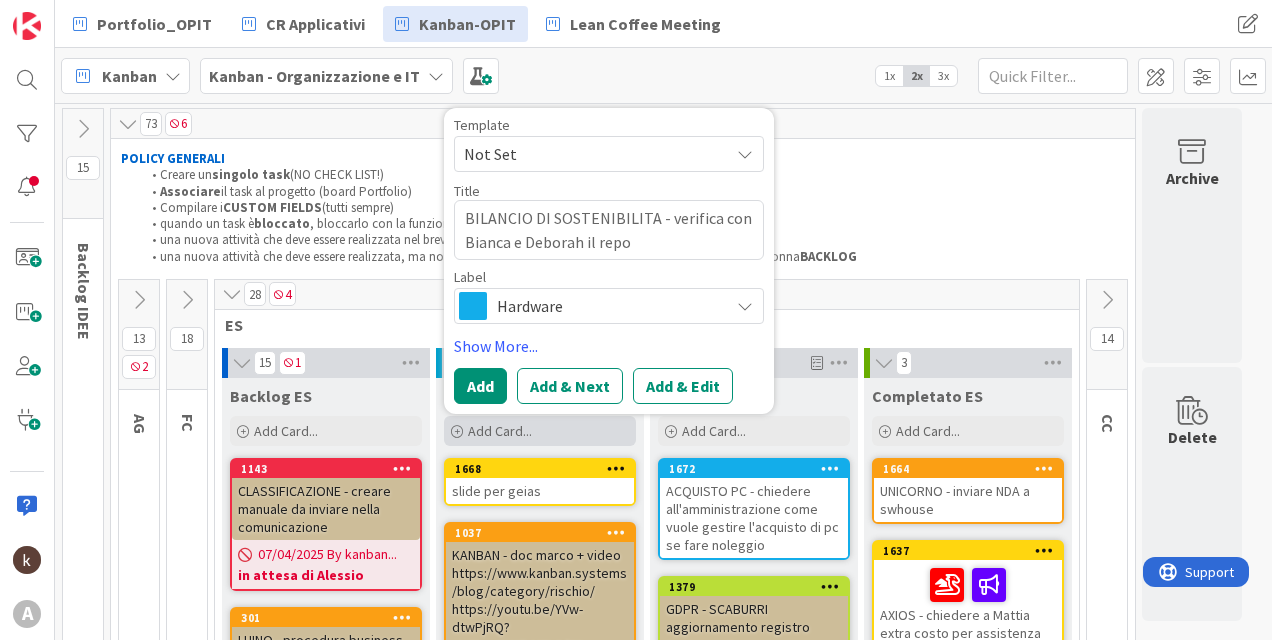type on "x" 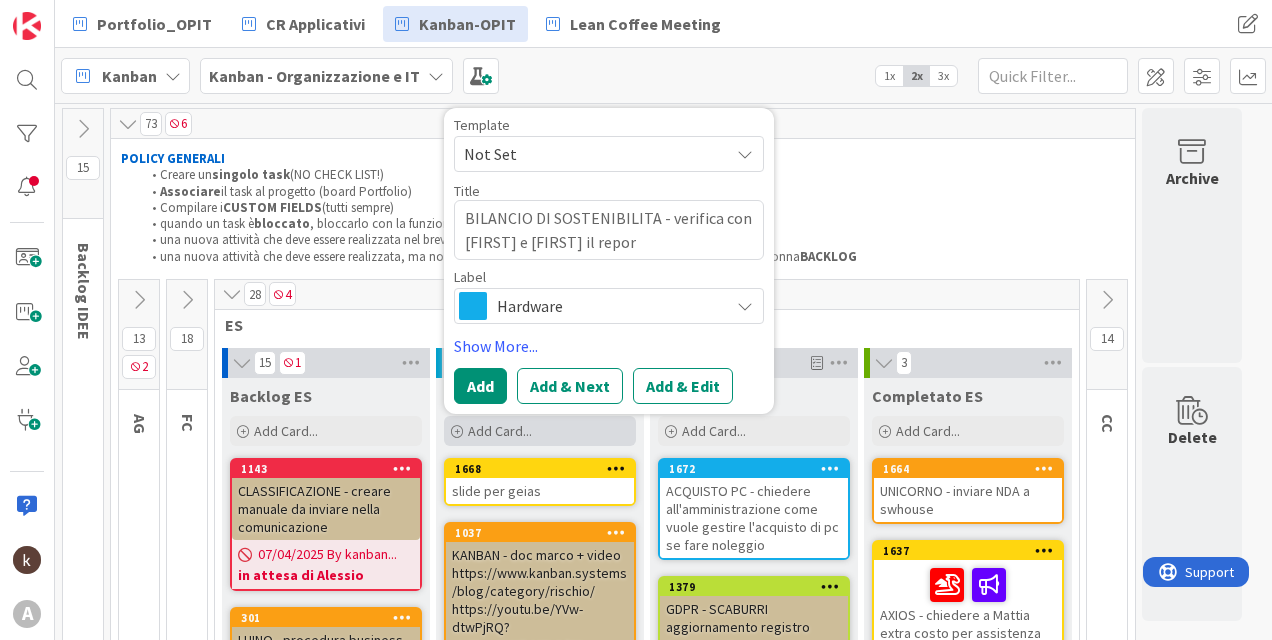 type on "x" 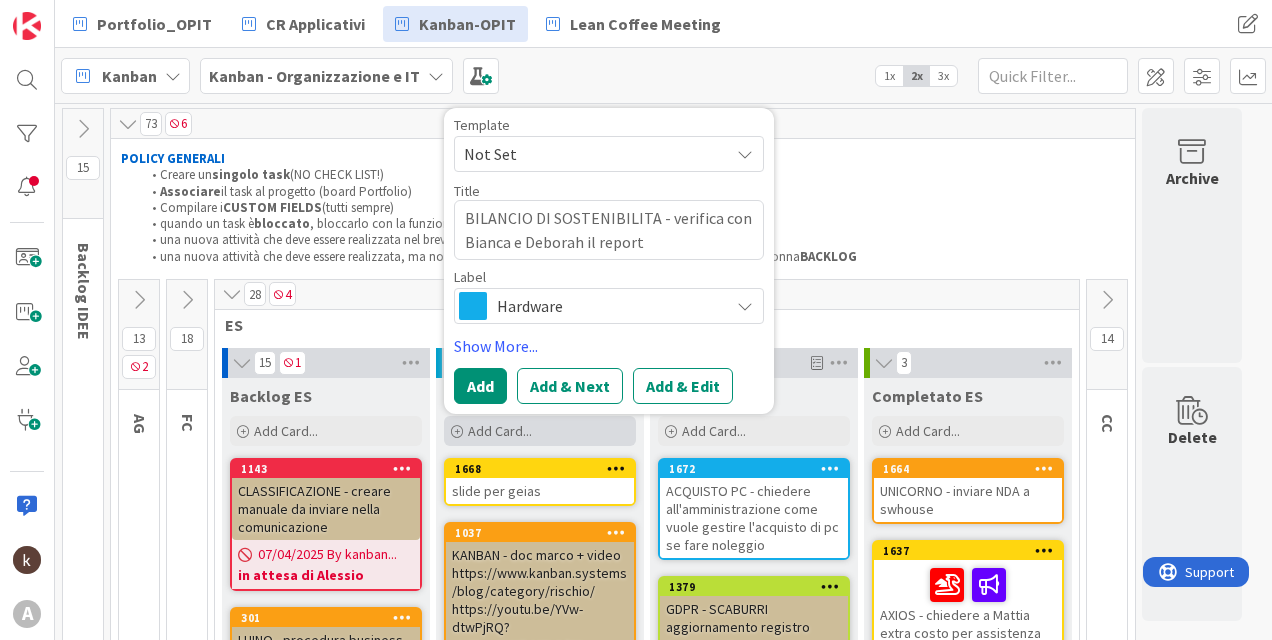 type on "x" 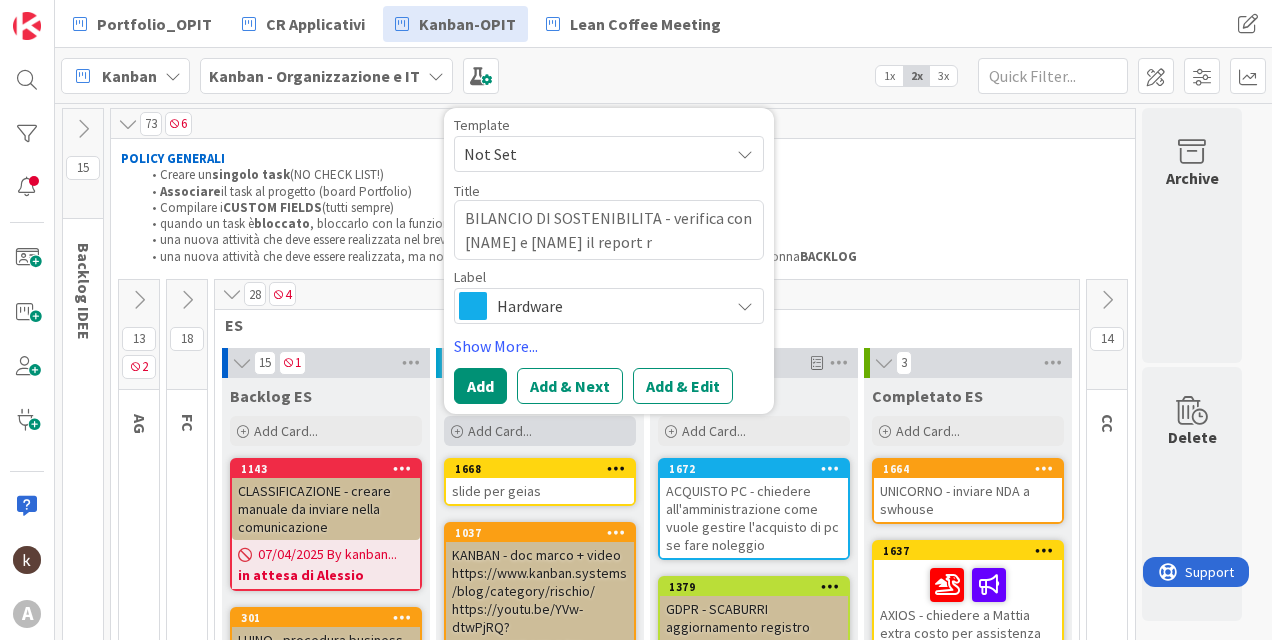 type on "x" 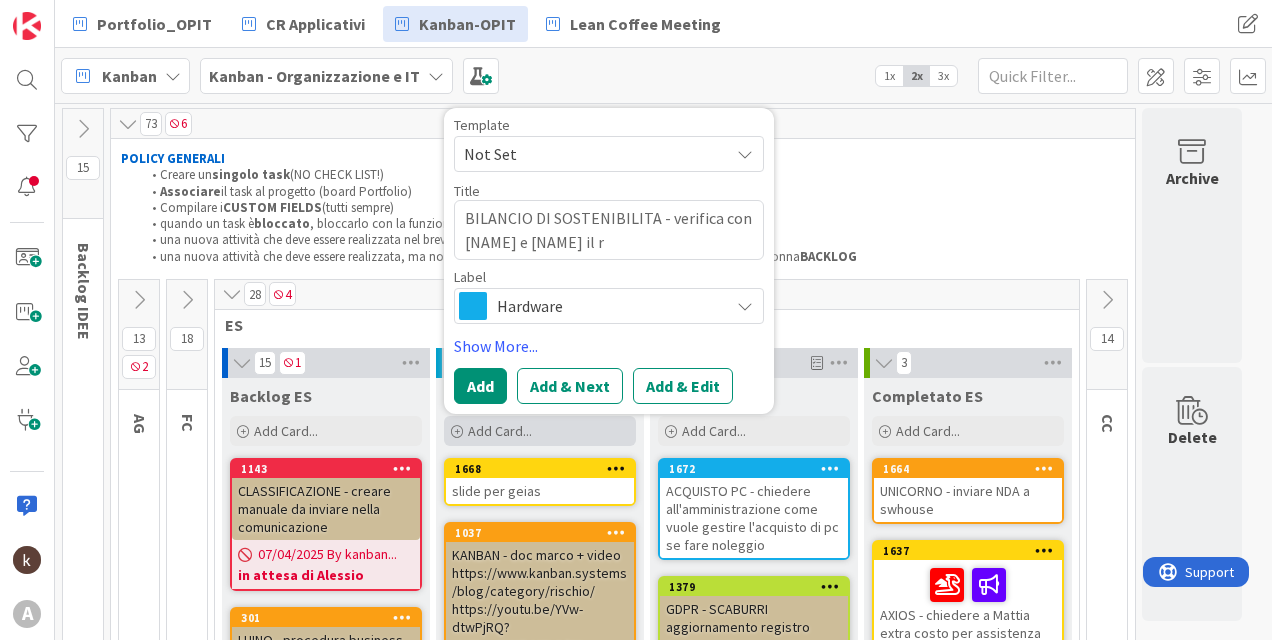 type on "x" 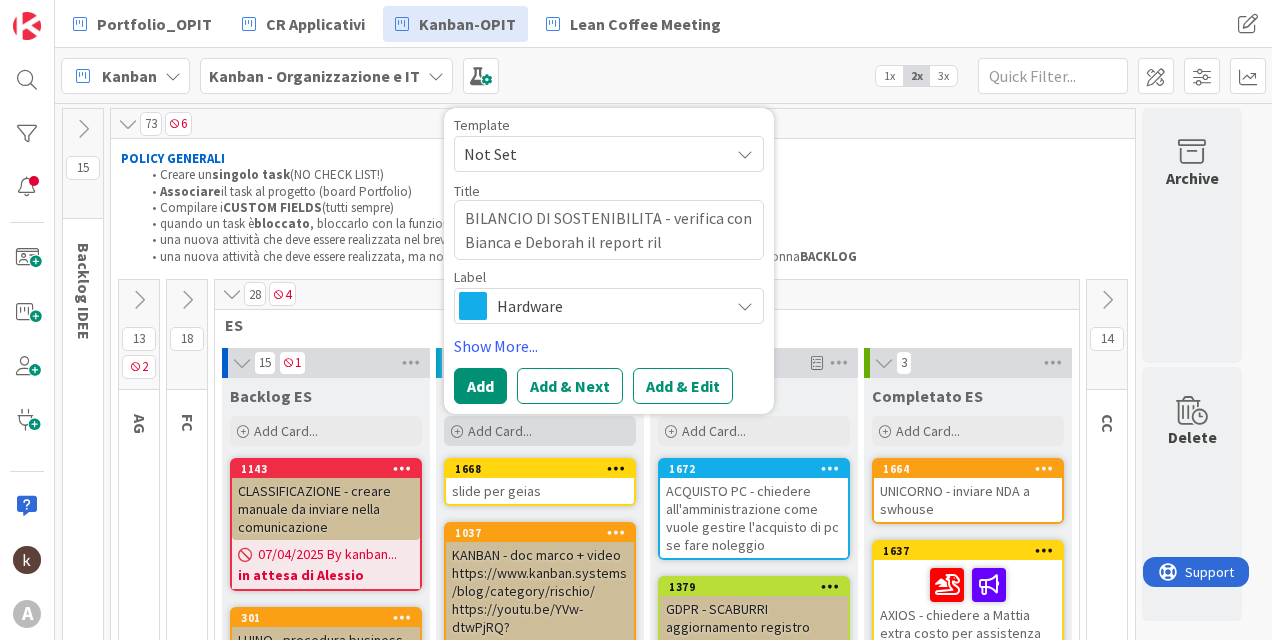 type on "x" 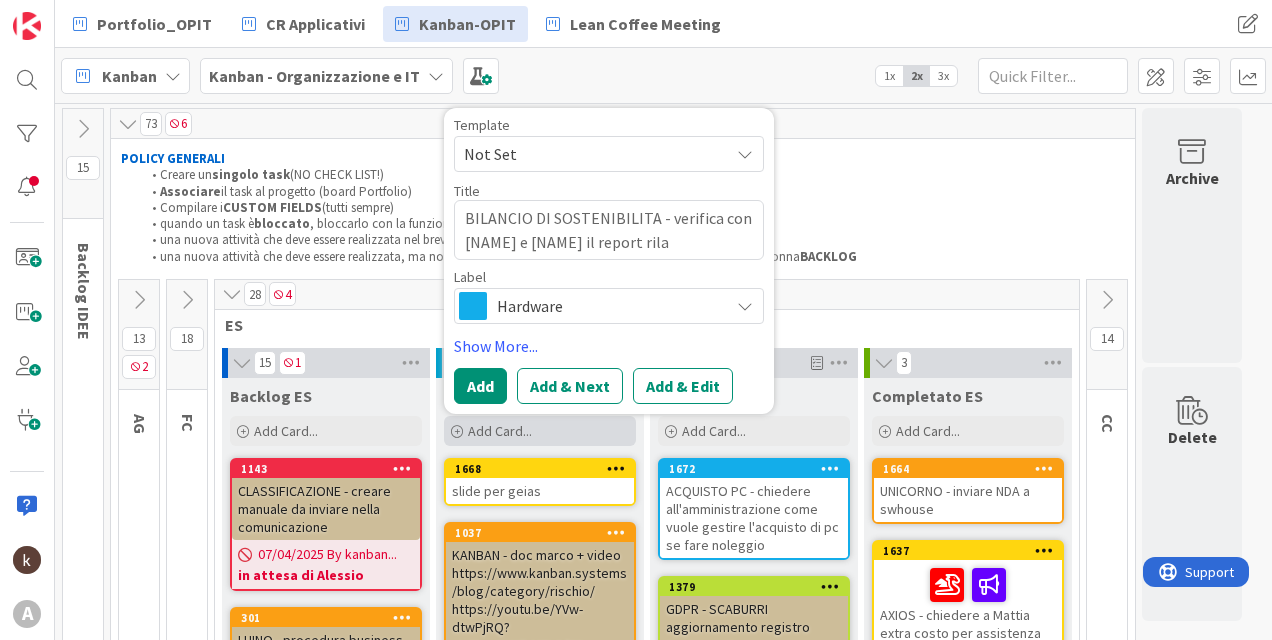 type on "BILANCIO DI SOSTENIBILITA - verifica con [FIRST] e [FIRST] il report rilas" 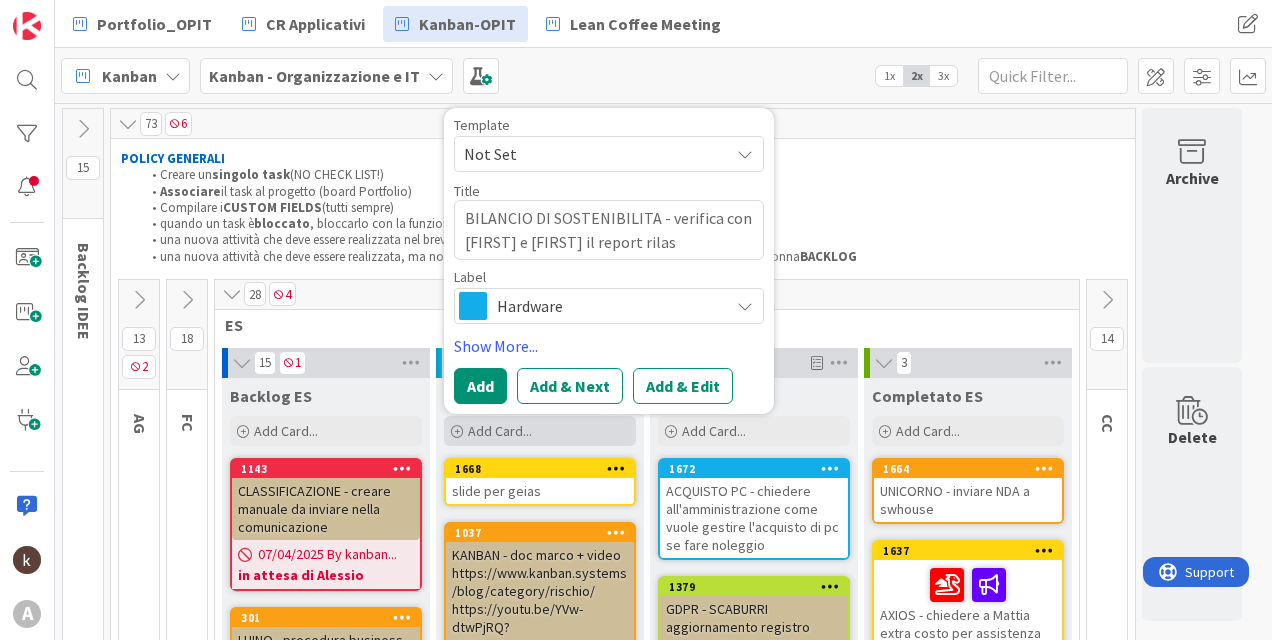 type on "x" 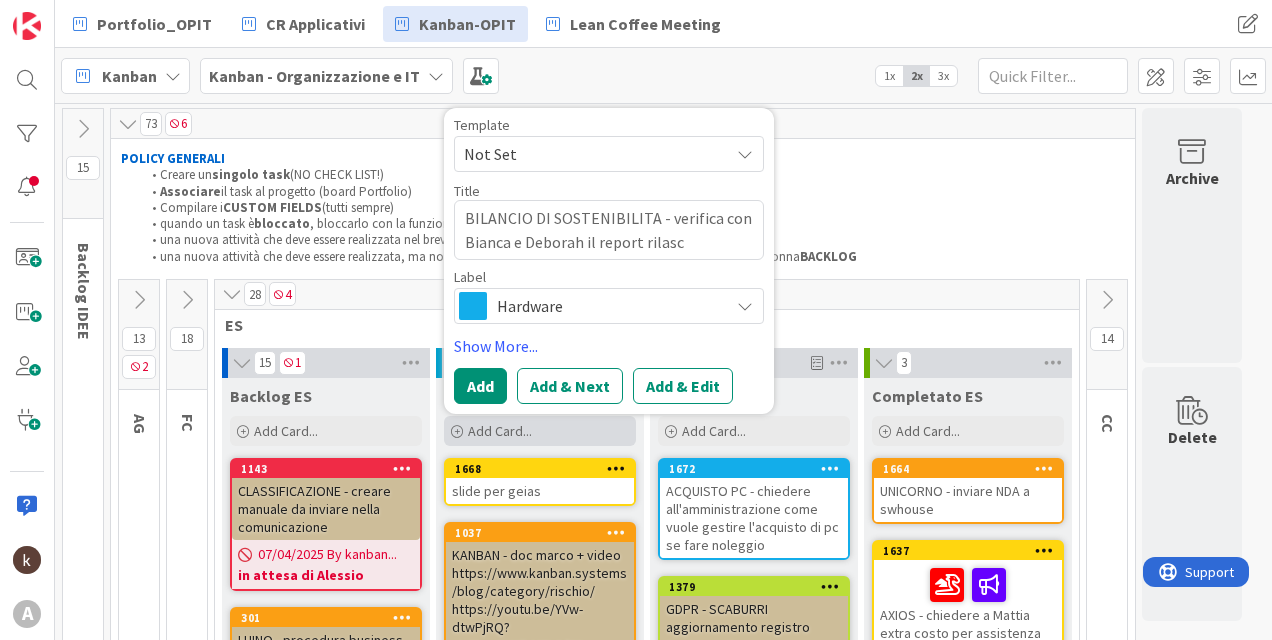 type on "x" 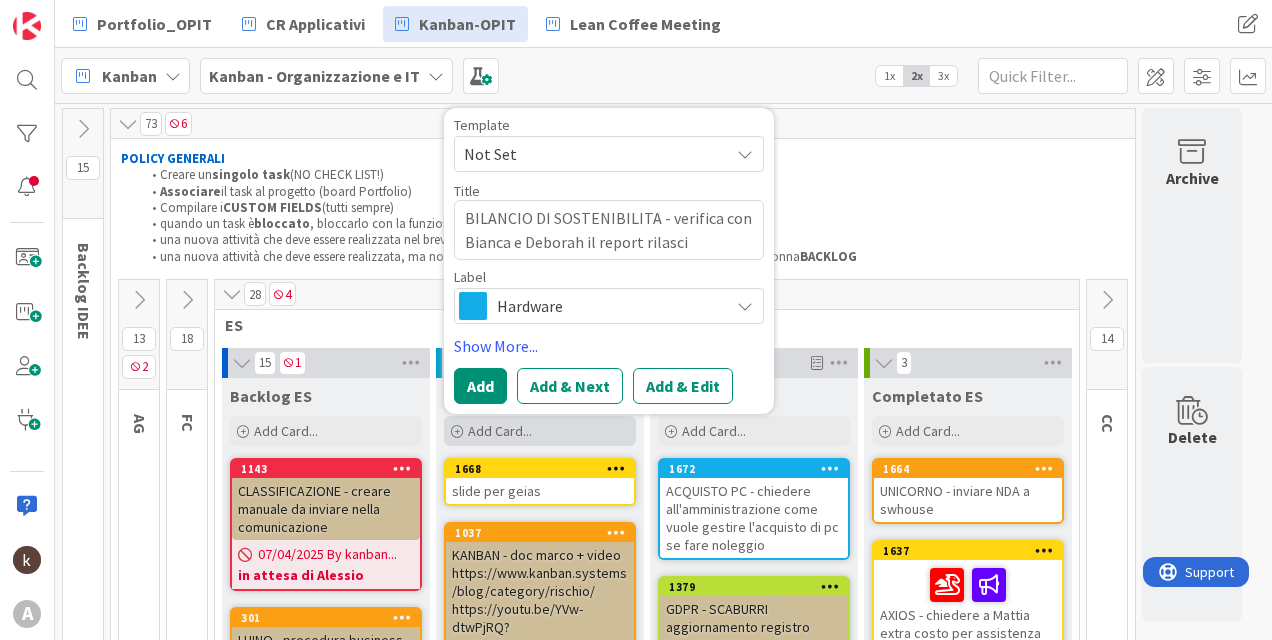 type on "x" 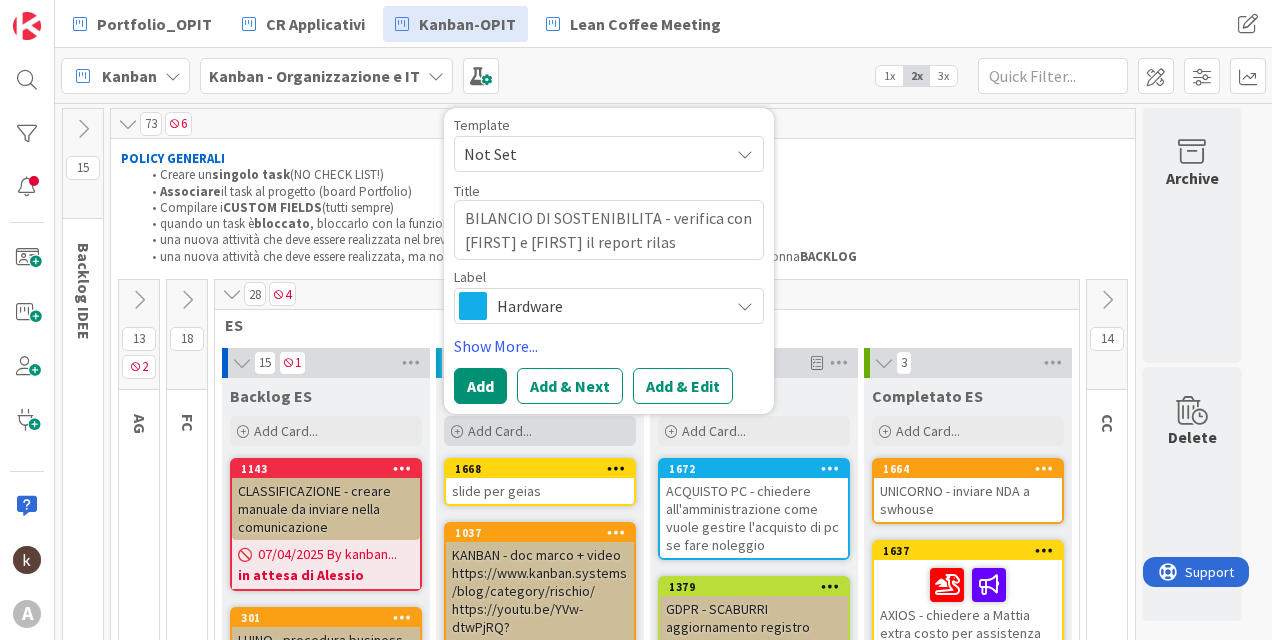 type on "x" 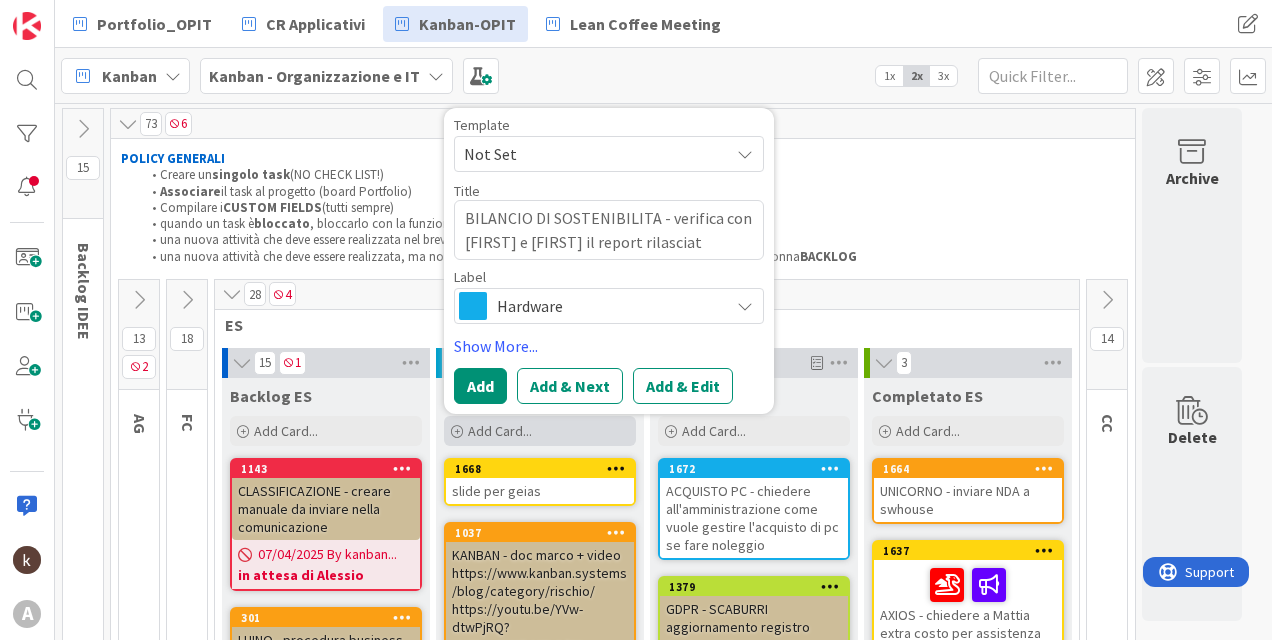 type on "x" 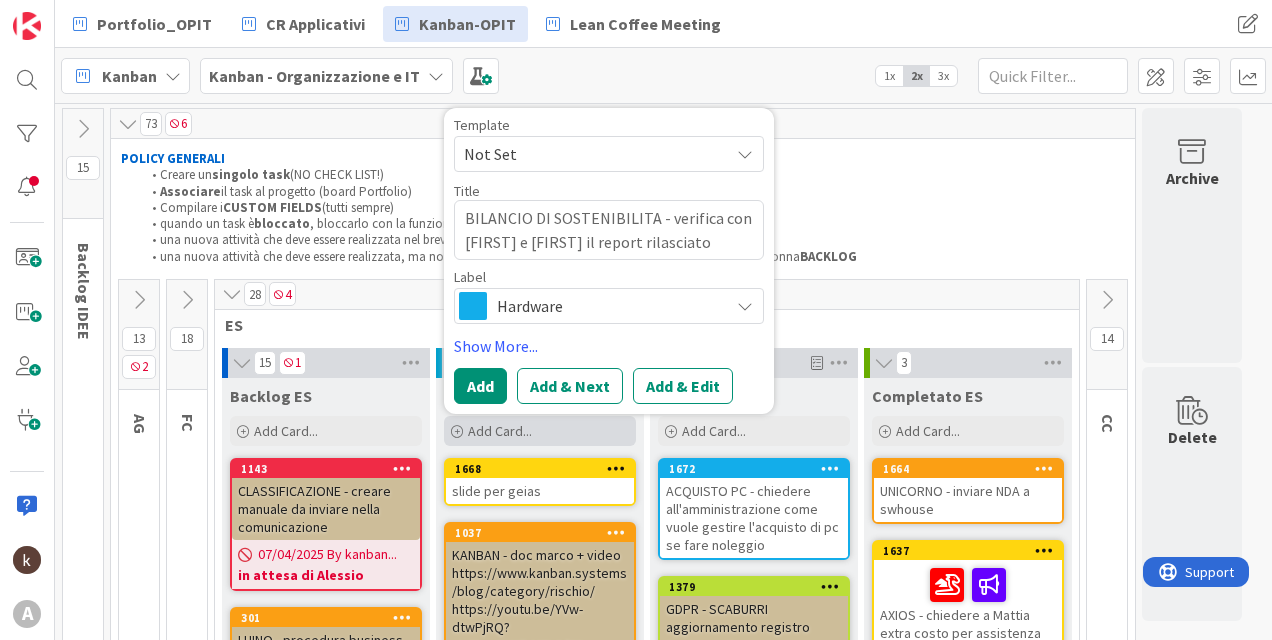 type on "x" 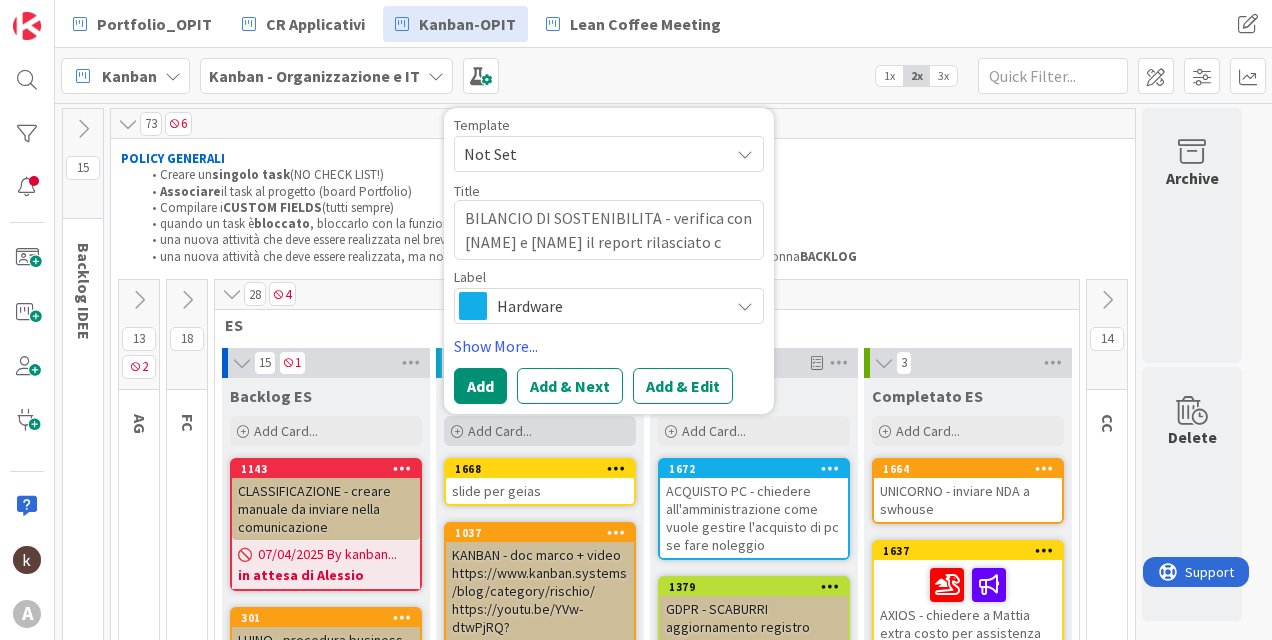 type on "BILANCIO DI SOSTENIBILITA - verifica con [NAME] e [NAME] il report rilasciato co" 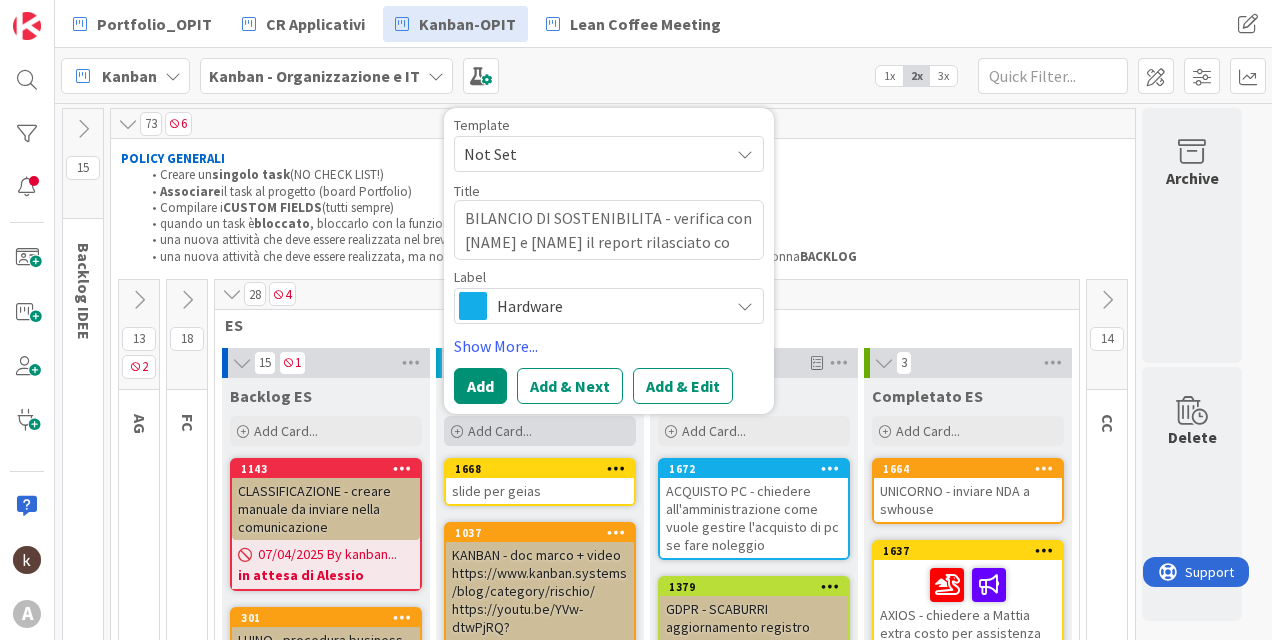 type on "x" 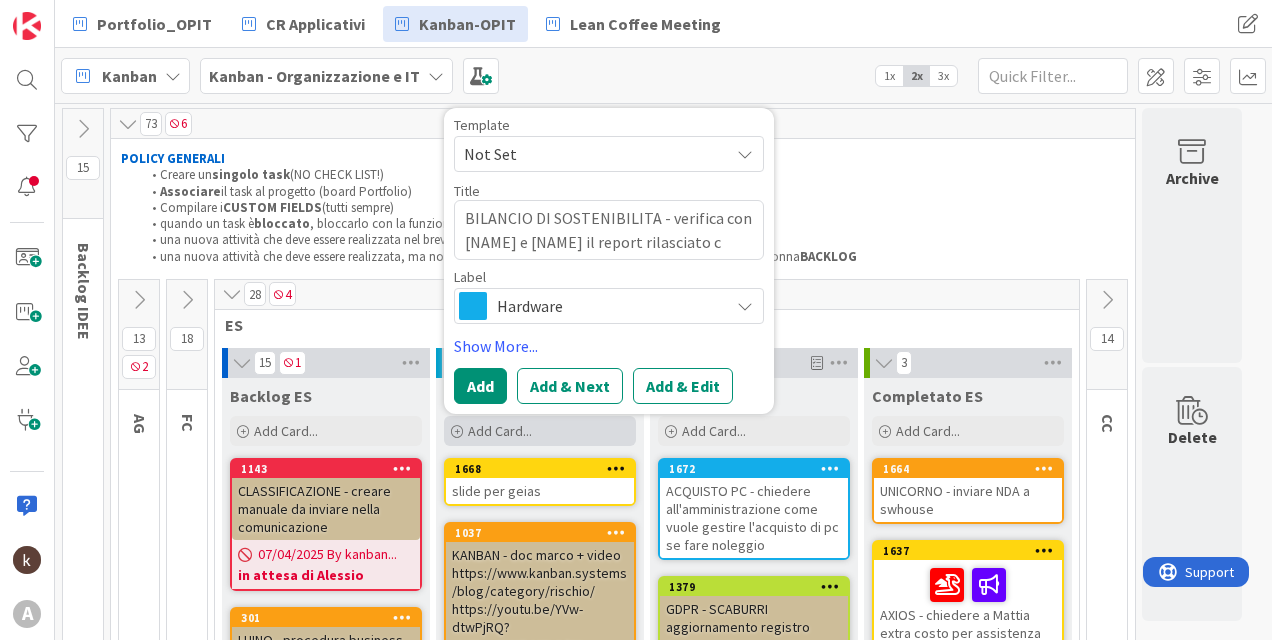 type on "x" 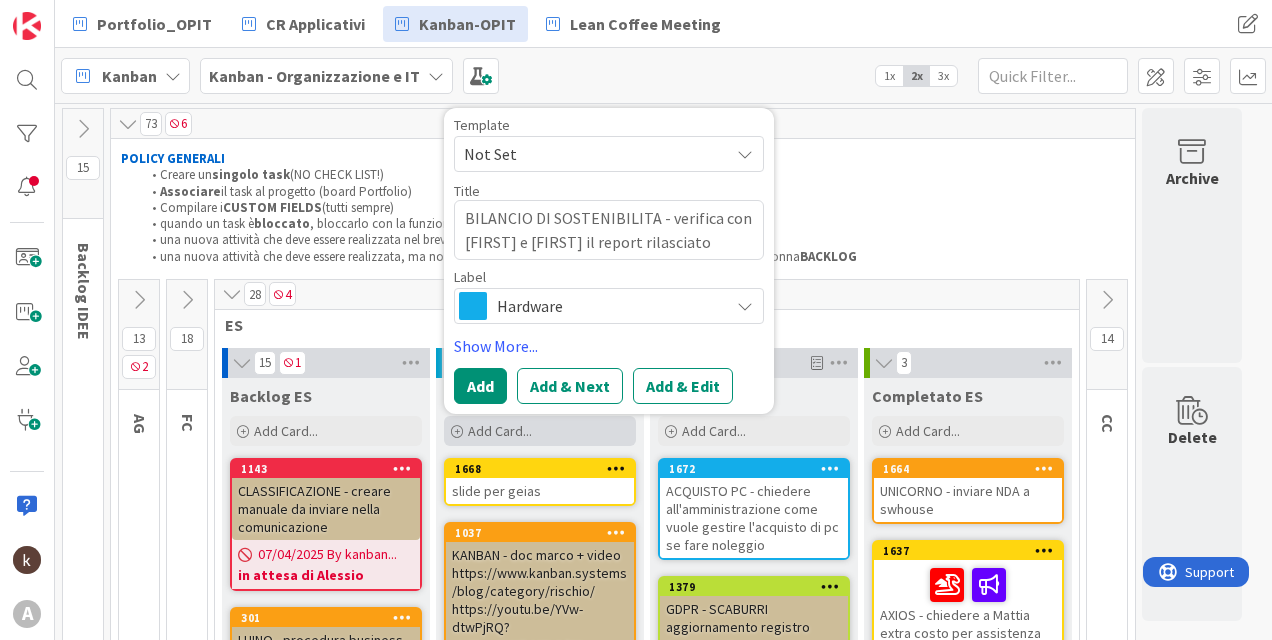 type on "x" 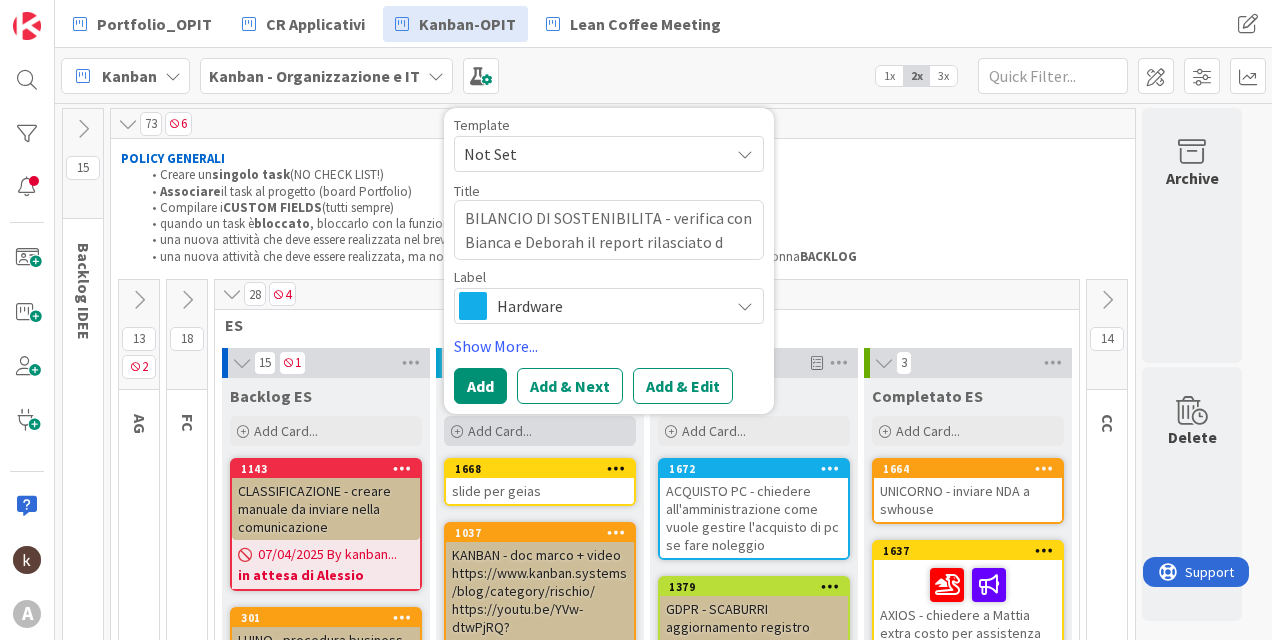 type on "x" 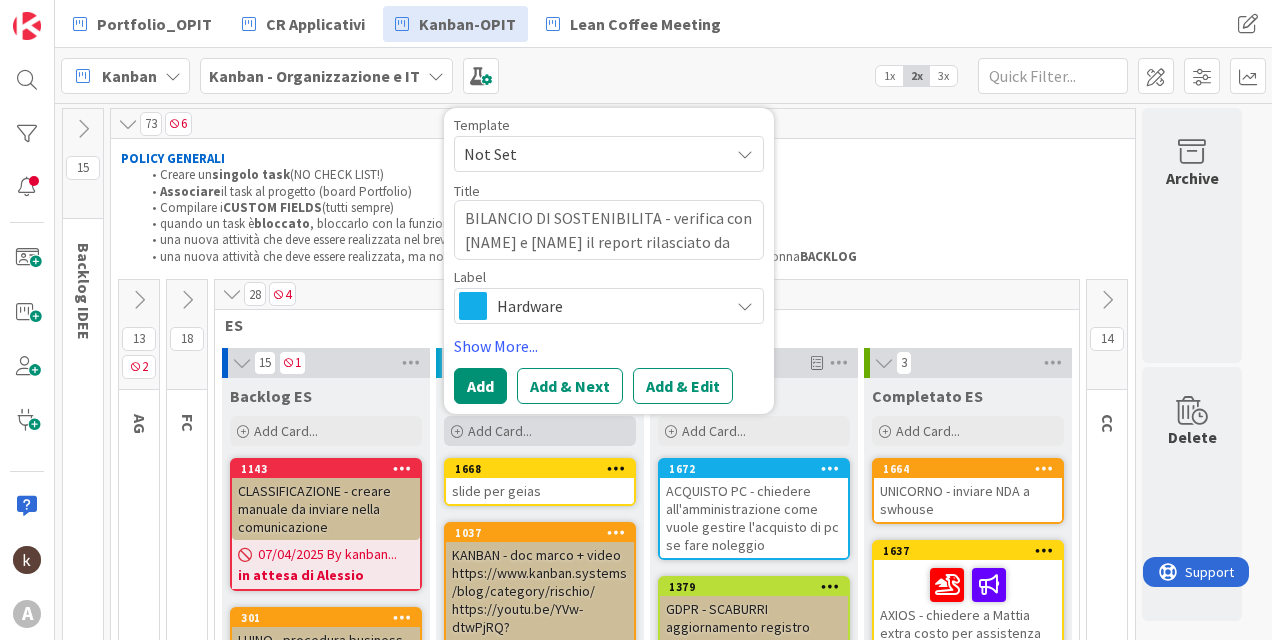 type on "BILANCIO DI SOSTENIBILITA - verifica con [NAME] e [NAME] il report rilasciato da" 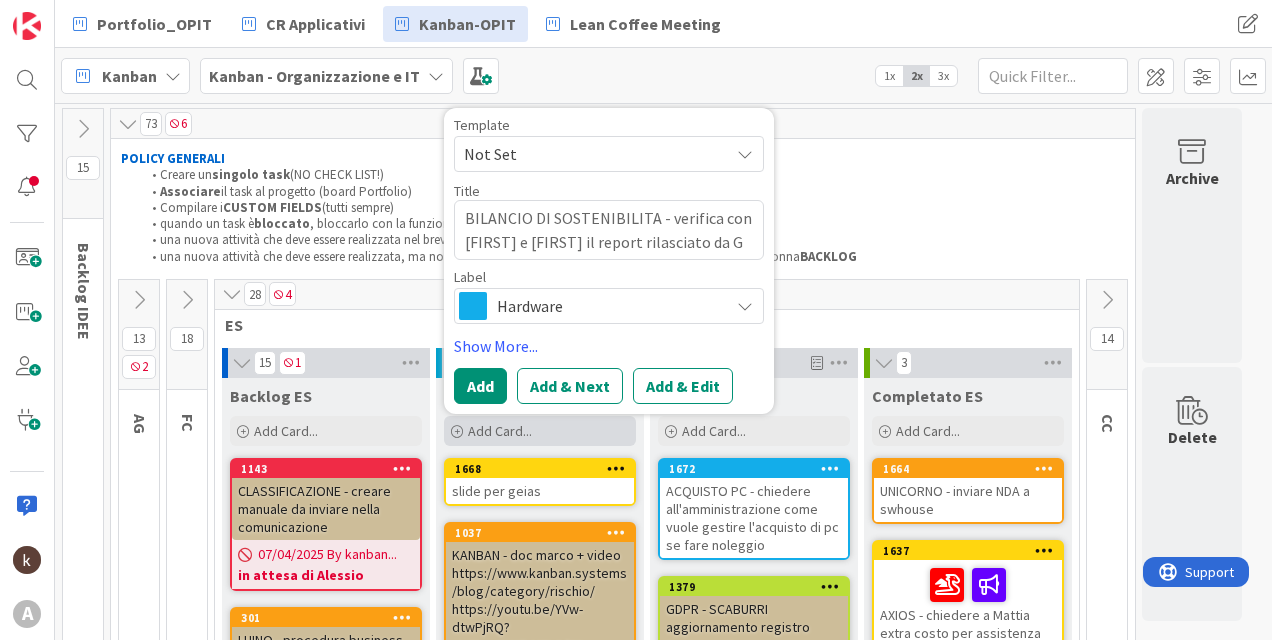 type on "x" 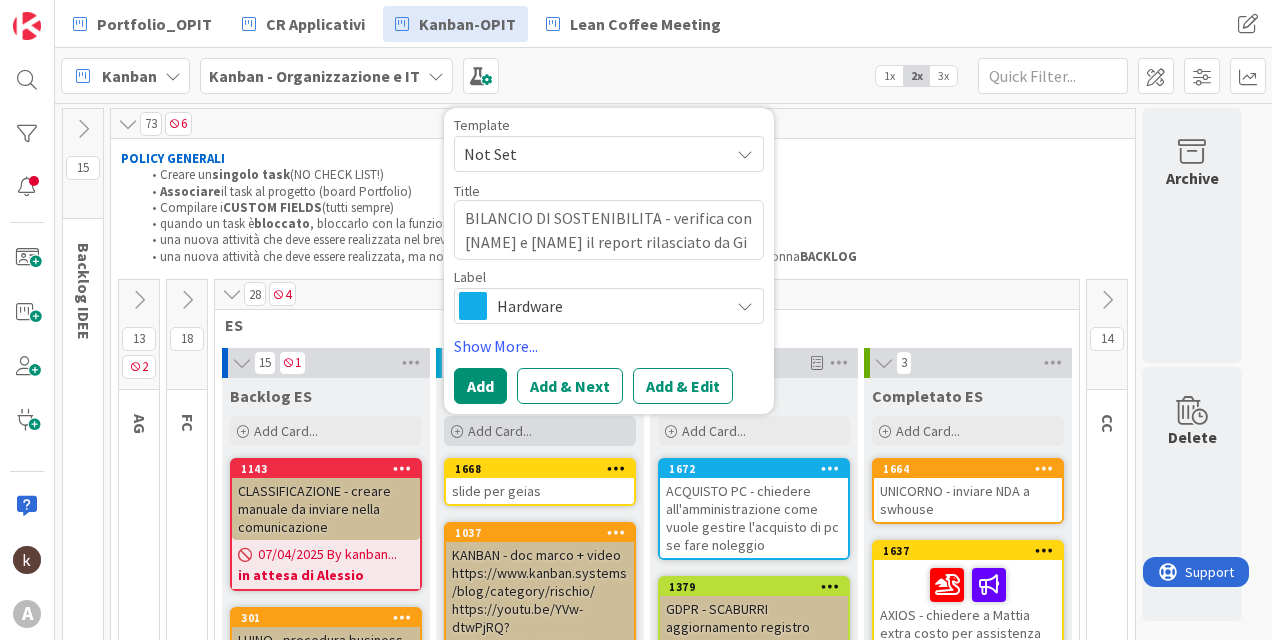 type on "x" 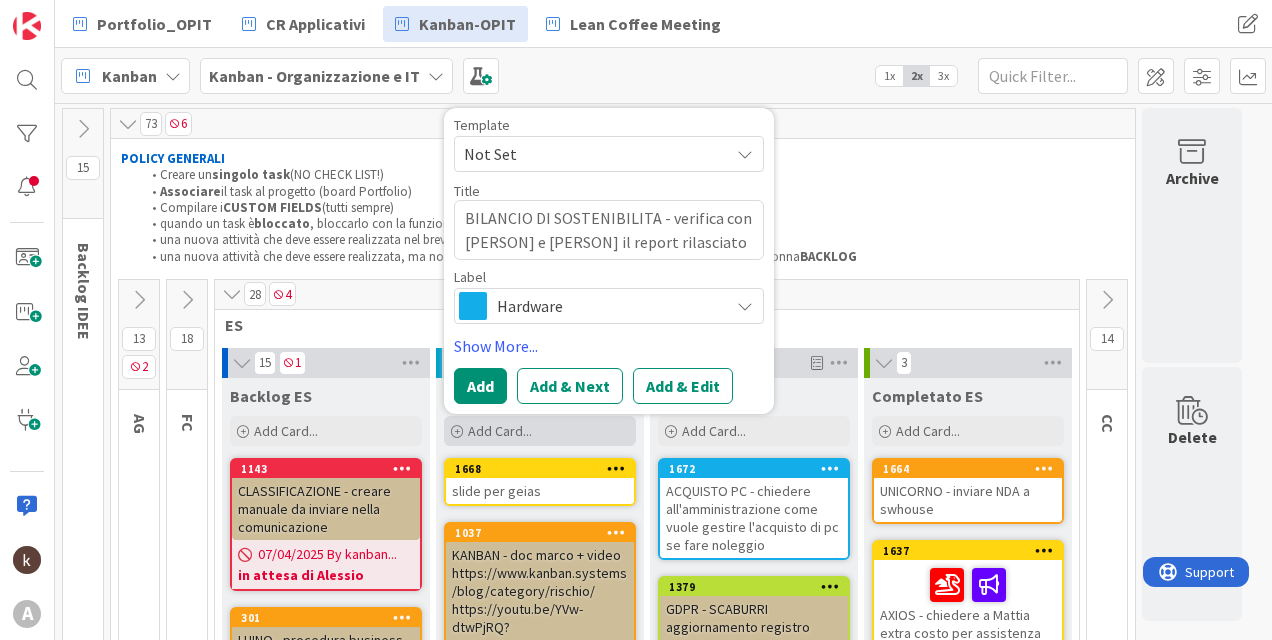 type on "x" 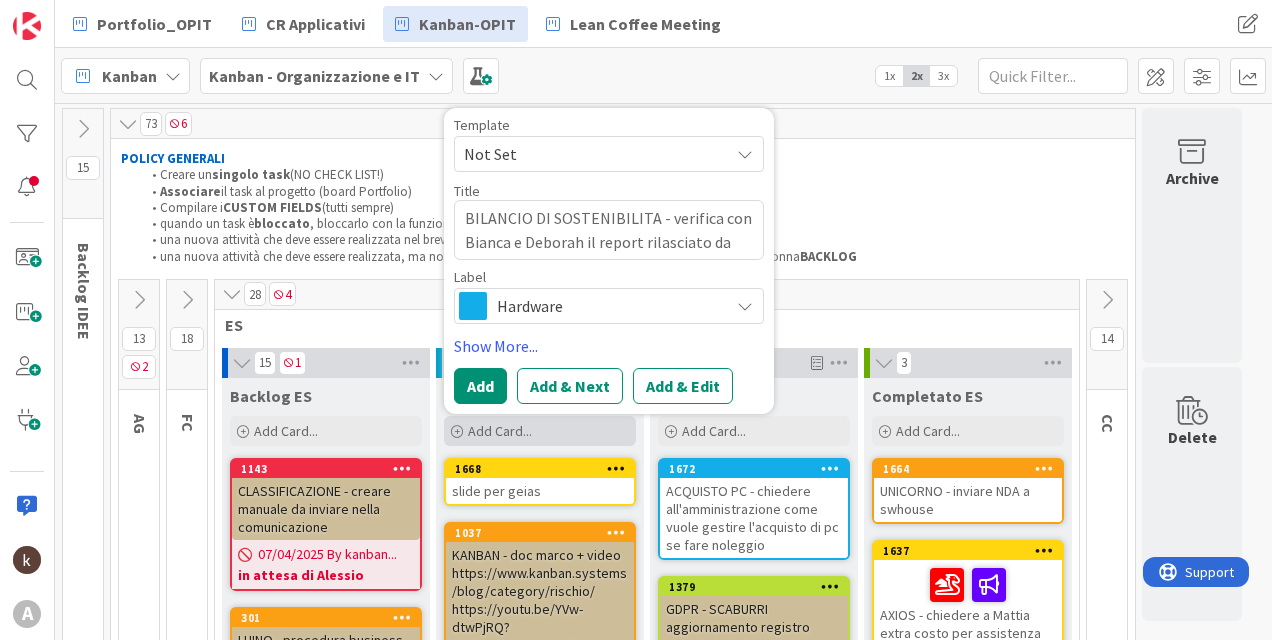type on "x" 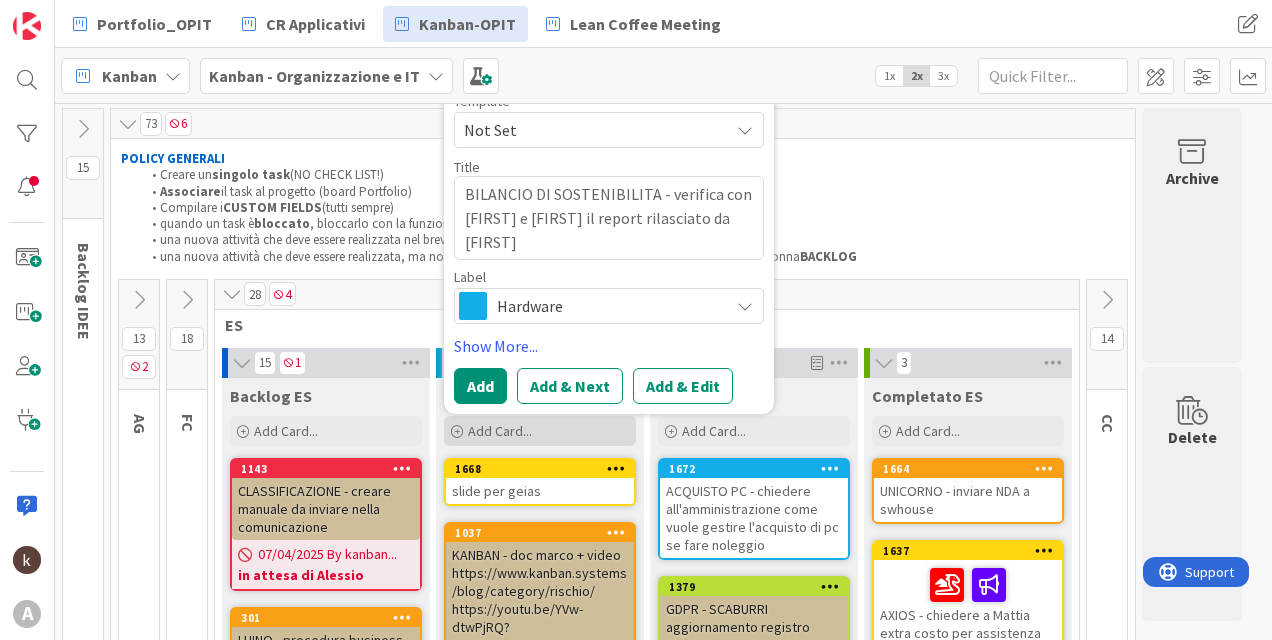 type on "x" 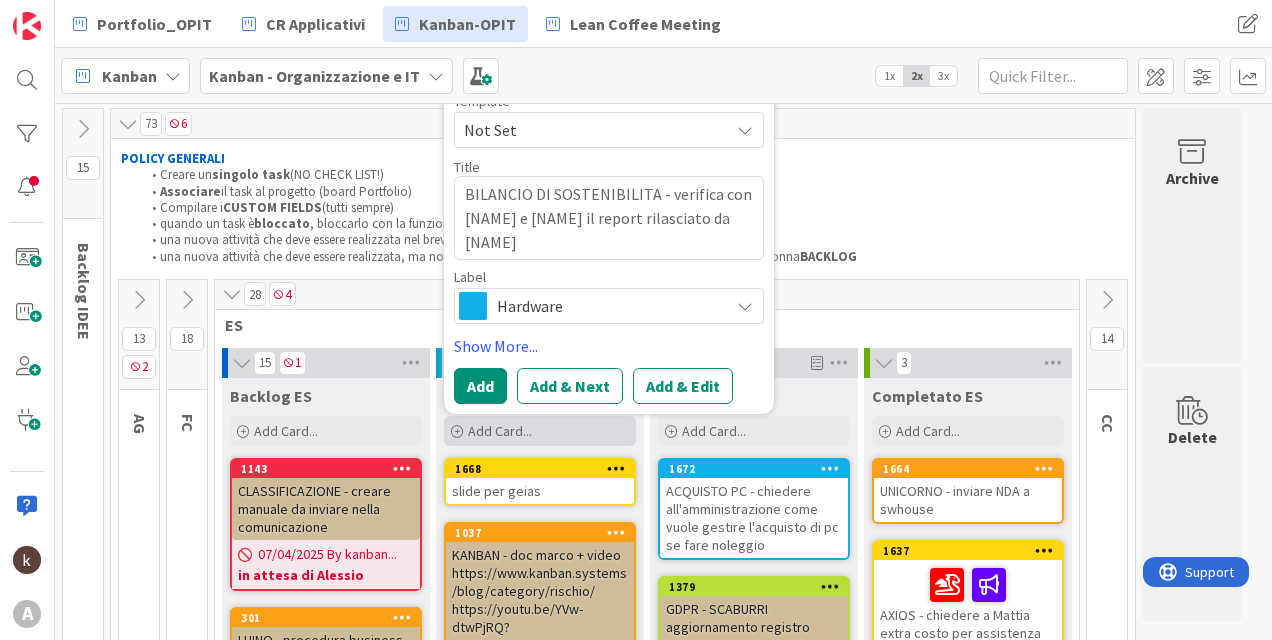 type on "x" 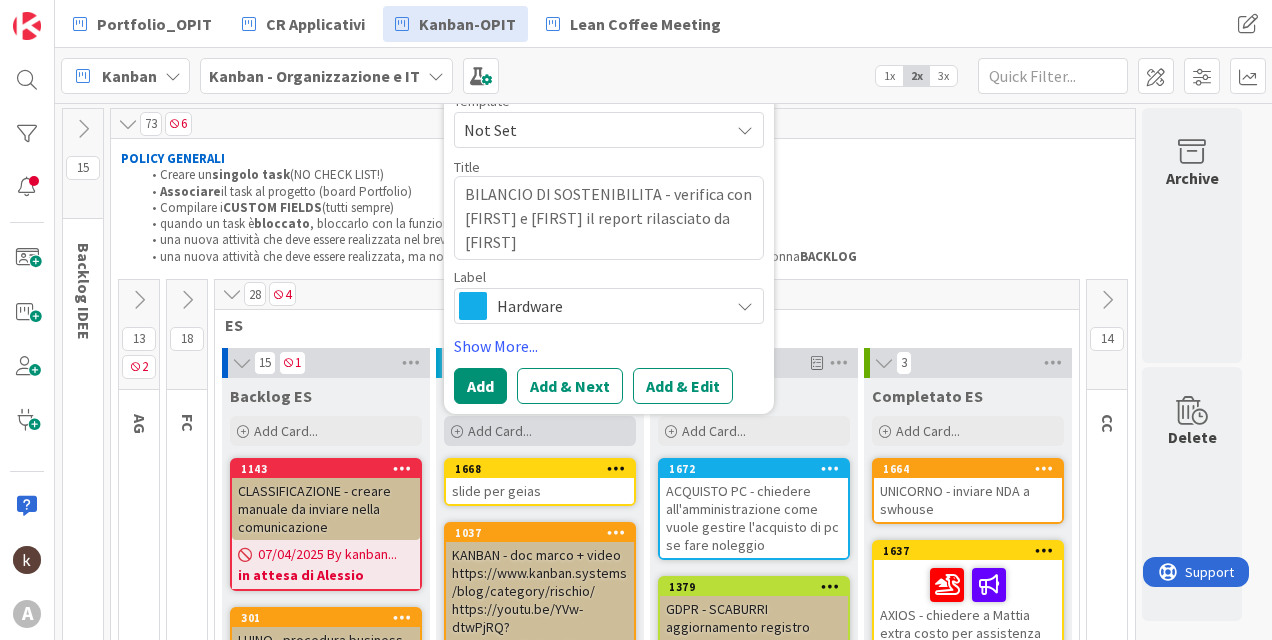 type on "x" 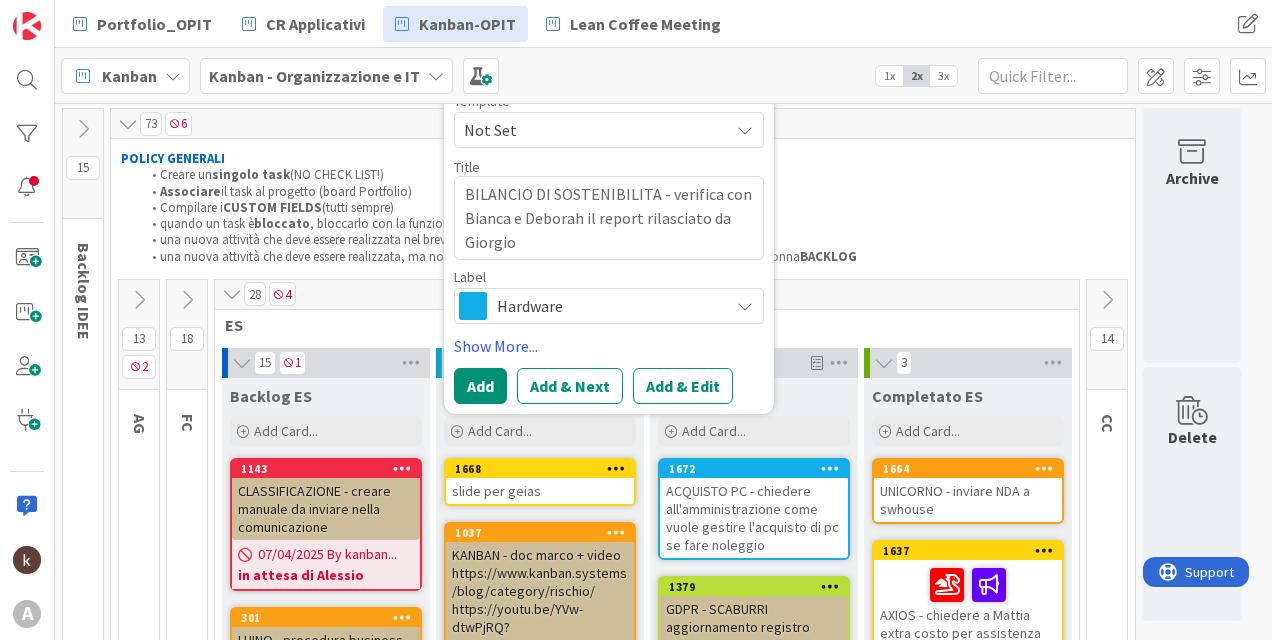 type on "BILANCIO DI SOSTENIBILITA - verifica con Bianca e Deborah il report rilasciato da Giorgio" 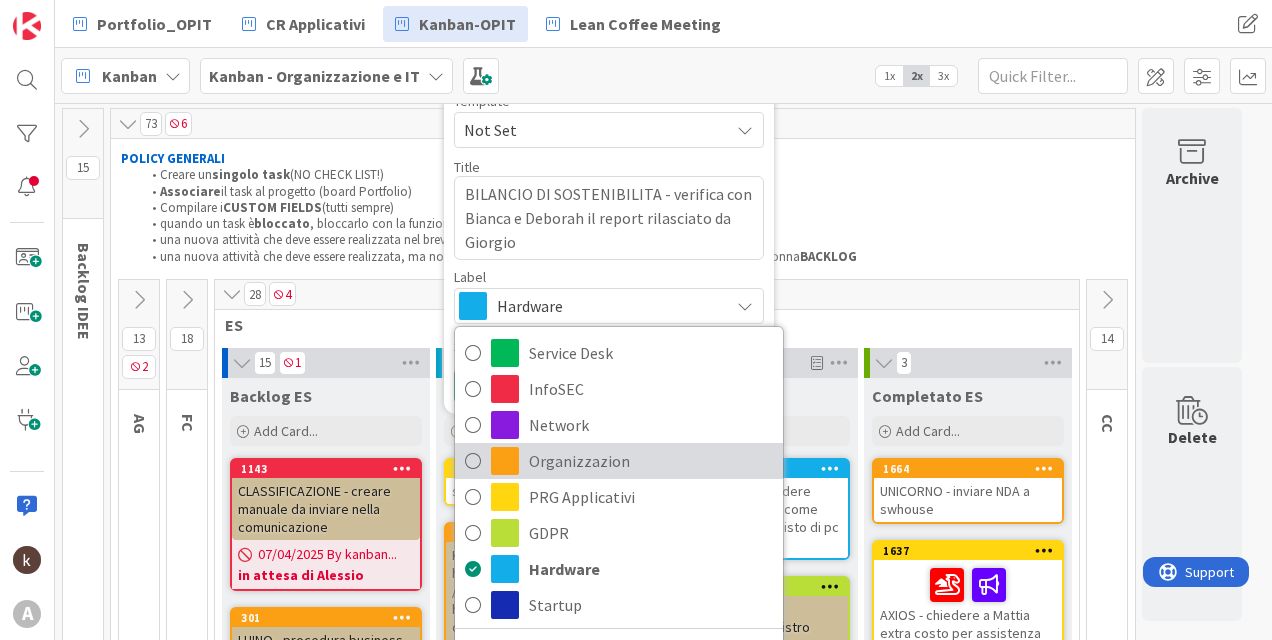 click on "Organizzazion" at bounding box center [651, 461] 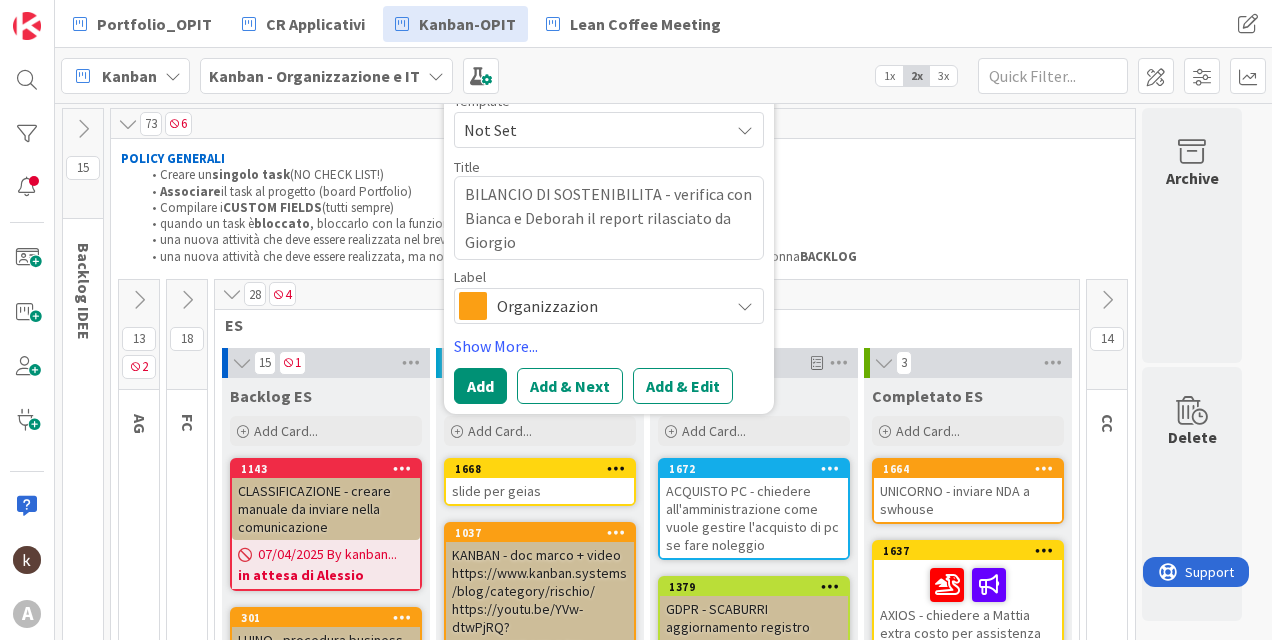 click on "Add & Edit" at bounding box center (683, 386) 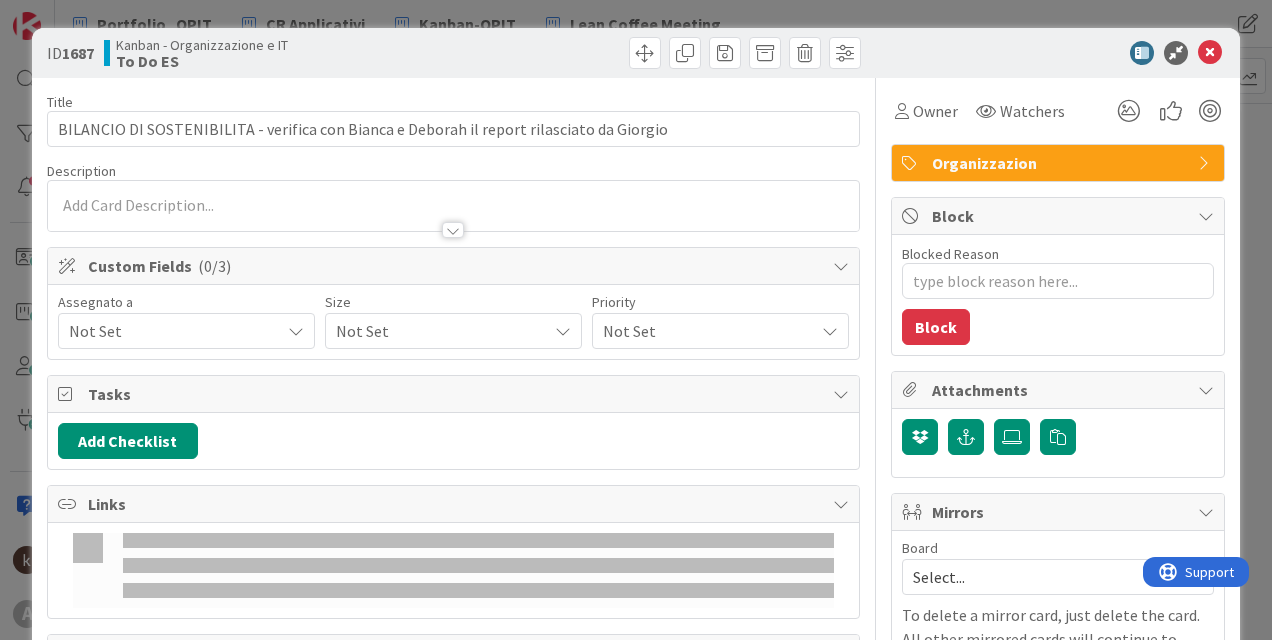 scroll, scrollTop: 0, scrollLeft: 0, axis: both 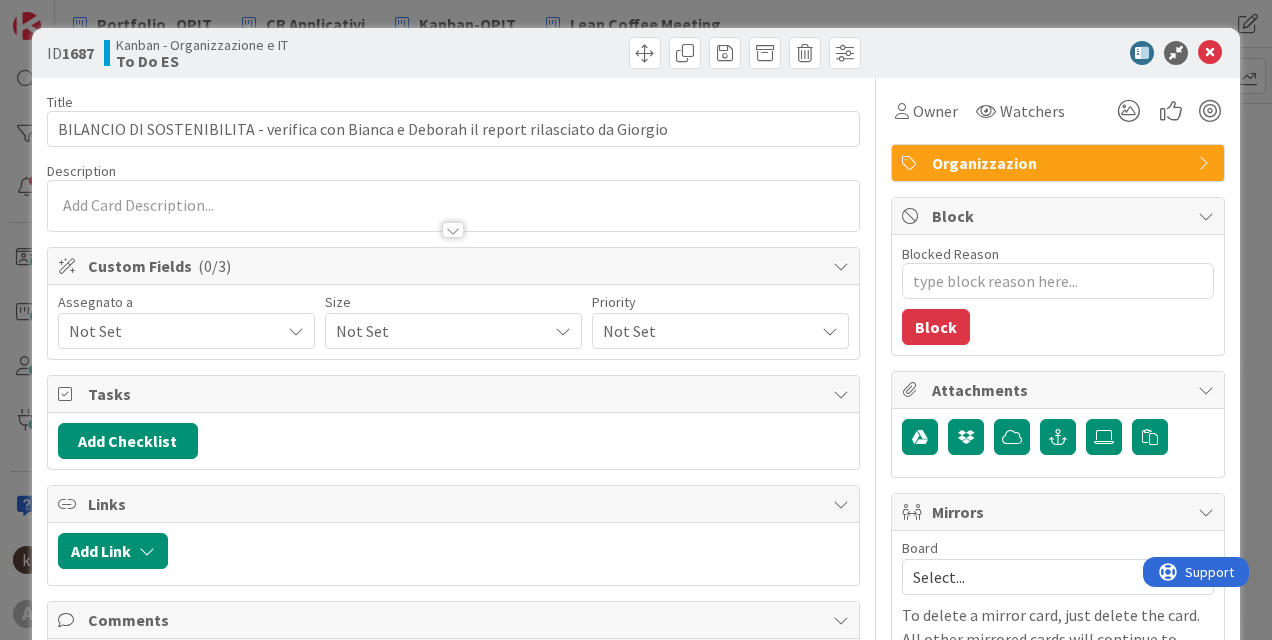 click on "Not Set" at bounding box center [174, 331] 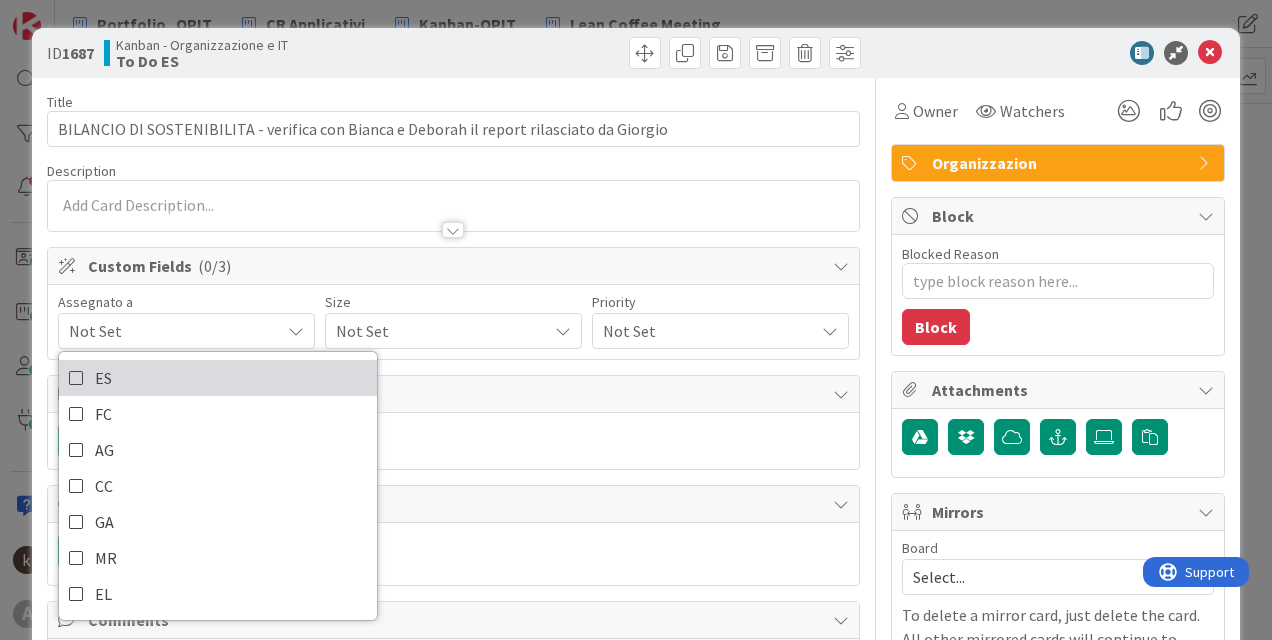 click on "ES" at bounding box center (218, 378) 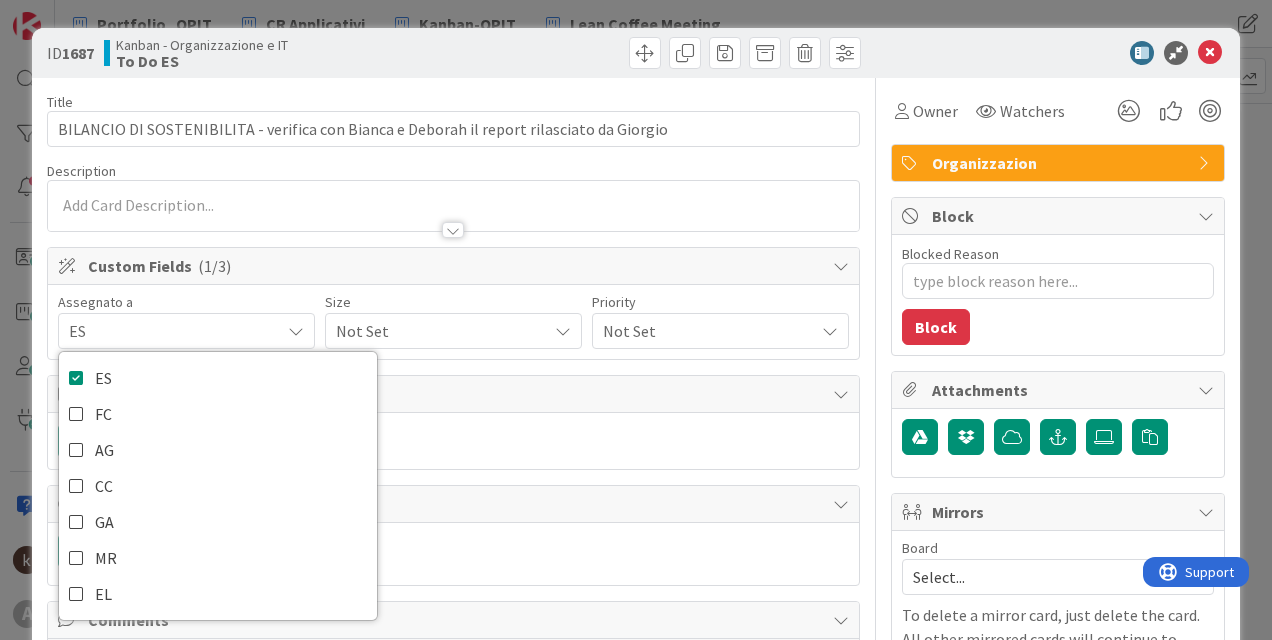 click on "Not Set" at bounding box center (436, 331) 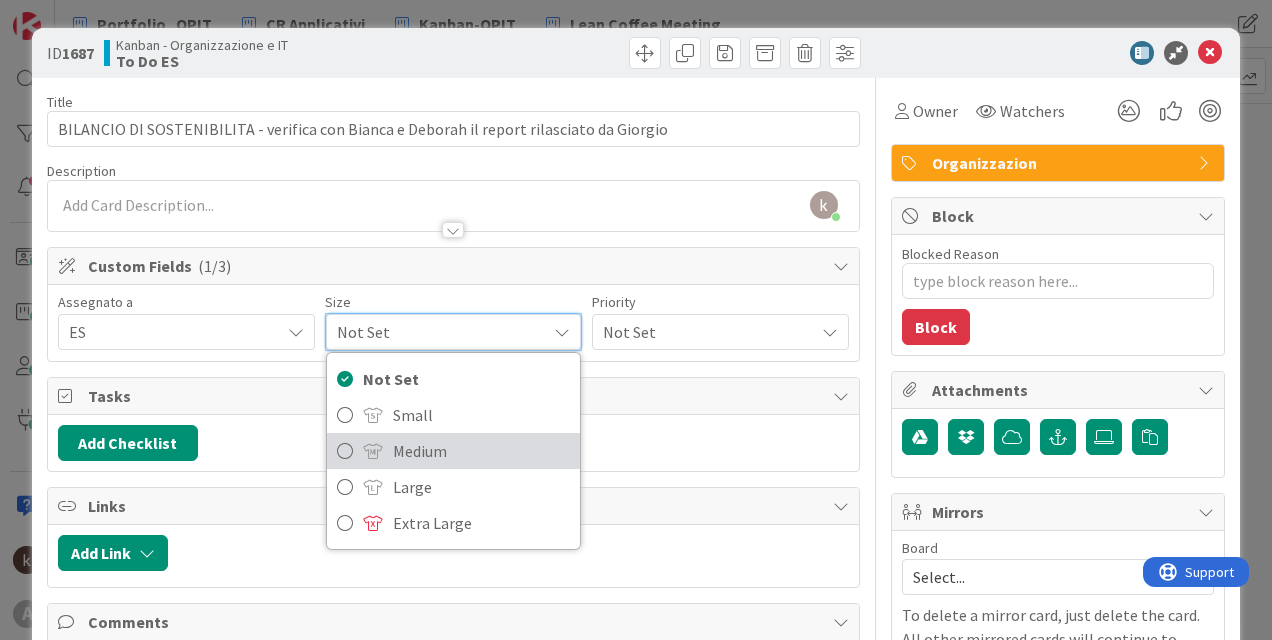 click on "Medium" at bounding box center [481, 451] 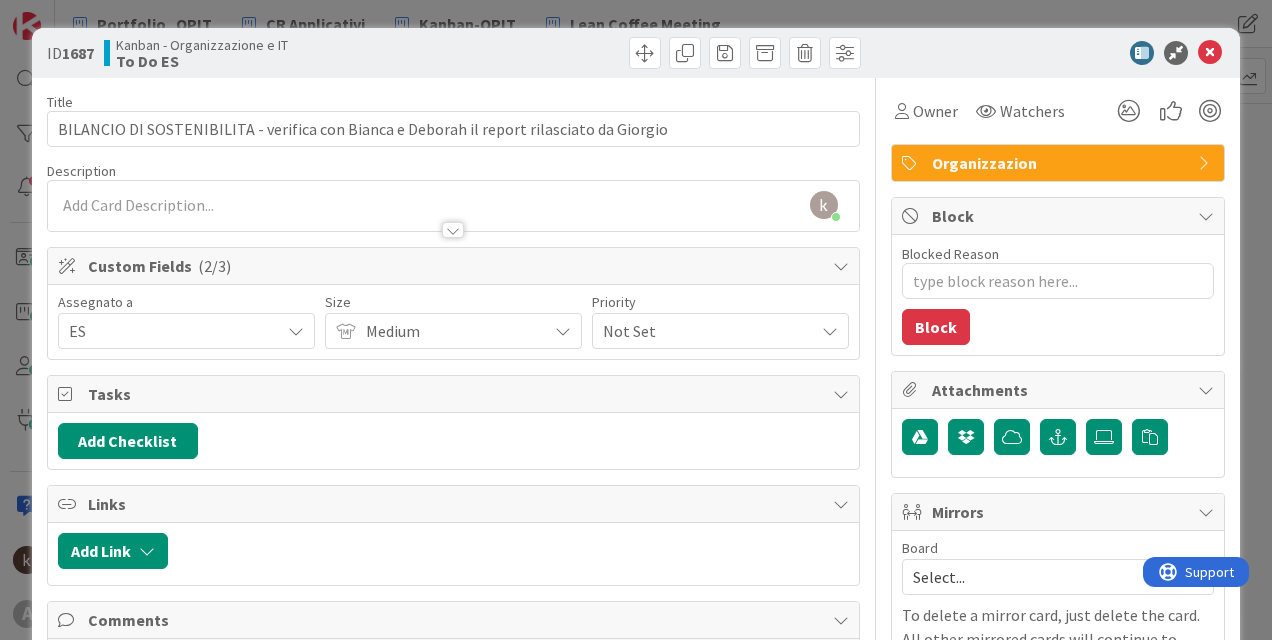 drag, startPoint x: 687, startPoint y: 338, endPoint x: 686, endPoint y: 348, distance: 10.049875 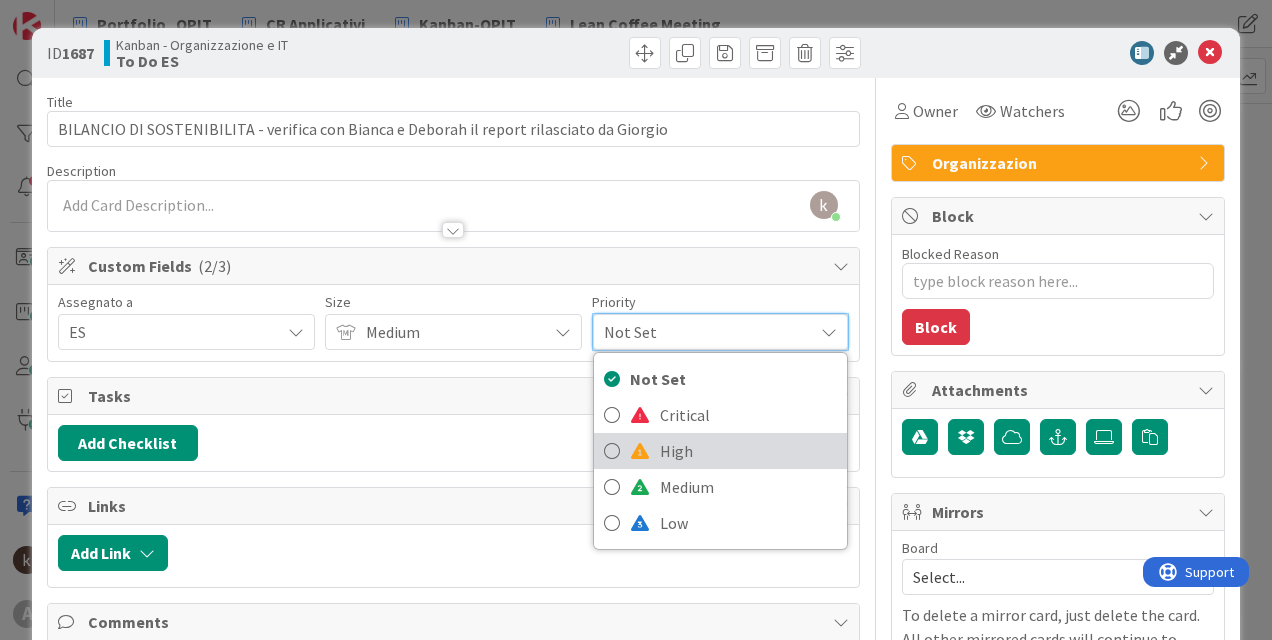 click on "High" at bounding box center (748, 451) 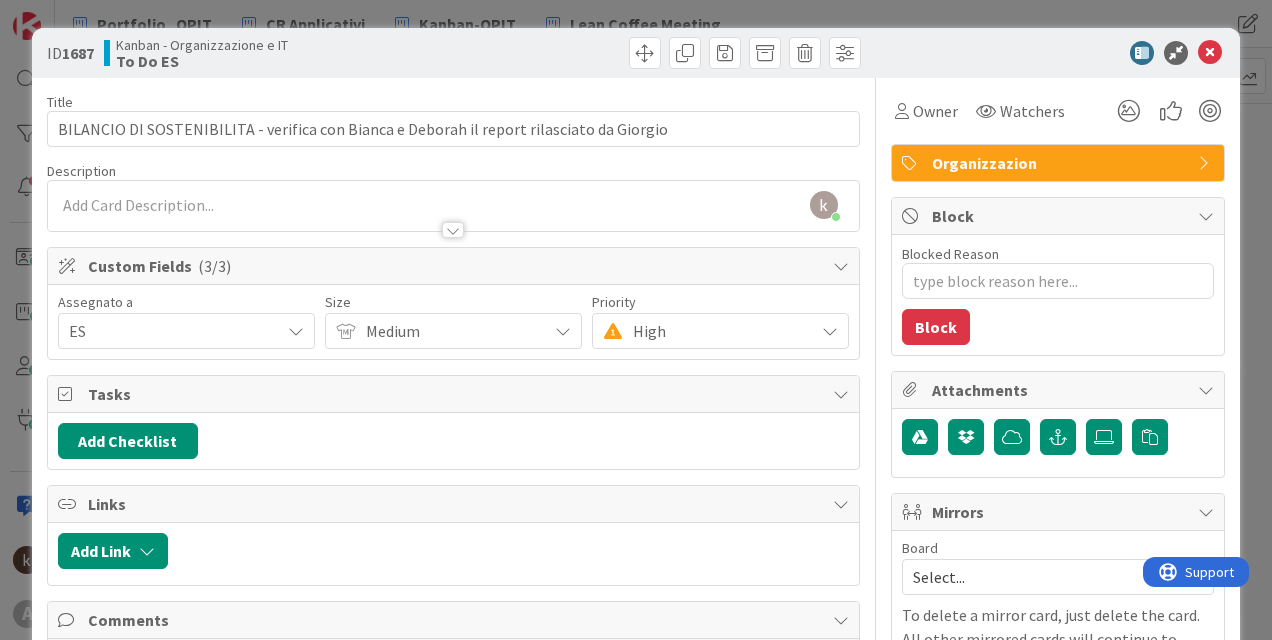 type on "x" 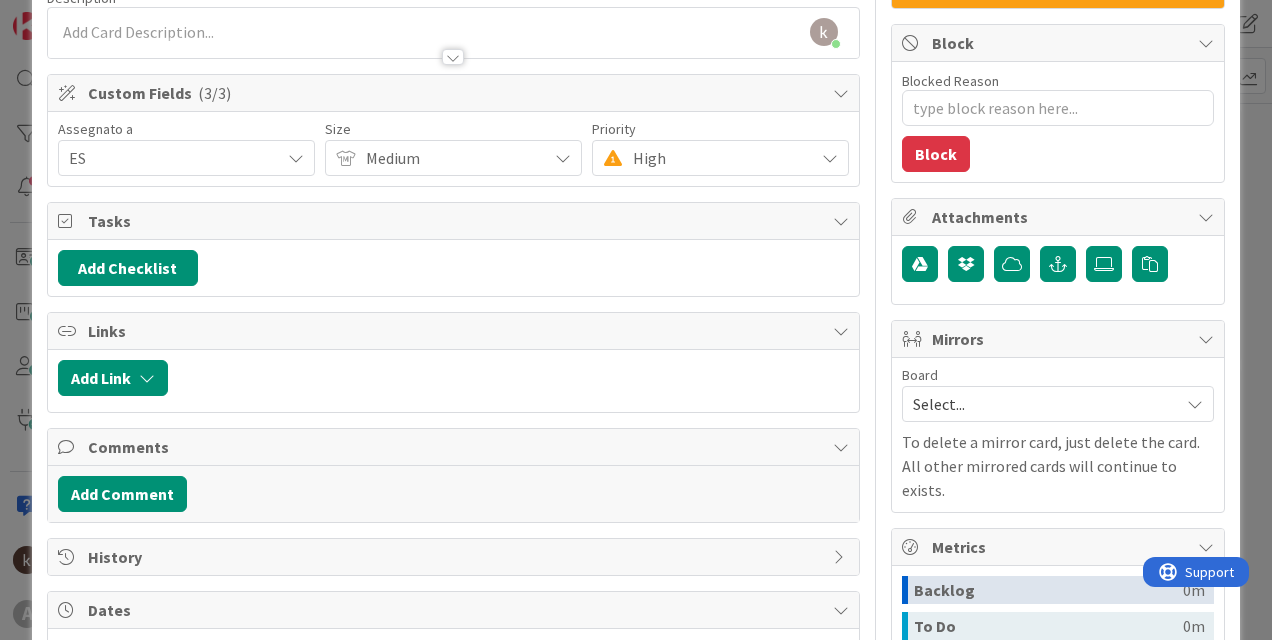 scroll, scrollTop: 200, scrollLeft: 0, axis: vertical 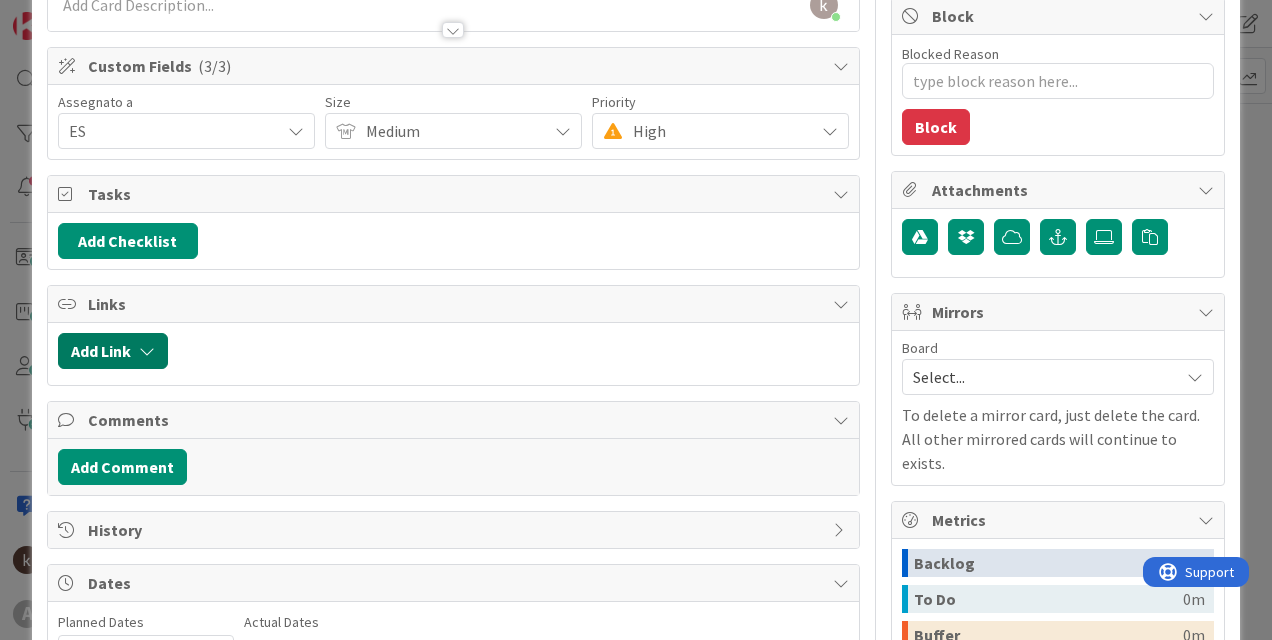click on "Add Link" at bounding box center (113, 351) 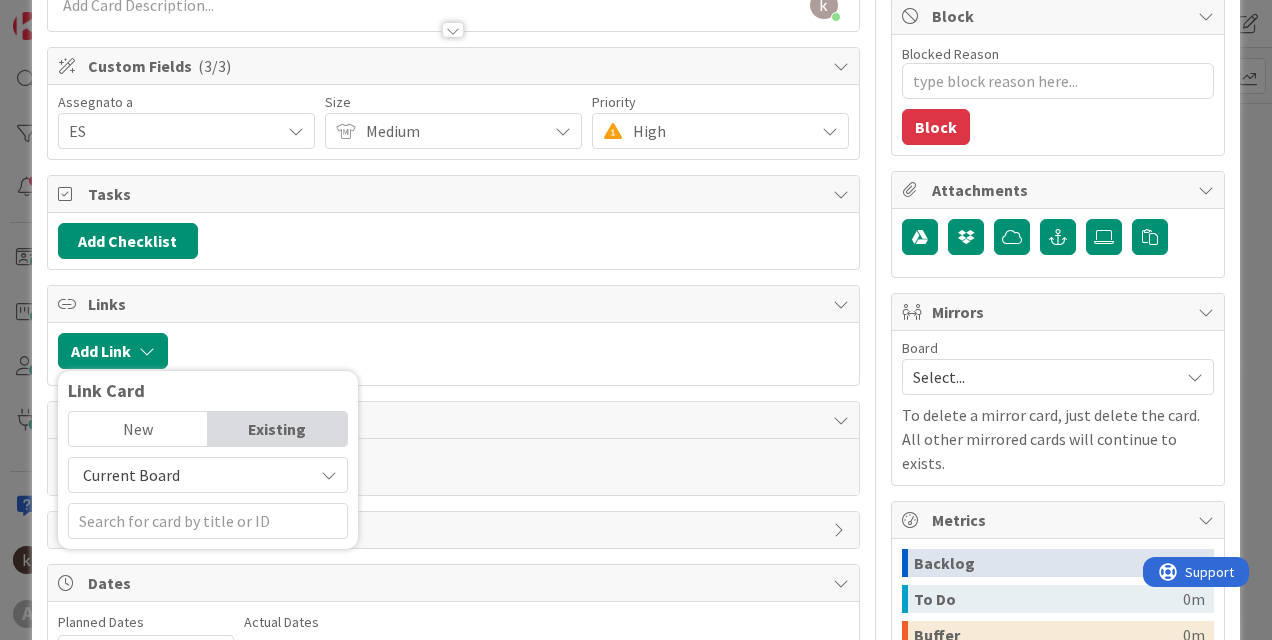 click on "Current Board" at bounding box center [208, 475] 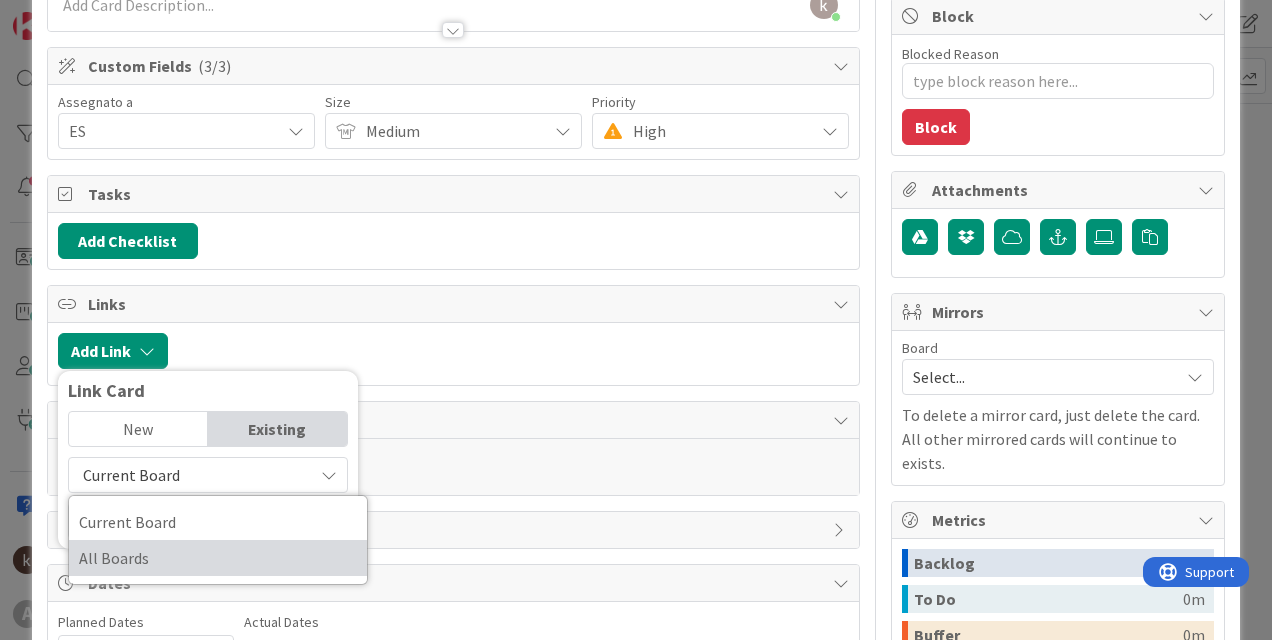 click on "All Boards" at bounding box center [218, 558] 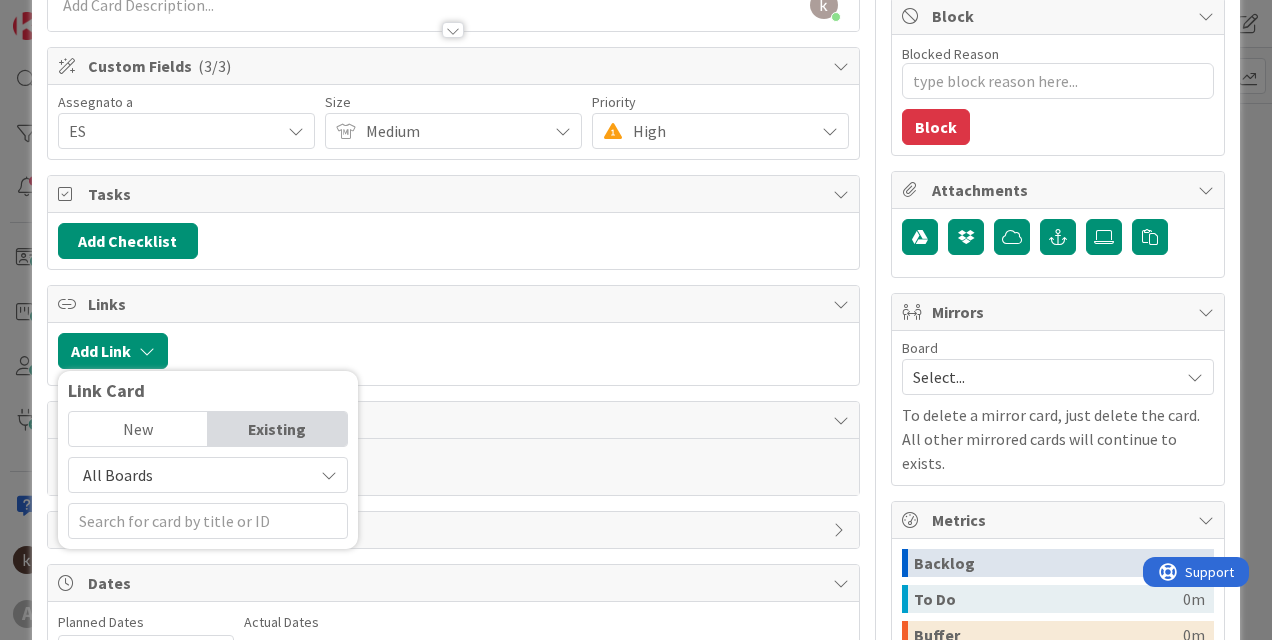 click on "New" at bounding box center [138, 429] 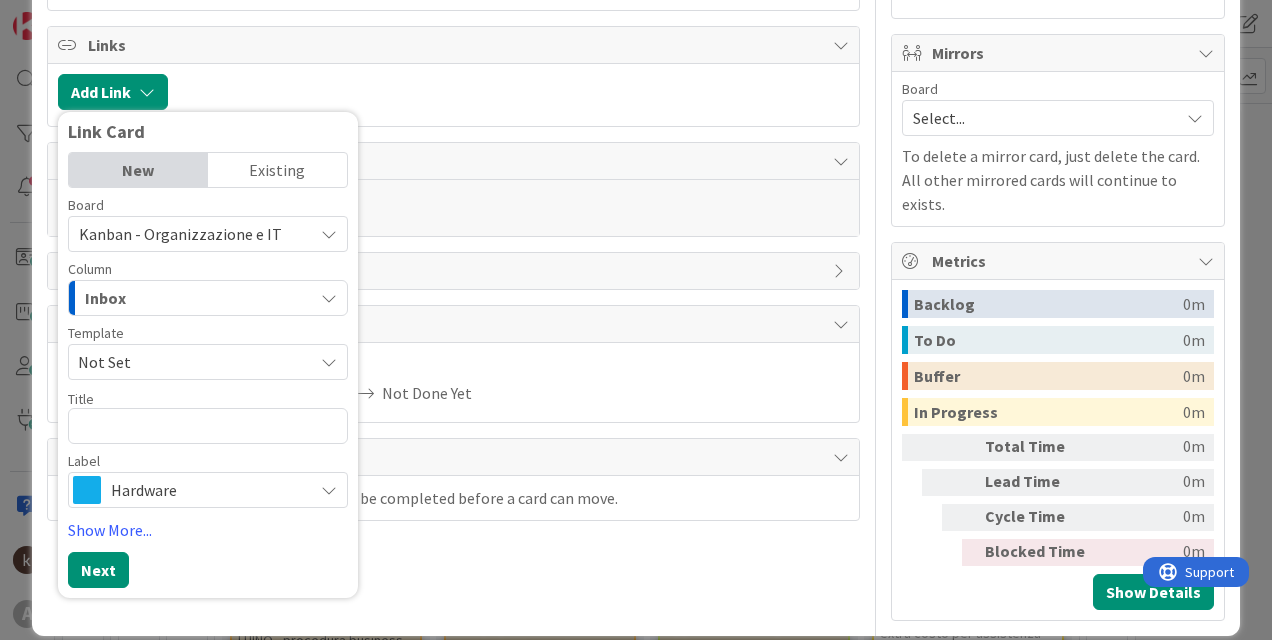 click on "Link Card" at bounding box center (208, 137) 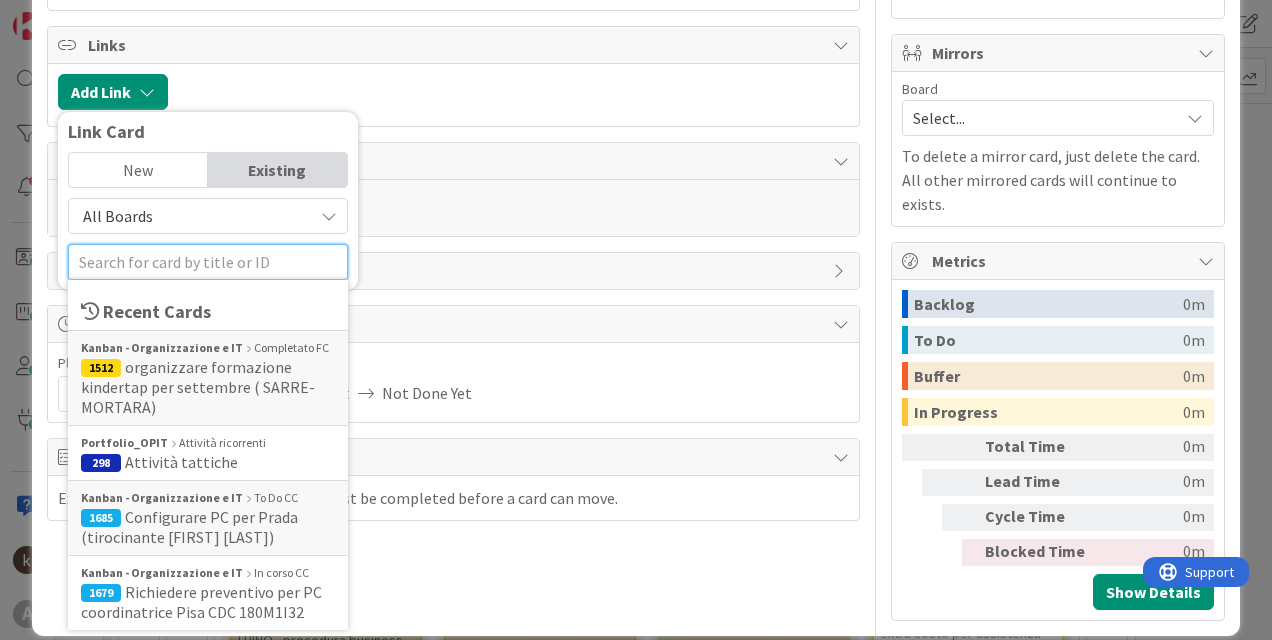 click at bounding box center (208, 262) 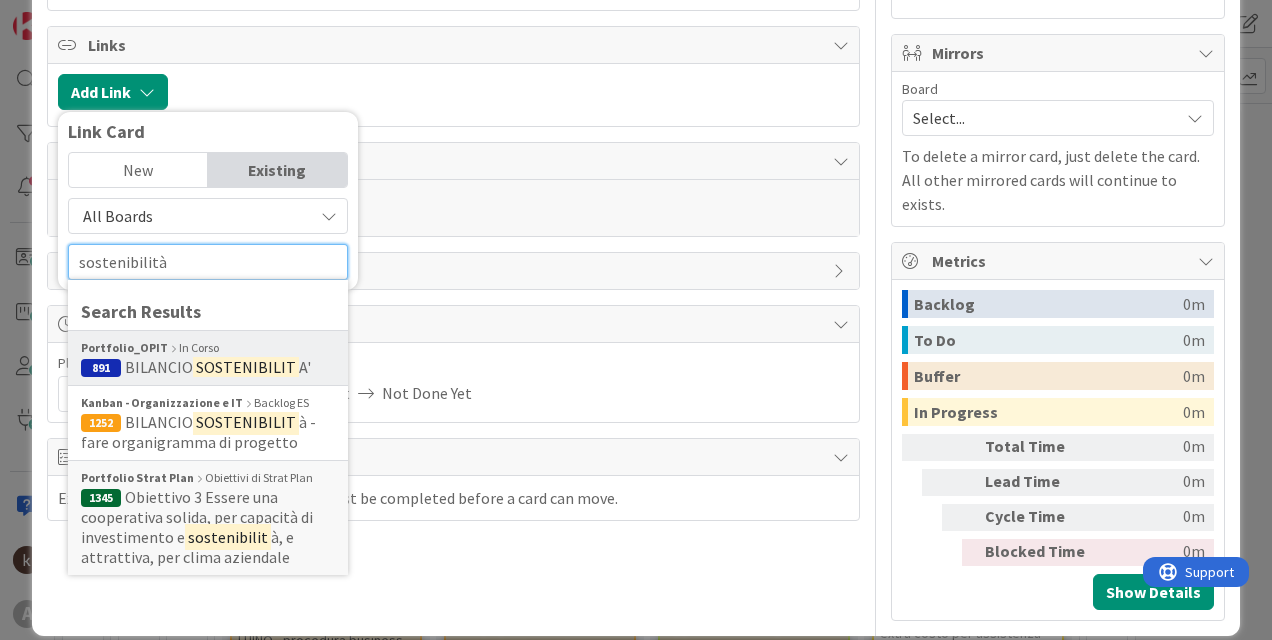 type on "sostenibilità" 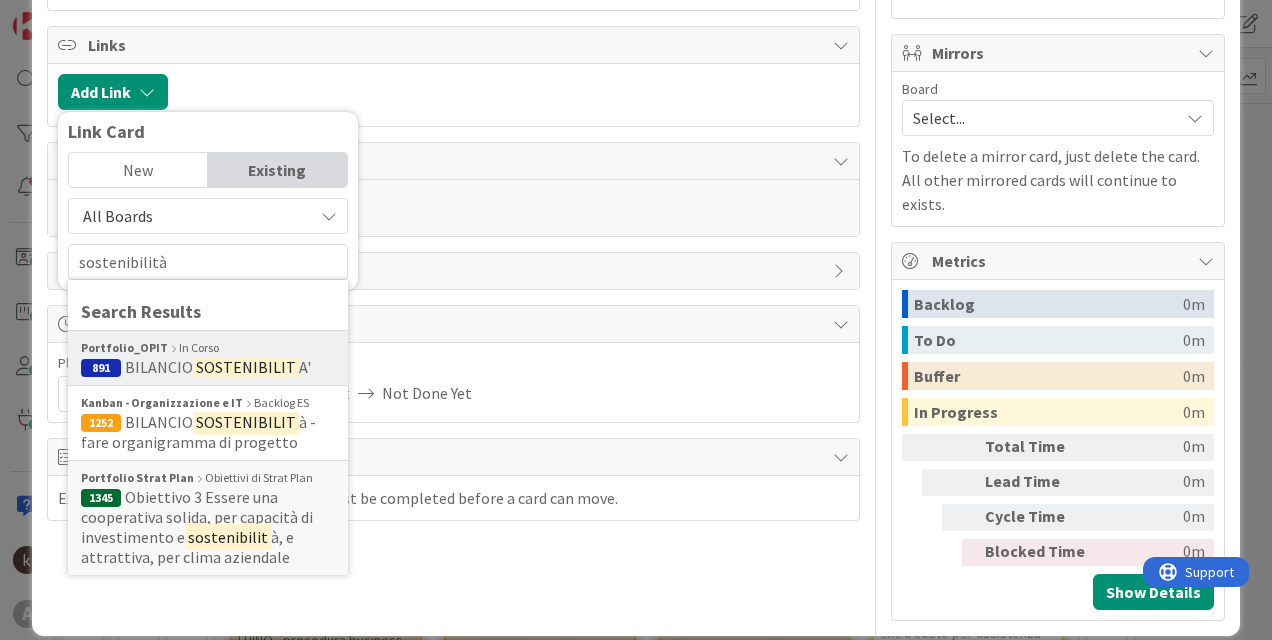 click on "Portfolio_OPIT In Corso" at bounding box center (208, 348) 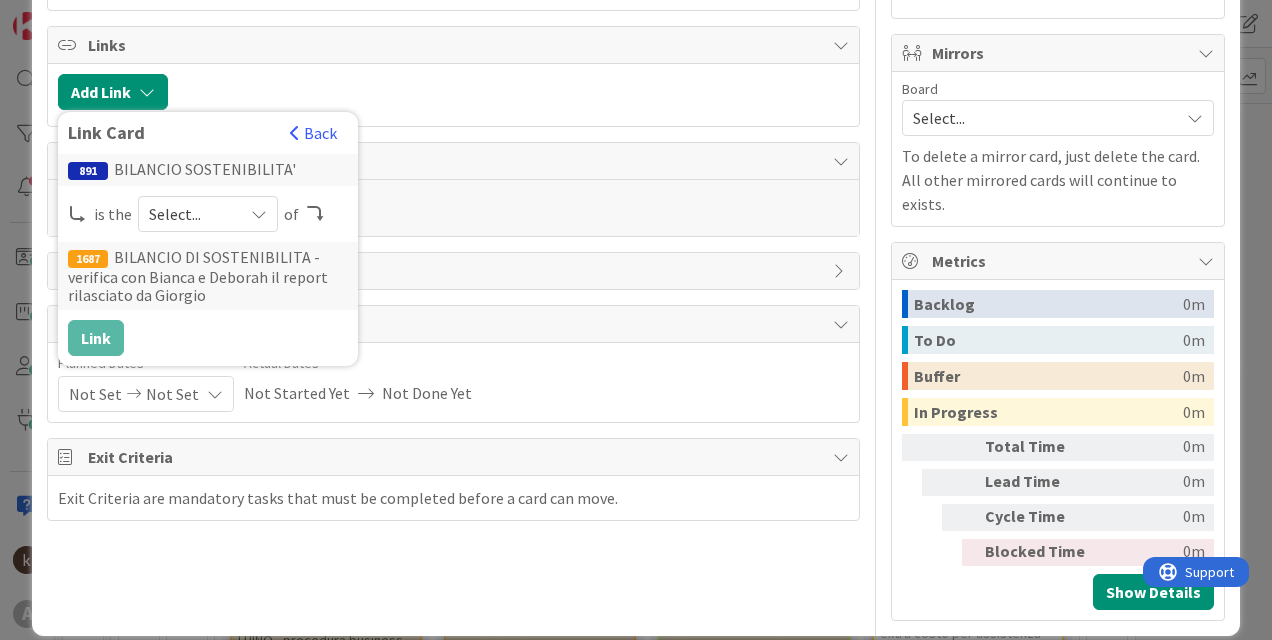 click on "Select..." at bounding box center [191, 214] 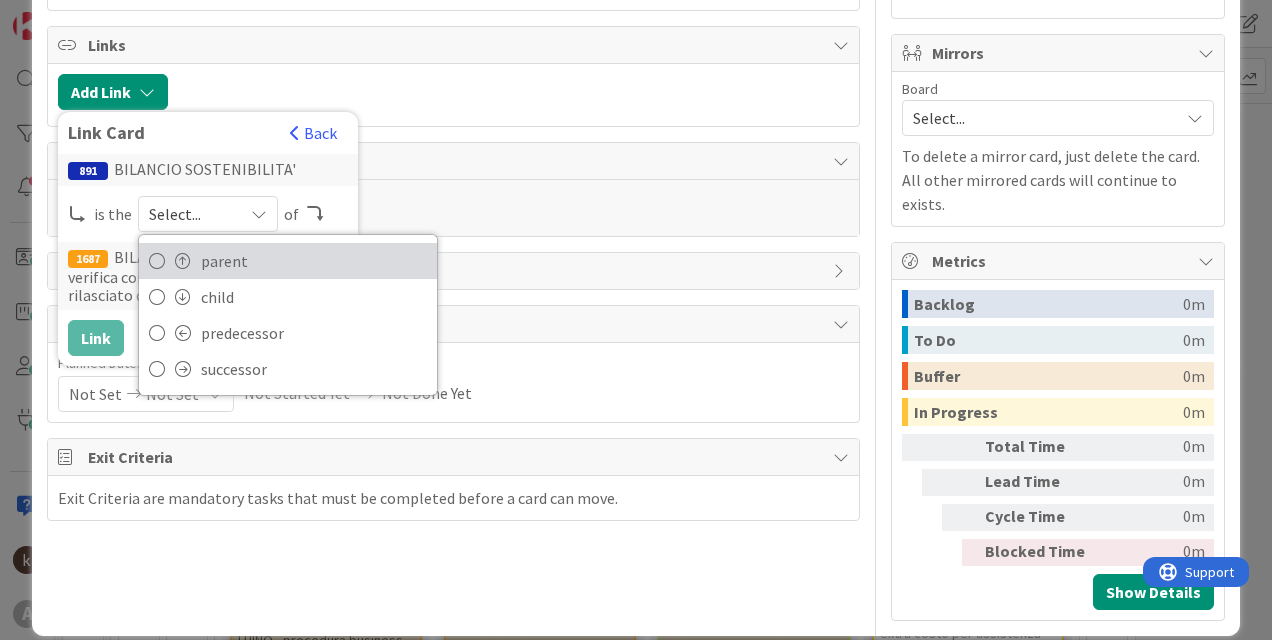 click at bounding box center [183, 261] 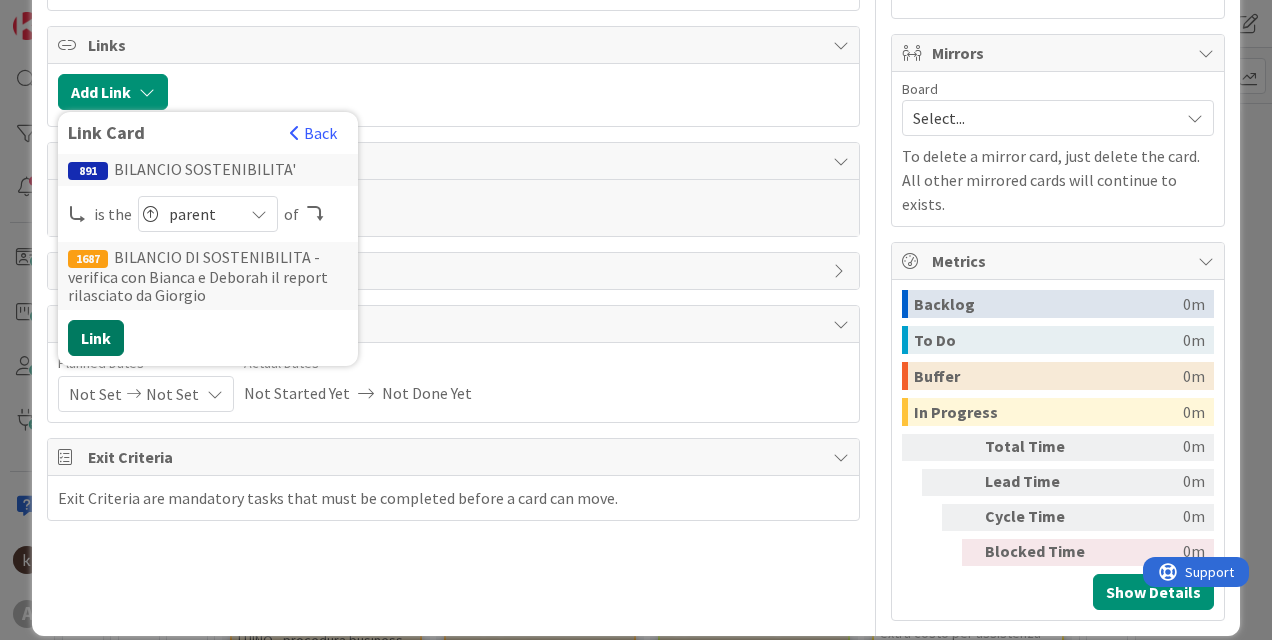 click on "Link" at bounding box center (96, 338) 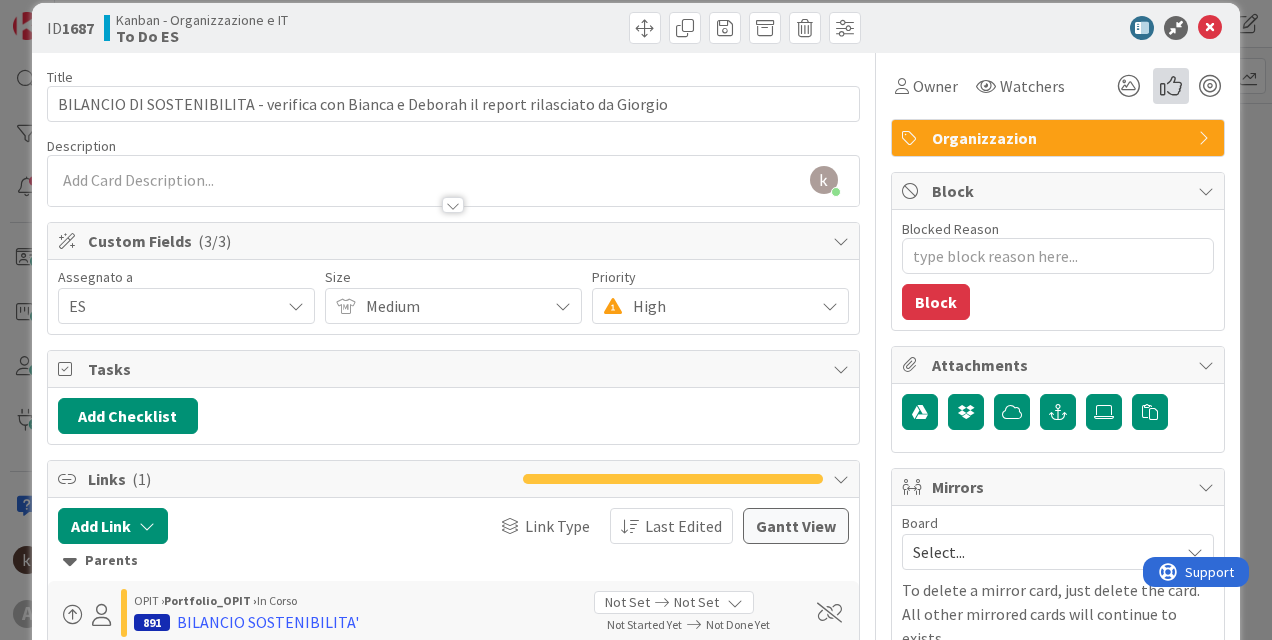scroll, scrollTop: 0, scrollLeft: 0, axis: both 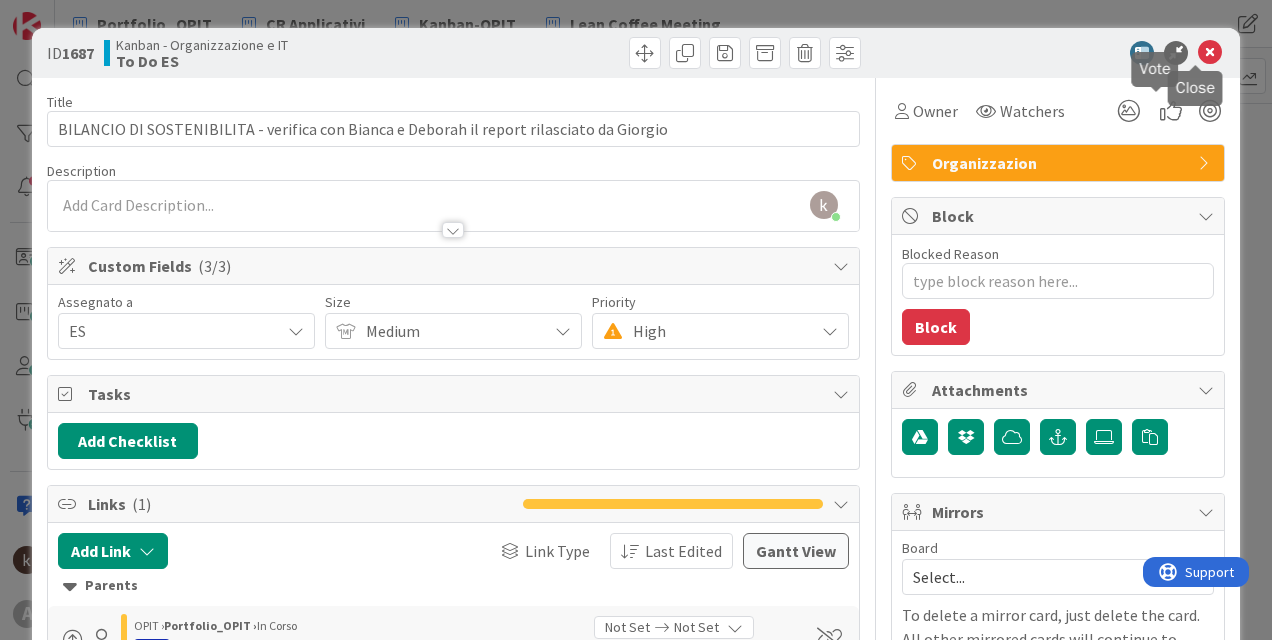 click at bounding box center [1210, 53] 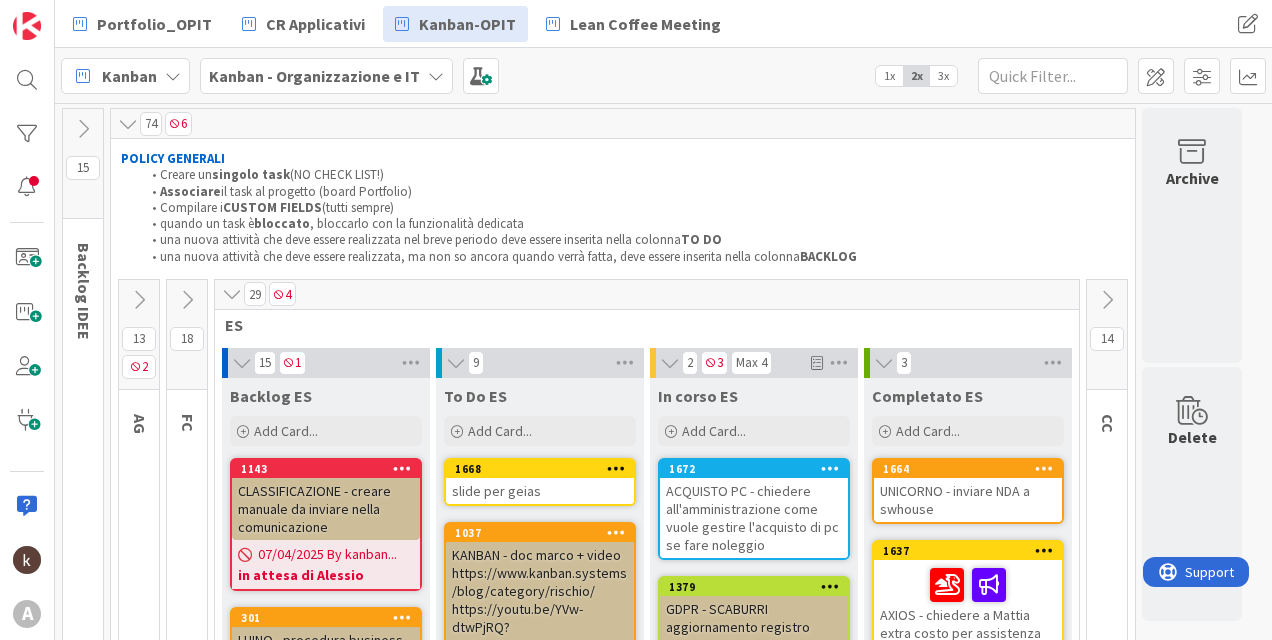 scroll, scrollTop: 0, scrollLeft: 0, axis: both 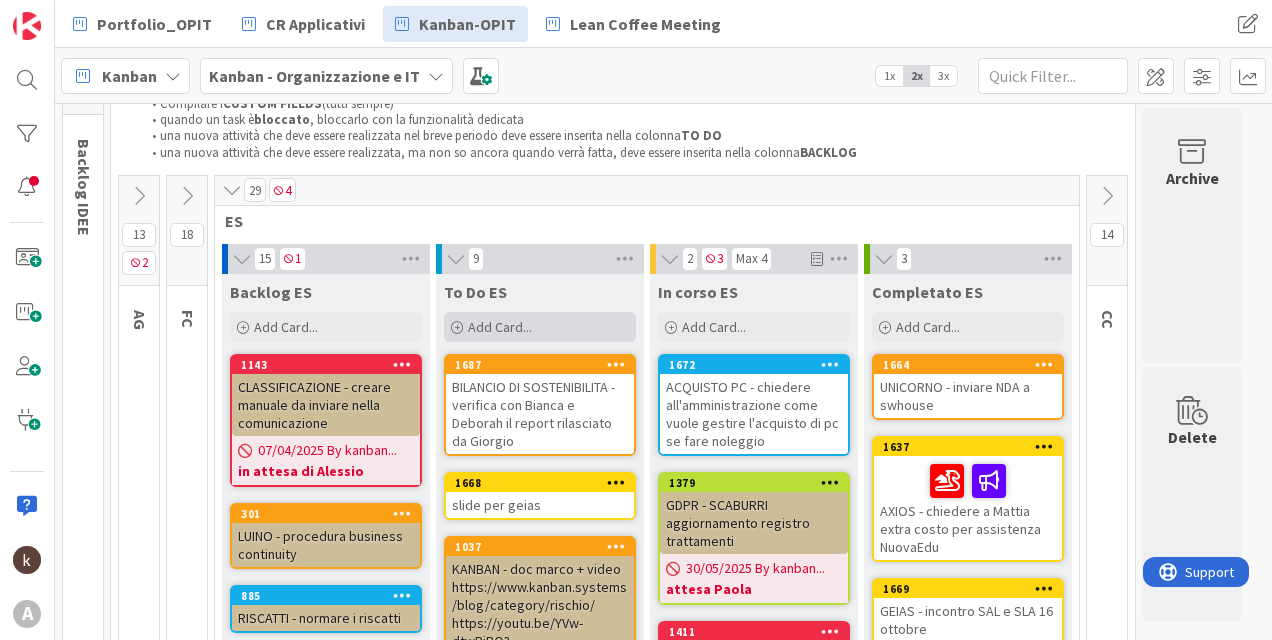 click on "Add Card..." at bounding box center [540, 327] 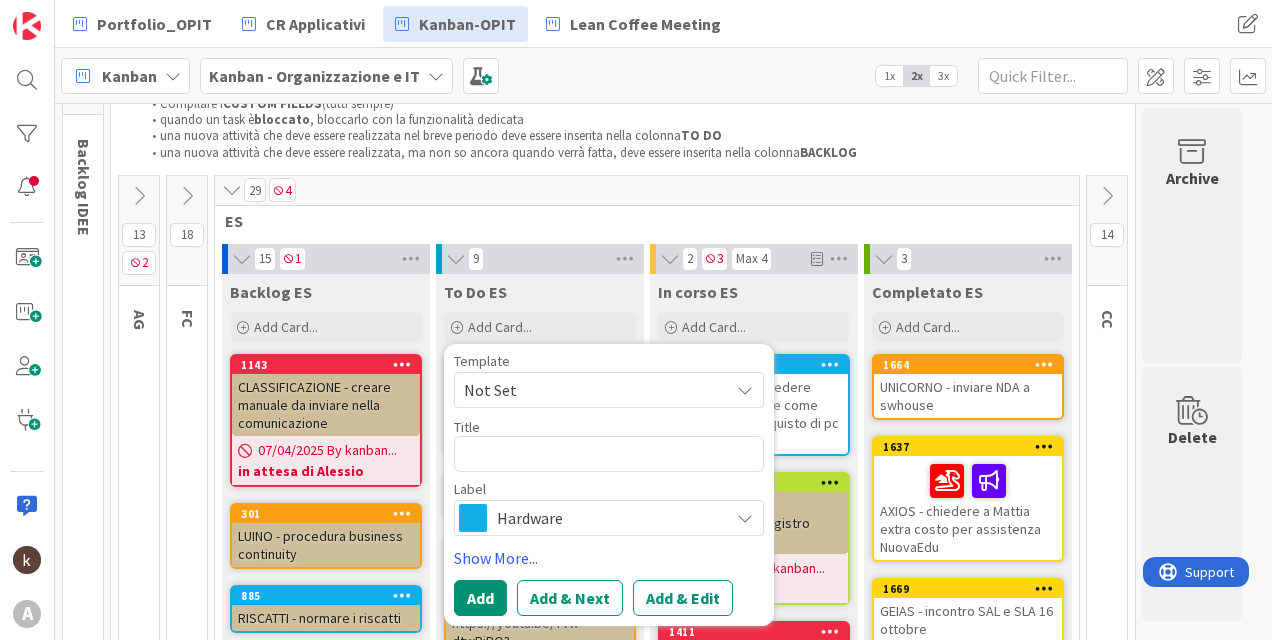 click on "Hardware" at bounding box center (608, 518) 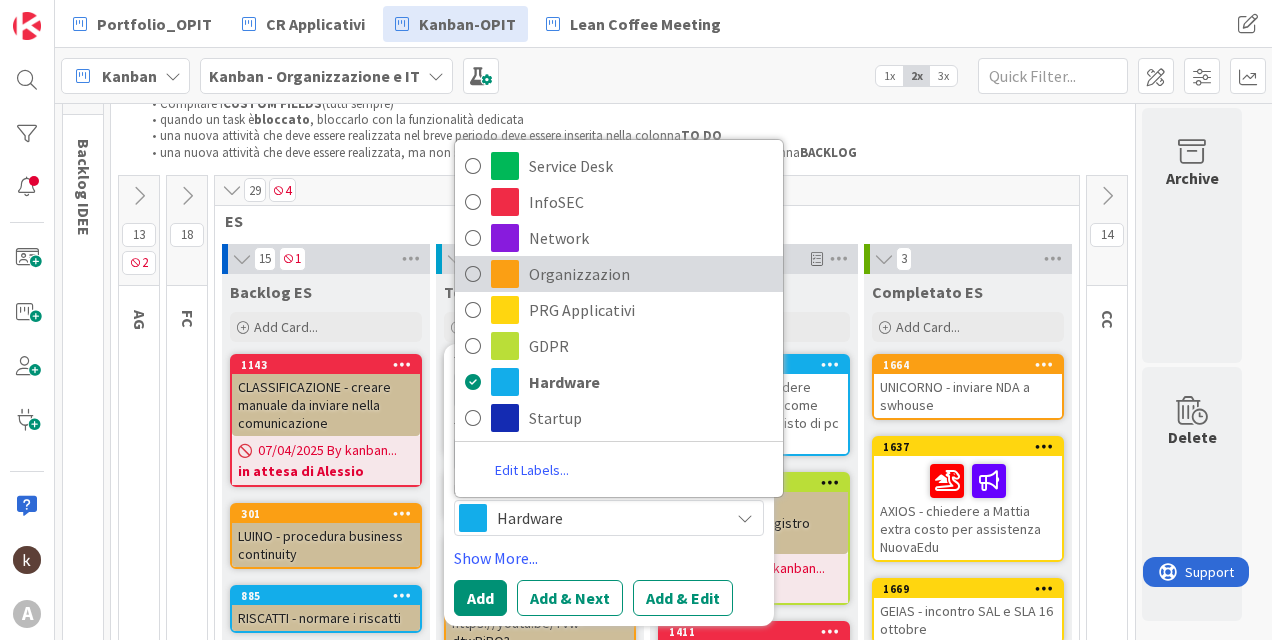 click on "Organizzazion" at bounding box center (651, 274) 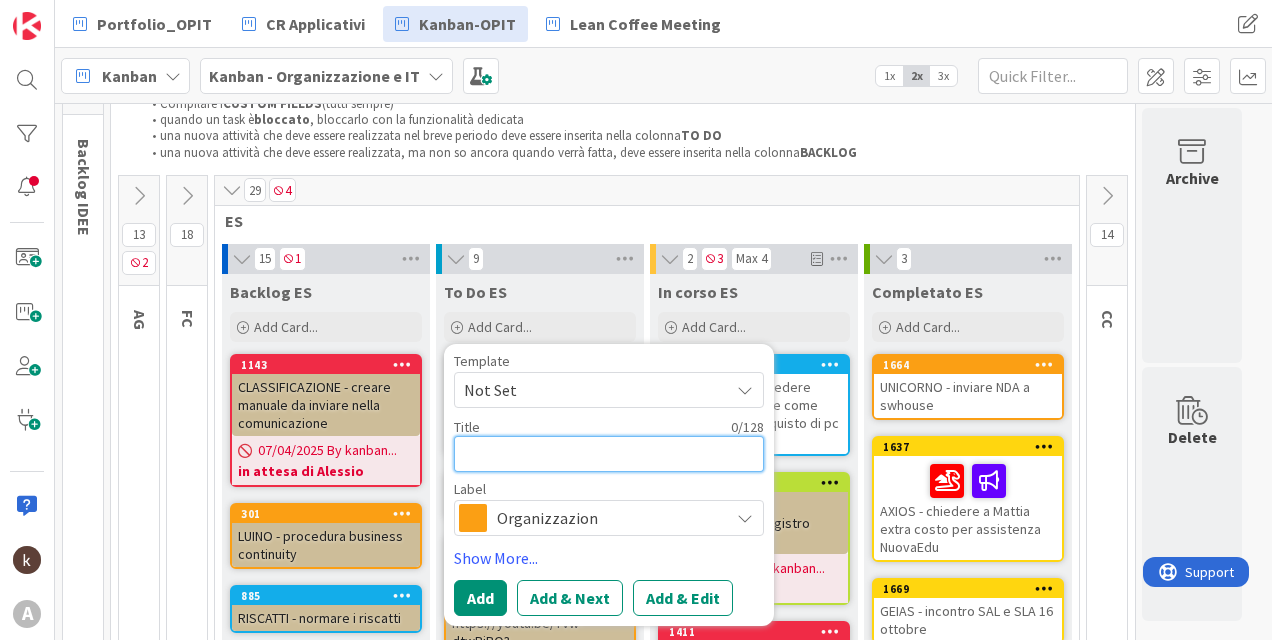 click at bounding box center [609, 454] 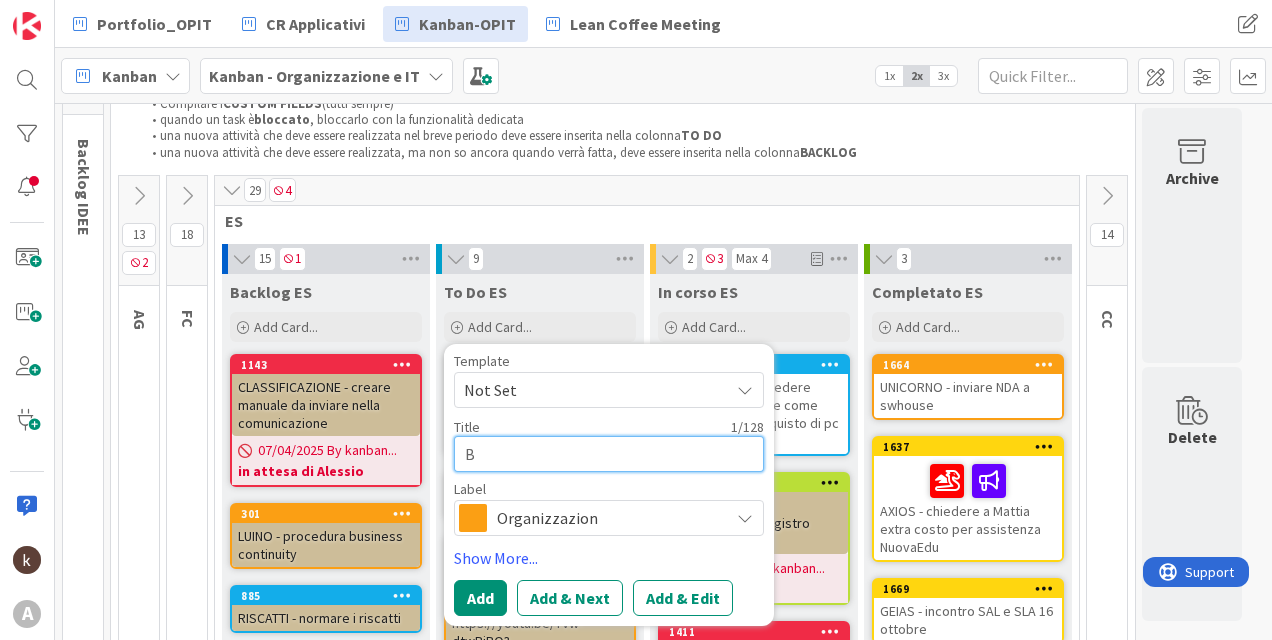 type on "BI" 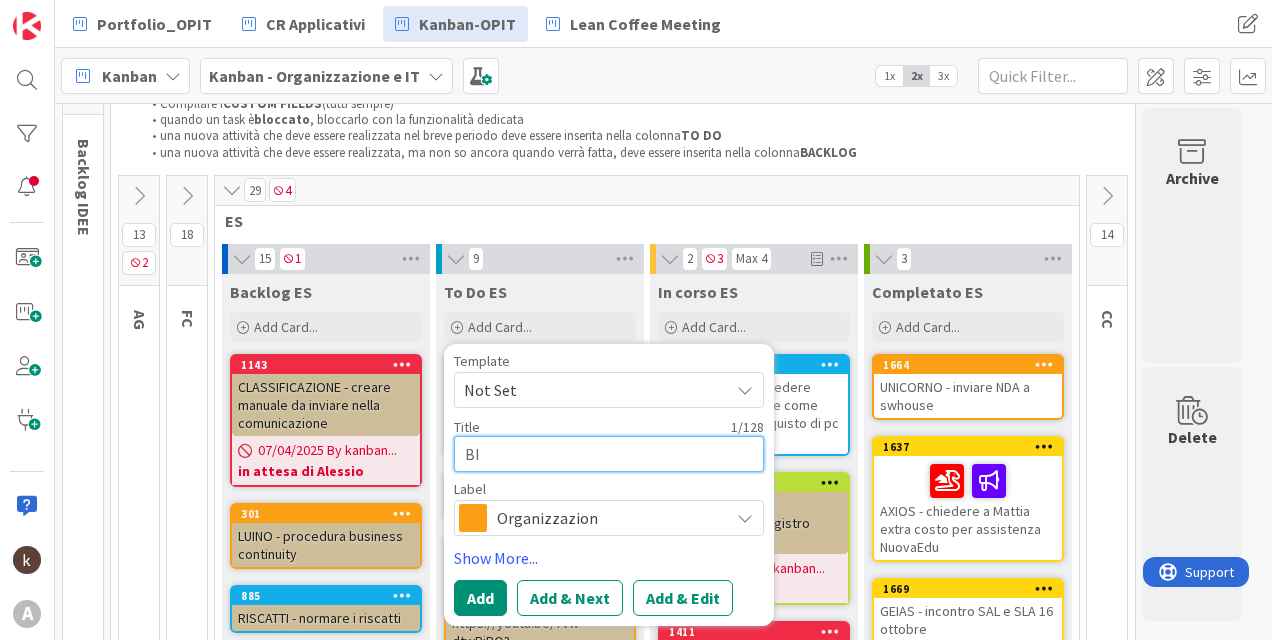 type on "x" 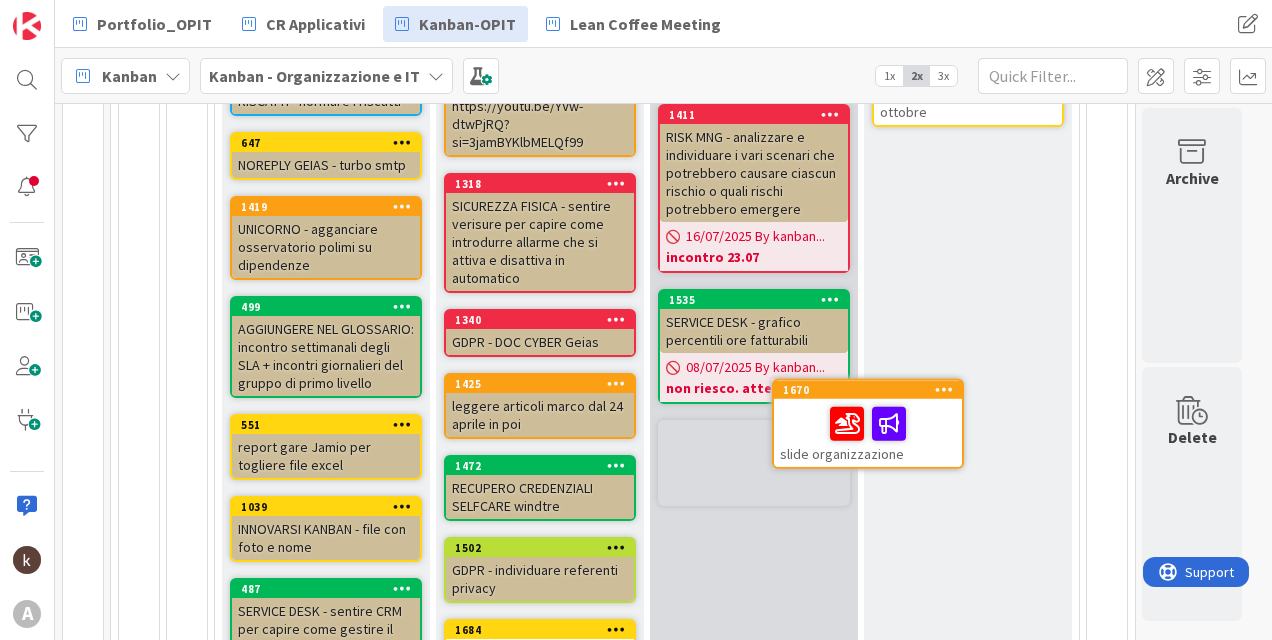 scroll, scrollTop: 645, scrollLeft: 0, axis: vertical 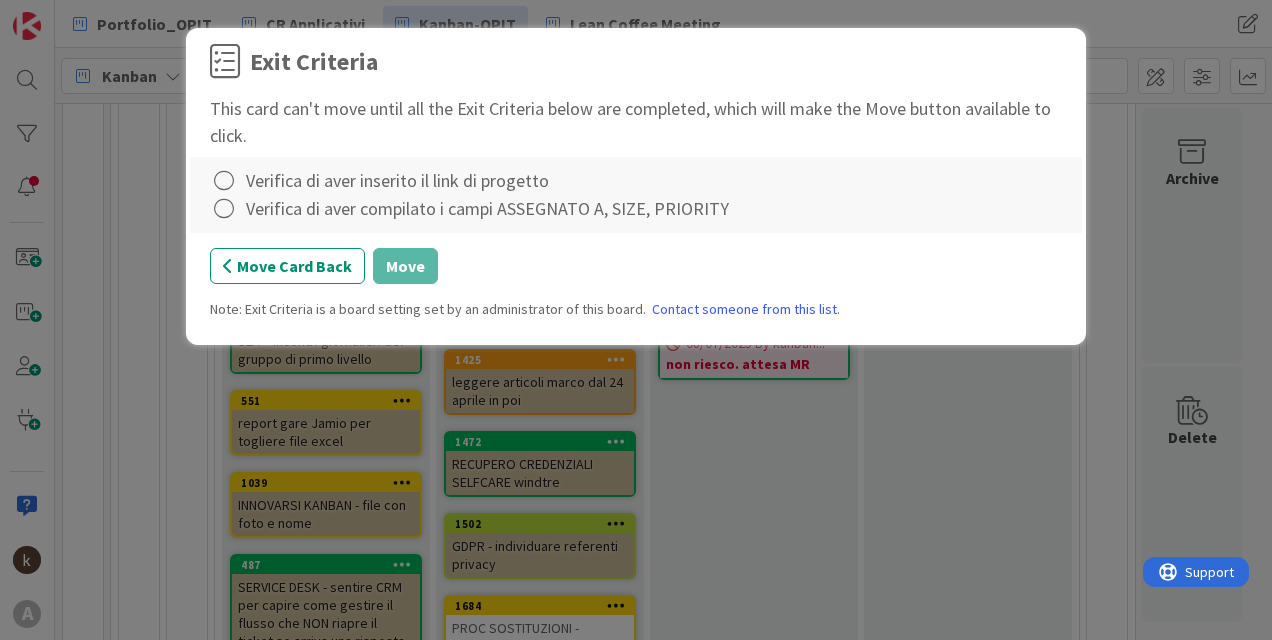 click on "Verifica di aver inserito il link di progetto" at bounding box center (397, 180) 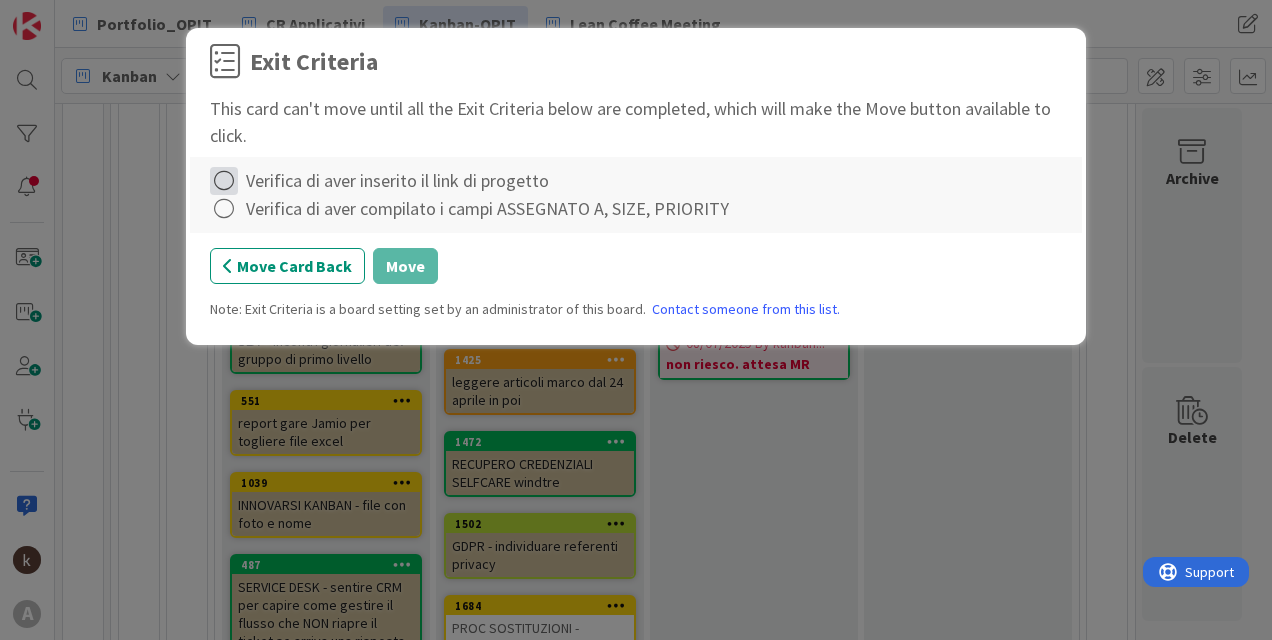 click at bounding box center [224, 181] 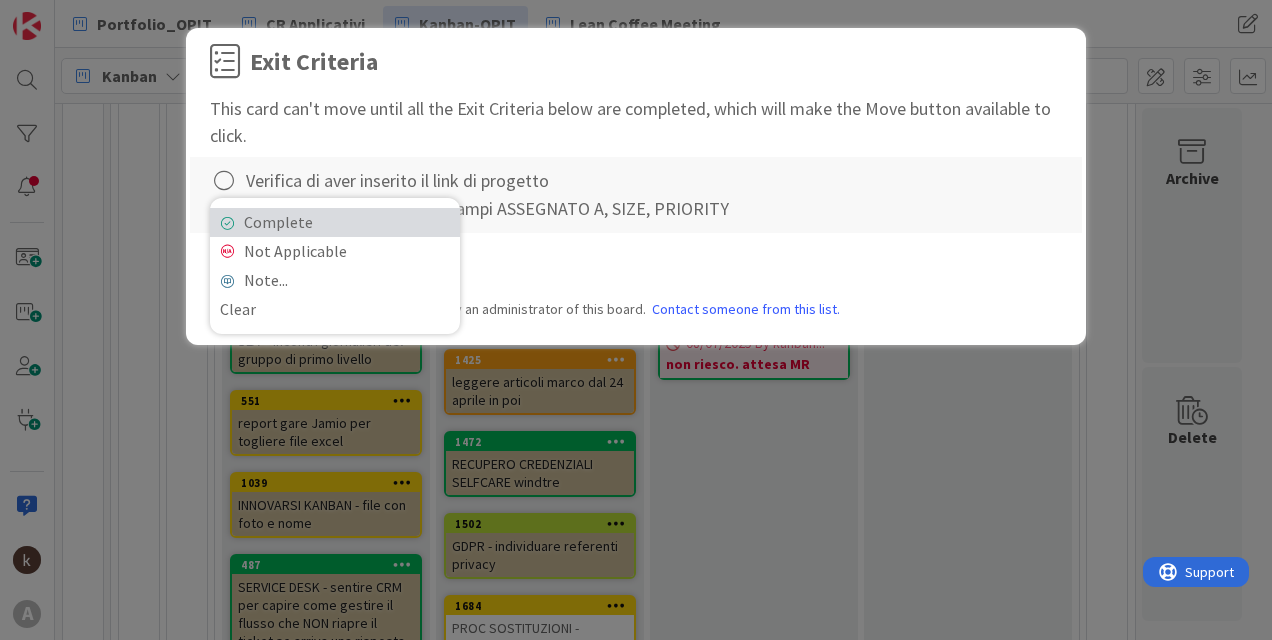 click at bounding box center [227, 223] 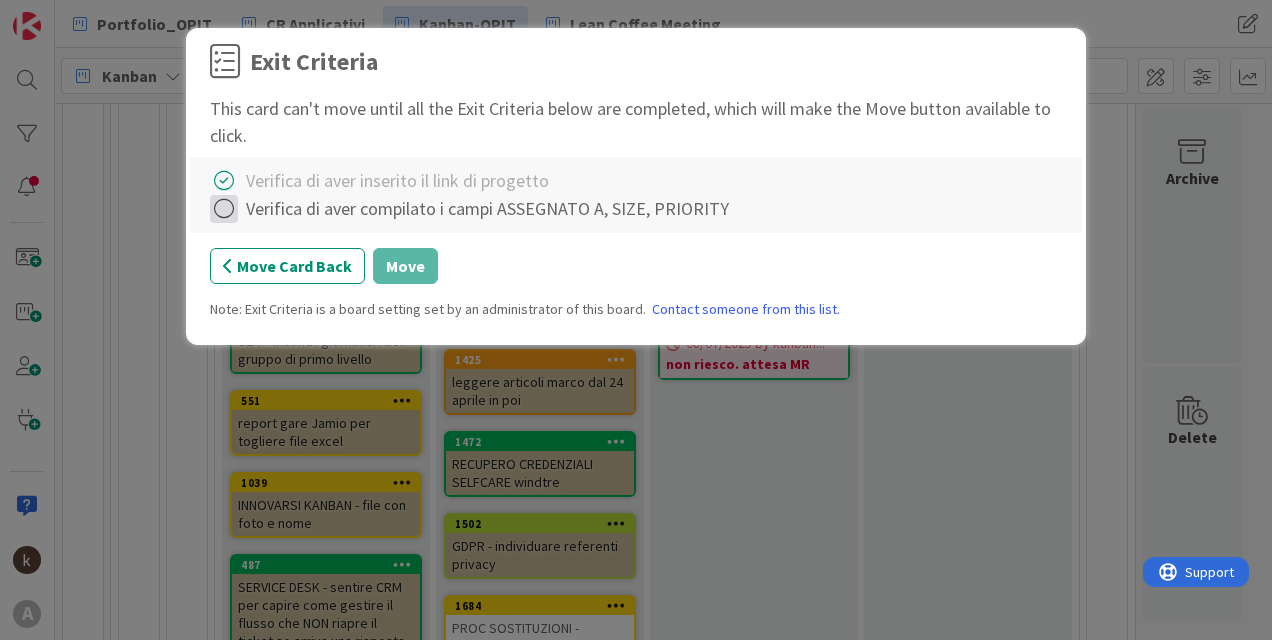 click at bounding box center [224, 209] 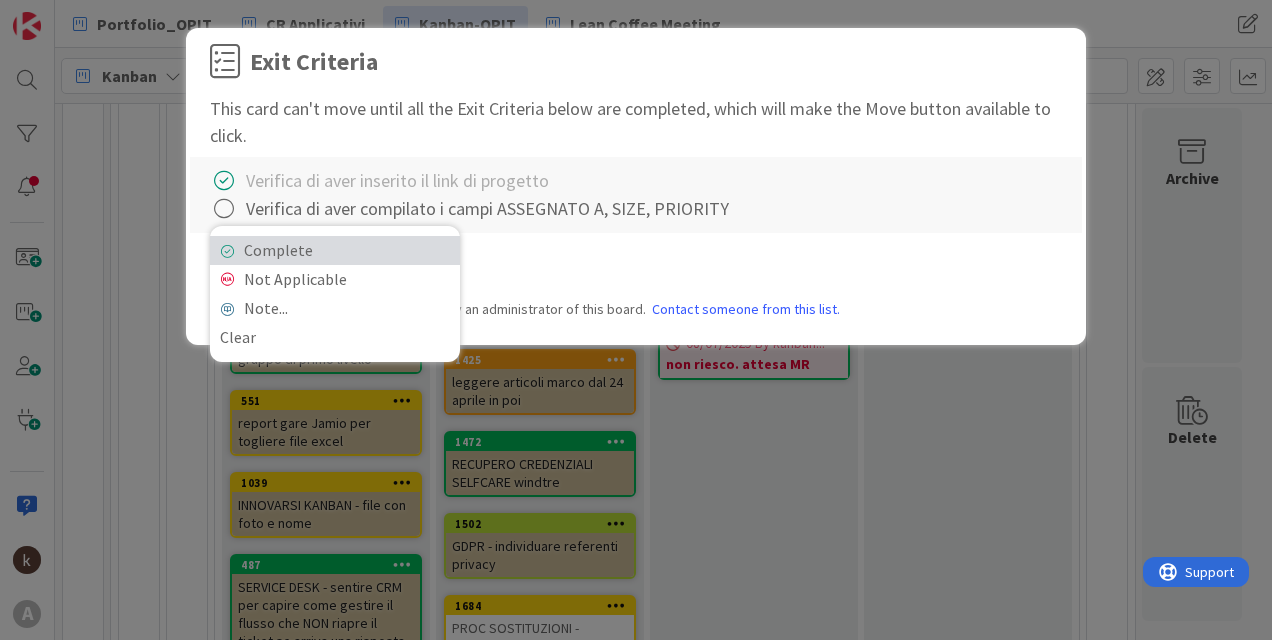 click on "Complete" at bounding box center (335, 250) 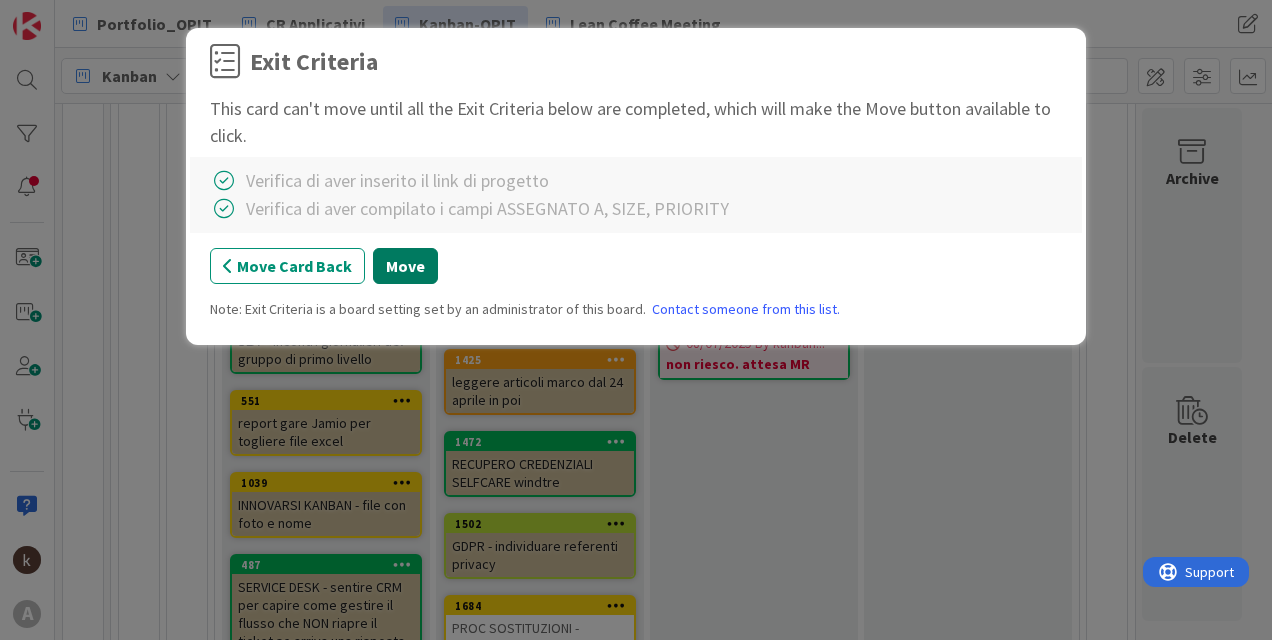 click on "Move" at bounding box center (405, 266) 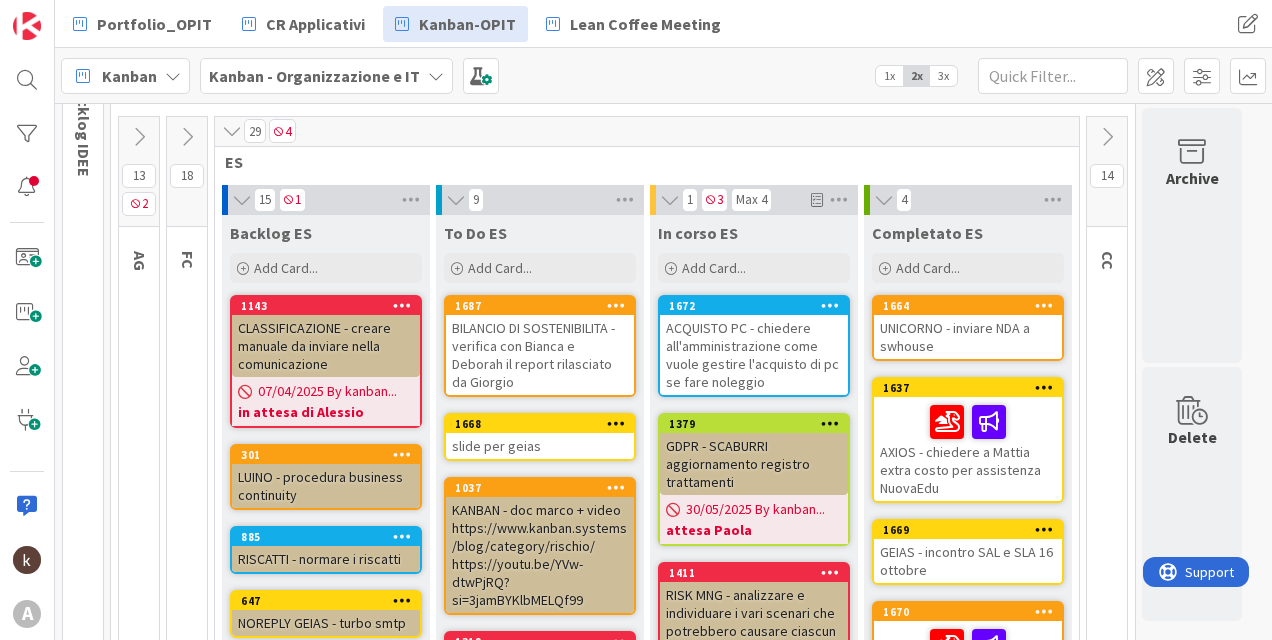 scroll, scrollTop: 0, scrollLeft: 0, axis: both 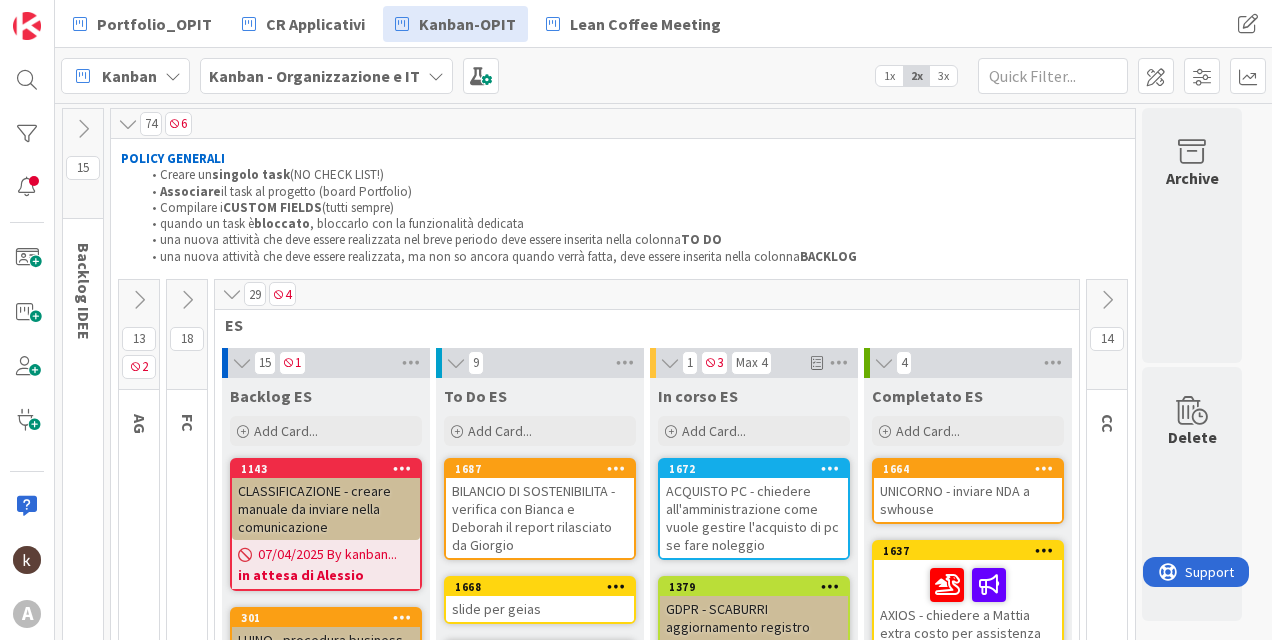 click on "3x" at bounding box center (943, 76) 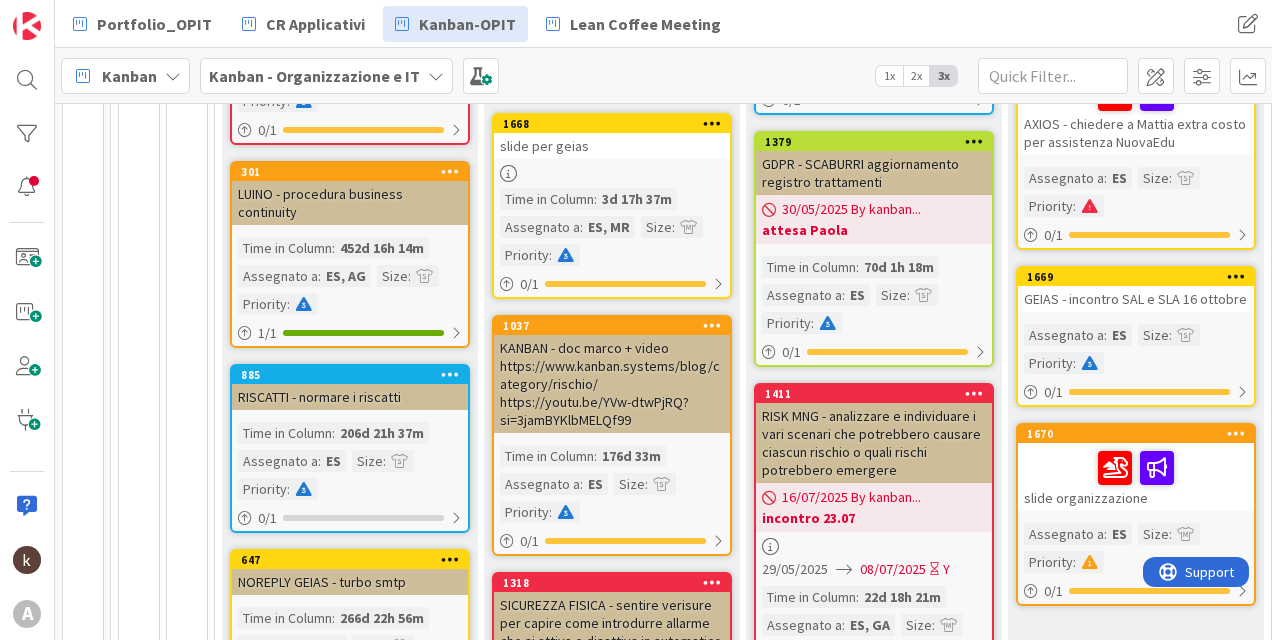 scroll, scrollTop: 100, scrollLeft: 0, axis: vertical 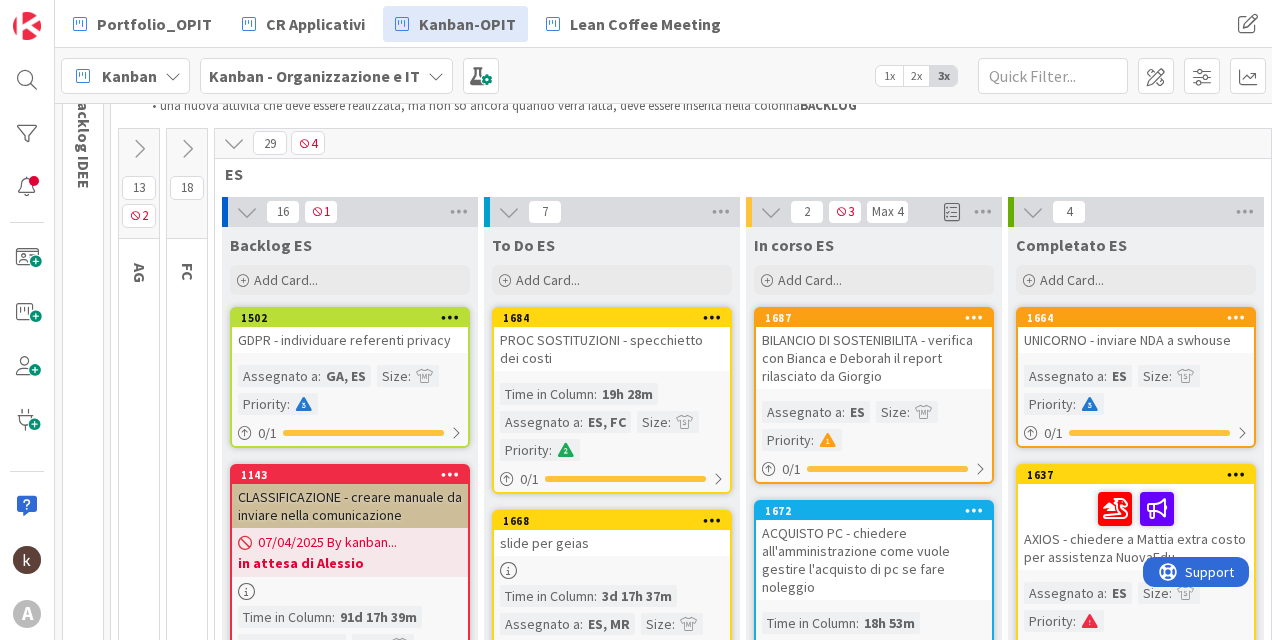 click on "2x" at bounding box center [916, 76] 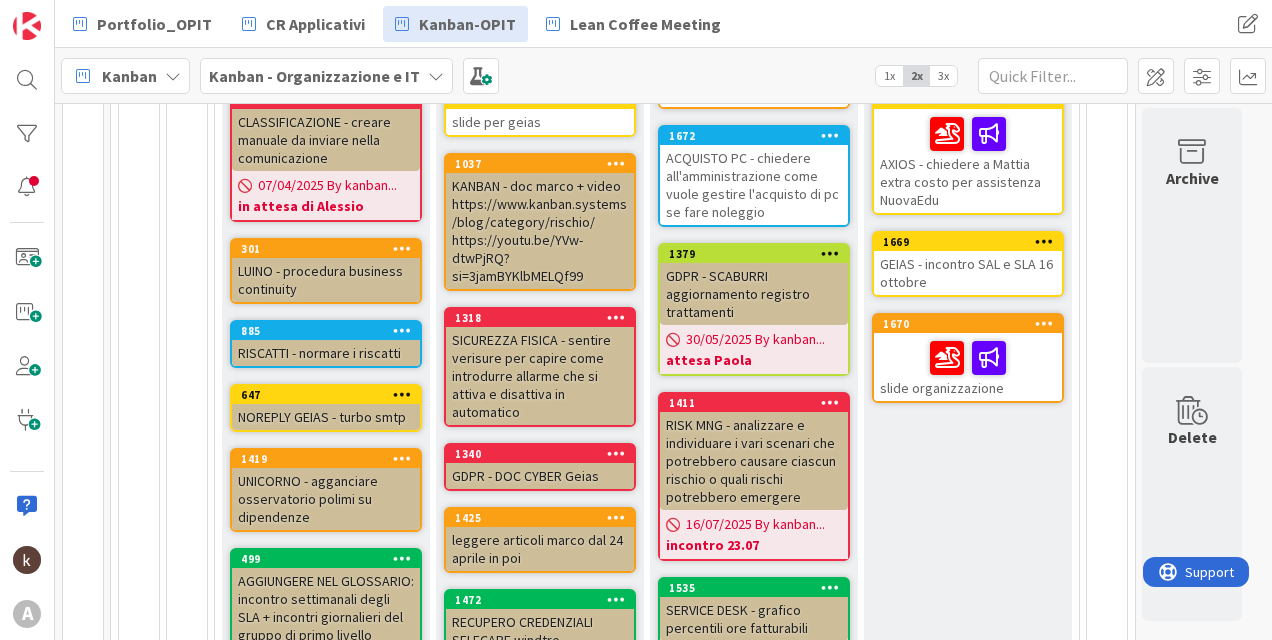 scroll, scrollTop: 351, scrollLeft: 0, axis: vertical 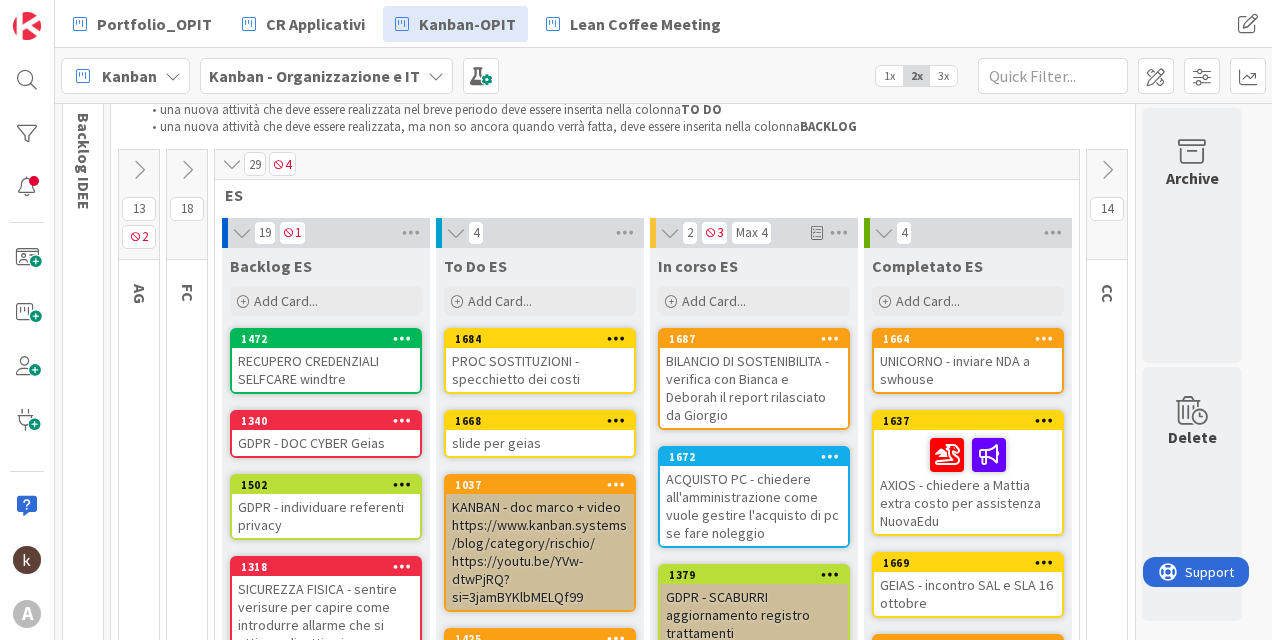 click on "3x" at bounding box center (943, 76) 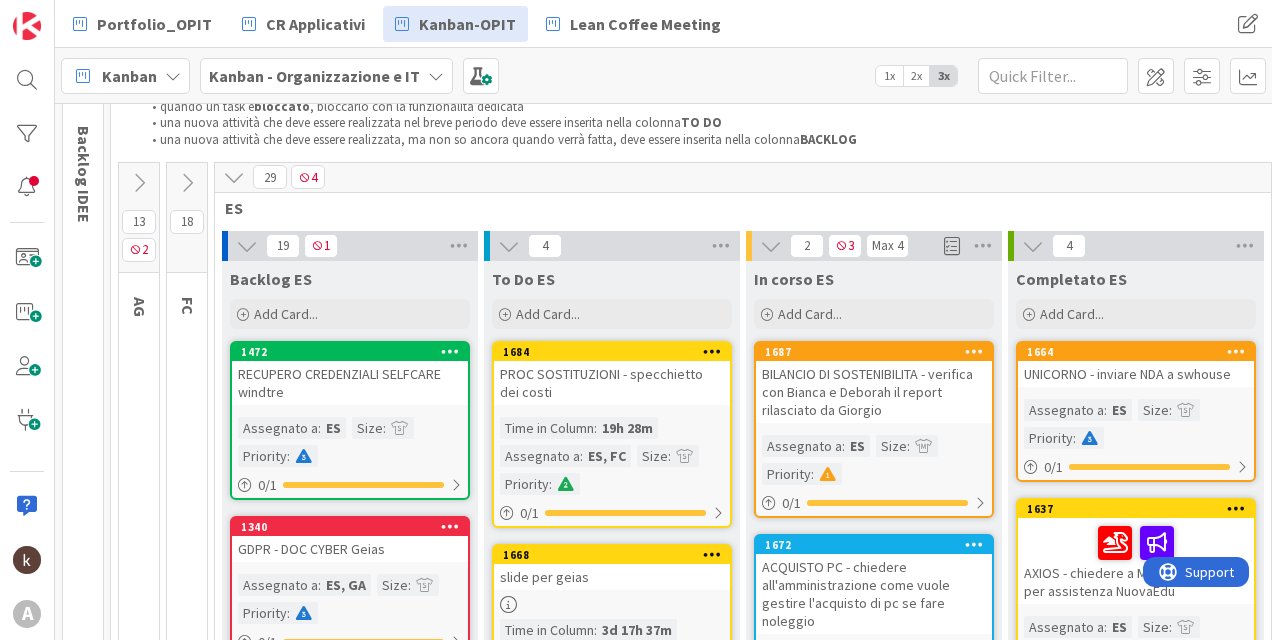 scroll, scrollTop: 0, scrollLeft: 0, axis: both 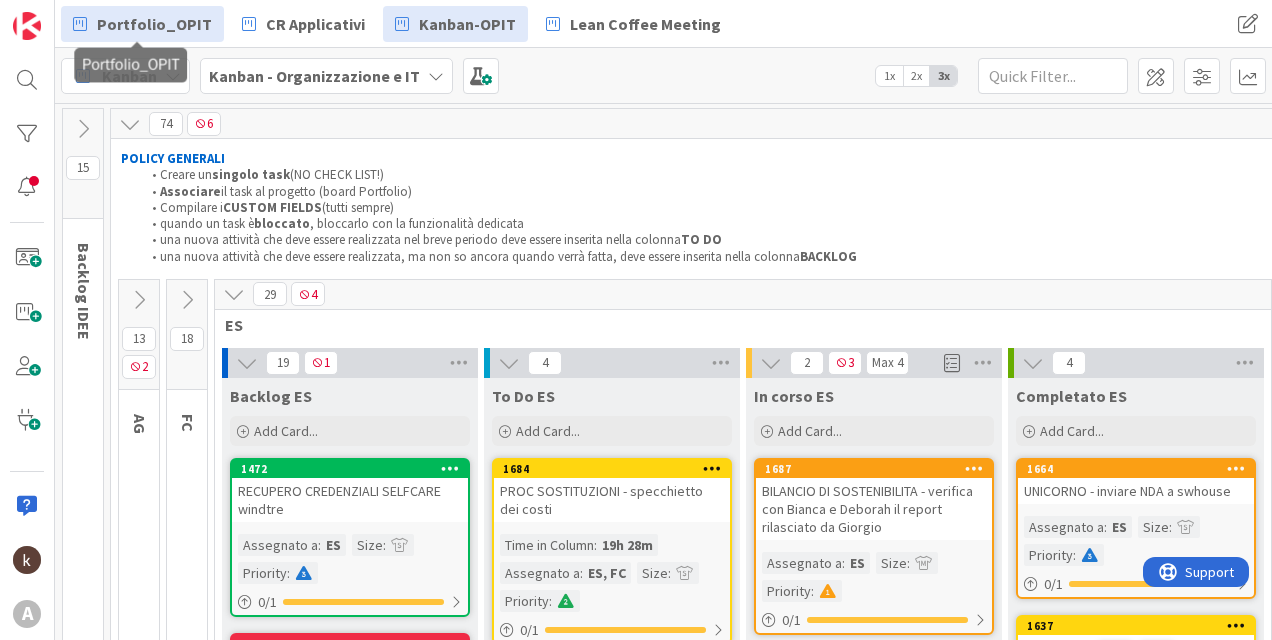 click on "Portfolio_OPIT" at bounding box center (154, 24) 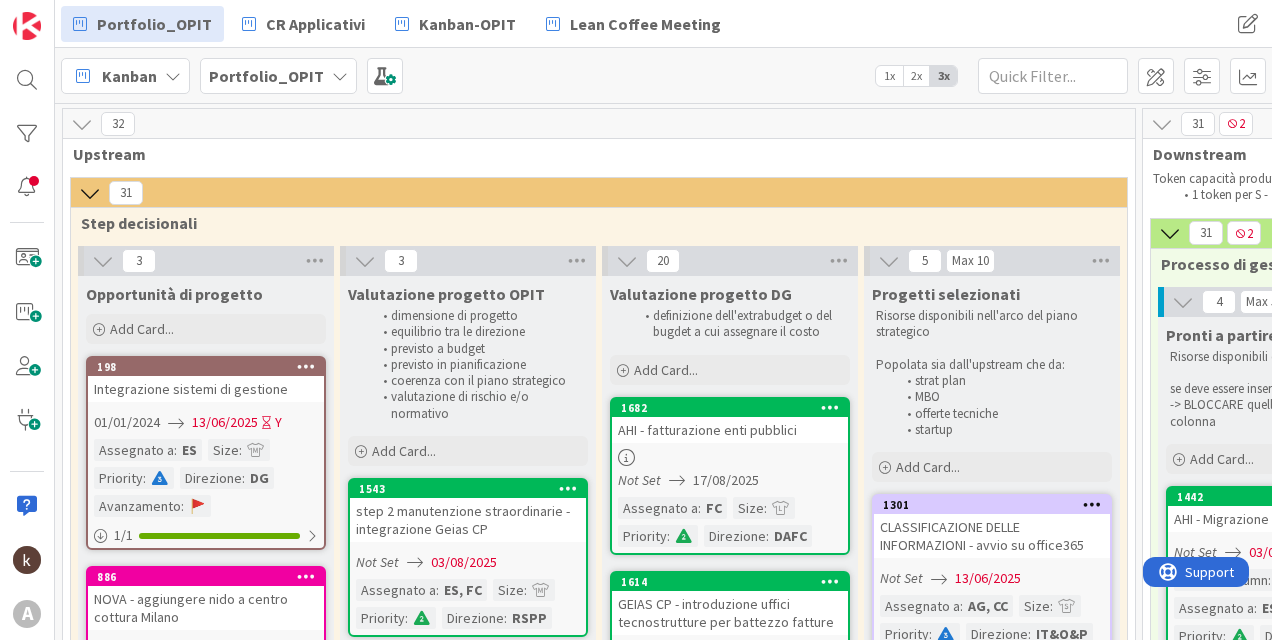 scroll, scrollTop: 0, scrollLeft: 0, axis: both 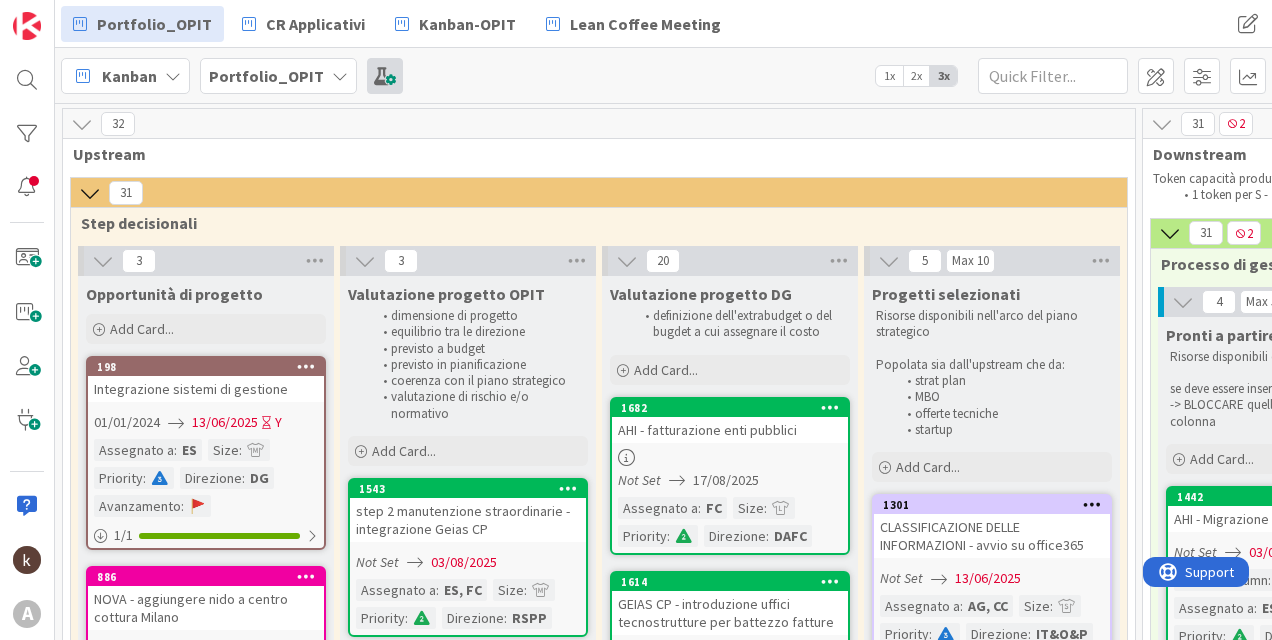 click at bounding box center [385, 76] 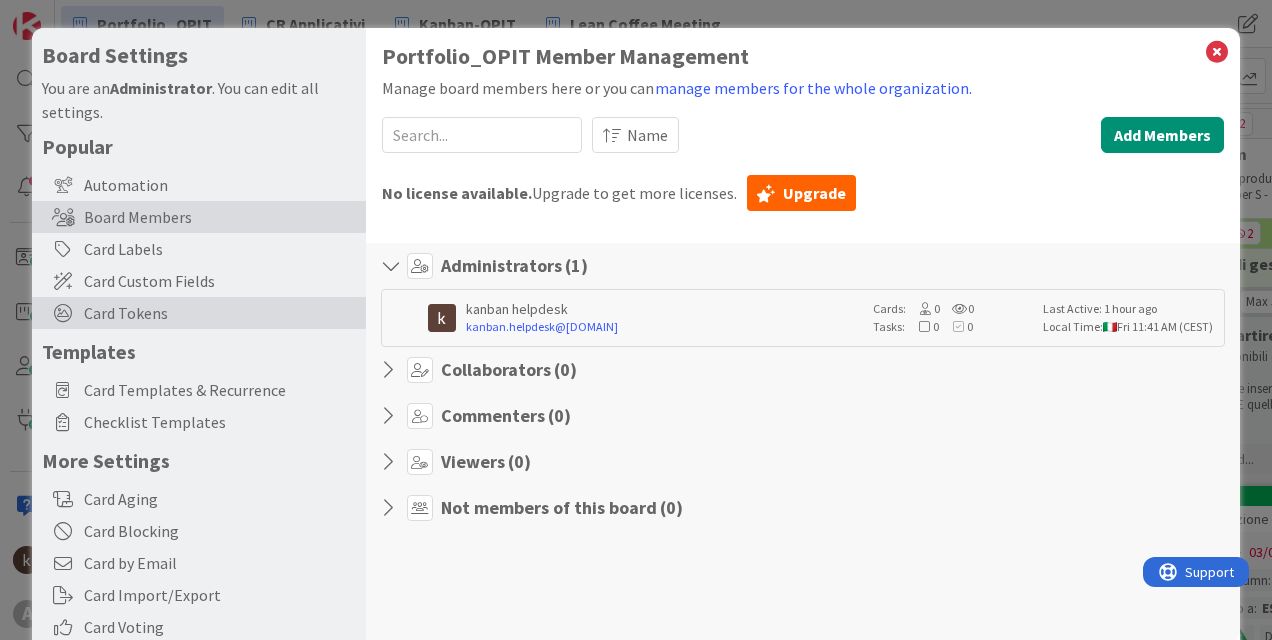 click on "Card Tokens" at bounding box center (220, 313) 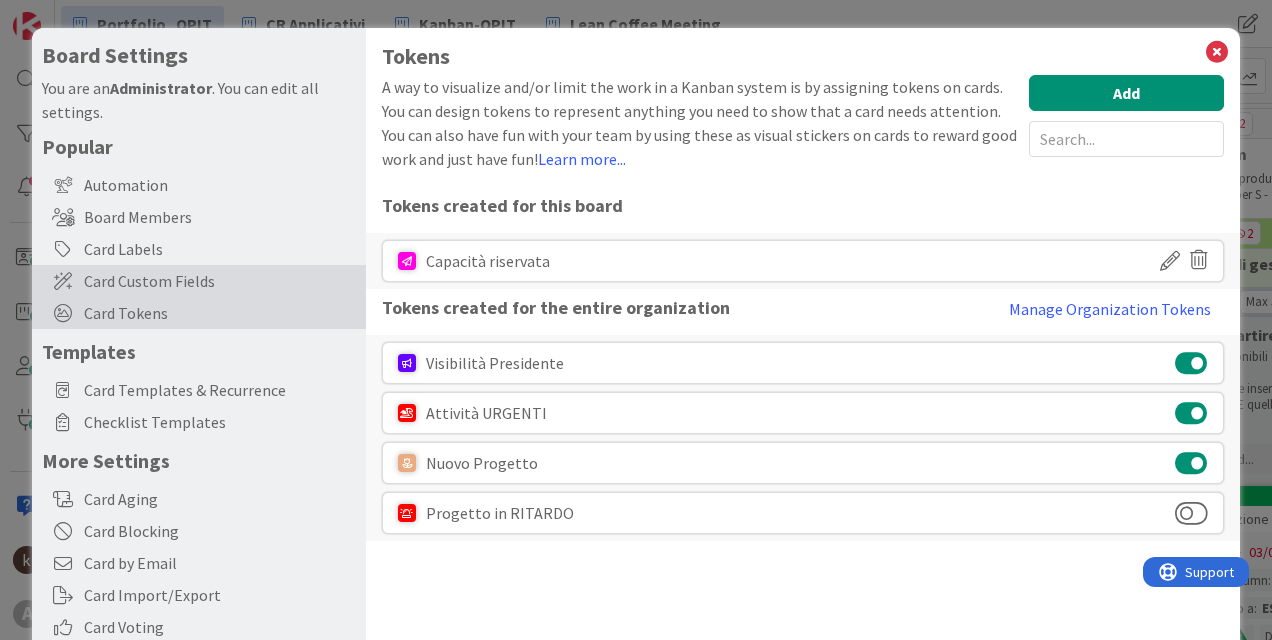 click on "Card Custom Fields" at bounding box center [220, 281] 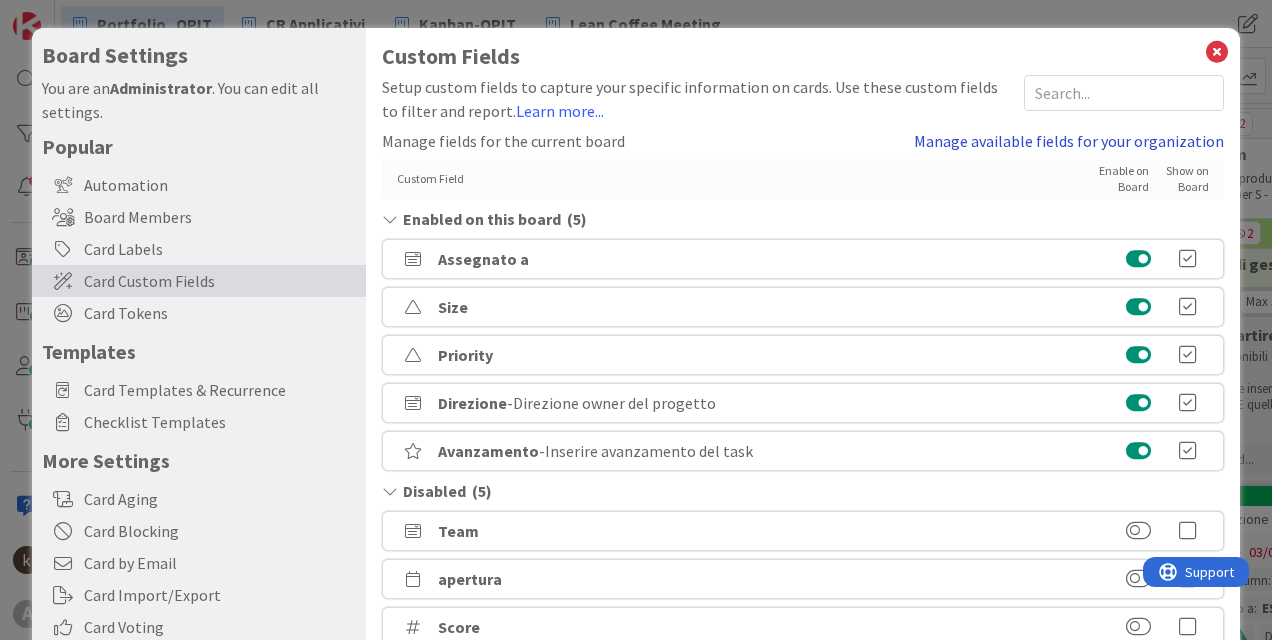 click on "Manage available fields for your organization" at bounding box center (1069, 141) 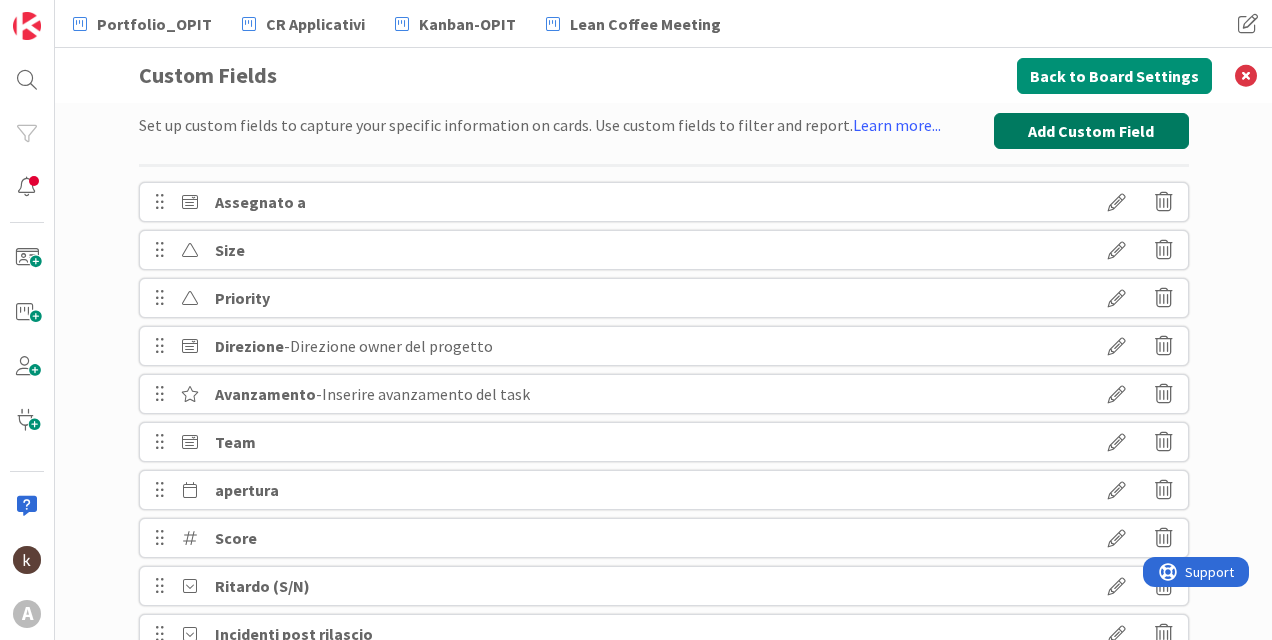 scroll, scrollTop: 0, scrollLeft: 0, axis: both 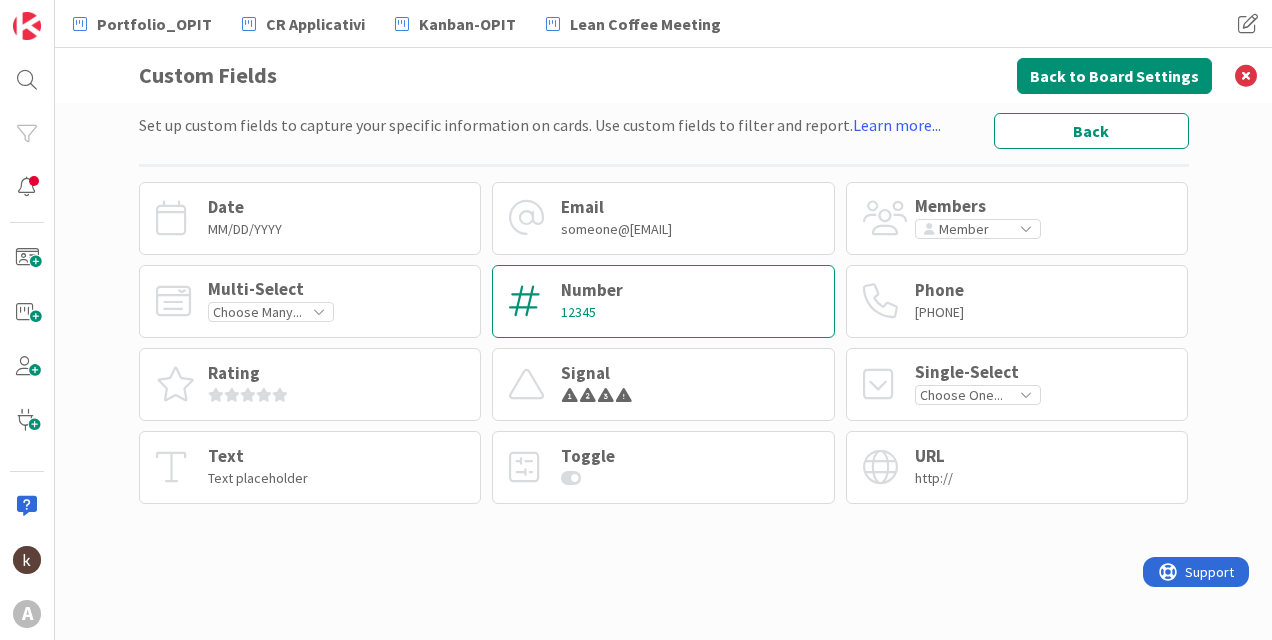 click on "Number [NUMBER]" at bounding box center [663, 301] 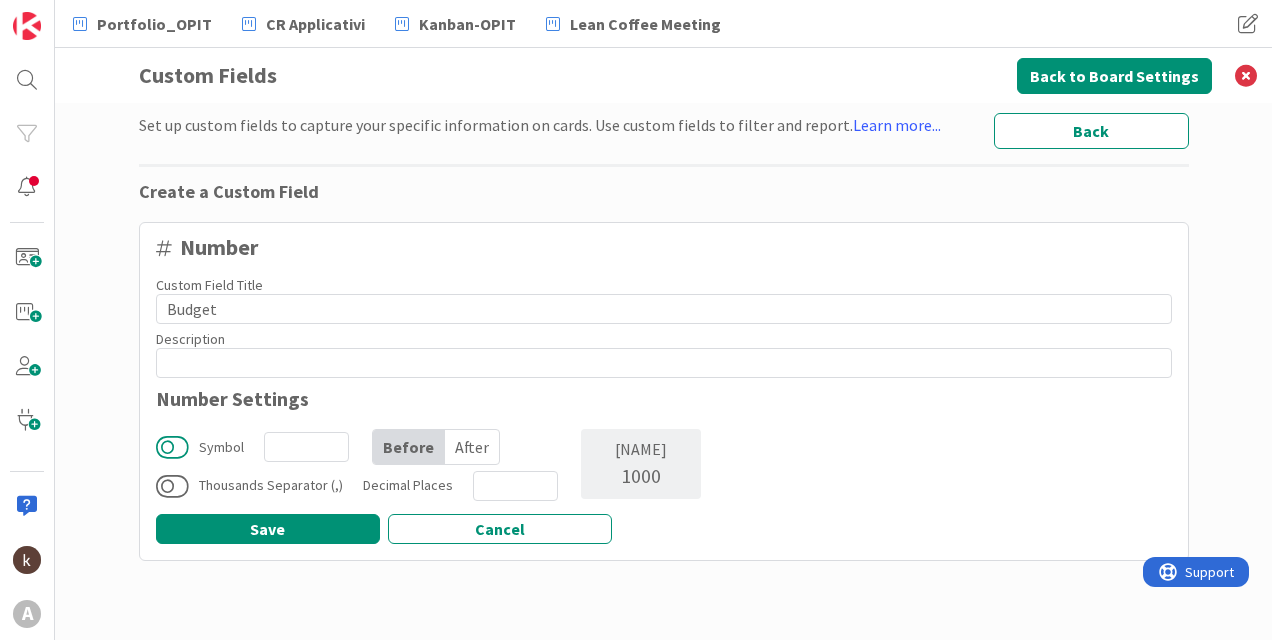 click at bounding box center [172, 447] 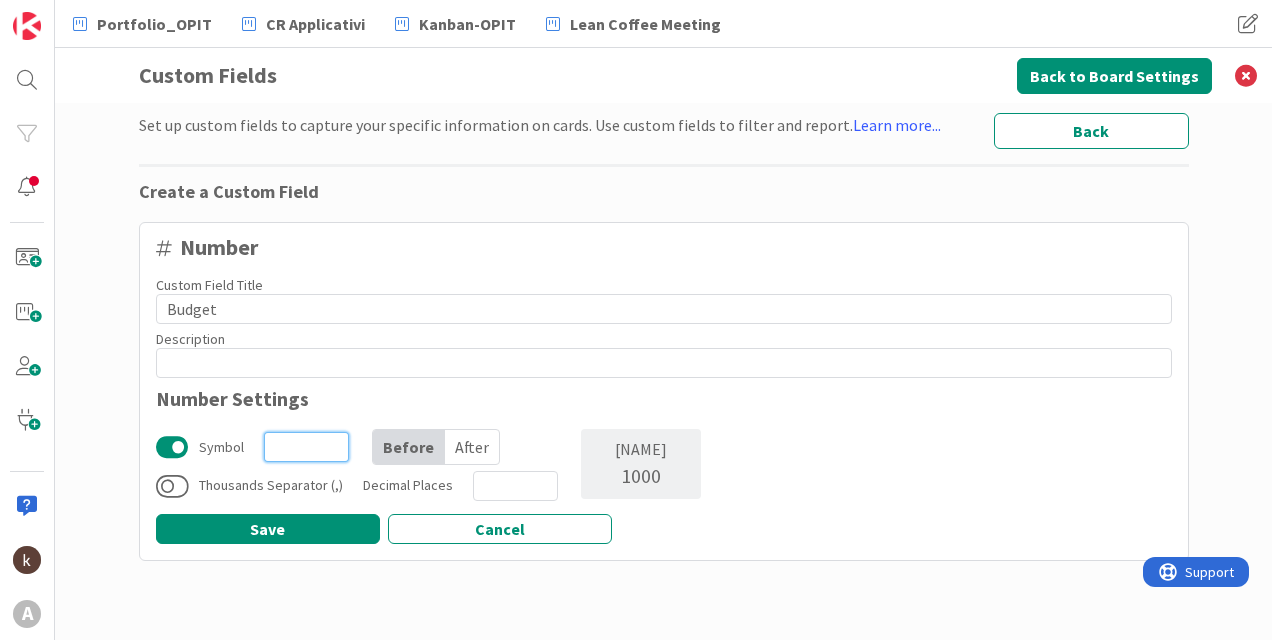 click at bounding box center (306, 447) 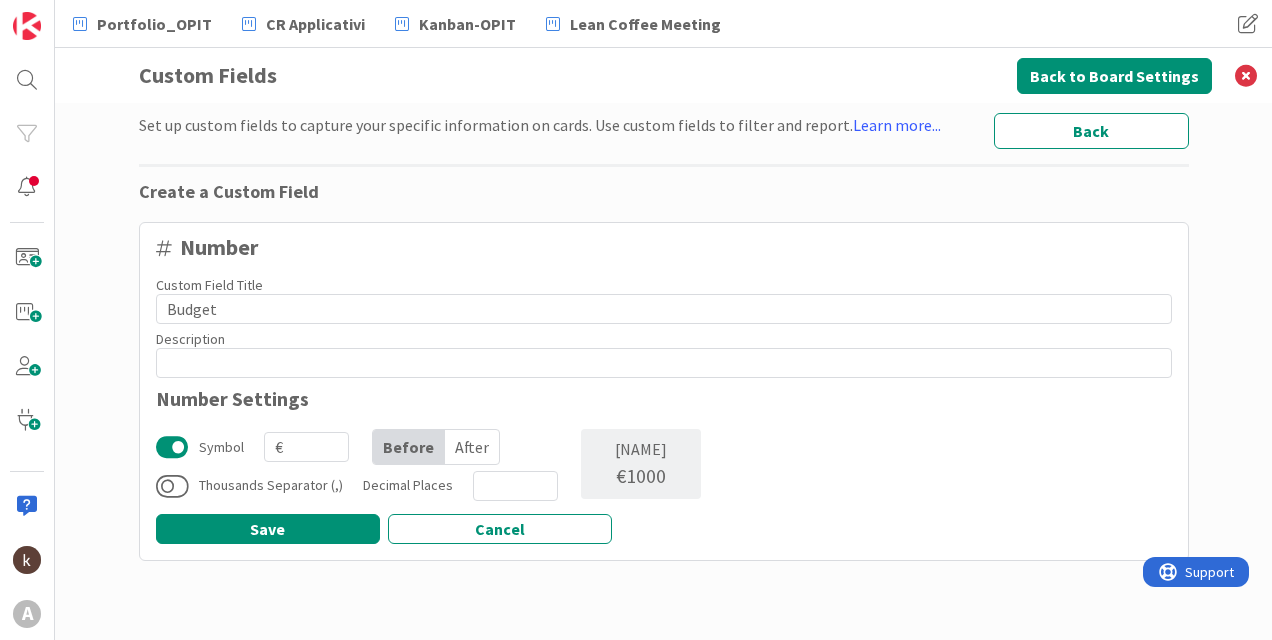 click on "After" at bounding box center (472, 447) 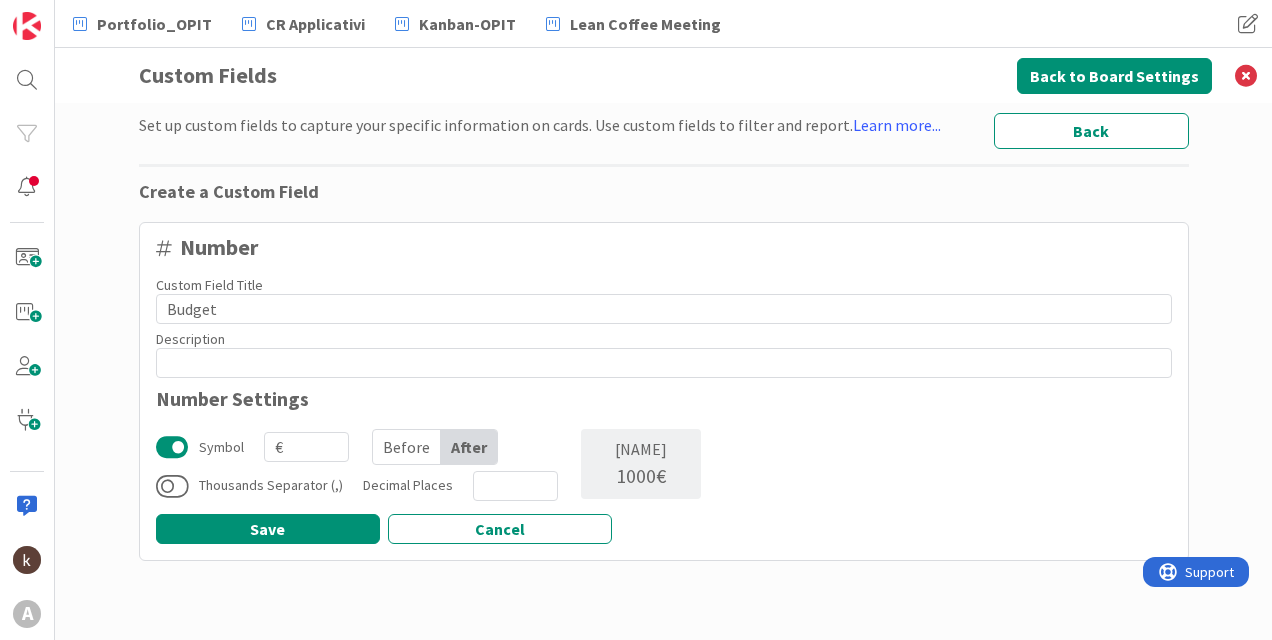 click on "Before" at bounding box center [407, 447] 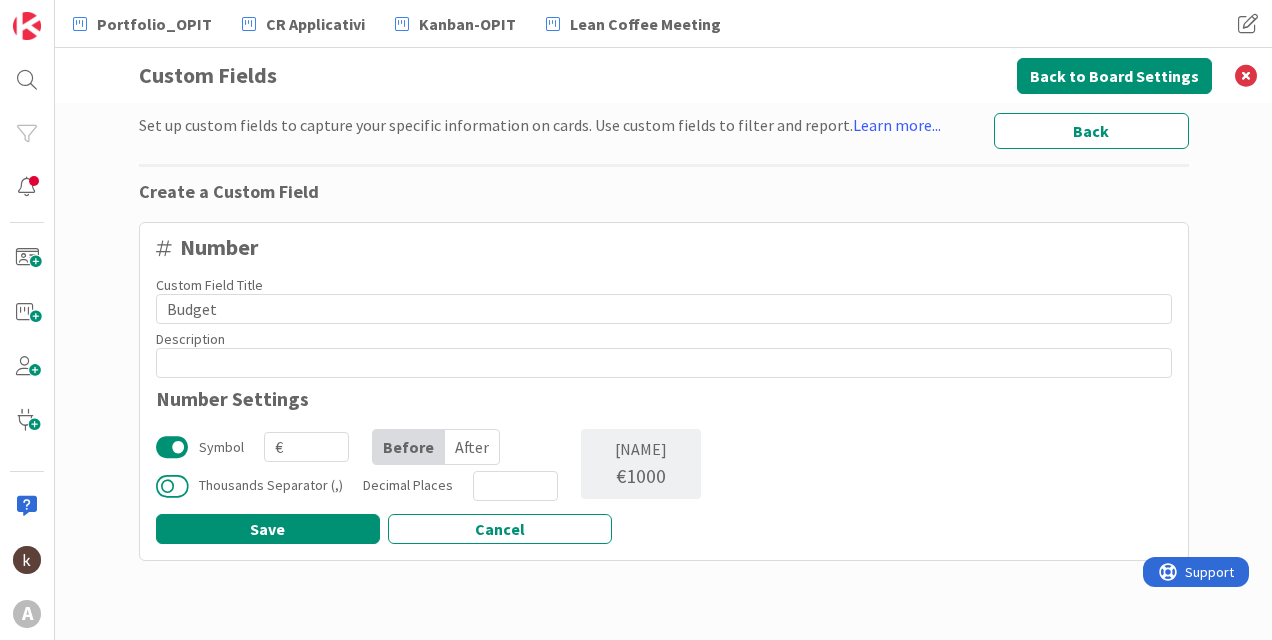 click at bounding box center (172, 486) 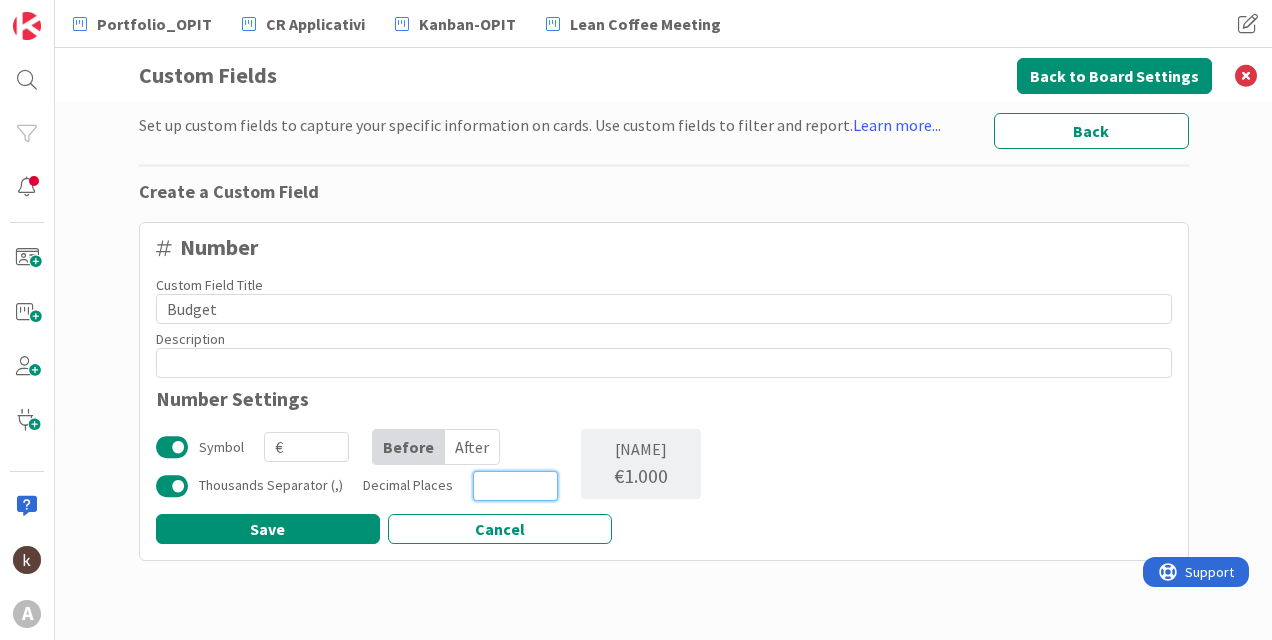 click at bounding box center (515, 486) 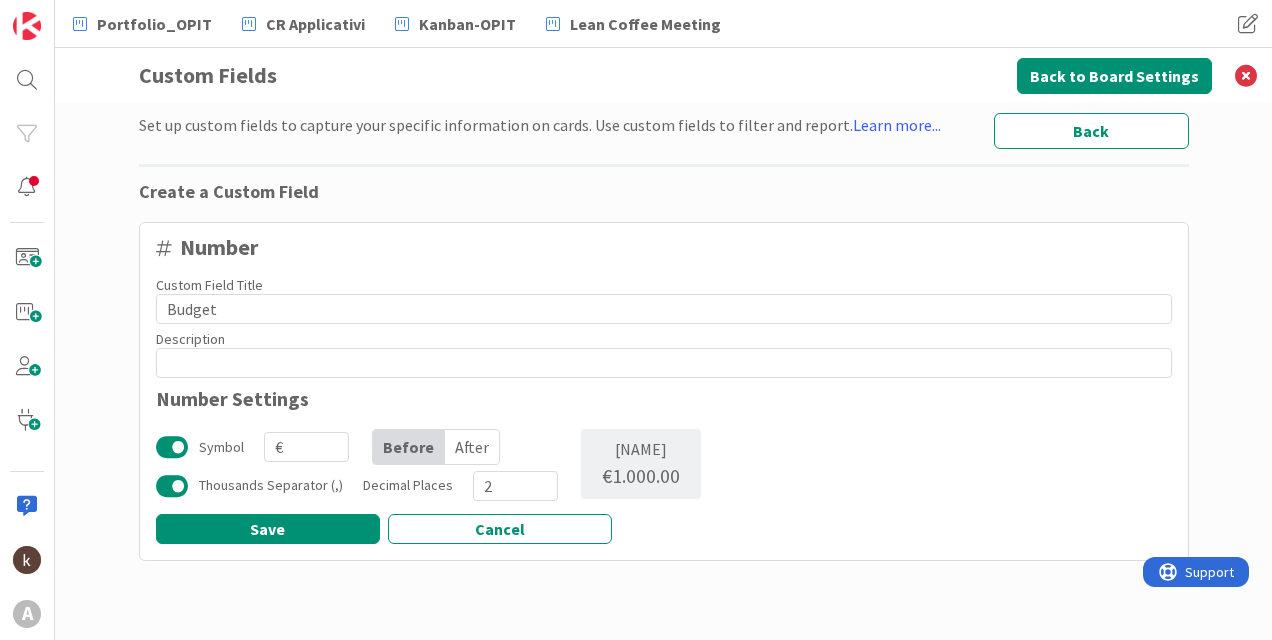 click at bounding box center (172, 486) 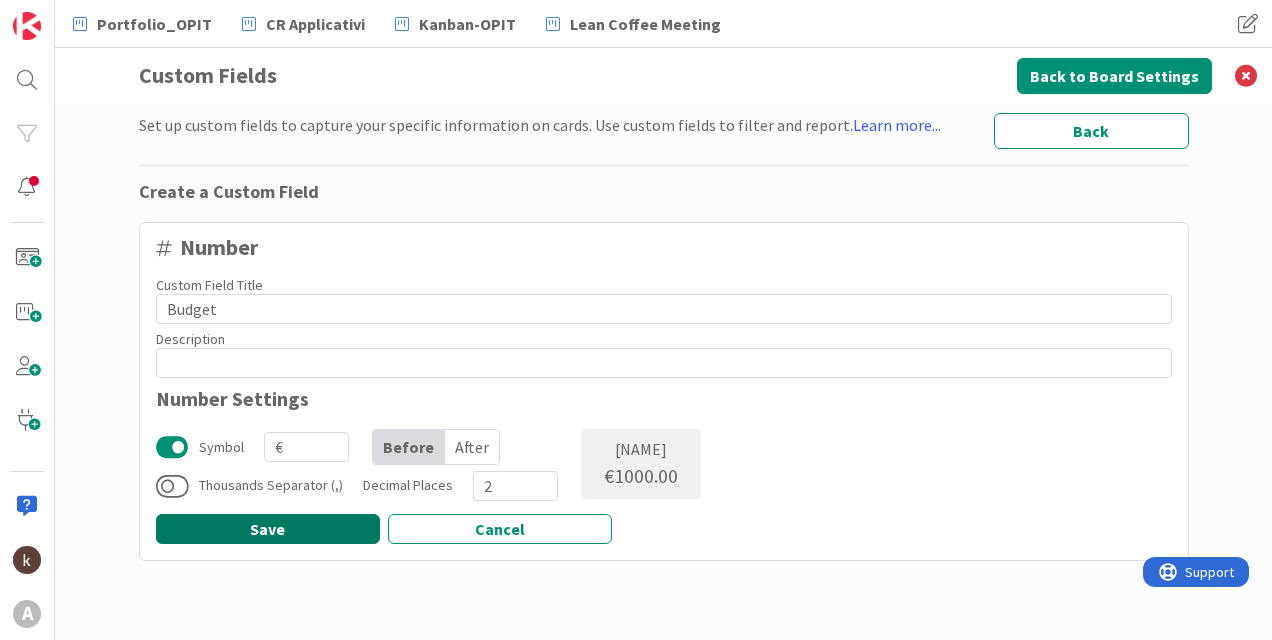 click on "Save" at bounding box center (268, 529) 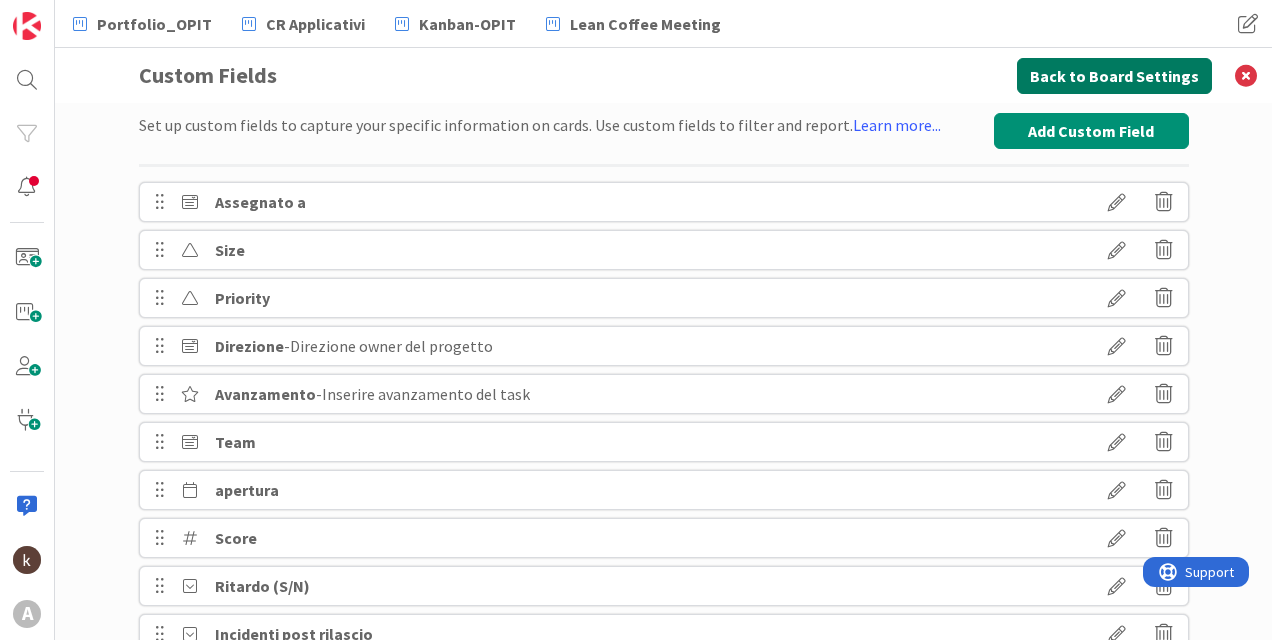 click on "Back to Board Settings" at bounding box center [1114, 76] 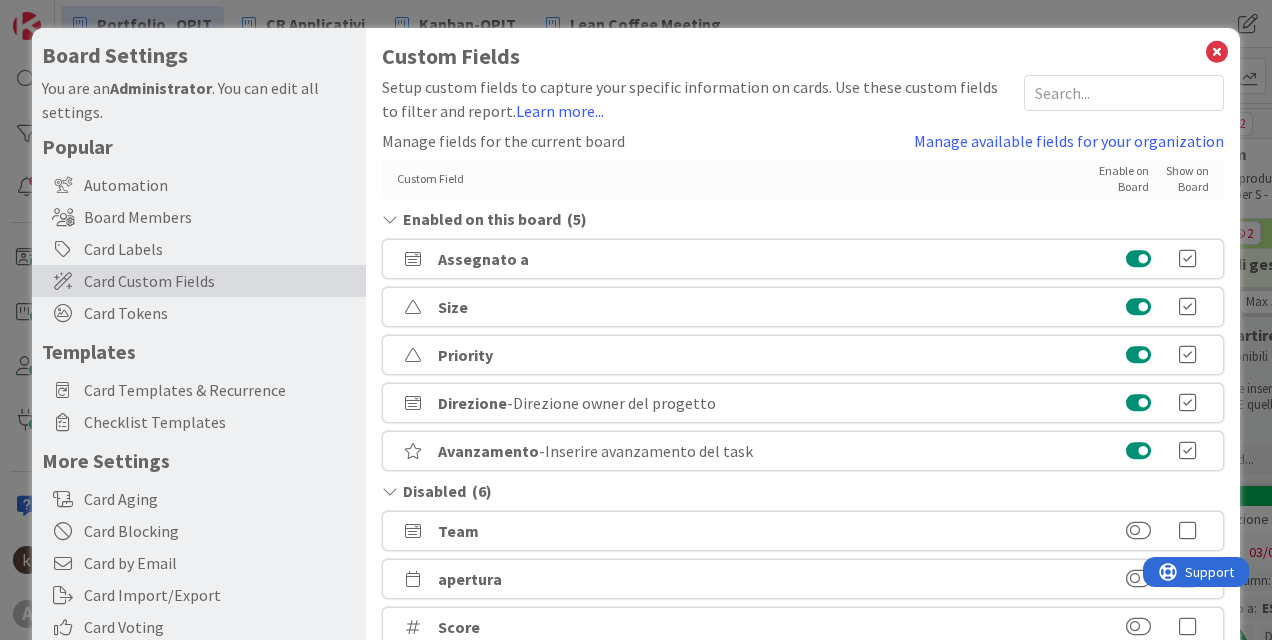 scroll, scrollTop: 0, scrollLeft: 0, axis: both 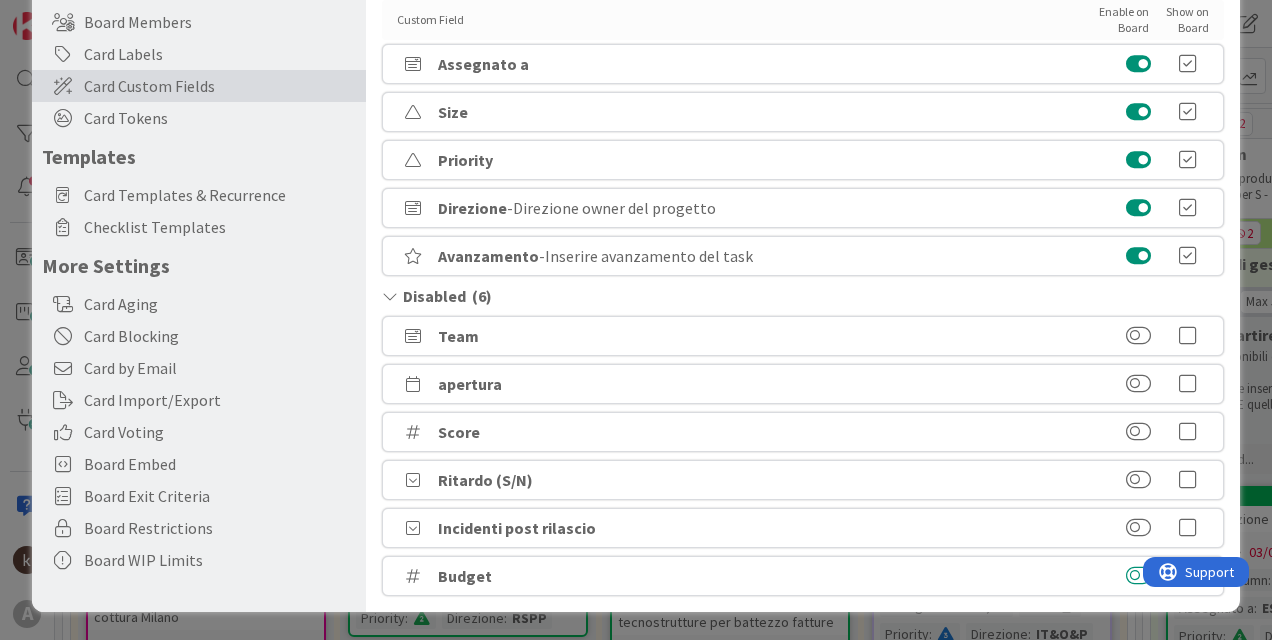 click at bounding box center [1138, 576] 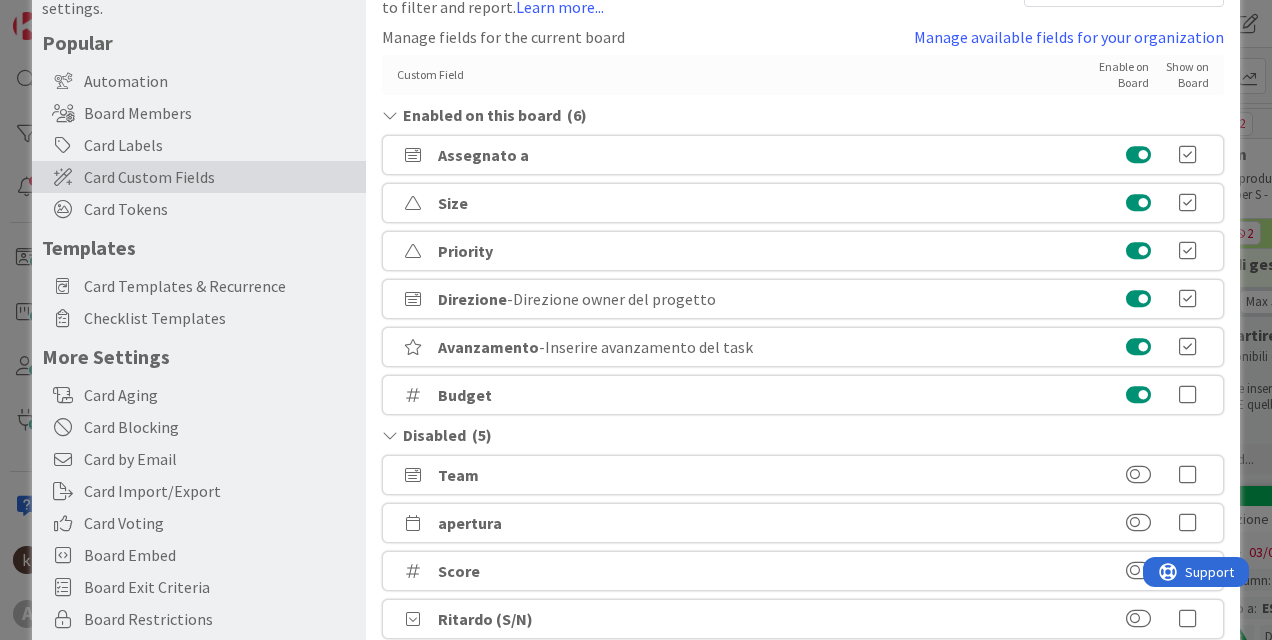 scroll, scrollTop: 95, scrollLeft: 0, axis: vertical 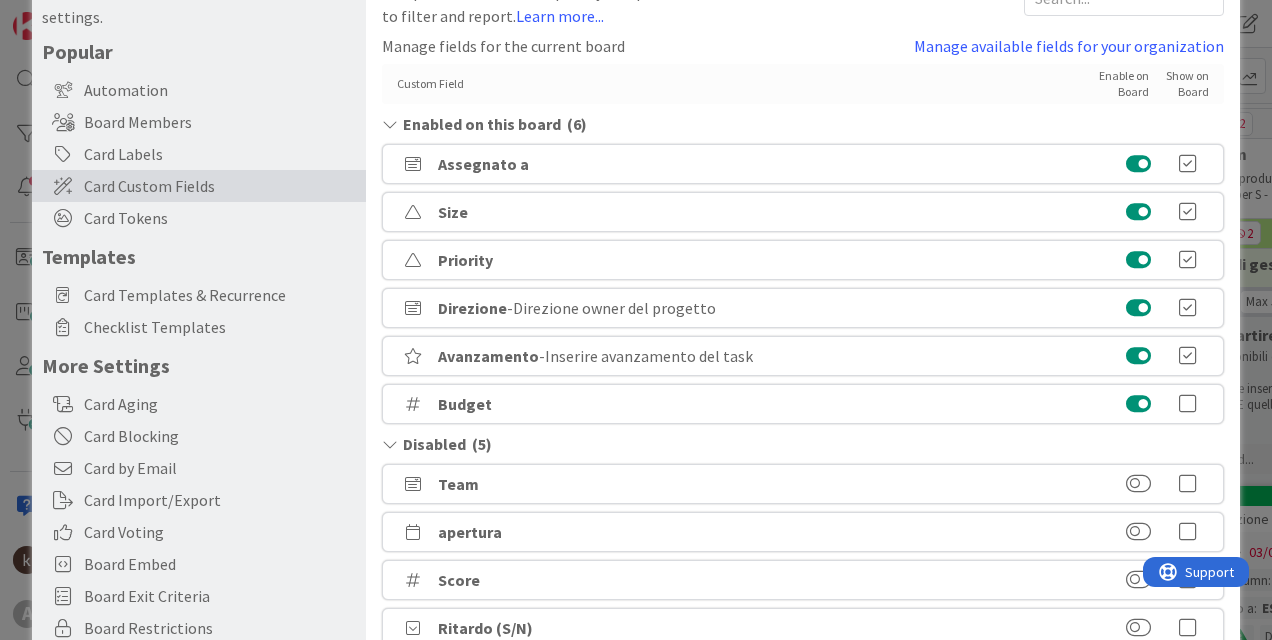 click at bounding box center (1188, 404) 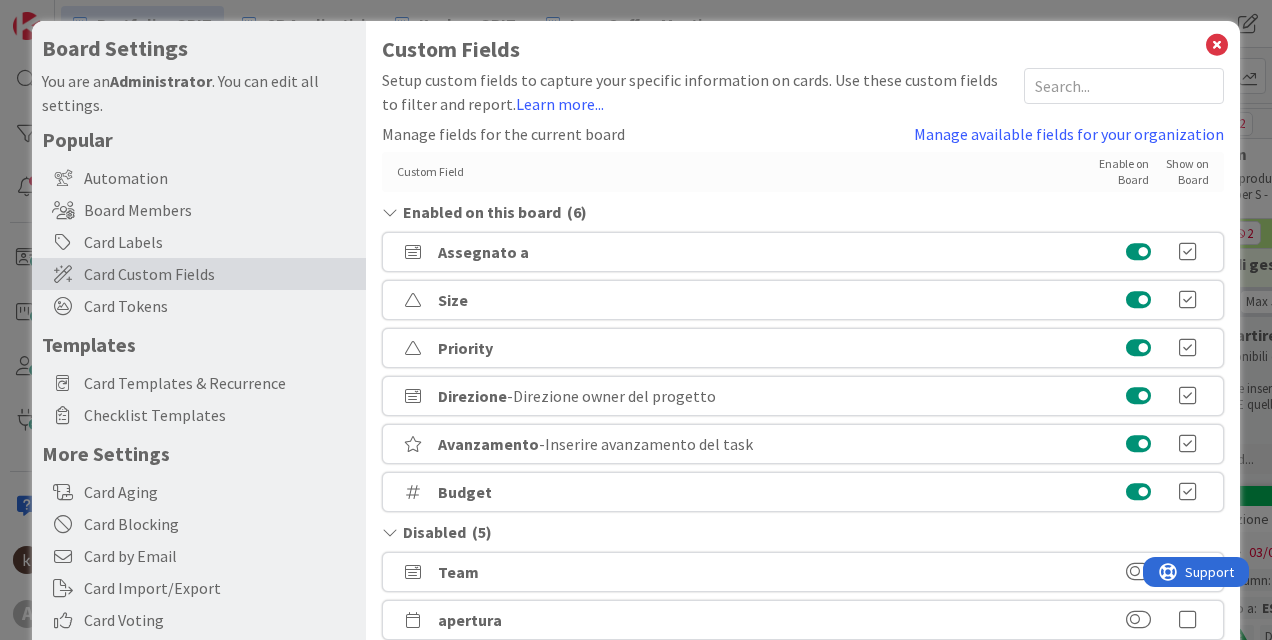 scroll, scrollTop: 0, scrollLeft: 0, axis: both 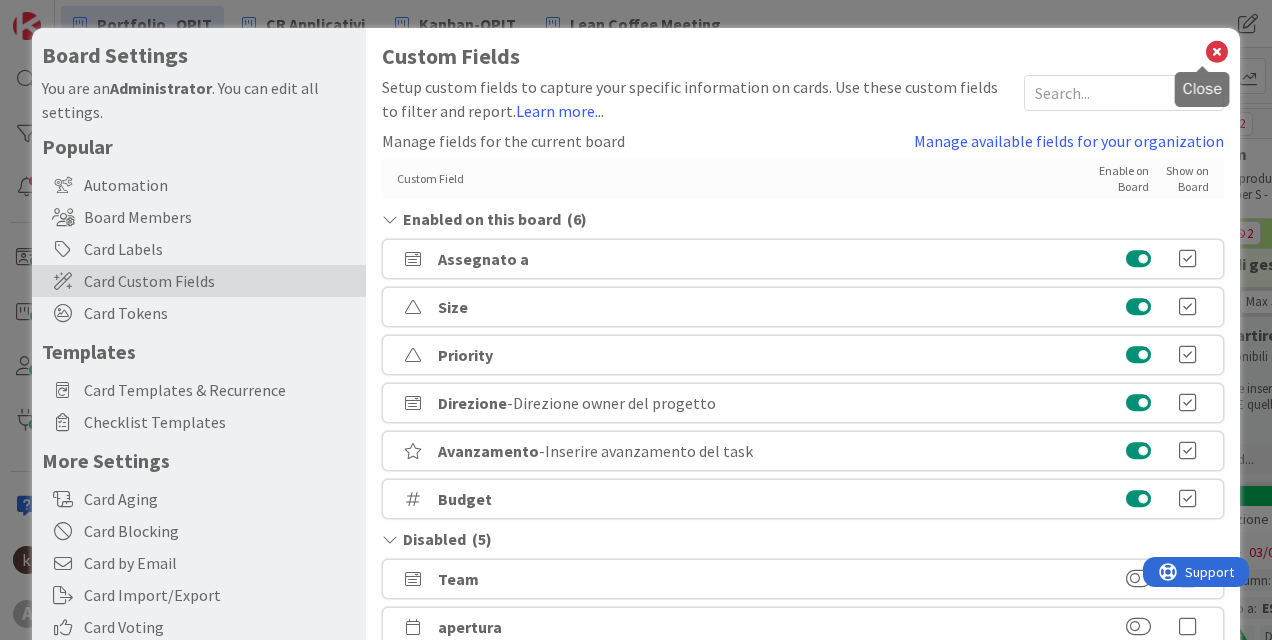 click at bounding box center (1217, 52) 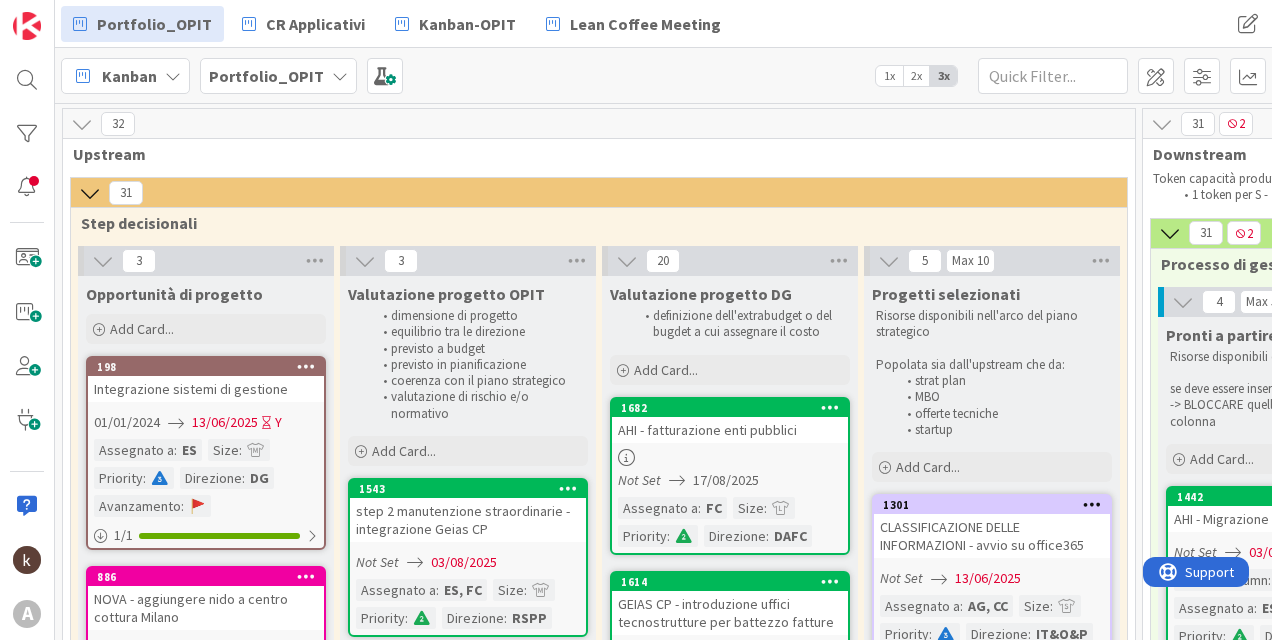 scroll, scrollTop: 200, scrollLeft: 0, axis: vertical 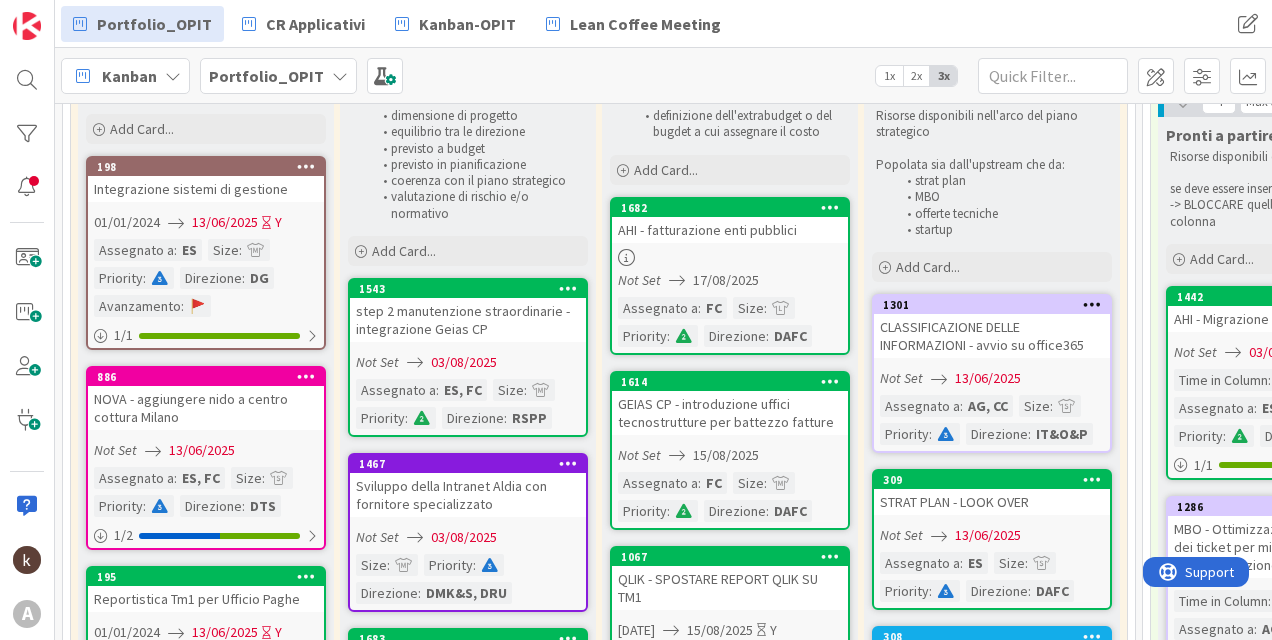 click on "AHI - fatturazione enti pubblici" at bounding box center (730, 230) 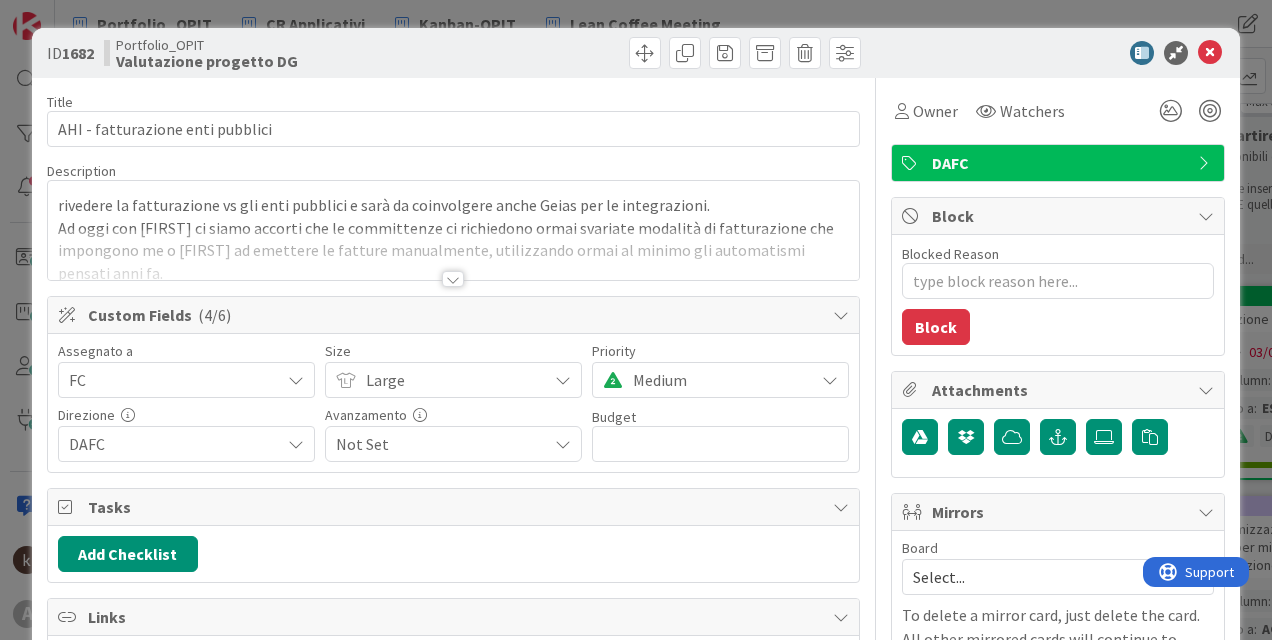 scroll, scrollTop: 0, scrollLeft: 0, axis: both 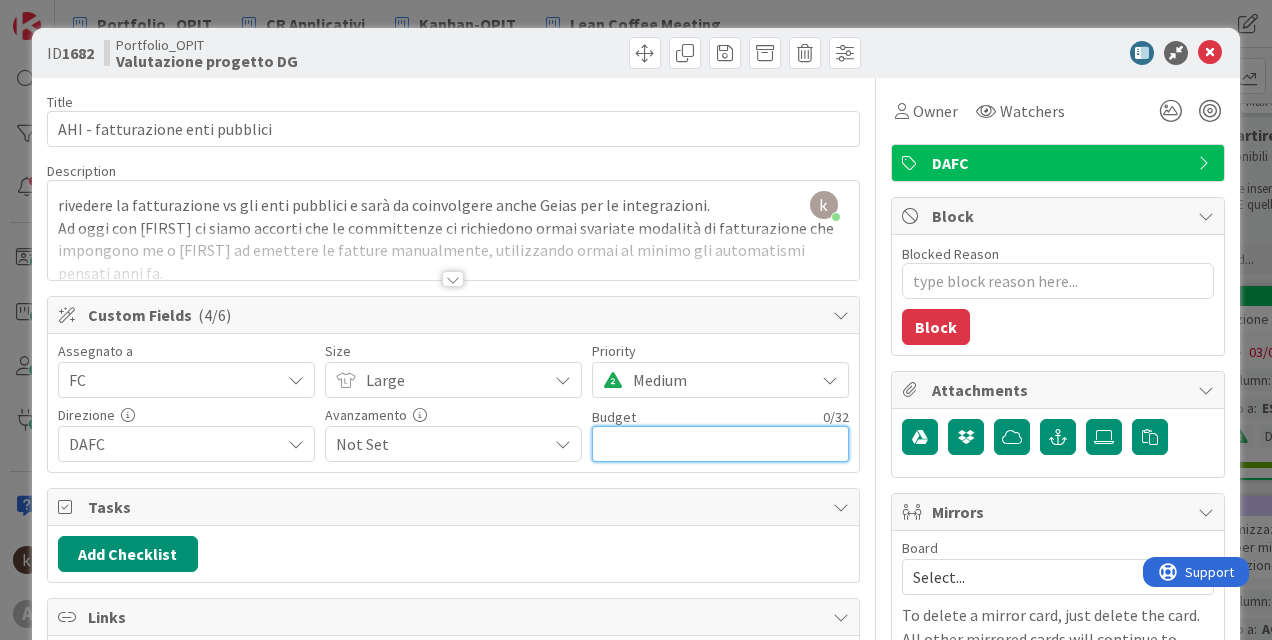 click at bounding box center [720, 444] 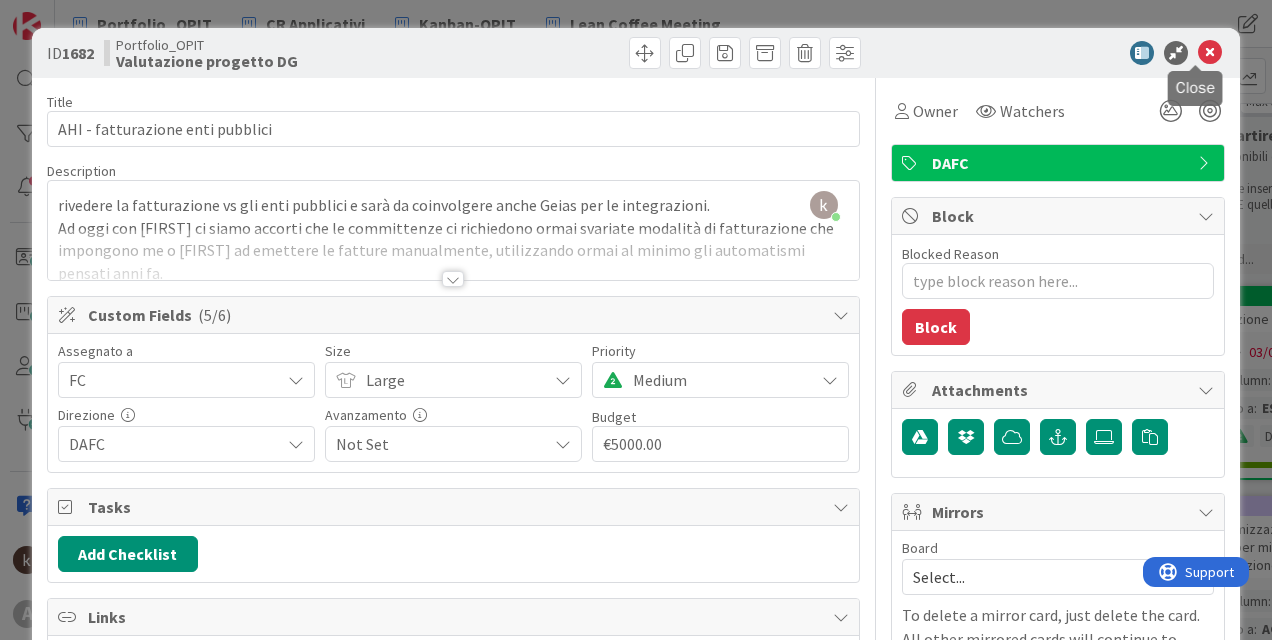 click at bounding box center (1210, 53) 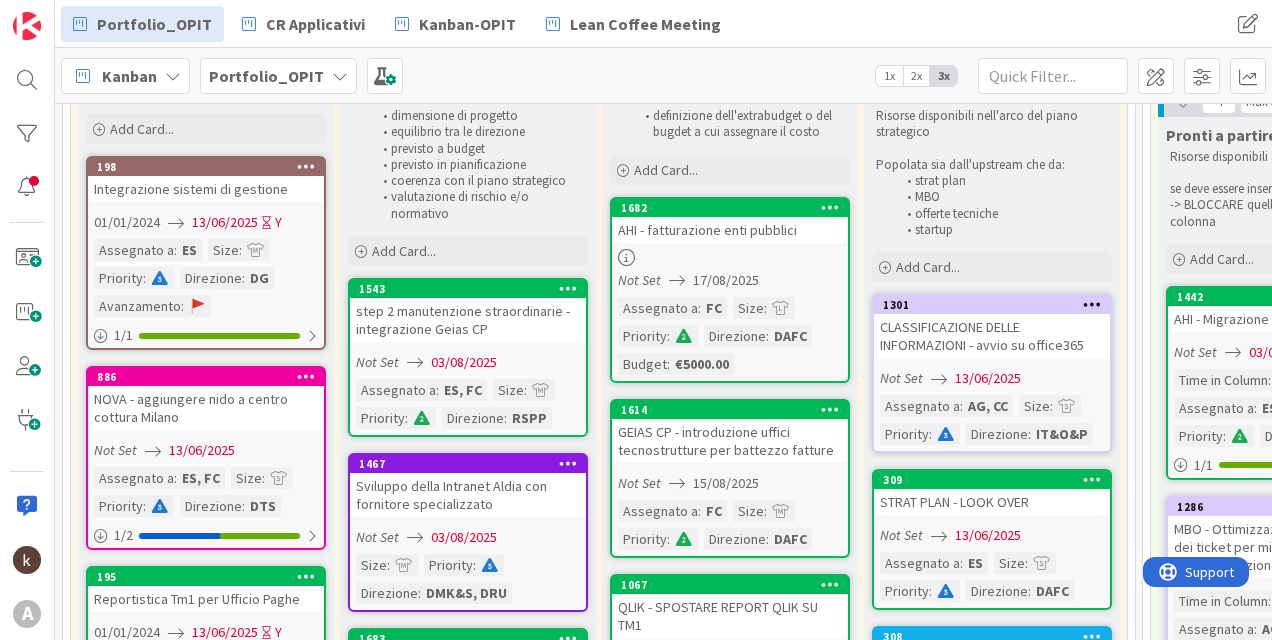 scroll, scrollTop: 0, scrollLeft: 0, axis: both 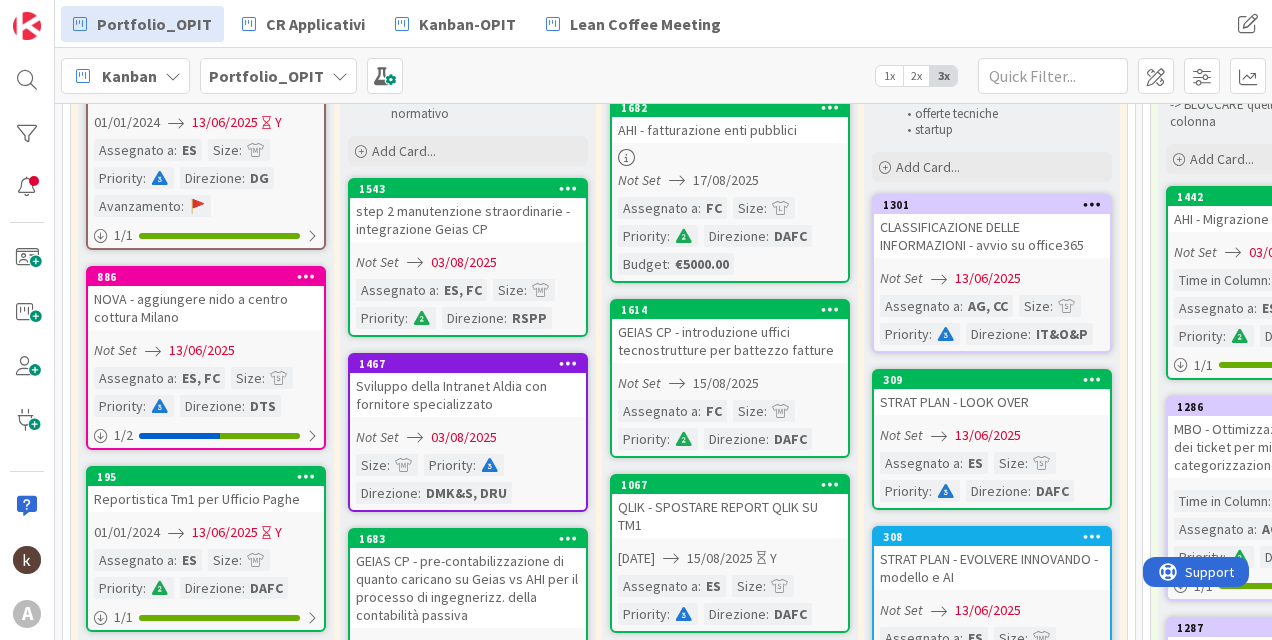 click on "GEIAS CP - introduzione uffici tecnostrutture per battezzo fatture" at bounding box center [730, 341] 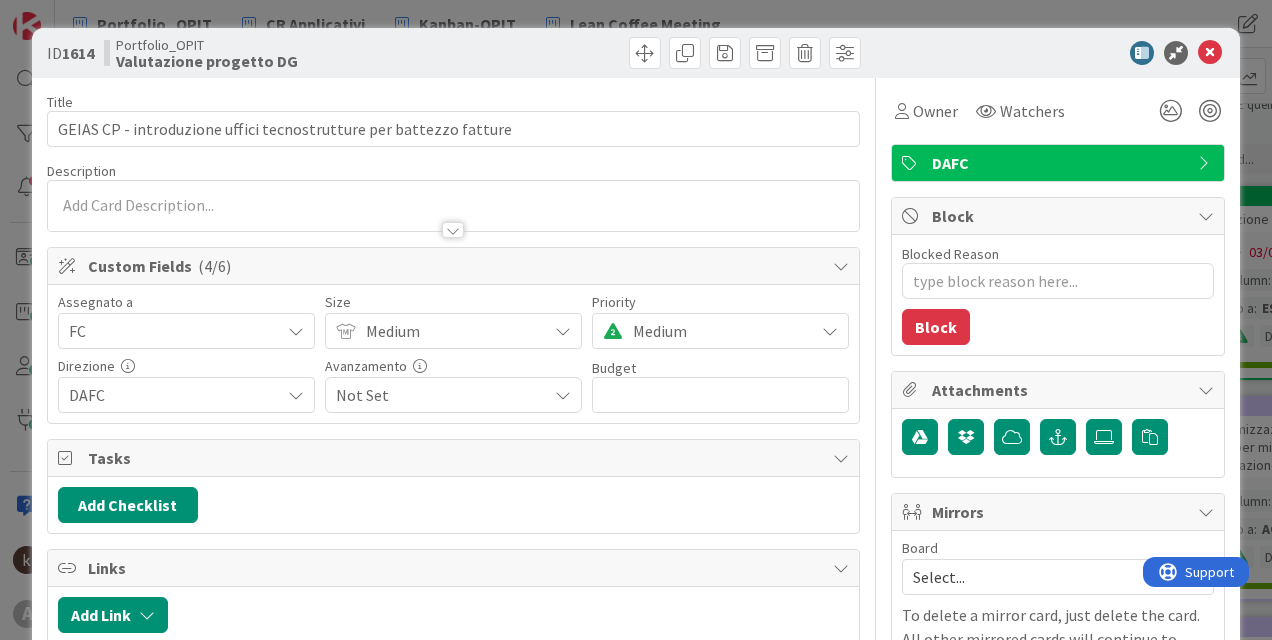 scroll, scrollTop: 0, scrollLeft: 0, axis: both 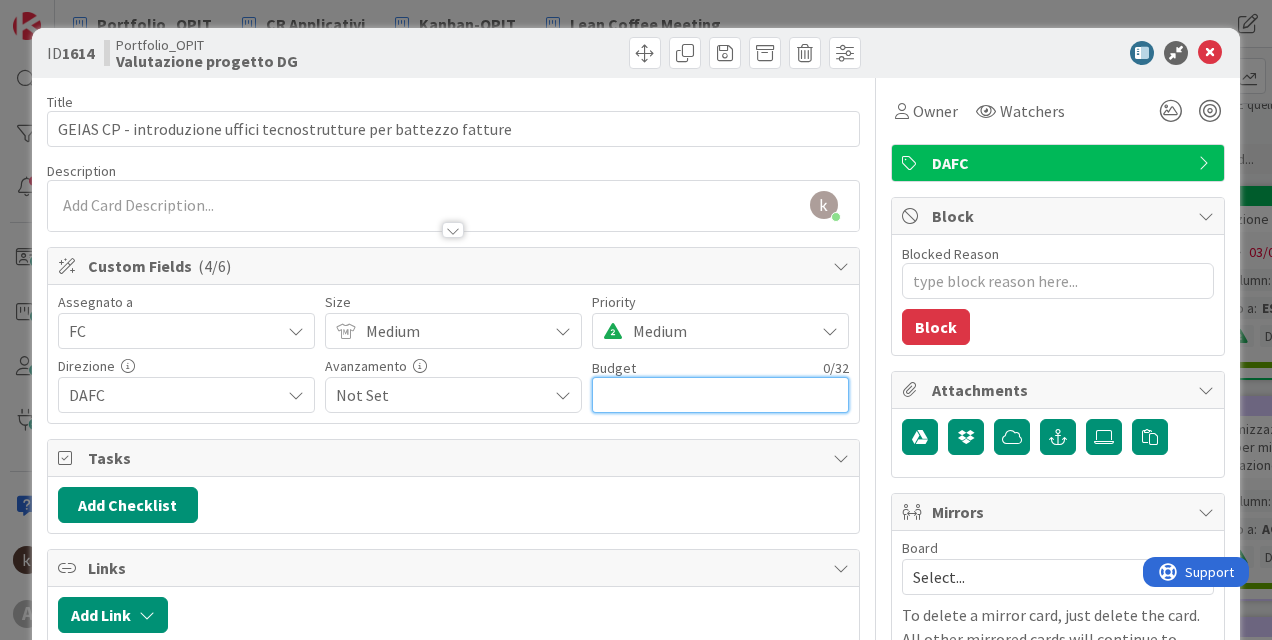 click at bounding box center (720, 395) 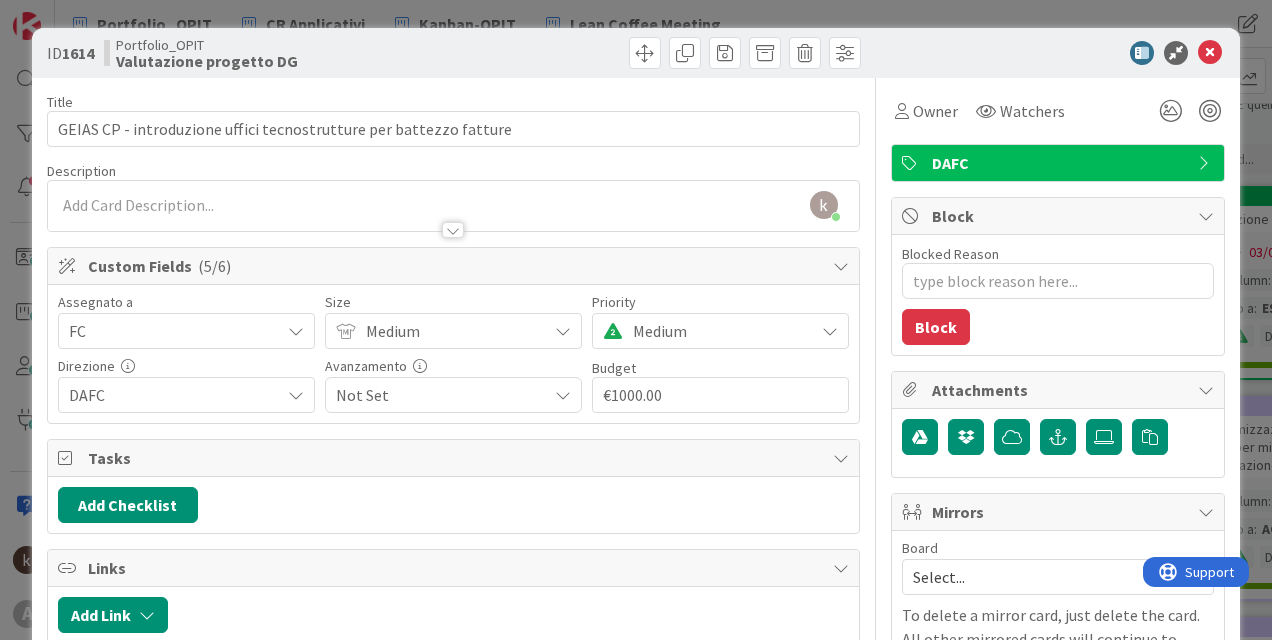 click on "Medium" at bounding box center [451, 331] 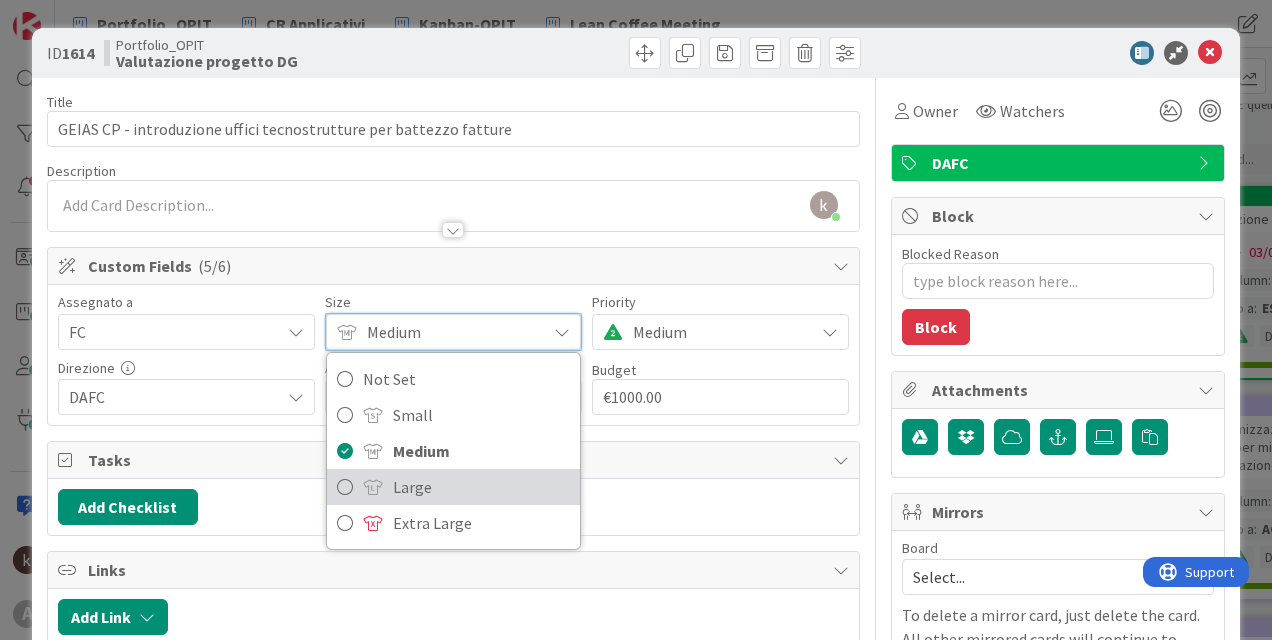 click on "Large" at bounding box center (481, 487) 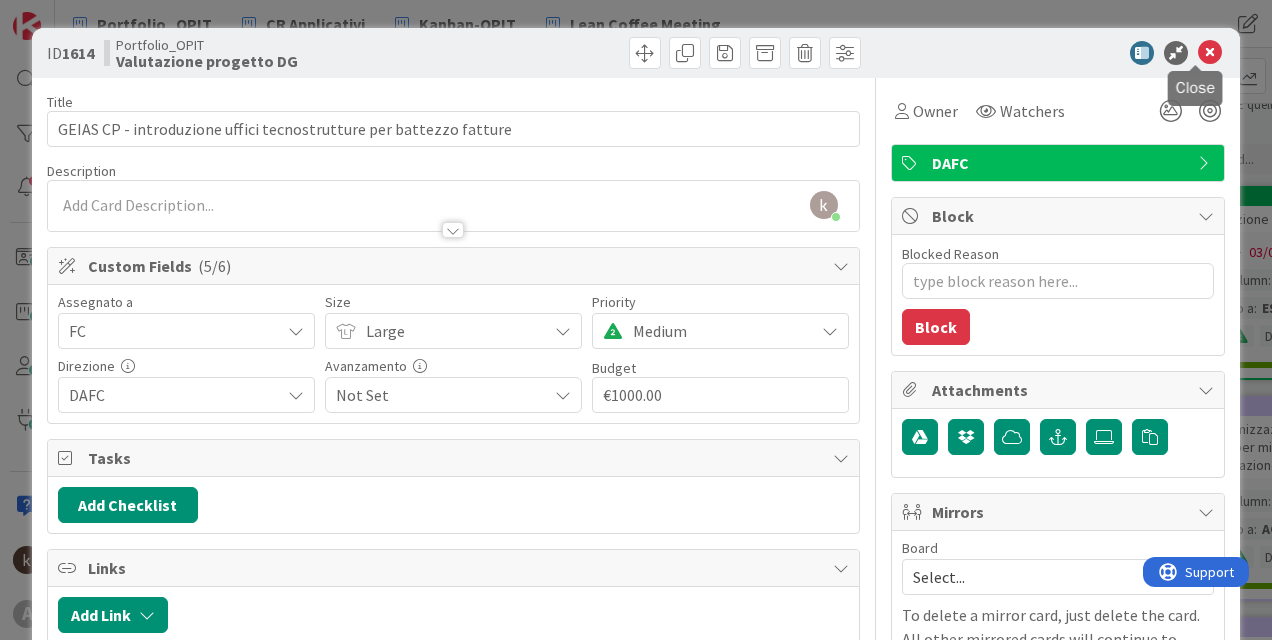 click at bounding box center [1210, 53] 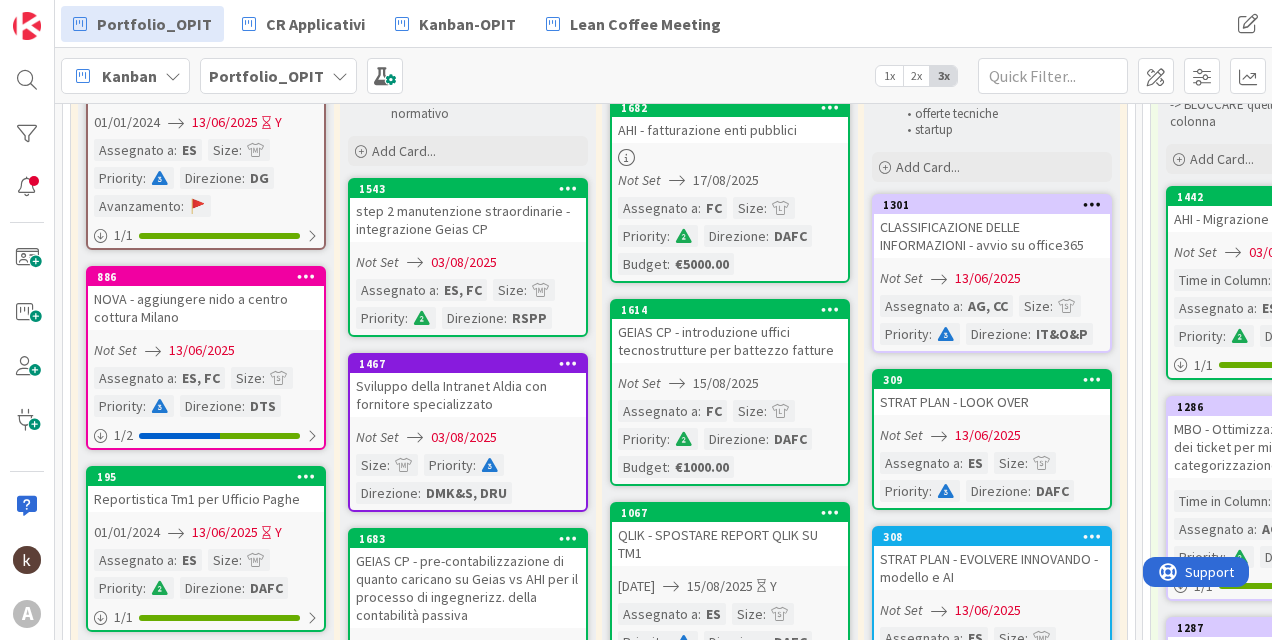 scroll, scrollTop: 0, scrollLeft: 0, axis: both 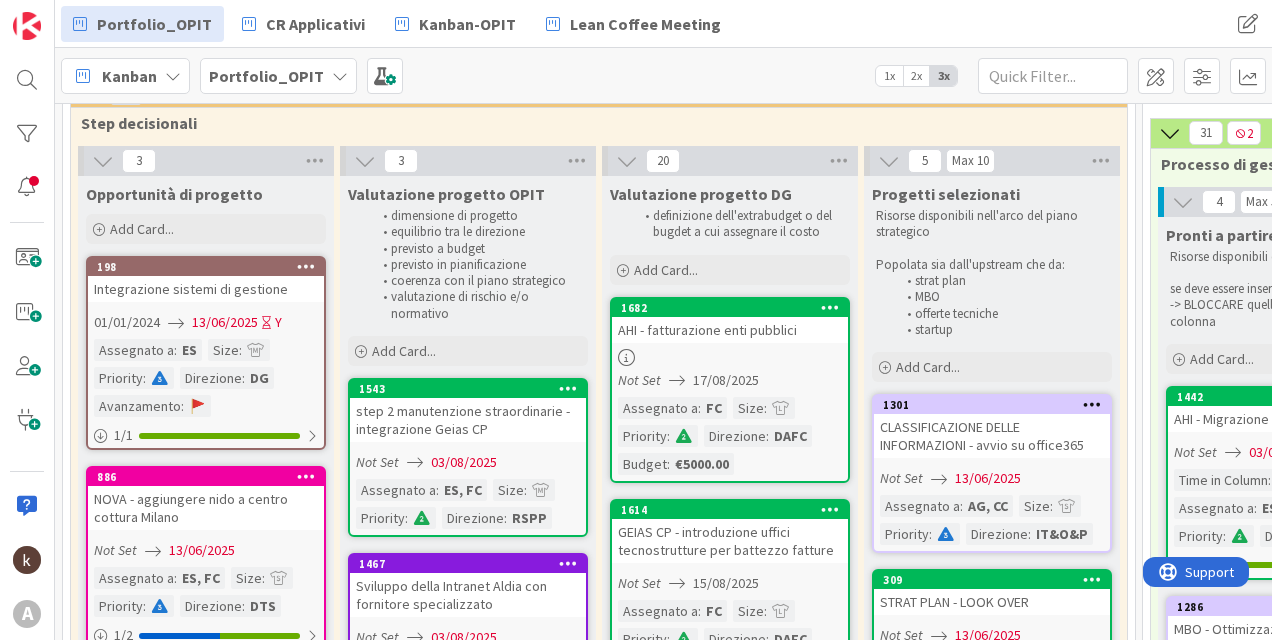 click at bounding box center (103, 161) 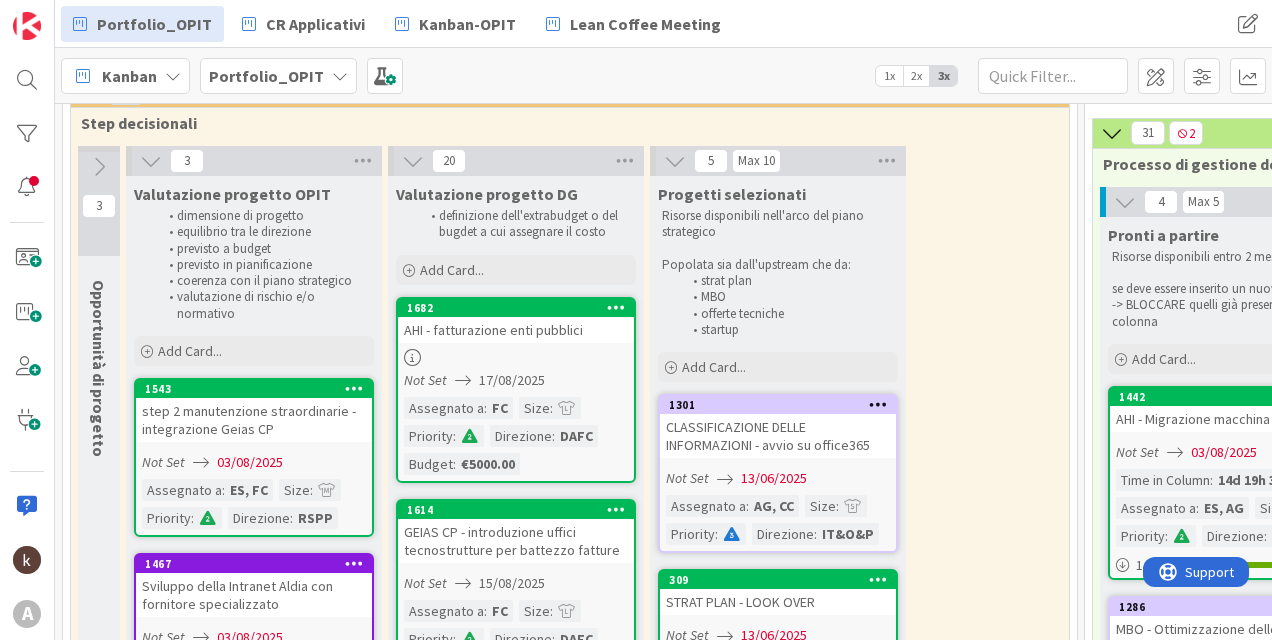 click at bounding box center [151, 161] 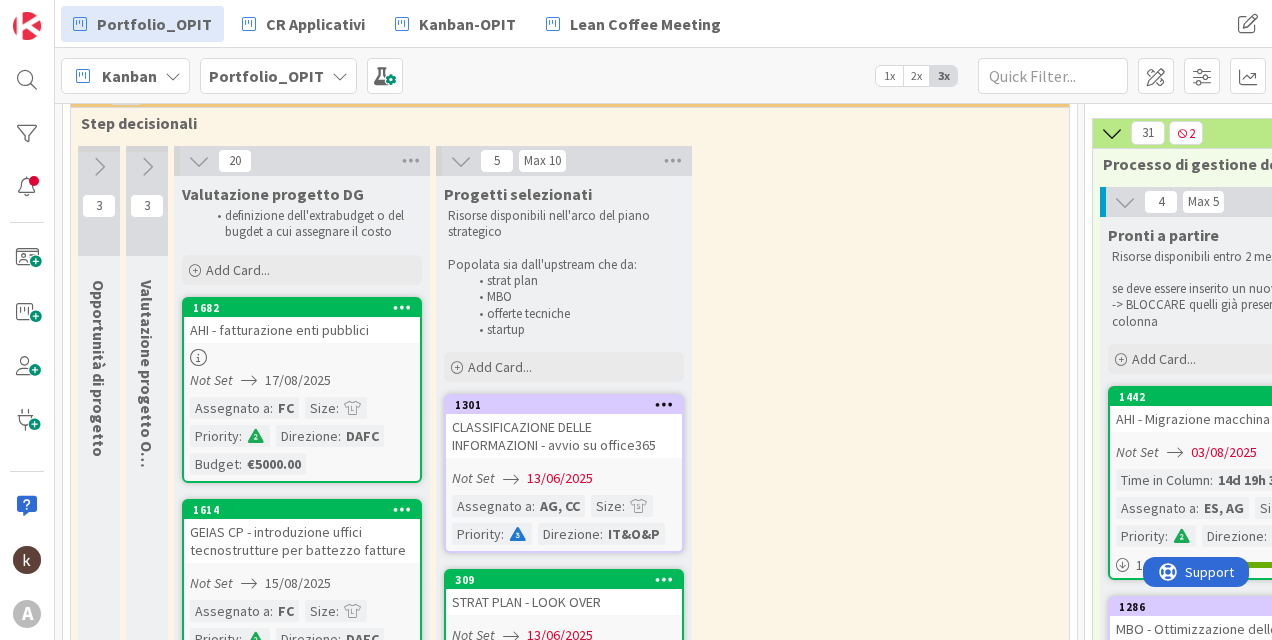 click on "AHI - fatturazione enti pubblici" at bounding box center [302, 330] 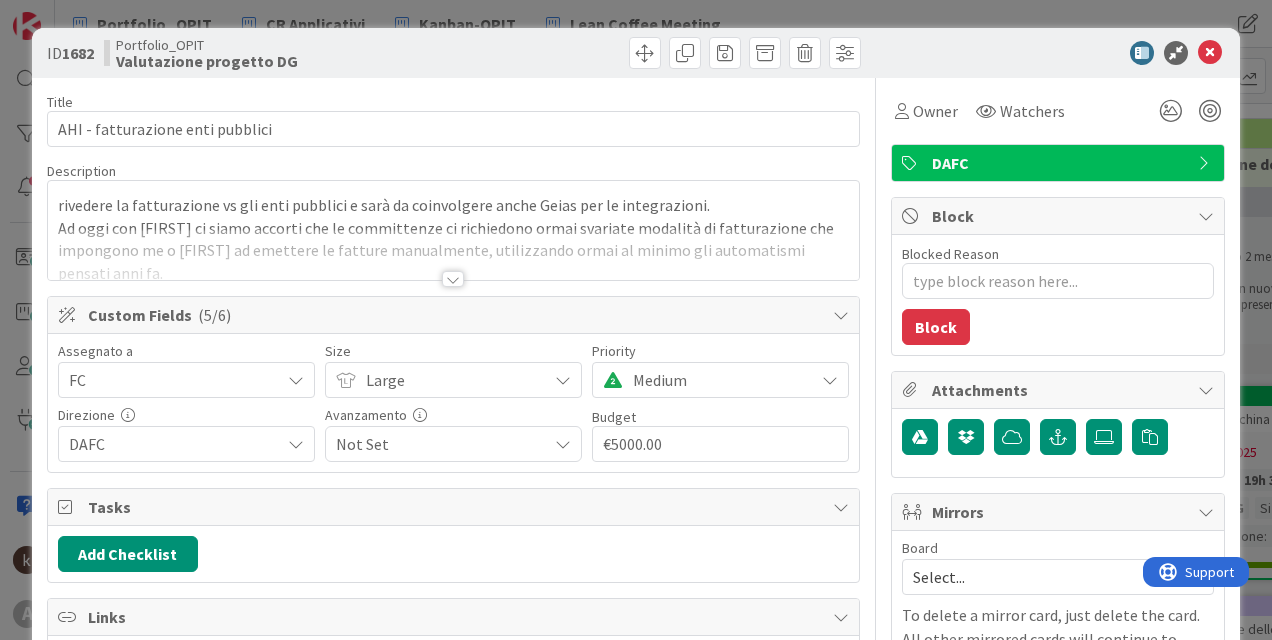 scroll, scrollTop: 0, scrollLeft: 0, axis: both 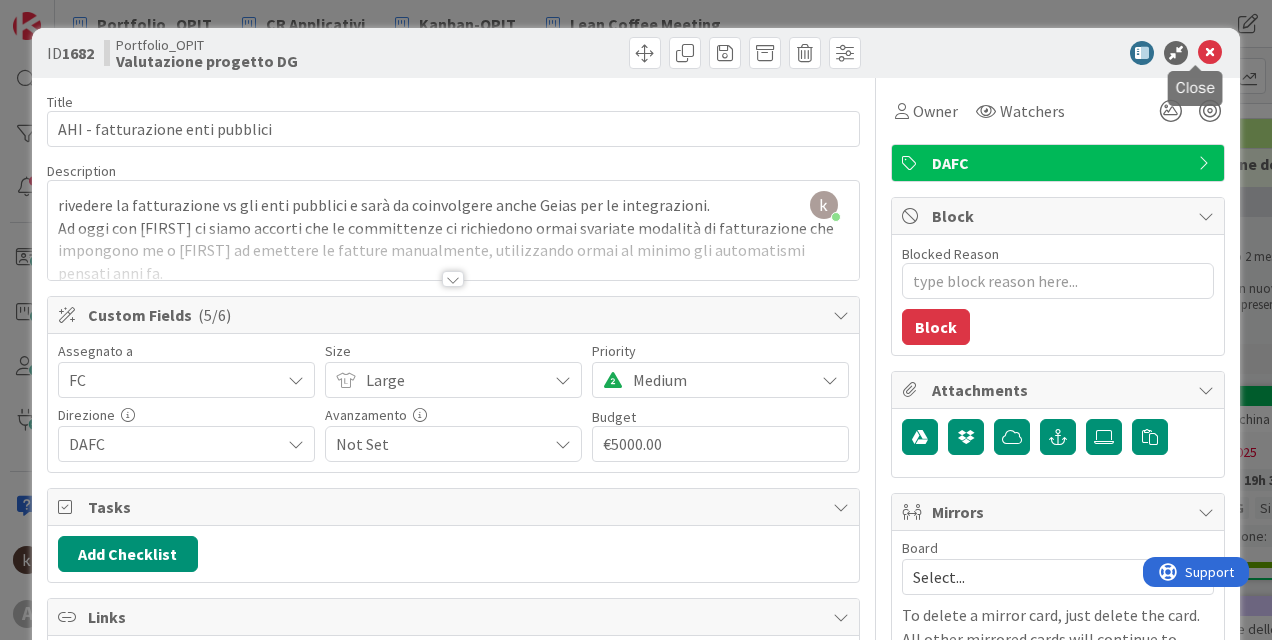 click at bounding box center [1210, 53] 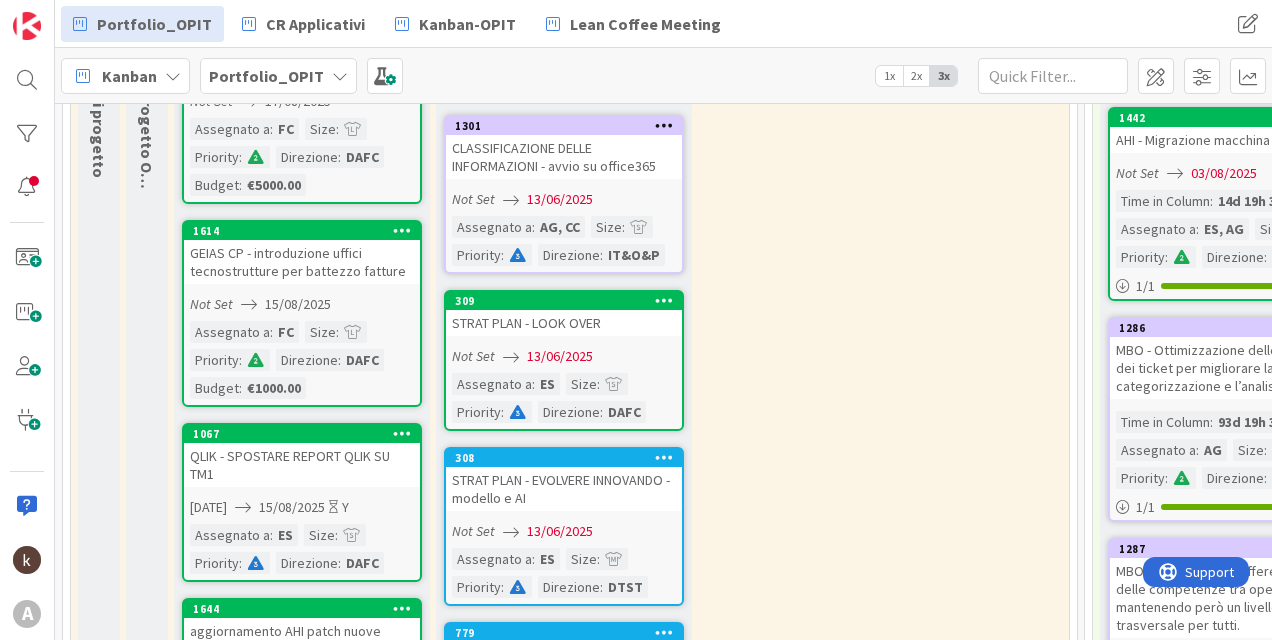 scroll, scrollTop: 400, scrollLeft: 0, axis: vertical 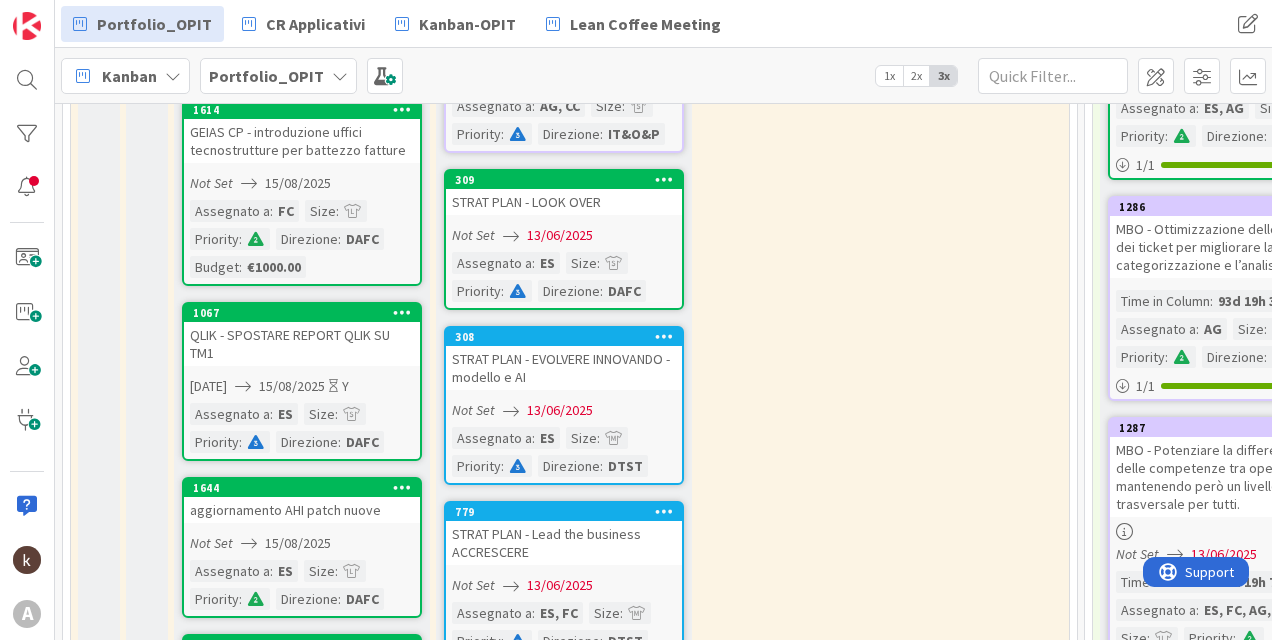 click on "QLIK - SPOSTARE REPORT QLIK SU TM1" at bounding box center (302, 344) 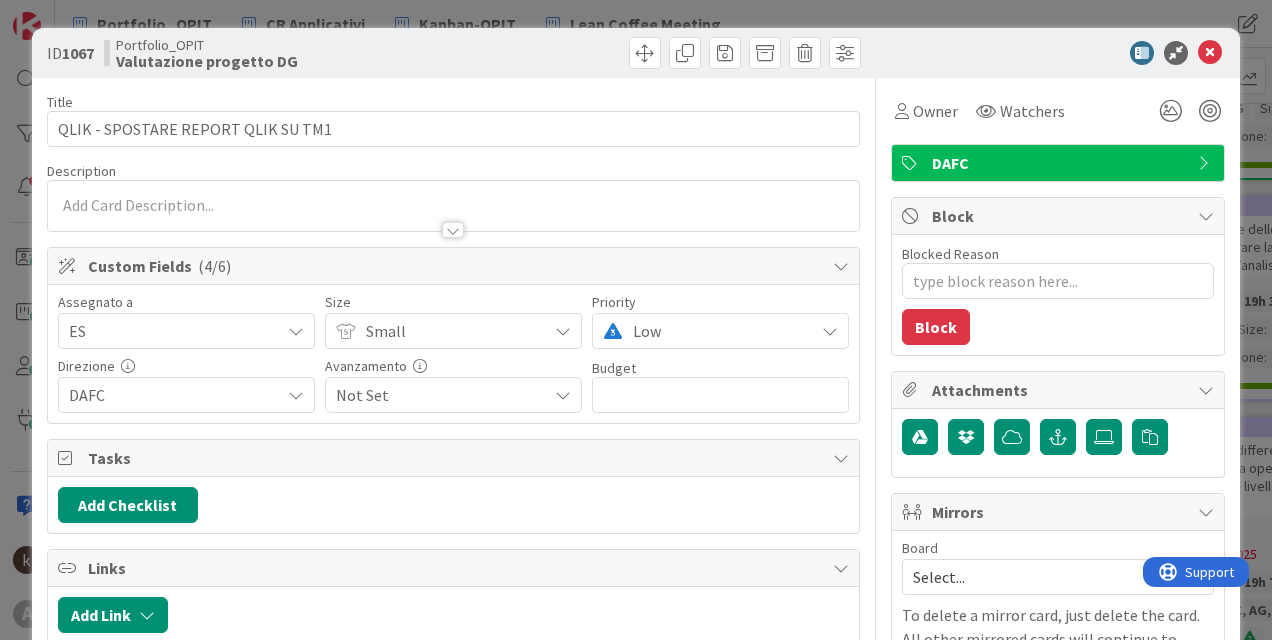 scroll, scrollTop: 0, scrollLeft: 0, axis: both 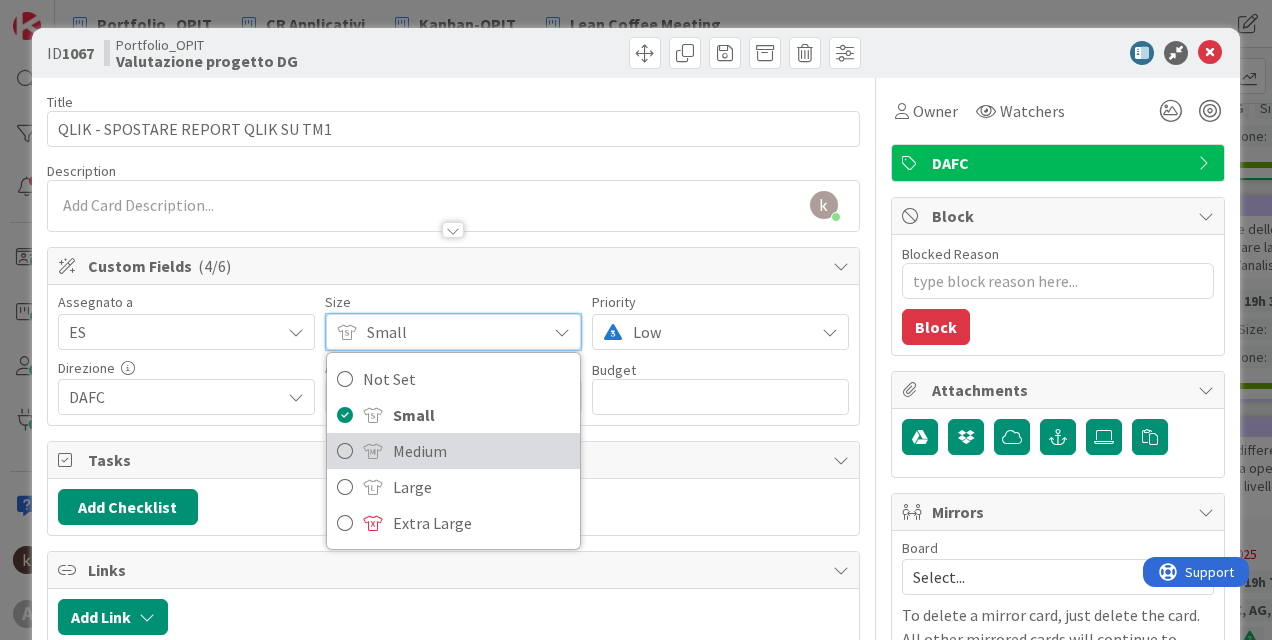 click on "Medium" at bounding box center (481, 451) 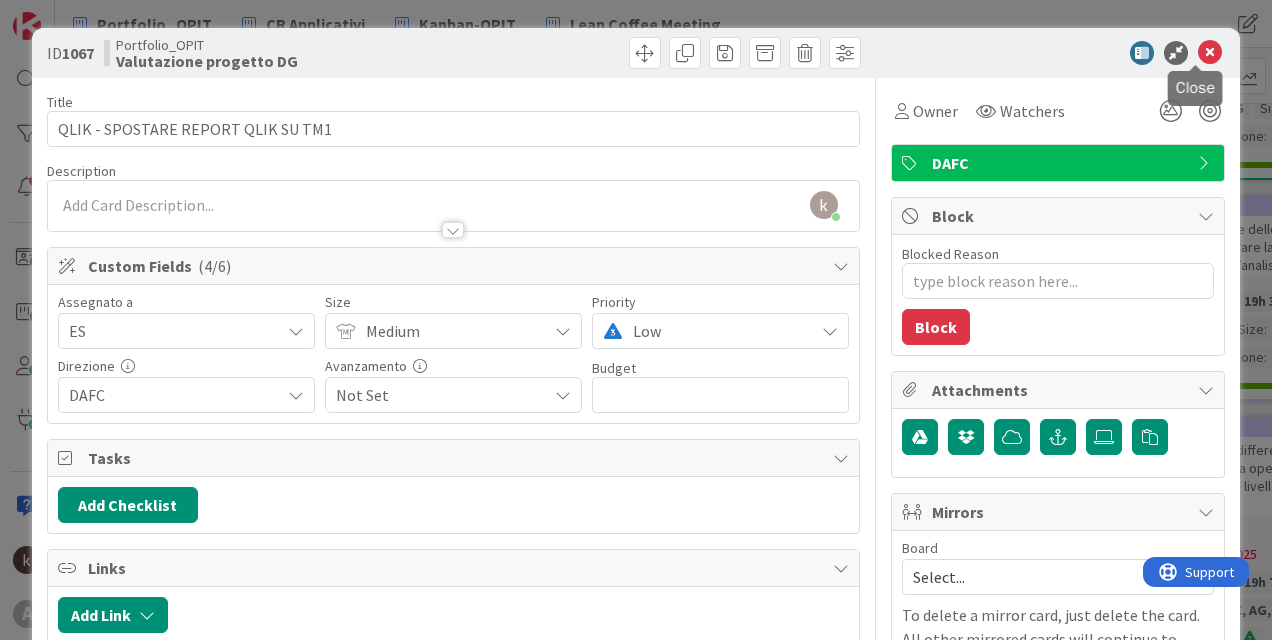 click at bounding box center (1210, 53) 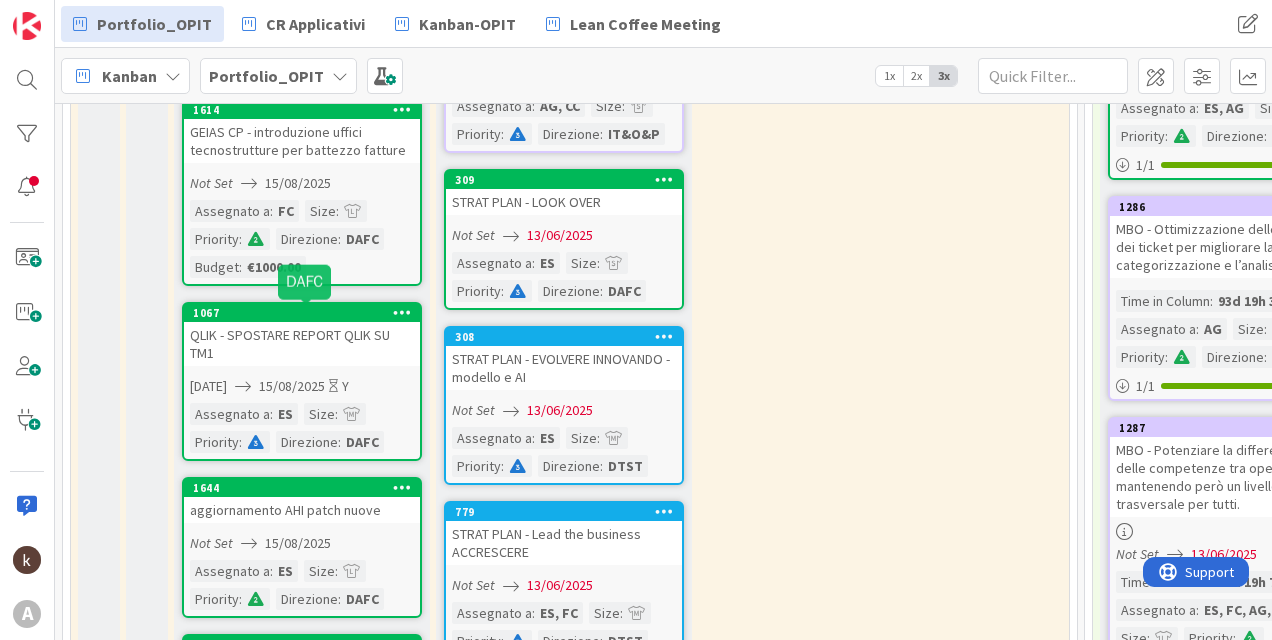 scroll, scrollTop: 0, scrollLeft: 0, axis: both 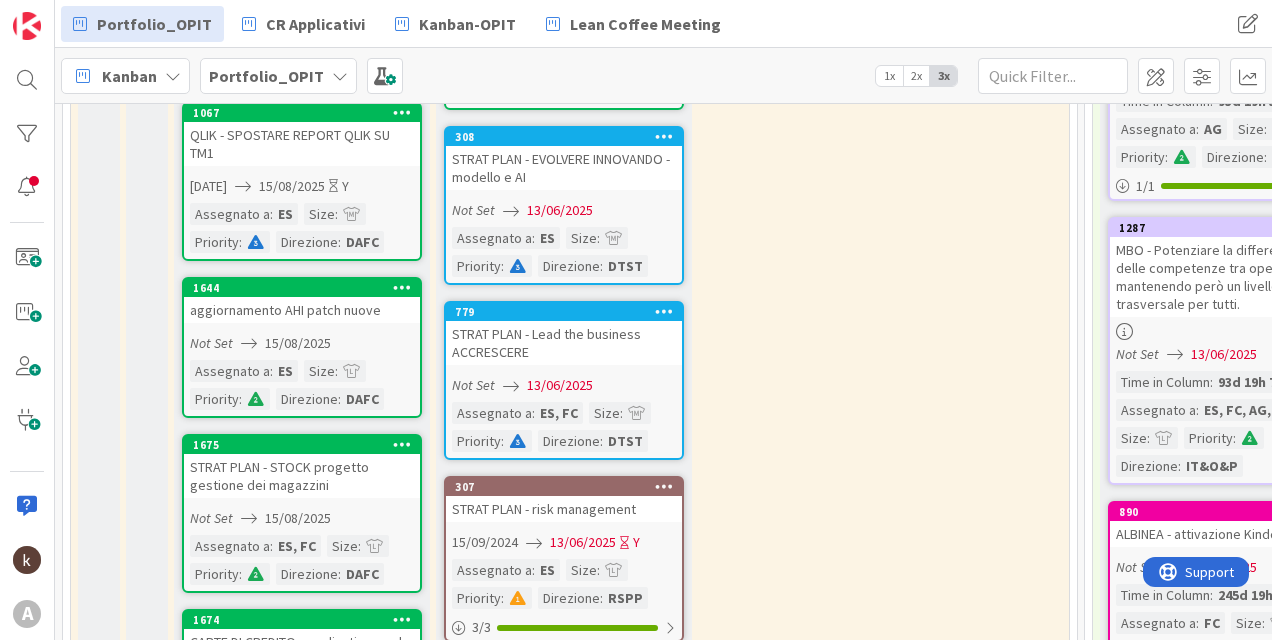 click on "aggiornamento AHI patch nuove" at bounding box center (302, 310) 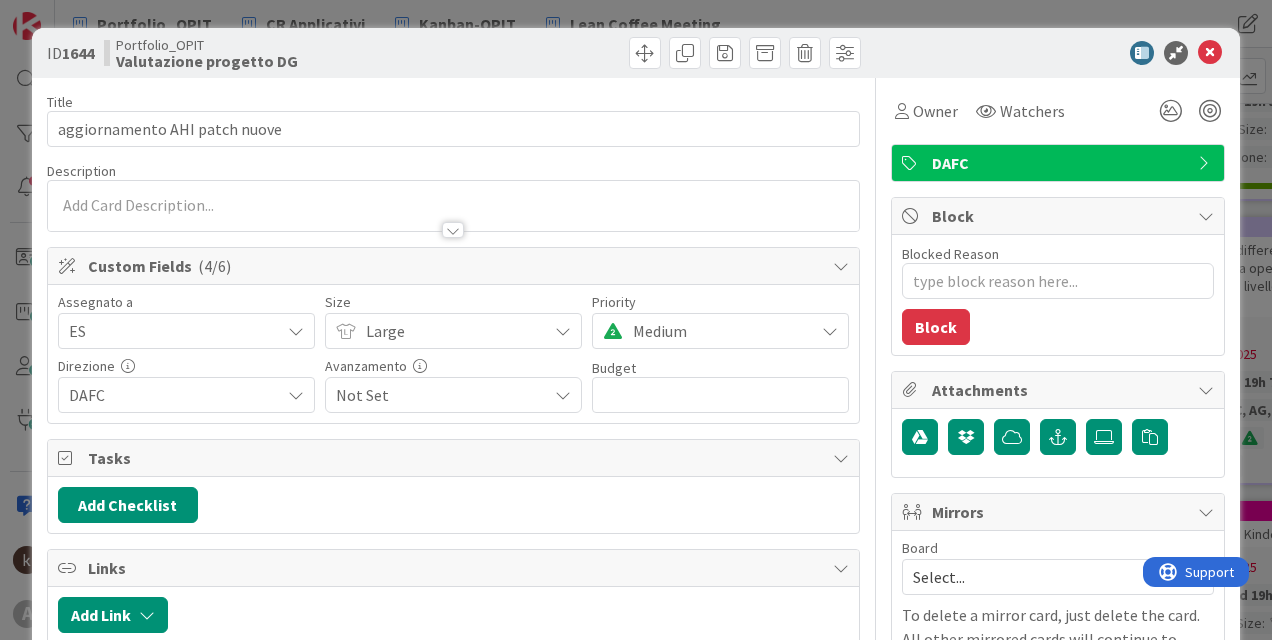 scroll, scrollTop: 0, scrollLeft: 0, axis: both 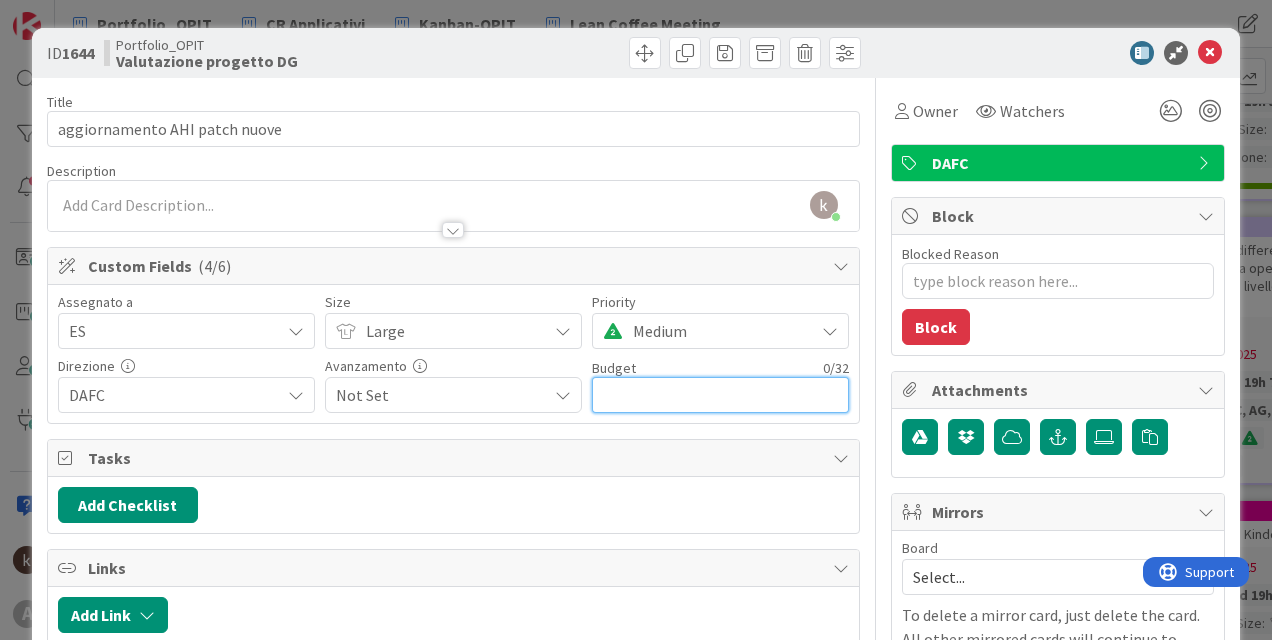 click at bounding box center (720, 395) 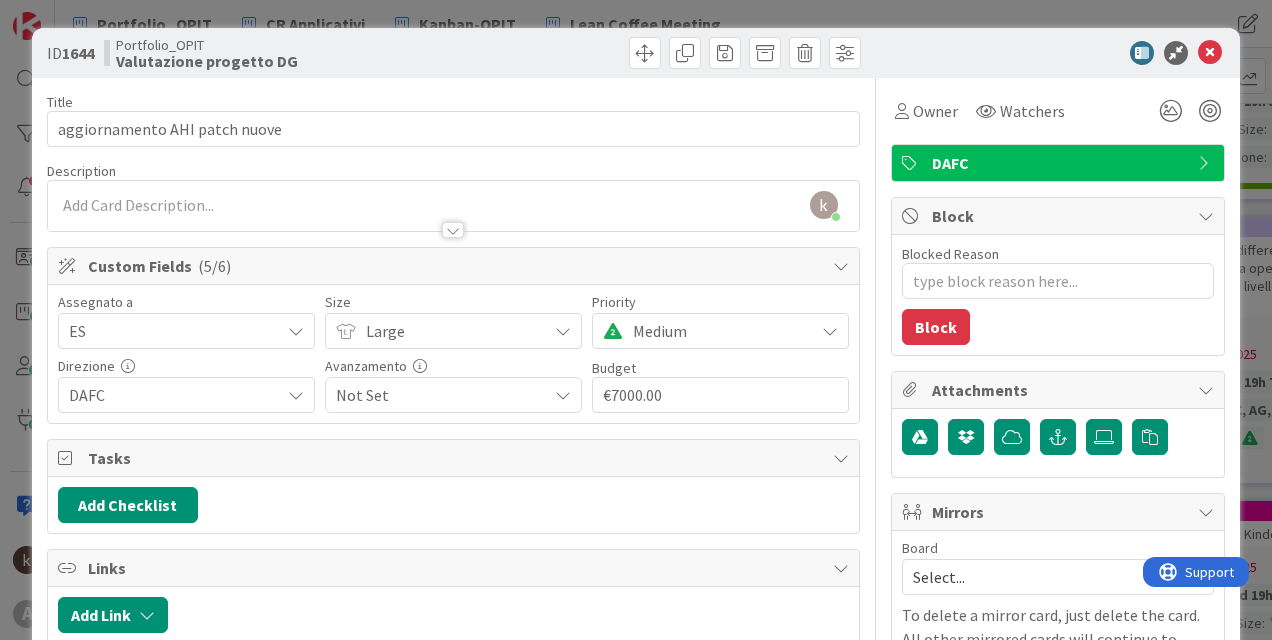 click on "Title [NUMBER] / [NUMBER] aggiornamento AHI patch nuove Description kanban helpdesk just joined Owner Watchers DAFC Custom Fields ( [NUMBER]/[NUMBER] ) Assegnato a [INITIALS] Size Large Priority Medium Direzione DAFC Avanzamento Not Set Budget [NUMBER] / [NUMBER] [CURRENCY][NUMBER] Tasks Add Checklist Links Add Link Comments Add Comment History Dates Planned Dates Not Set [DATE] Actual Dates Not Started Yet Not Done Yet Exit Criteria Exit Criteria are mandatory tasks that must be completed before a card can move." at bounding box center [453, 579] 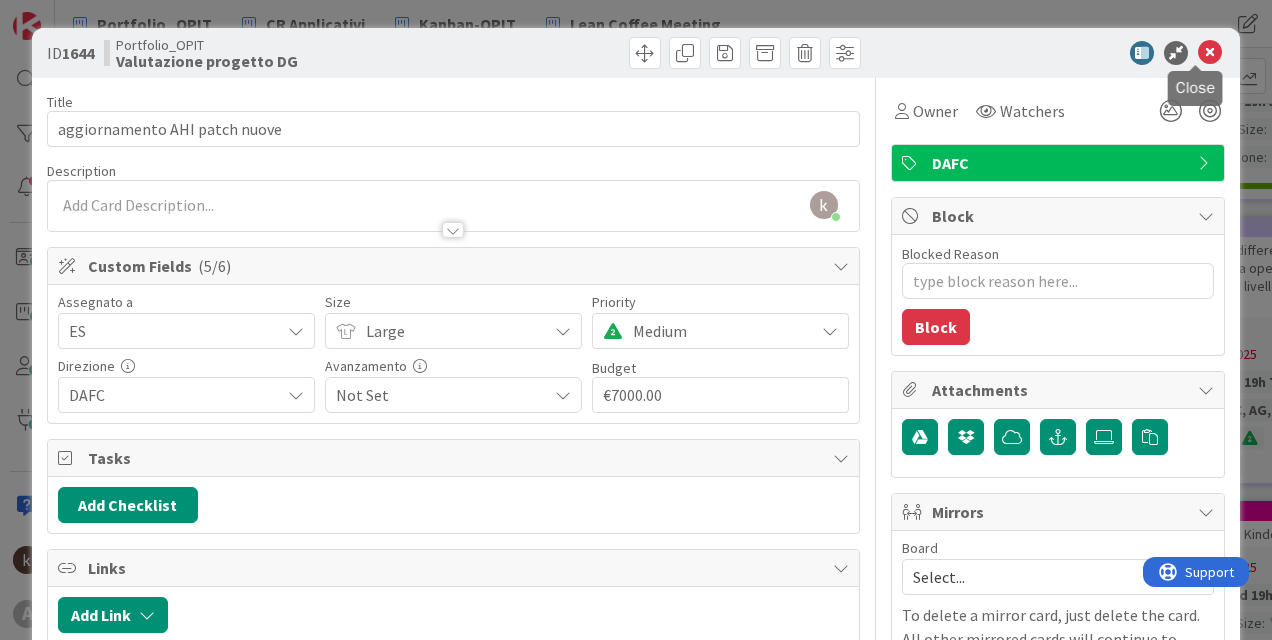 click at bounding box center (1210, 53) 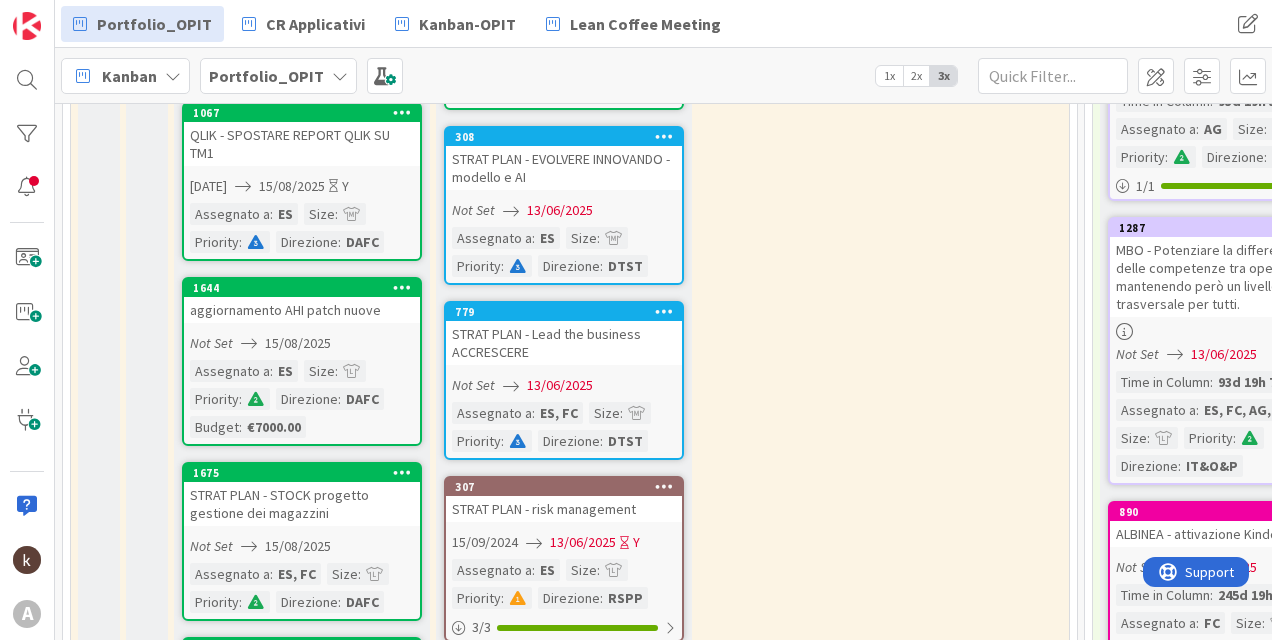 scroll, scrollTop: 0, scrollLeft: 0, axis: both 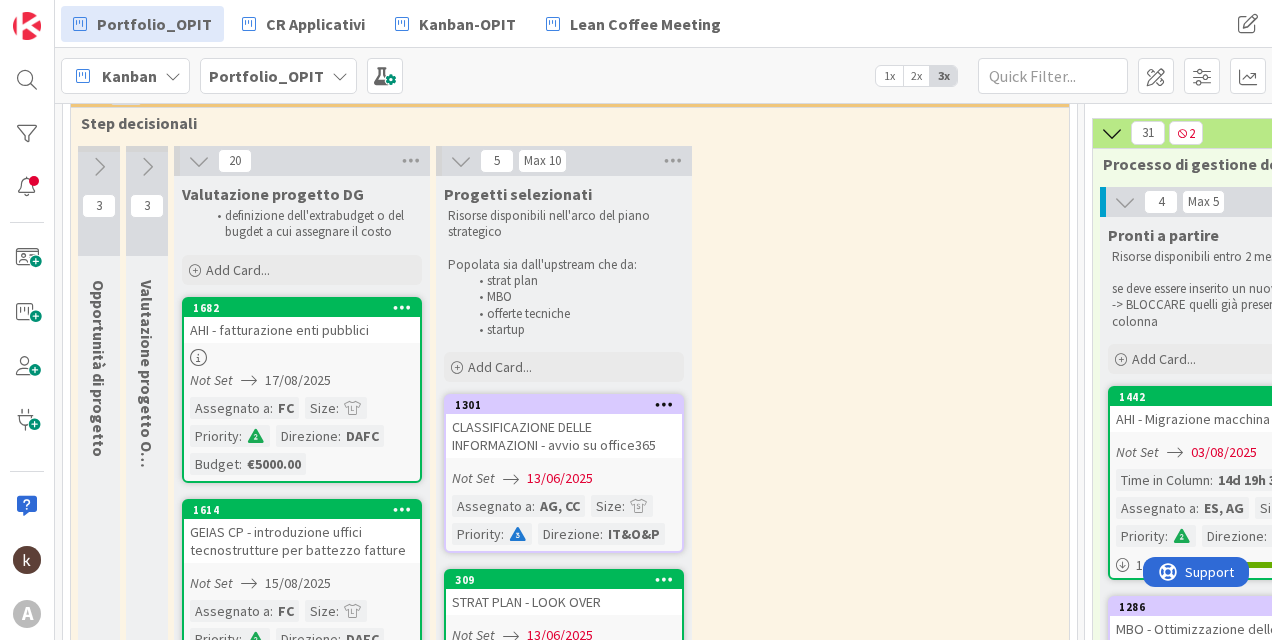 click at bounding box center (461, 161) 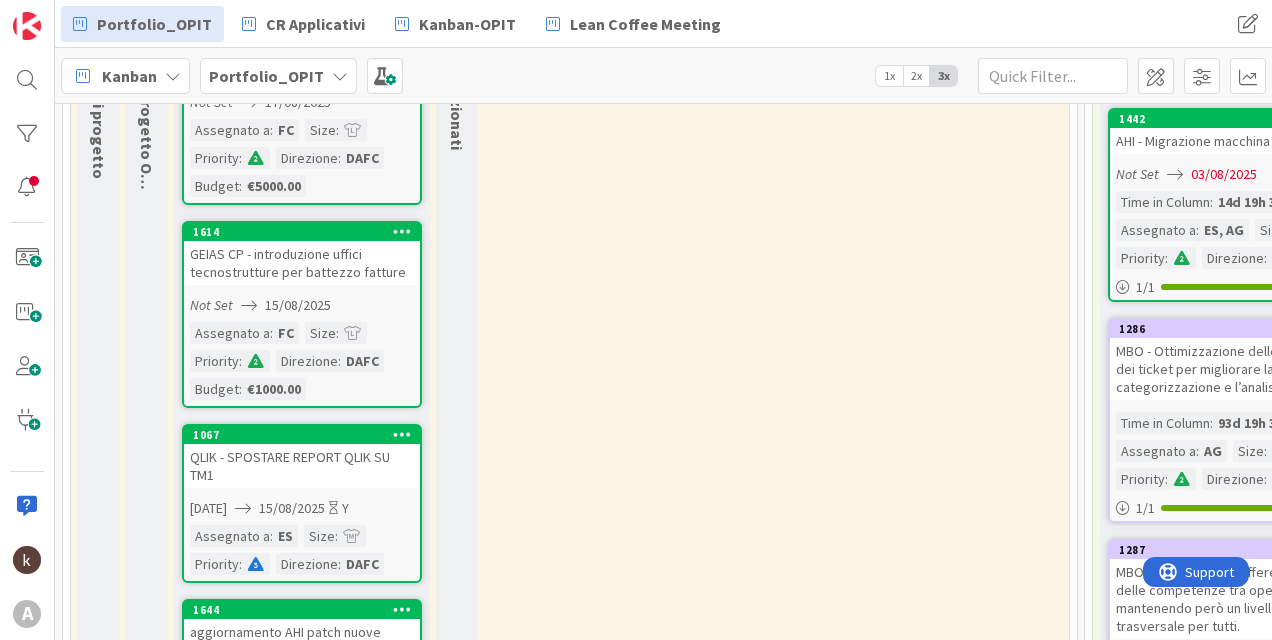 scroll, scrollTop: 400, scrollLeft: 0, axis: vertical 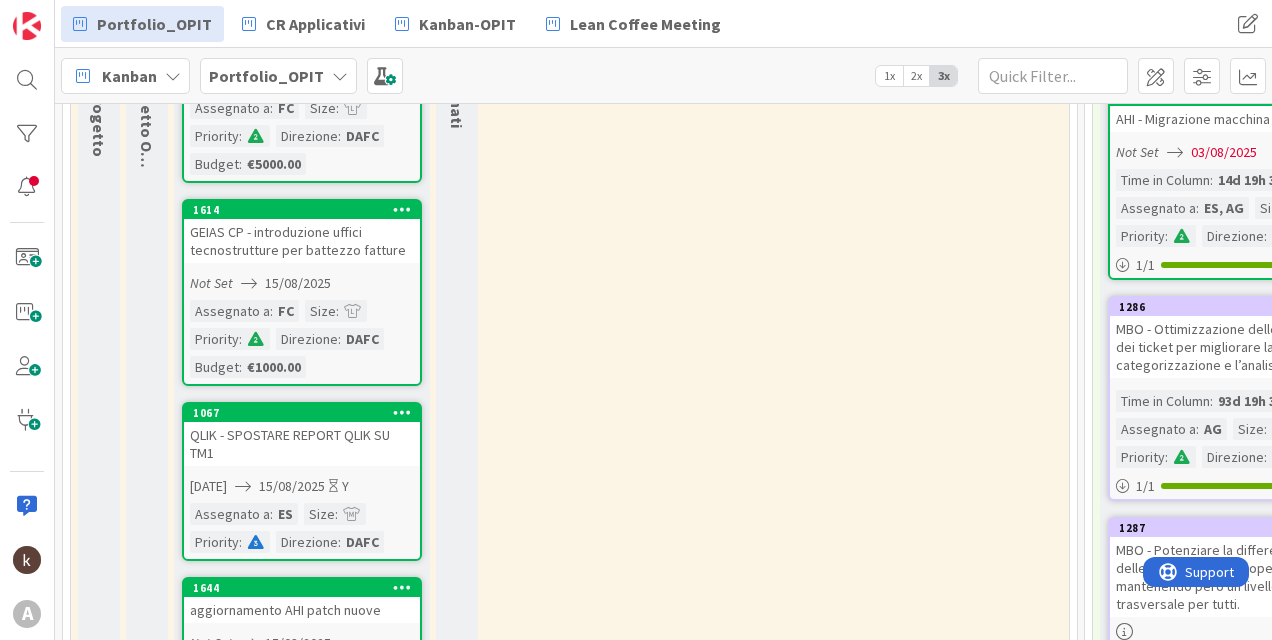 click on "QLIK - SPOSTARE REPORT QLIK SU TM1" at bounding box center (302, 444) 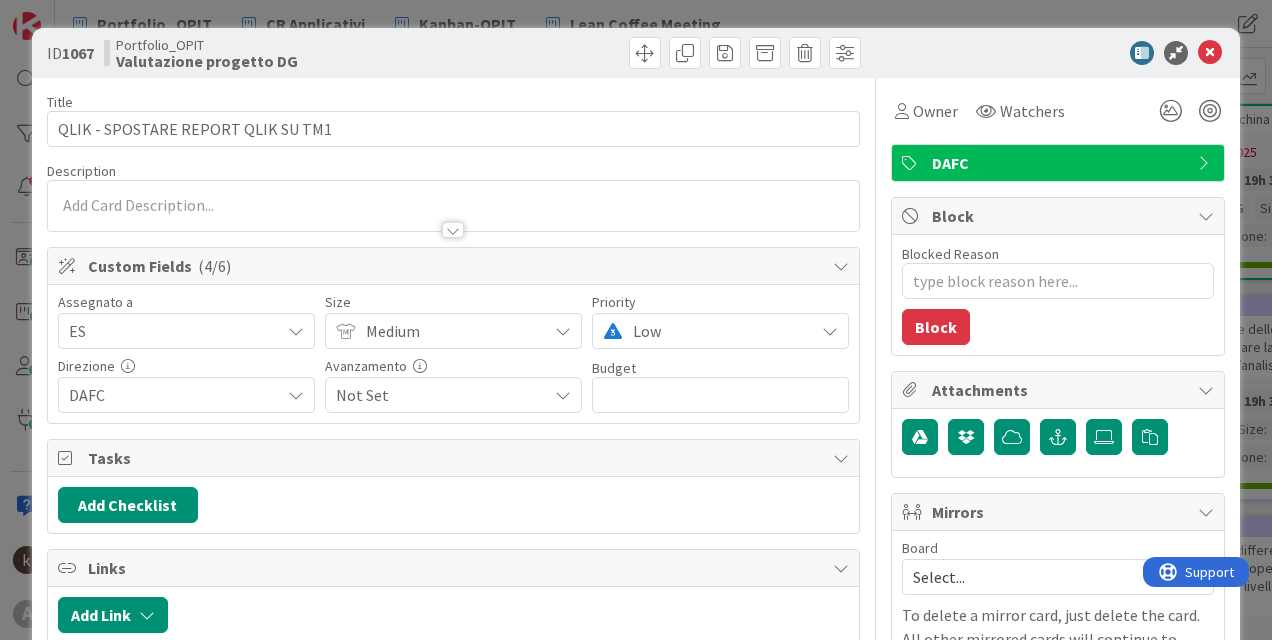 scroll, scrollTop: 0, scrollLeft: 0, axis: both 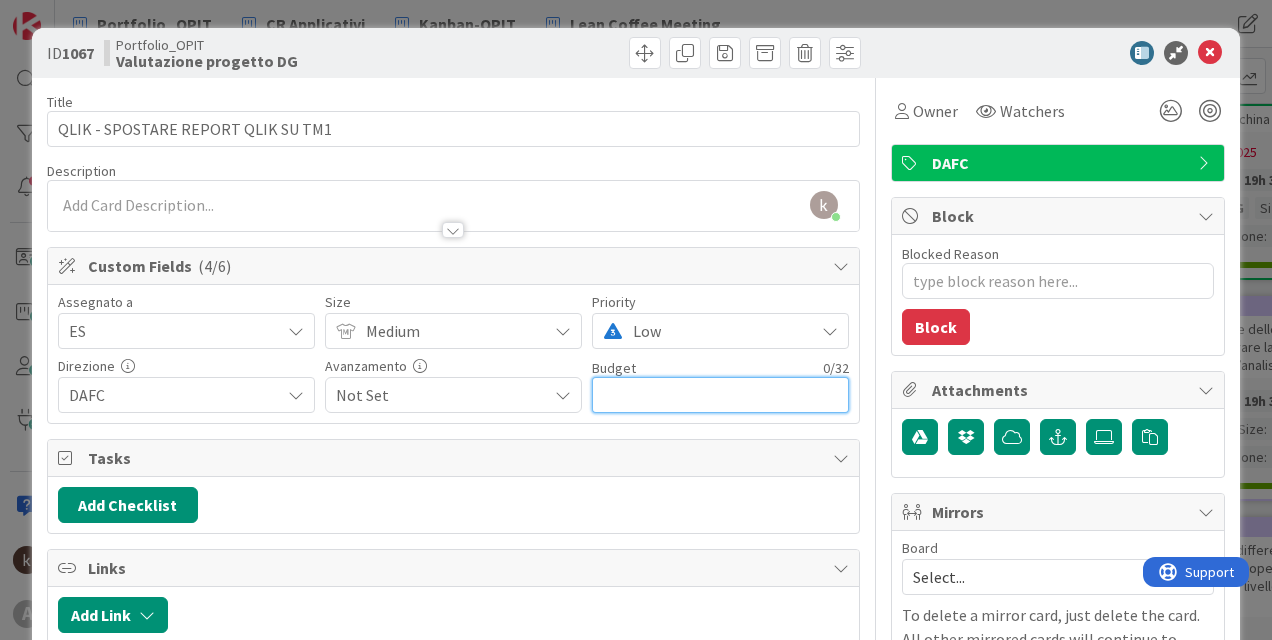 click at bounding box center [720, 395] 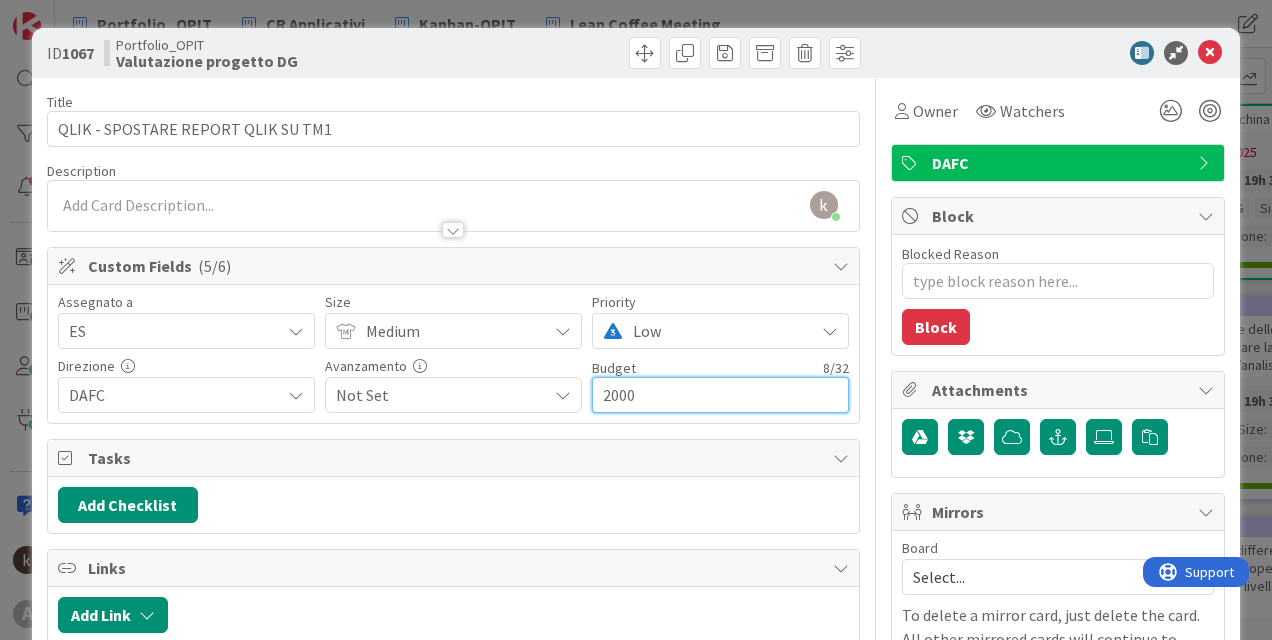 click on "2000" at bounding box center (720, 395) 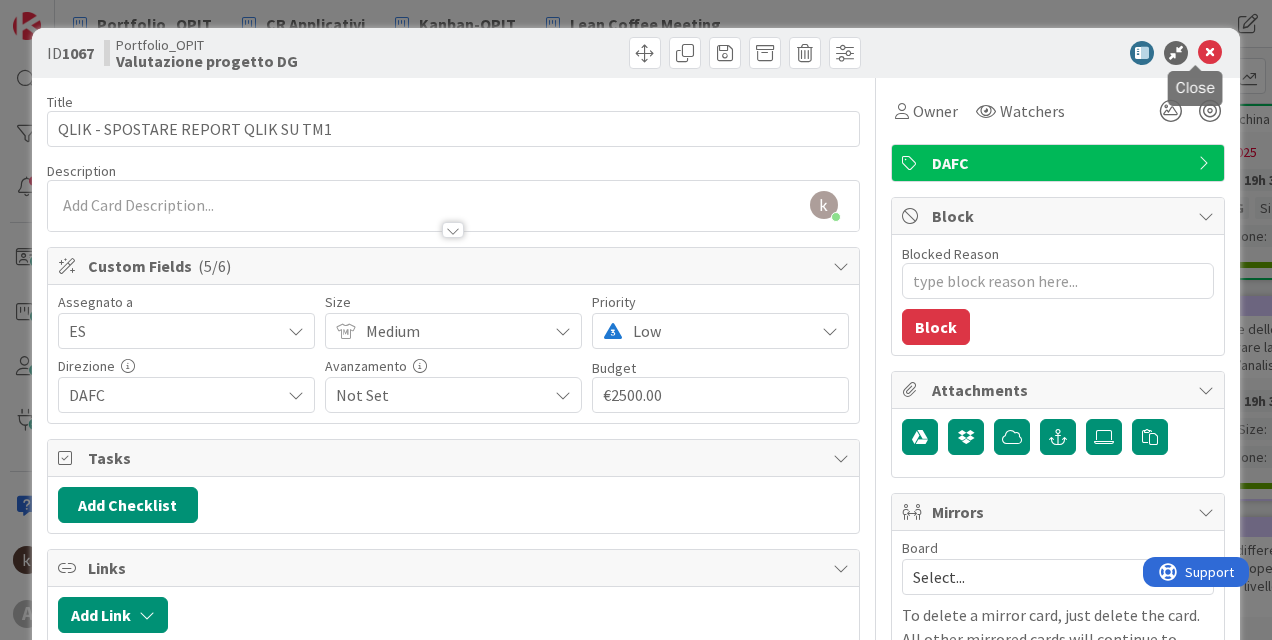 click at bounding box center [1210, 53] 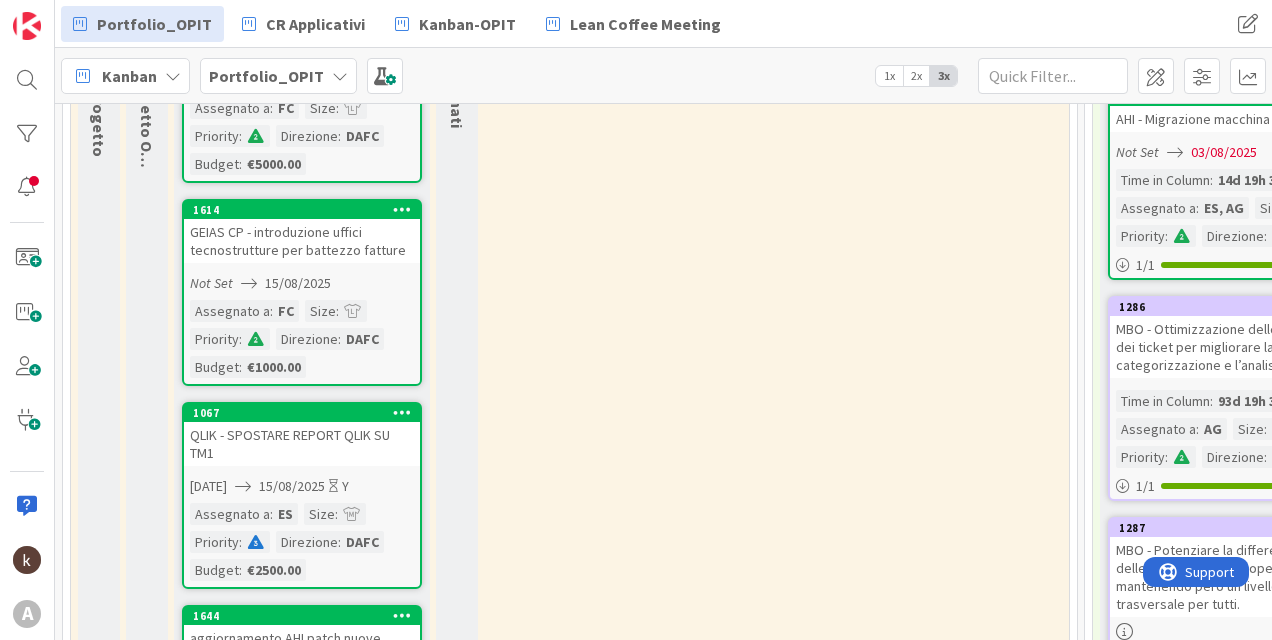 scroll, scrollTop: 0, scrollLeft: 0, axis: both 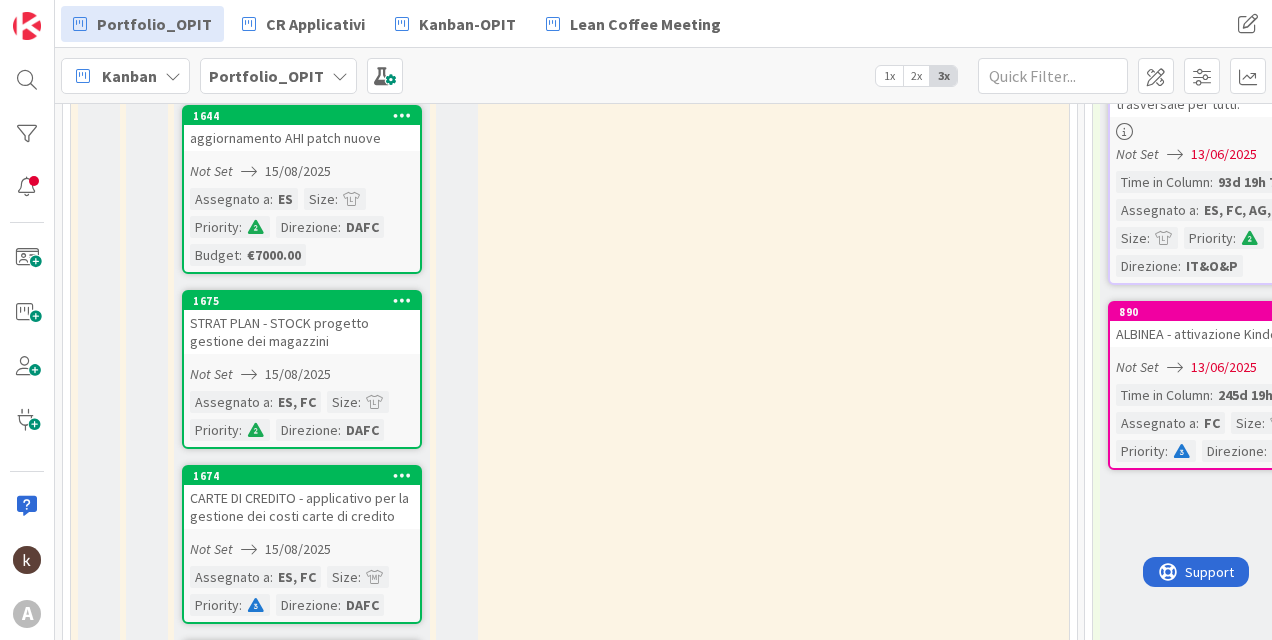 click on "STRAT PLAN - STOCK progetto gestione dei magazzini" at bounding box center (302, 332) 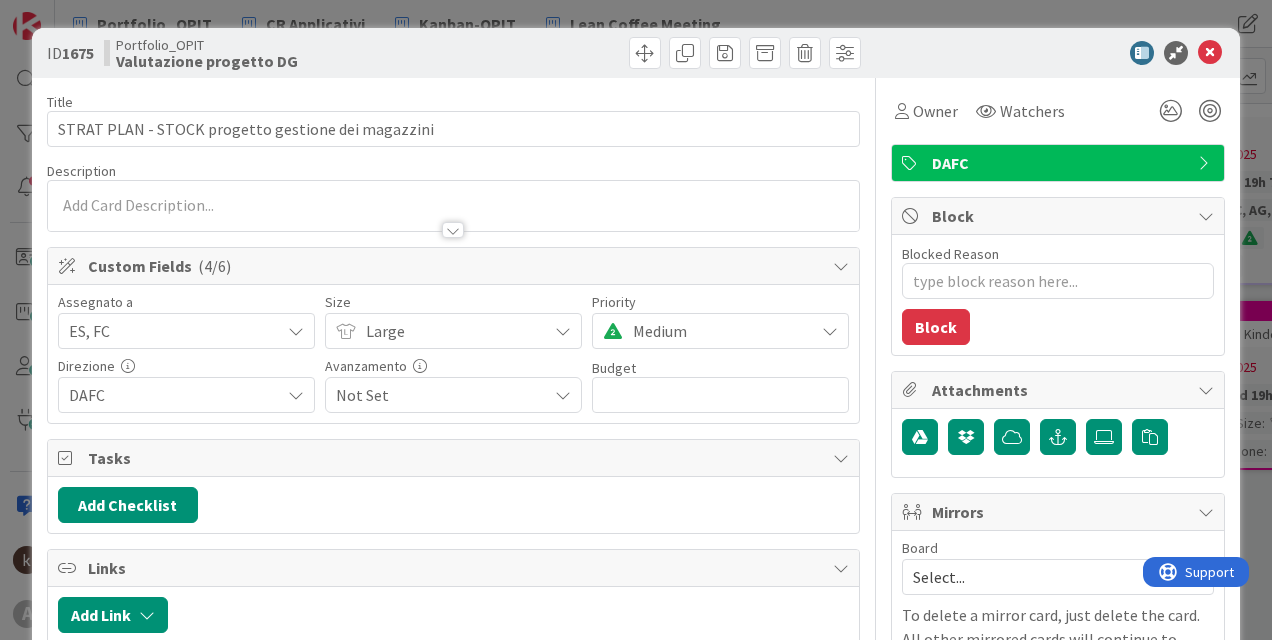 scroll, scrollTop: 0, scrollLeft: 0, axis: both 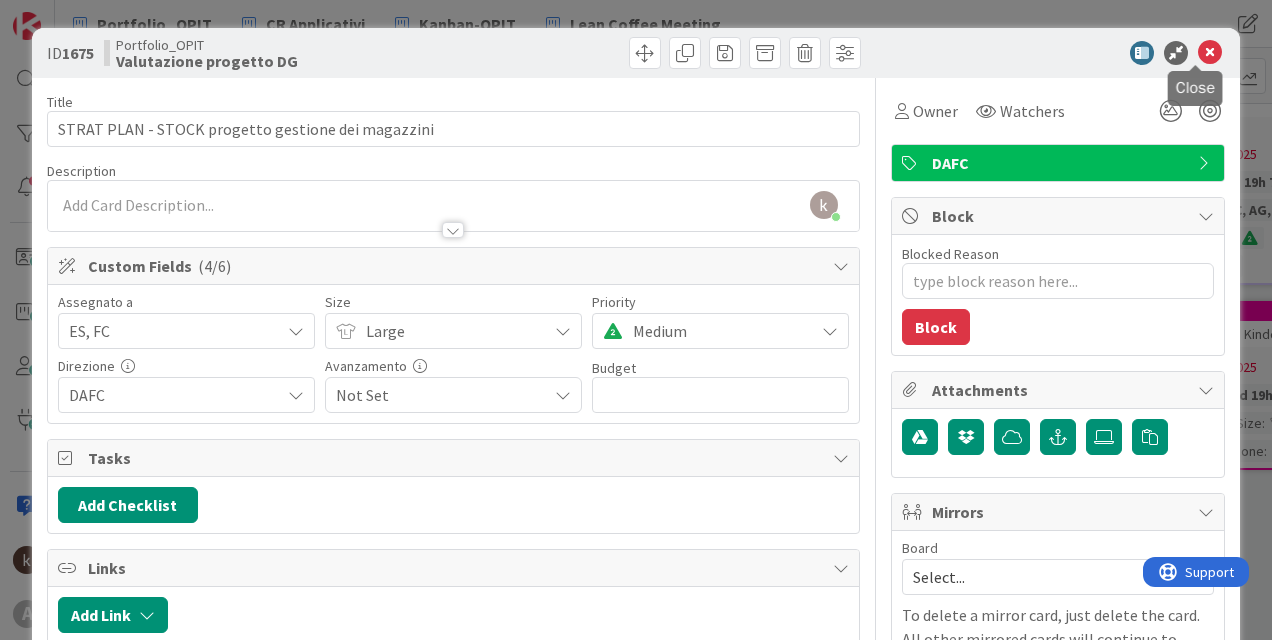 click at bounding box center (1210, 53) 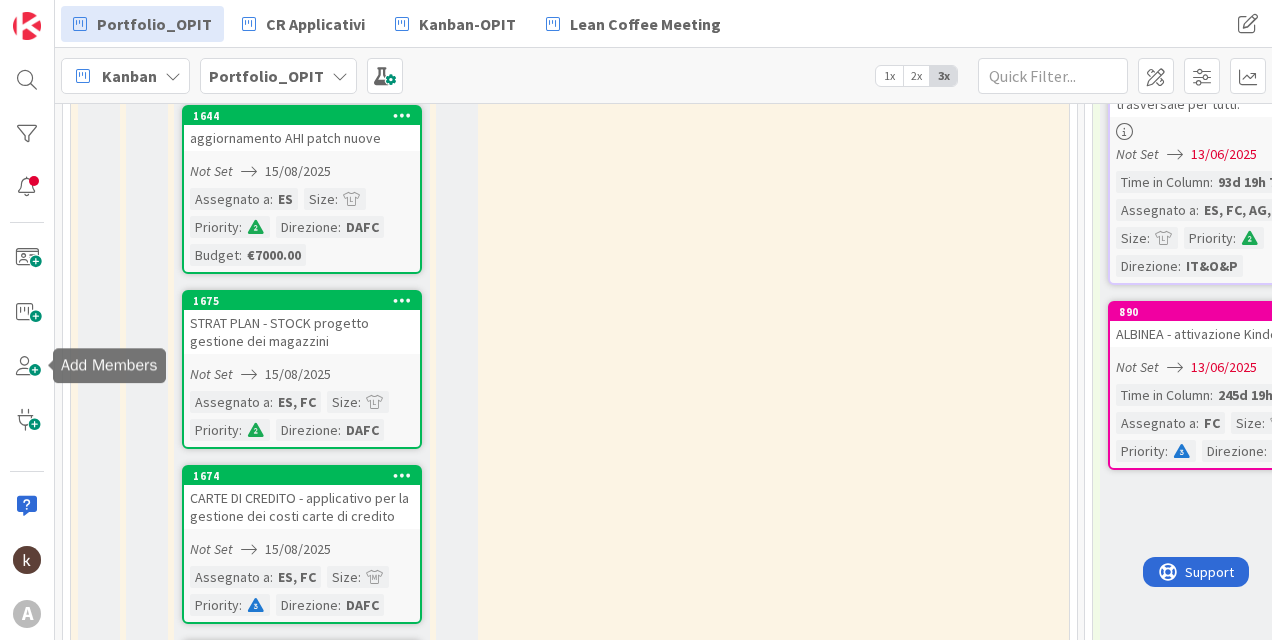 scroll, scrollTop: 0, scrollLeft: 0, axis: both 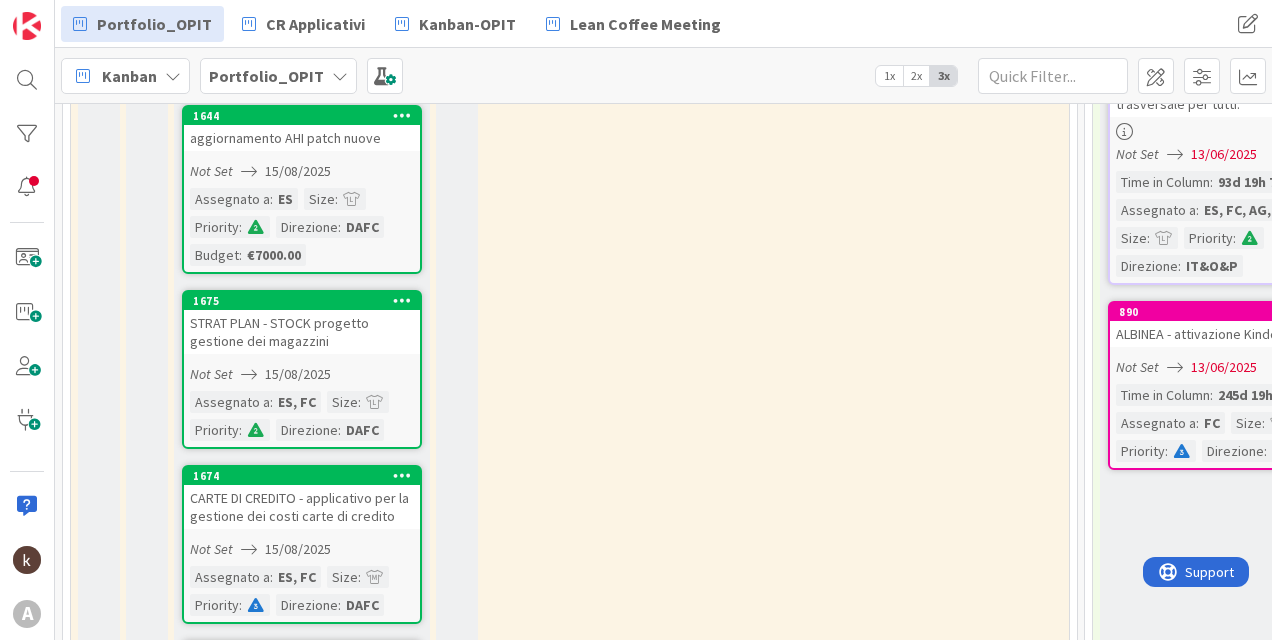 click on "CARTE DI CREDITO - applicativo per la gestione dei costi carte di credito" at bounding box center (302, 507) 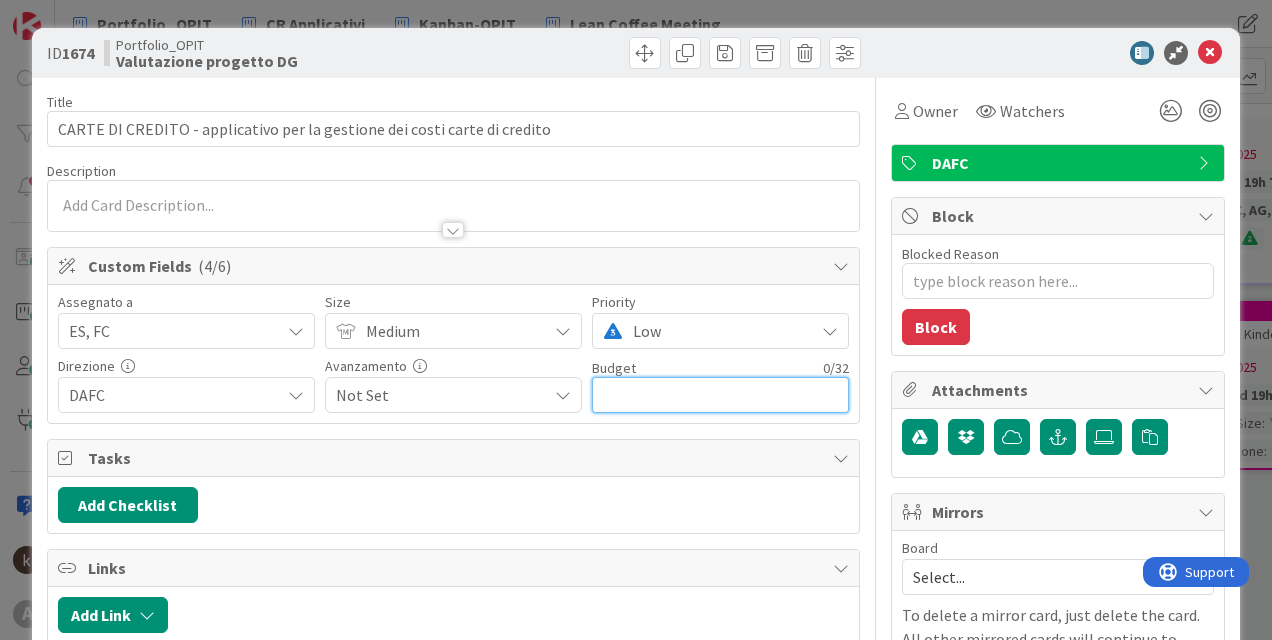 click at bounding box center (720, 395) 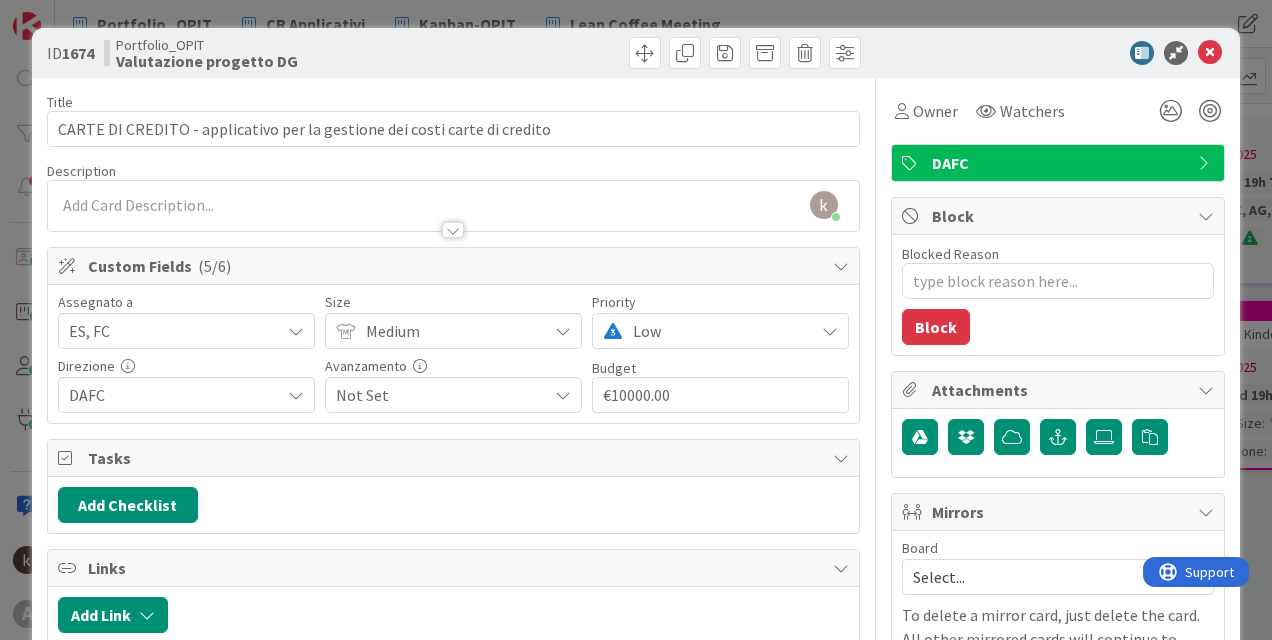 click on "Title 73 / 128 CARTE DI CREDITO - applicativo per la gestione dei costi carte di credito Description kanban helpdesk just joined Owner Watchers DAFC Custom Fields ( 5/6 ) Assegnato a ES, FC Size Medium Priority Low Direzione DAFC Avanzamento Not Set Budget 5 / 32 €10000.00 Tasks Add Checklist Links Add Link Comments Add Comment History Dates Planned Dates Not Set 15/08/2025 Actual Dates Not Started Yet Not Done Yet Exit Criteria Exit Criteria are mandatory tasks that must be completed before a card can move." at bounding box center (453, 579) 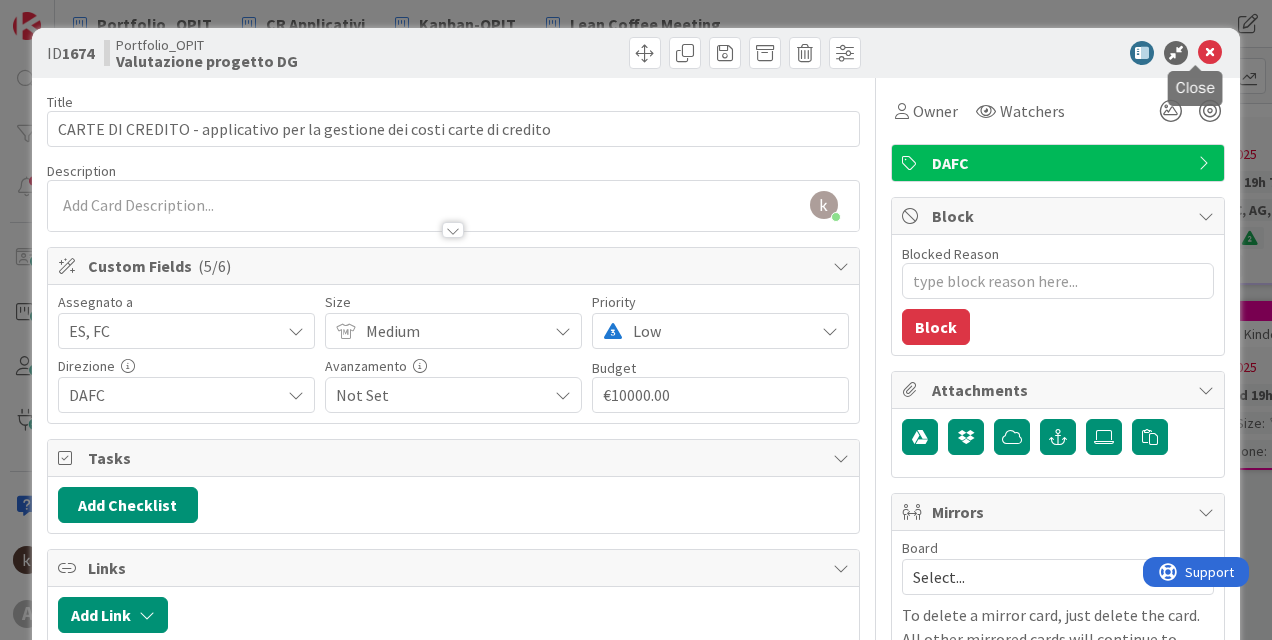 click at bounding box center [1210, 53] 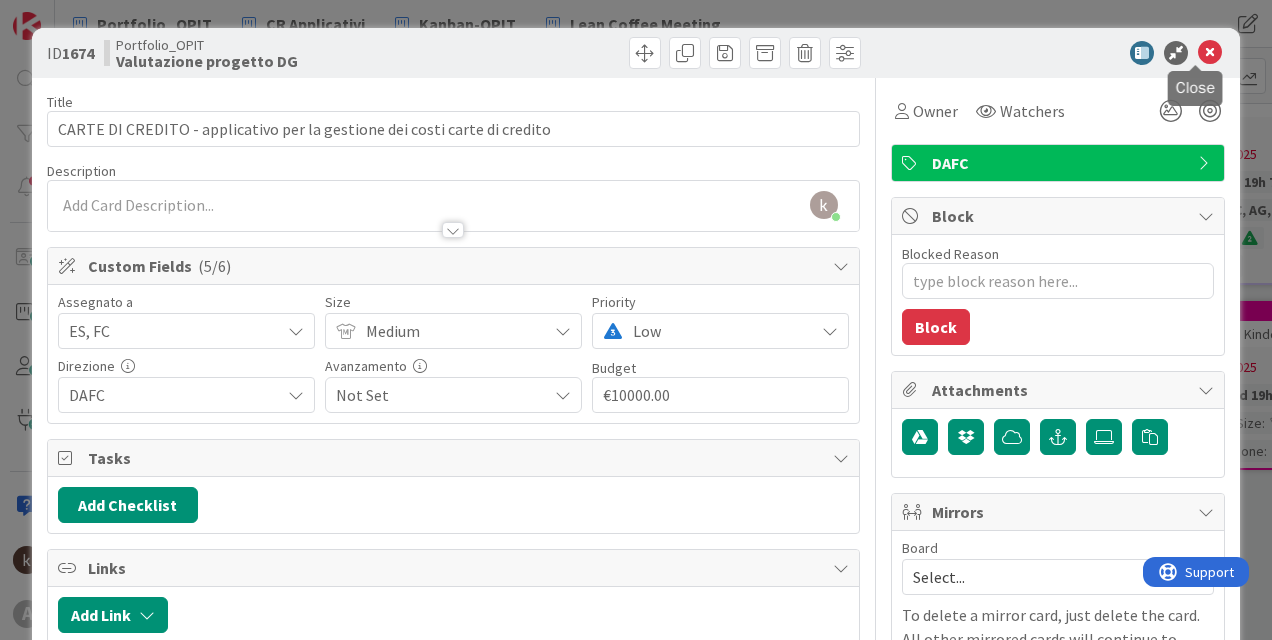 scroll, scrollTop: 926, scrollLeft: 0, axis: vertical 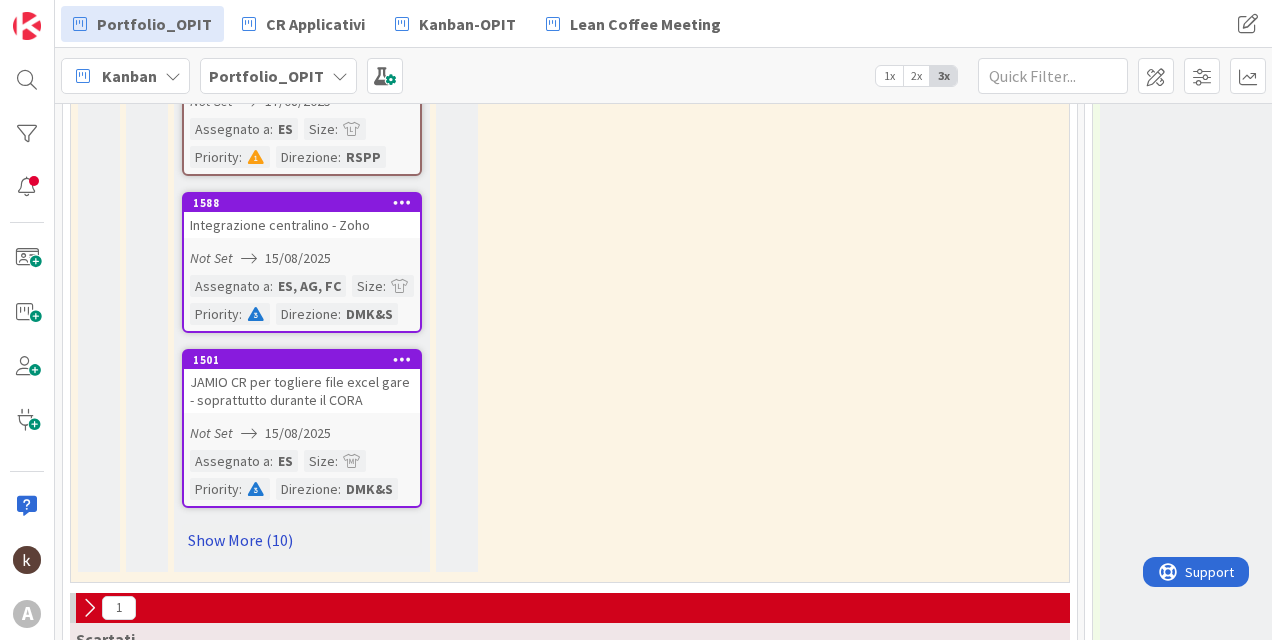 click on "Show More (10)" at bounding box center (302, 540) 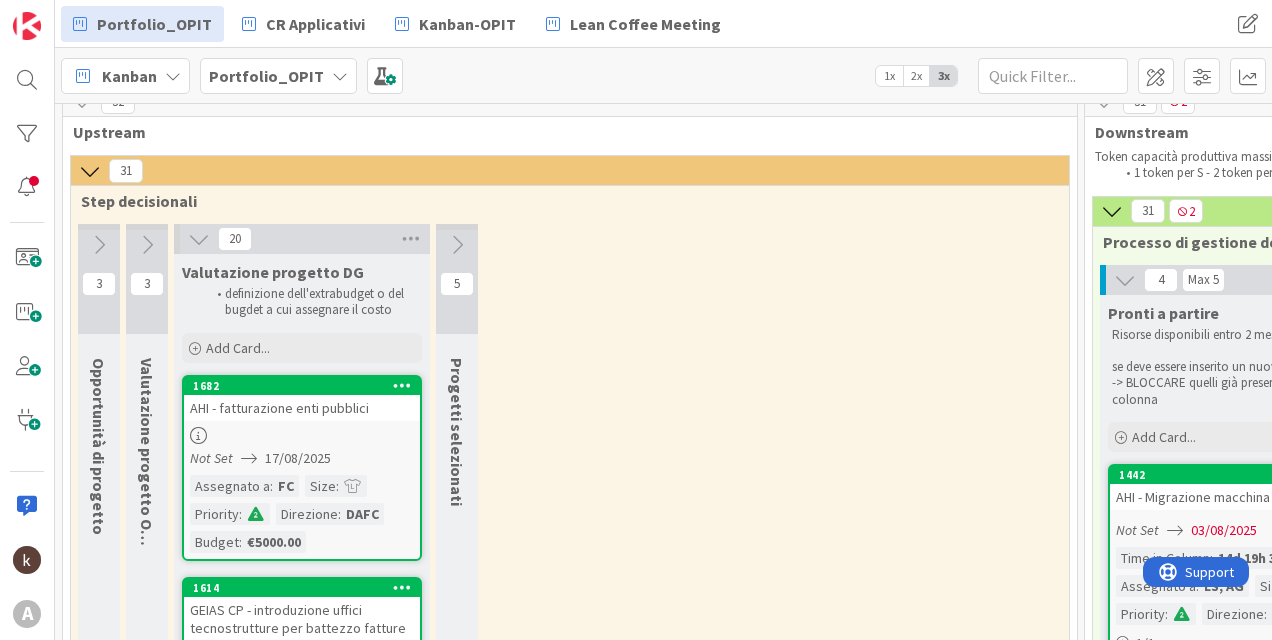 scroll, scrollTop: 0, scrollLeft: 0, axis: both 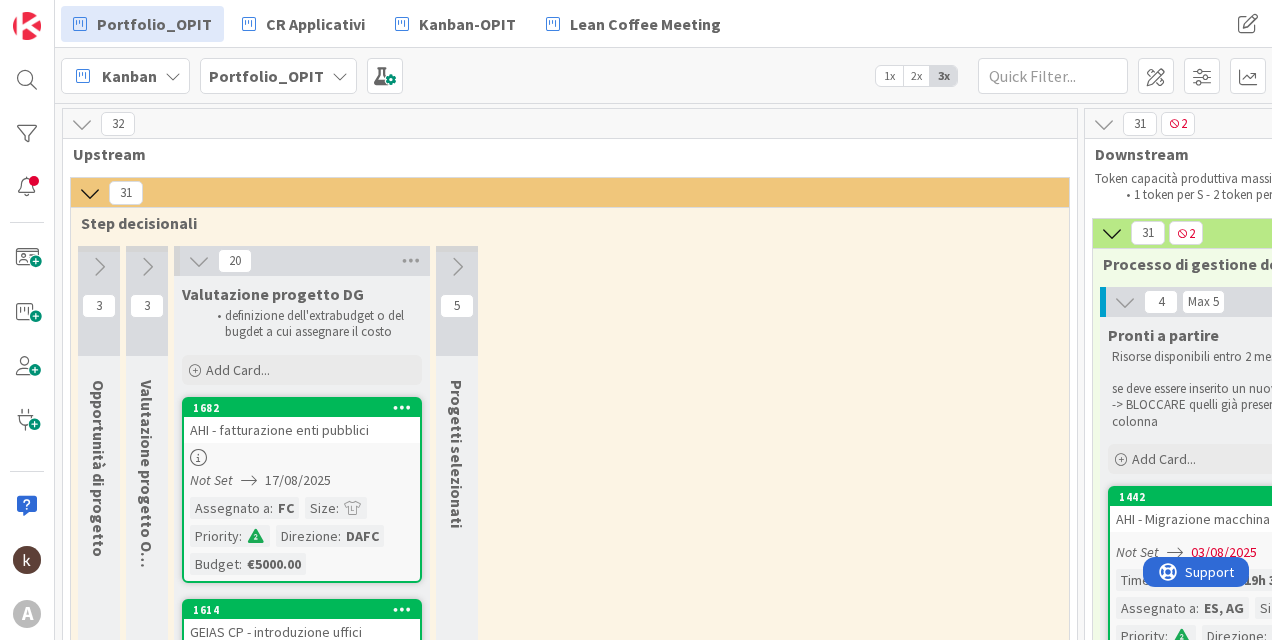 click at bounding box center (147, 267) 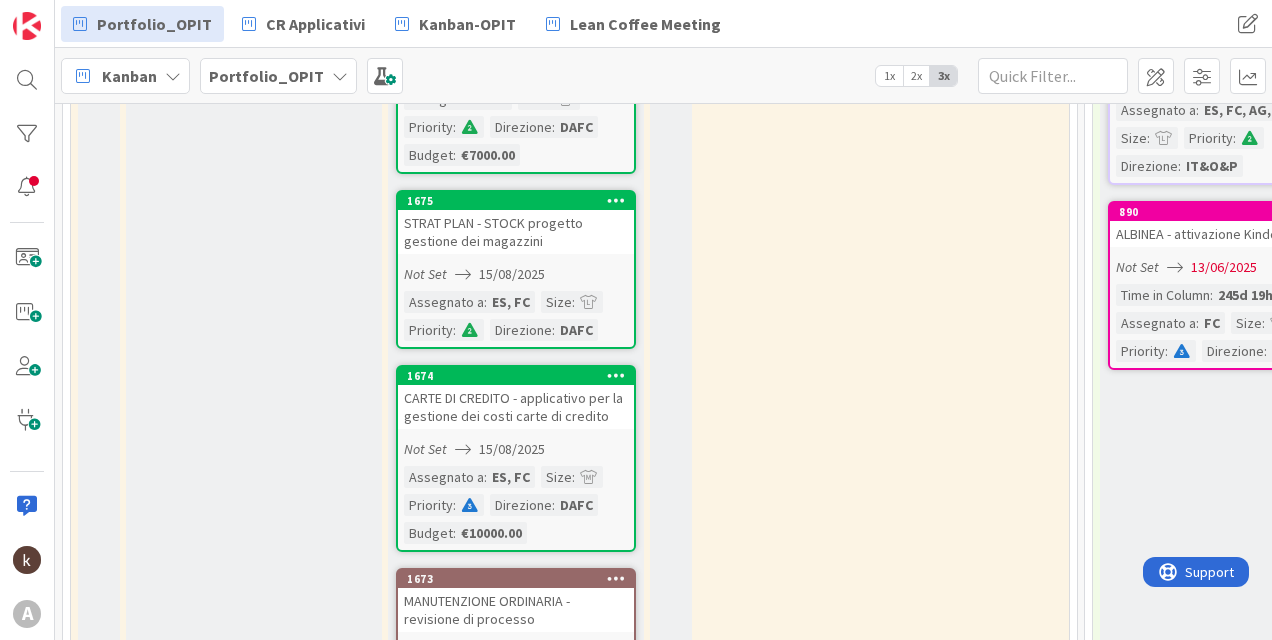 scroll, scrollTop: 600, scrollLeft: 0, axis: vertical 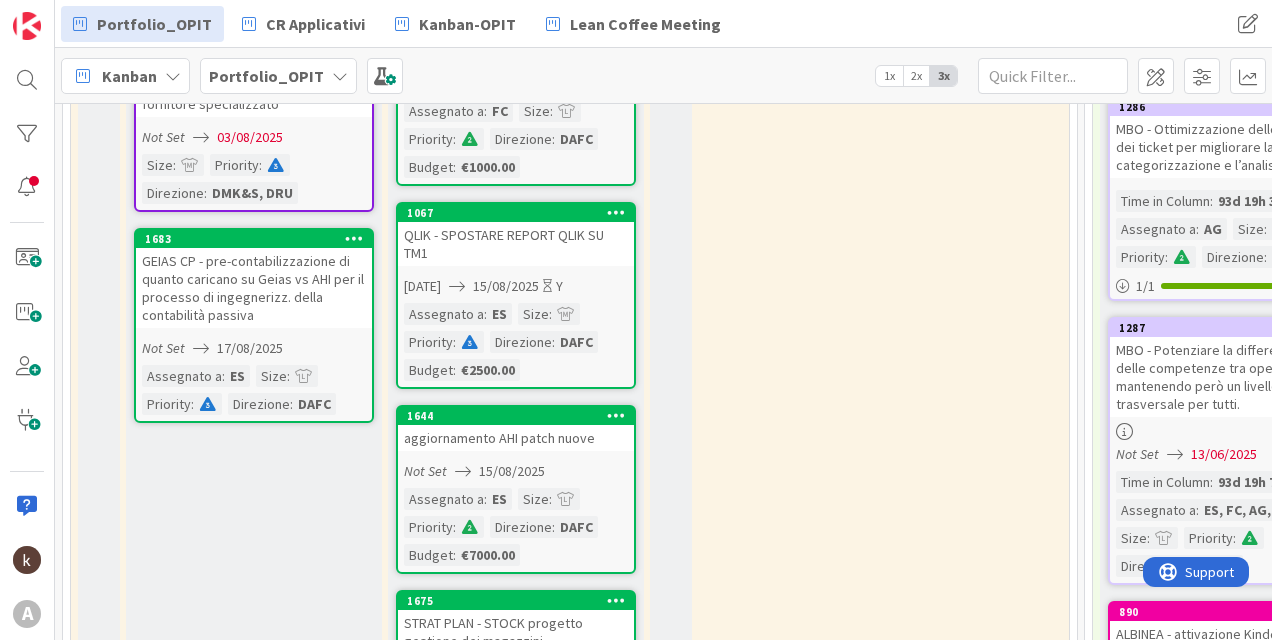 click on "GEIAS CP - pre-contabilizzazione di quanto caricano su Geias vs AHI per il processo di ingegnerizz. della contabilità passiva" at bounding box center [254, 288] 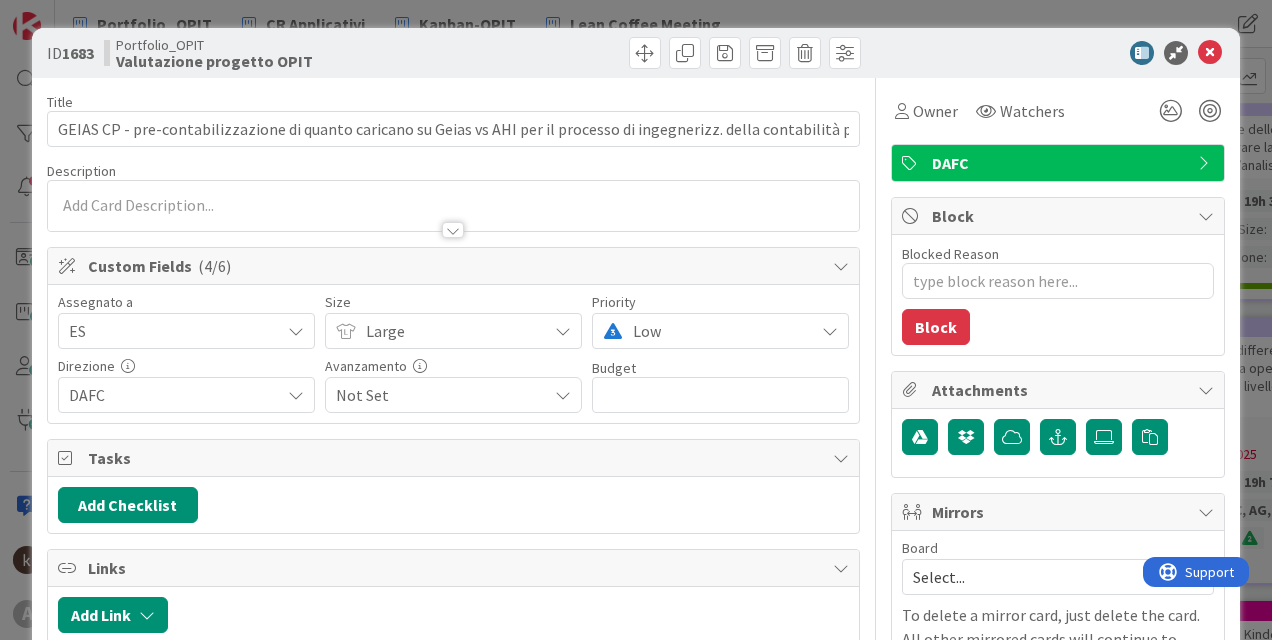 scroll, scrollTop: 0, scrollLeft: 0, axis: both 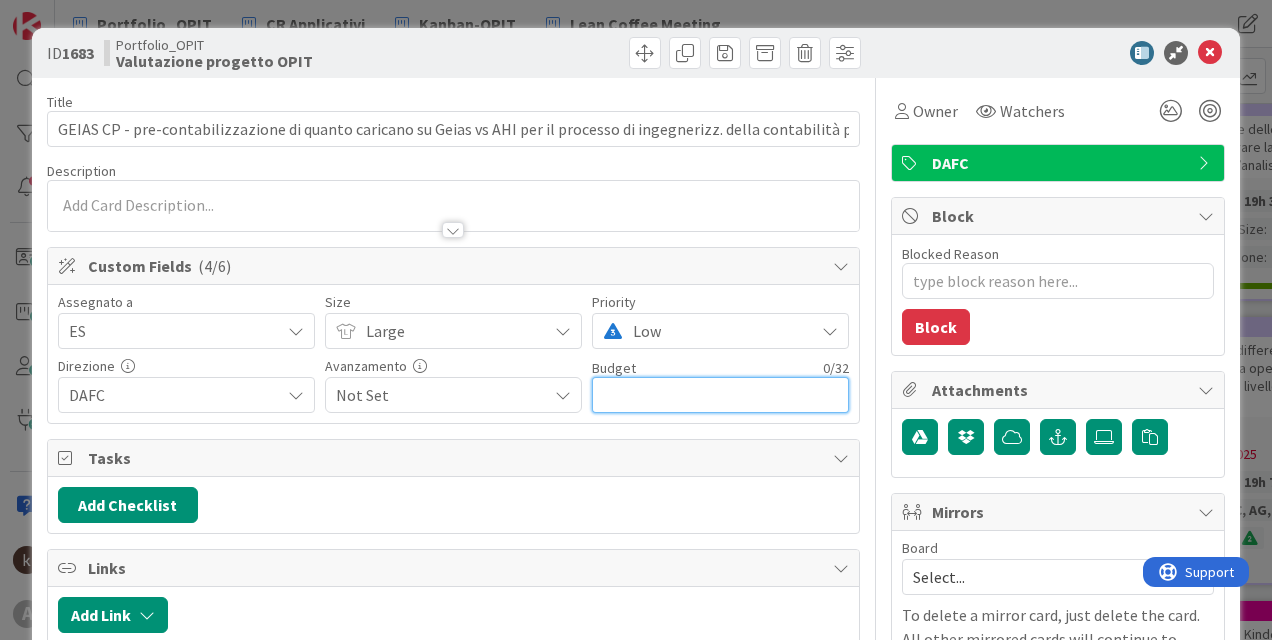 click at bounding box center (720, 395) 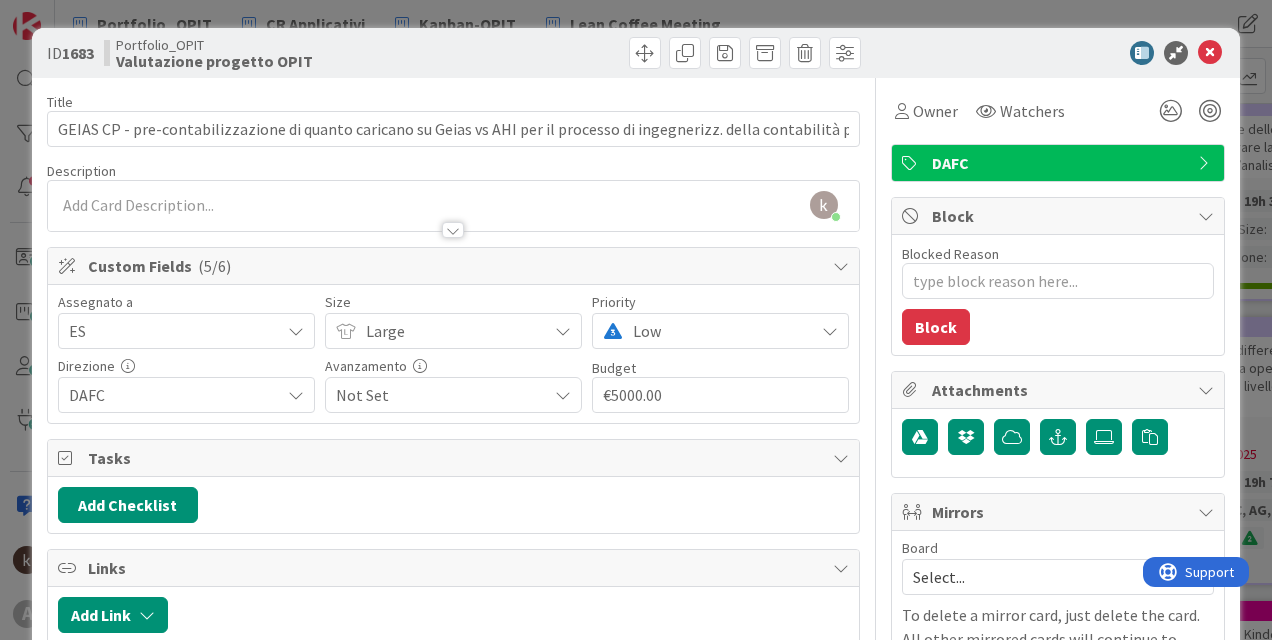 click on "Title 125 / 128 GEIAS CP - pre-contabilizzazione di quanto caricano su Geias vs AHI per il processo di ingegnerizz. della contabilità passiva Description kanban helpdesk just joined Owner Watchers DAFC Custom Fields ( 5/6 ) Assegnato a ES Size Large Priority Low Direzione DAFC Avanzamento Not Set Budget 4 / 32 €5000.00 Tasks Add Checklist Links Add Link Comments Add Comment History Dates Planned Dates Not Set 17/08/2025 Actual Dates Not Started Yet Not Done Yet Exit Criteria Exit Criteria are mandatory tasks that must be completed before a card can move." at bounding box center [453, 579] 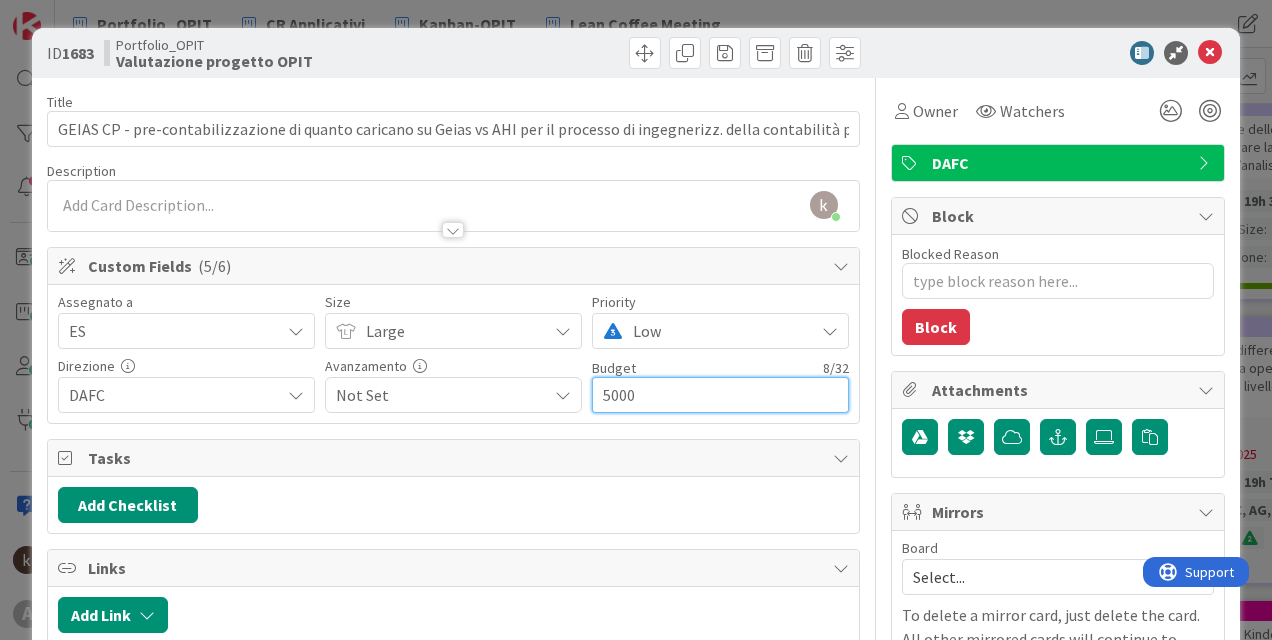 click on "5000" at bounding box center [720, 395] 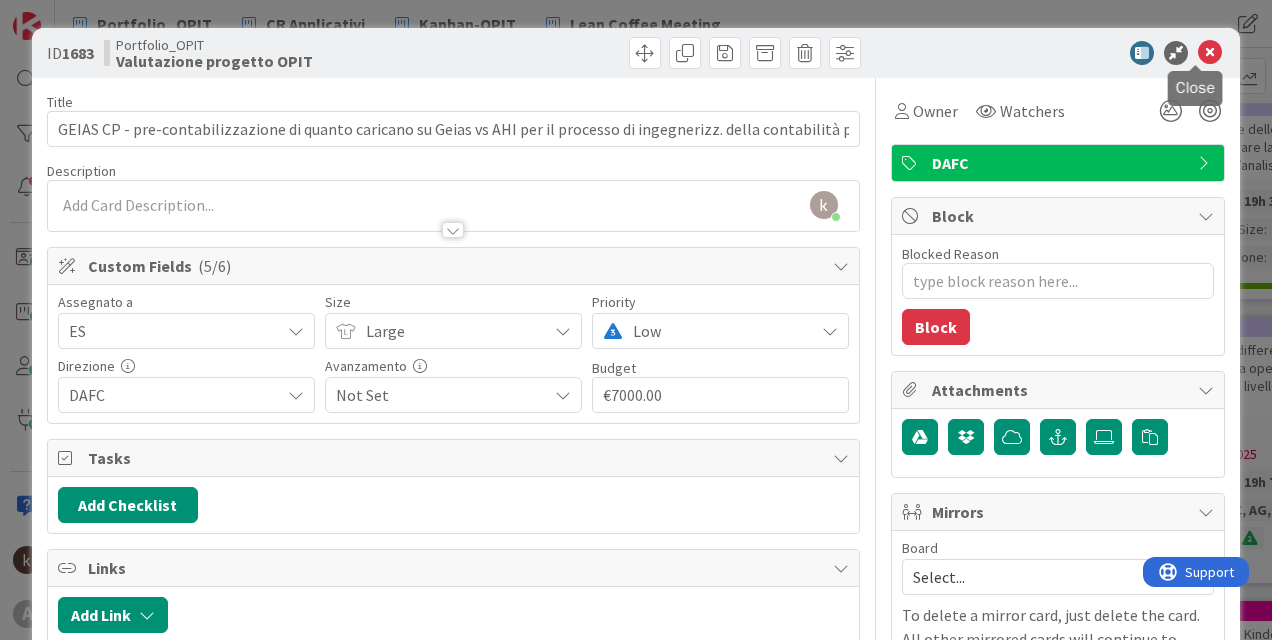 drag, startPoint x: 1200, startPoint y: 52, endPoint x: 1076, endPoint y: 103, distance: 134.07834 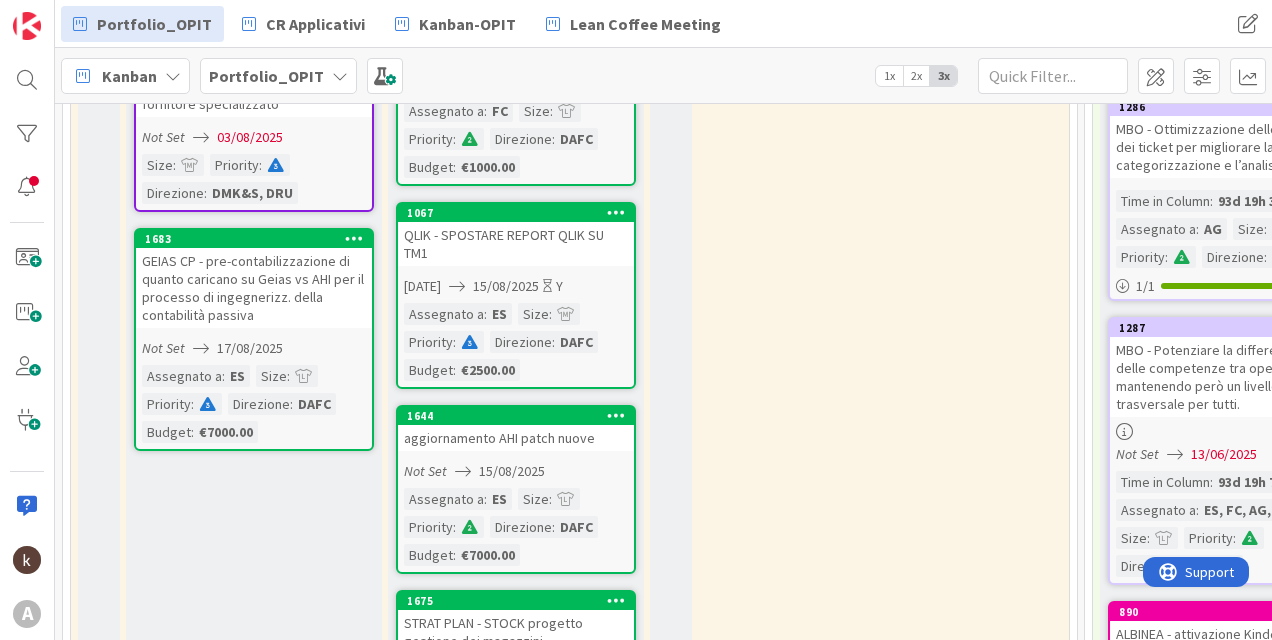scroll, scrollTop: 0, scrollLeft: 0, axis: both 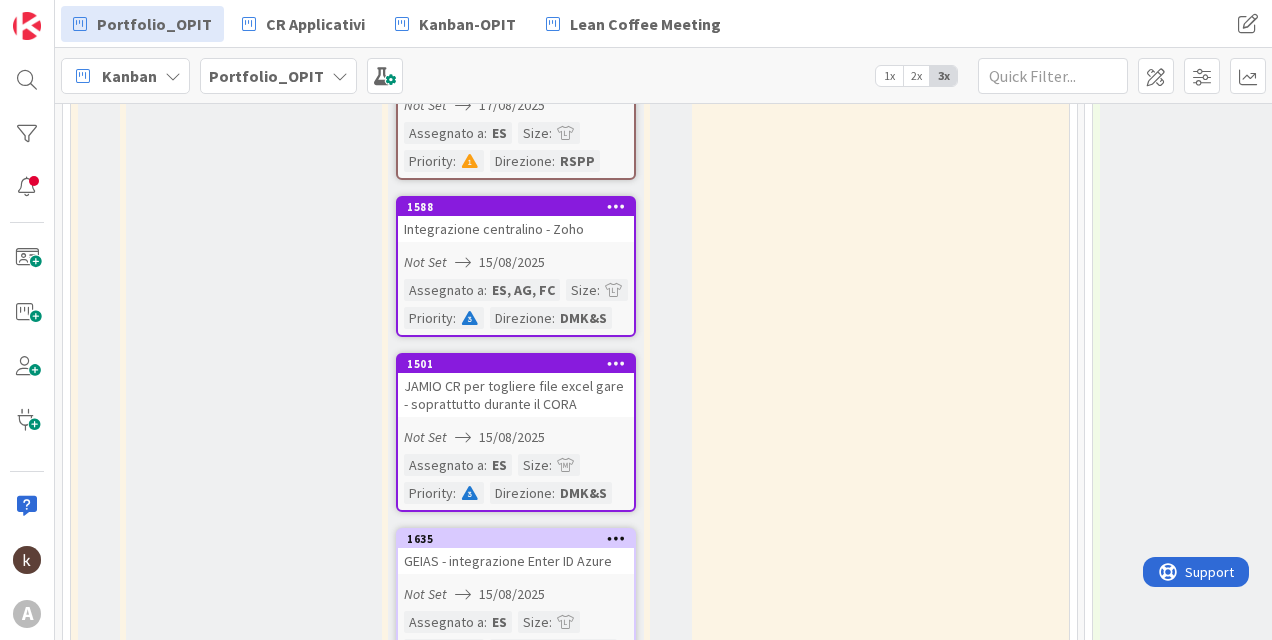 click on "Integrazione centralino - Zoho" at bounding box center (516, 229) 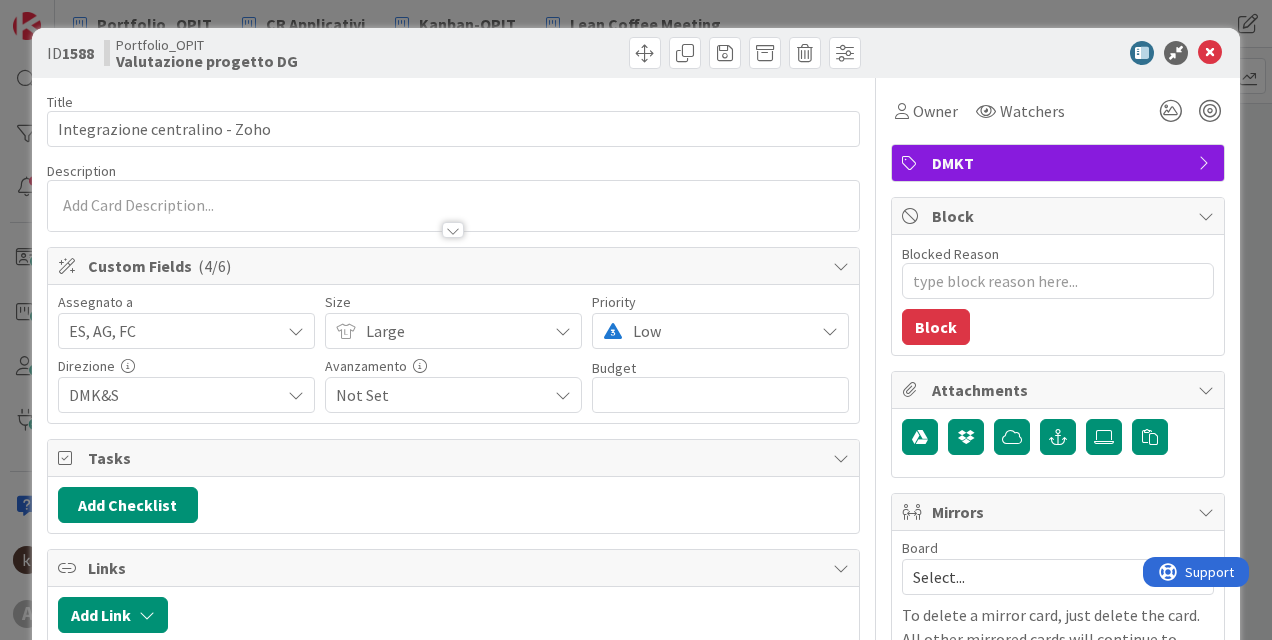 scroll, scrollTop: 0, scrollLeft: 0, axis: both 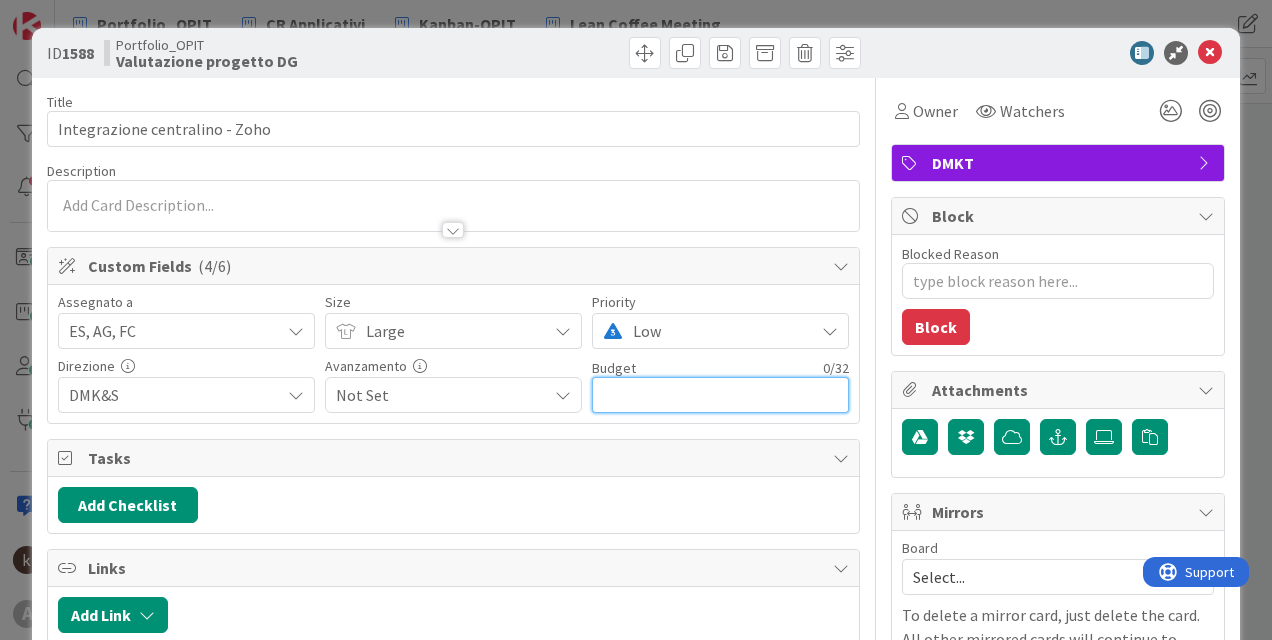 click at bounding box center [720, 395] 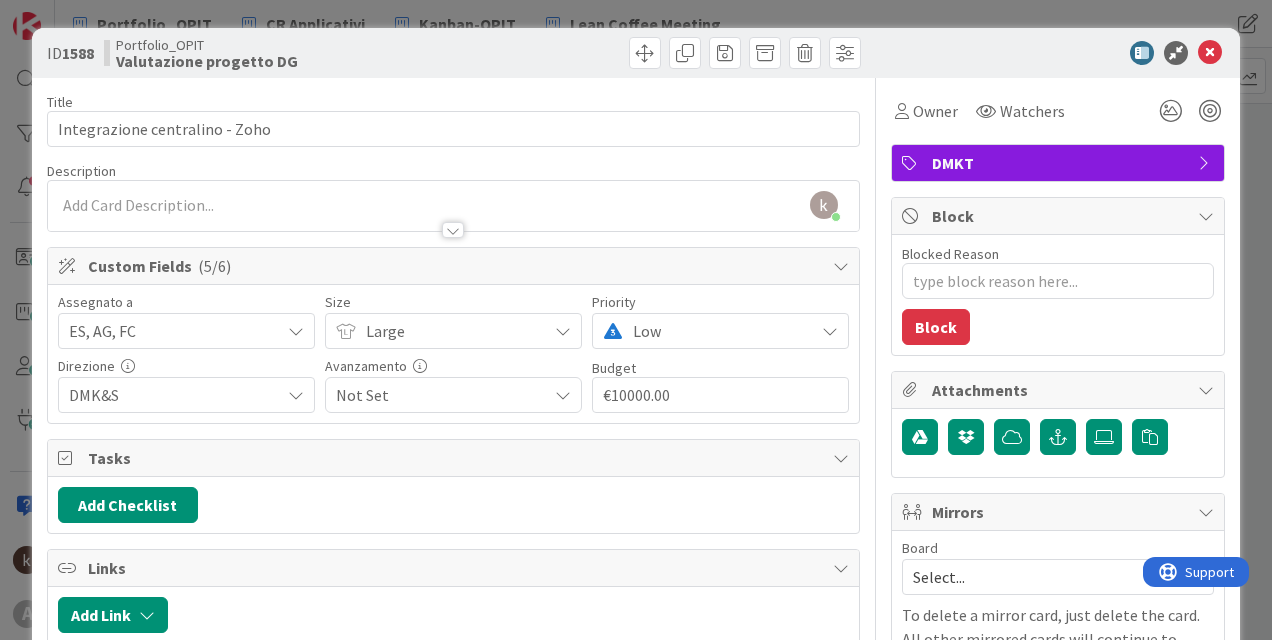 click on "Title 30 / 128 Integrazione centralino - Zoho Description kanban helpdesk just joined Owner Watchers DMKT Custom Fields ( 5/6 ) Assegnato a ES, AG, FC Size Large Priority Low Direzione DMK&S Avanzamento Not Set Budget 5 / 32 €10000.00 Tasks Add Checklist Links Add Link Comments Add Comment History Dates Planned Dates Not Set [DATE] Actual Dates Not Started Yet Not Done Yet Exit Criteria Exit Criteria are mandatory tasks that must be completed before a card can move." at bounding box center [453, 579] 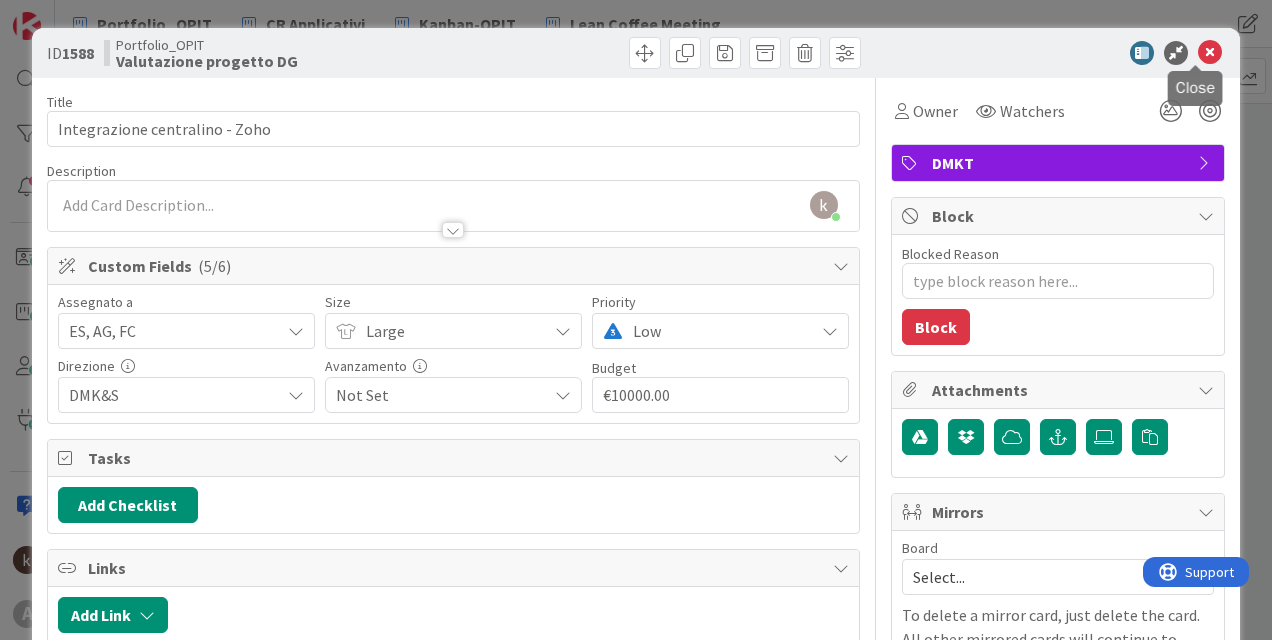 click at bounding box center (1210, 53) 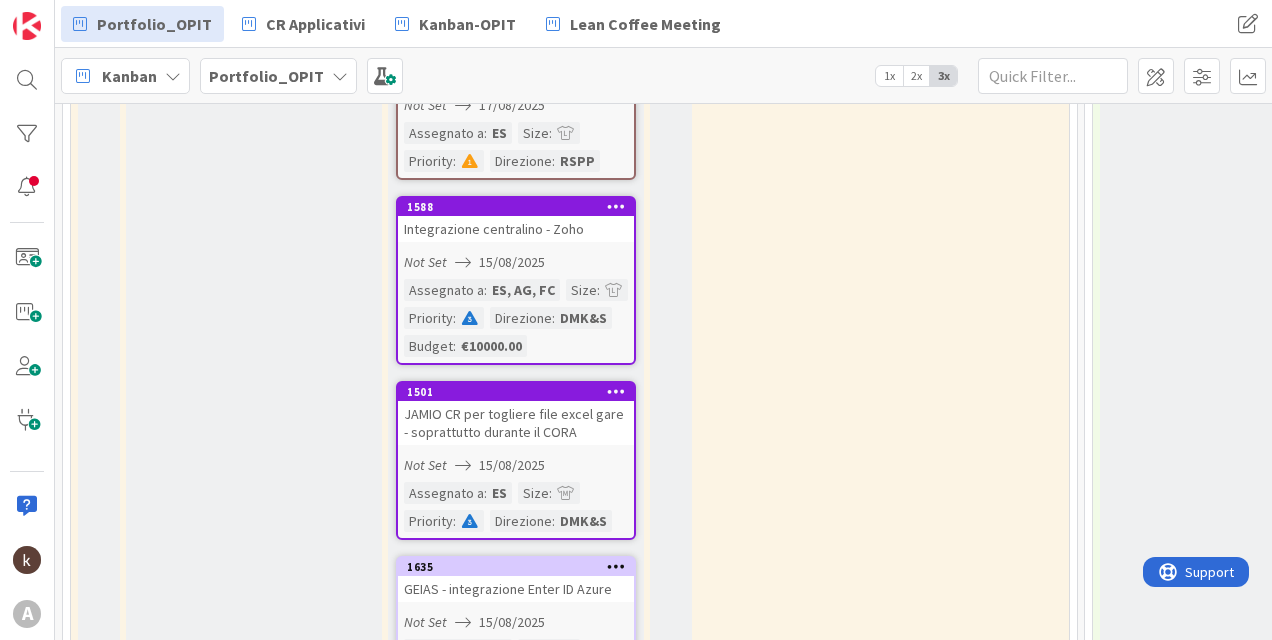 scroll, scrollTop: 0, scrollLeft: 0, axis: both 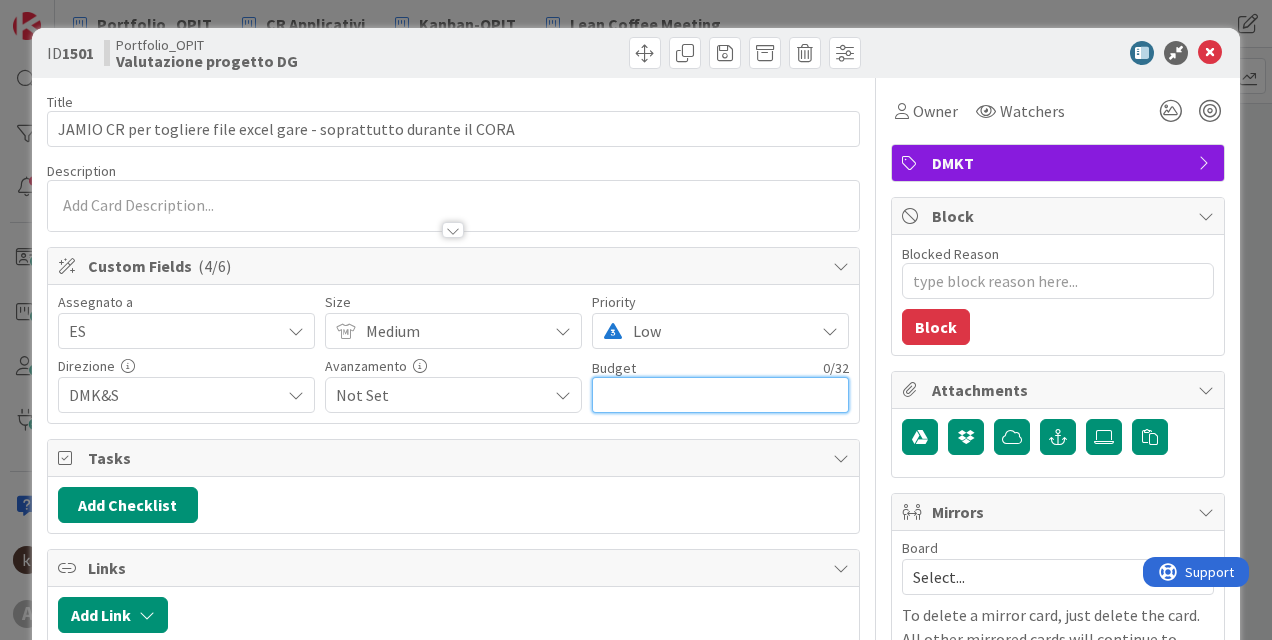 click at bounding box center [720, 395] 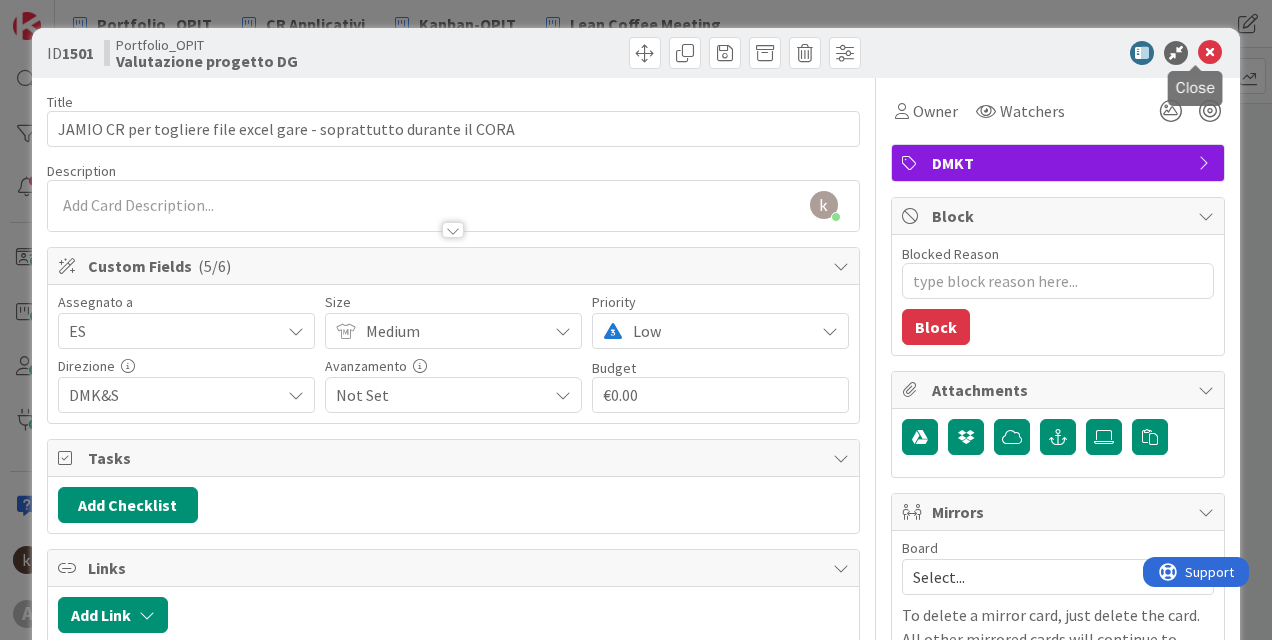 click at bounding box center [1210, 53] 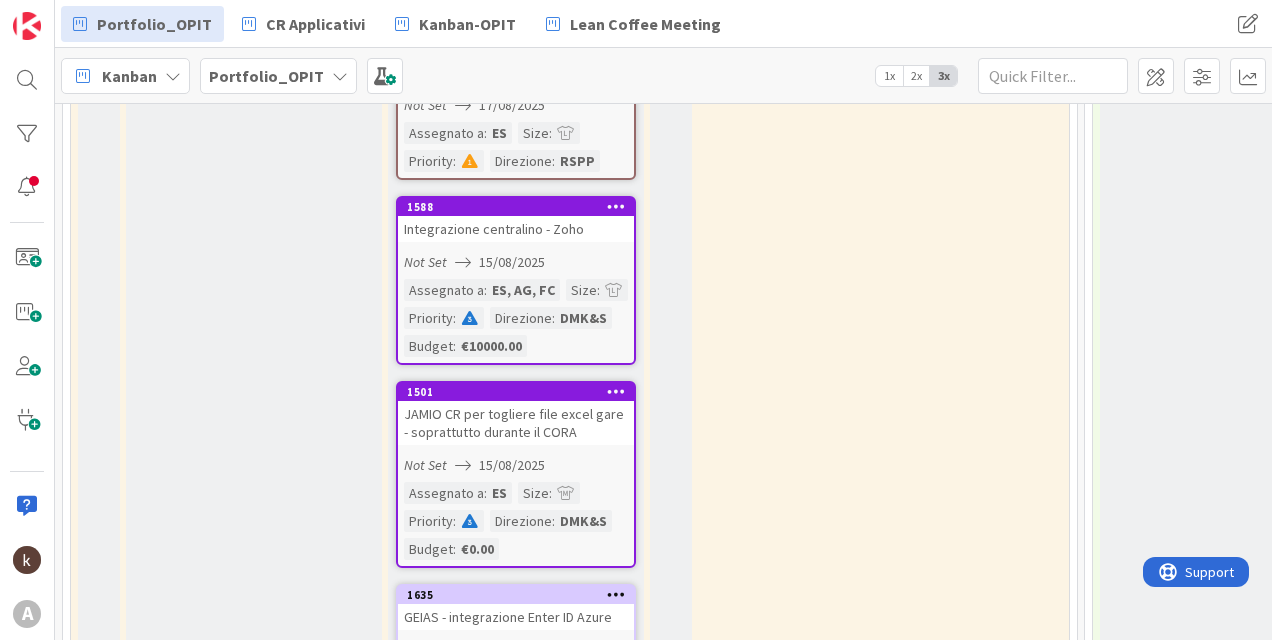 scroll, scrollTop: 0, scrollLeft: 0, axis: both 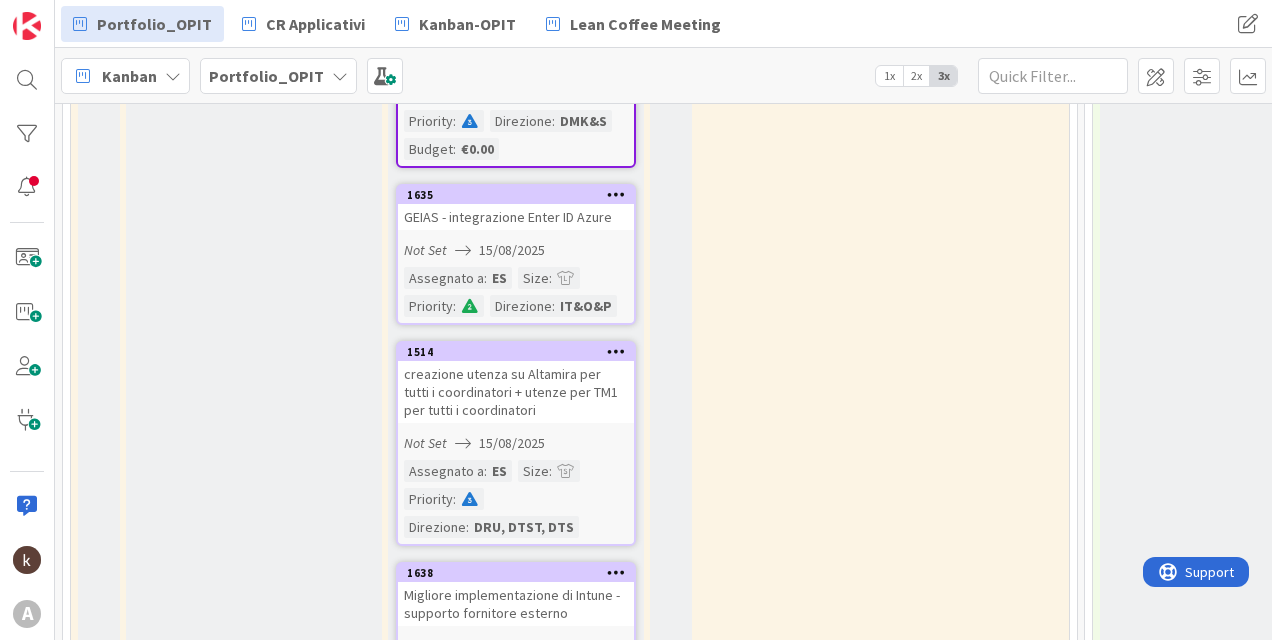 click on "creazione utenza su Altamira per tutti i coordinatori + utenze per TM1 per tutti i coordinatori" at bounding box center (516, 392) 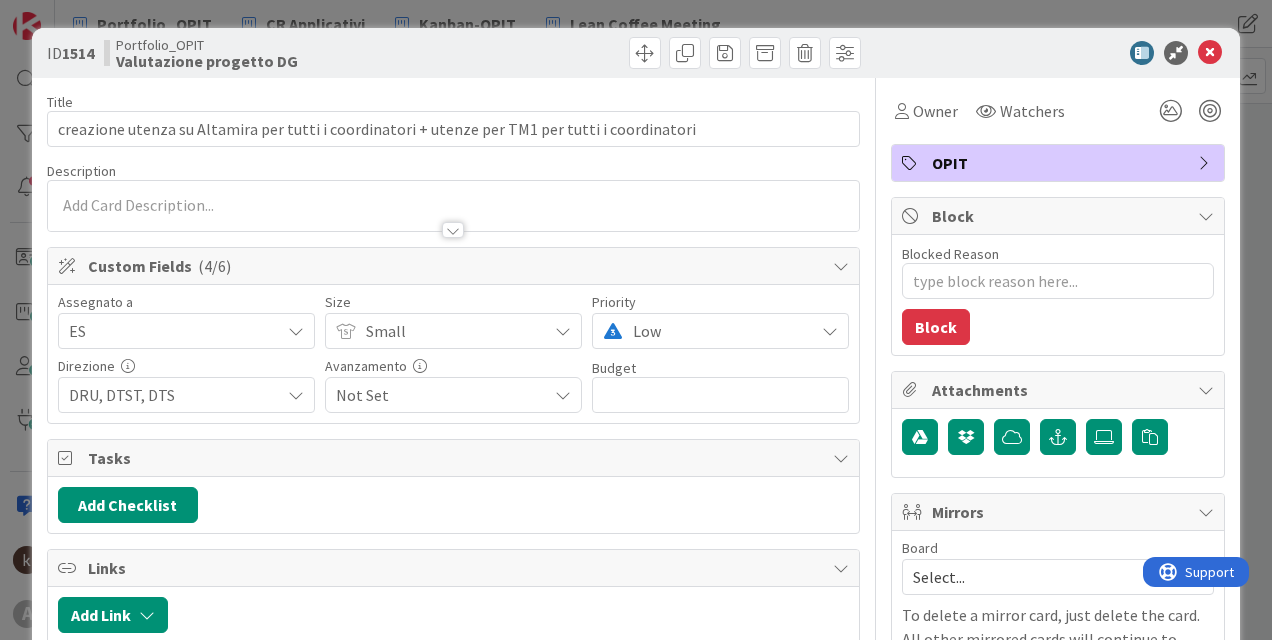 scroll, scrollTop: 0, scrollLeft: 0, axis: both 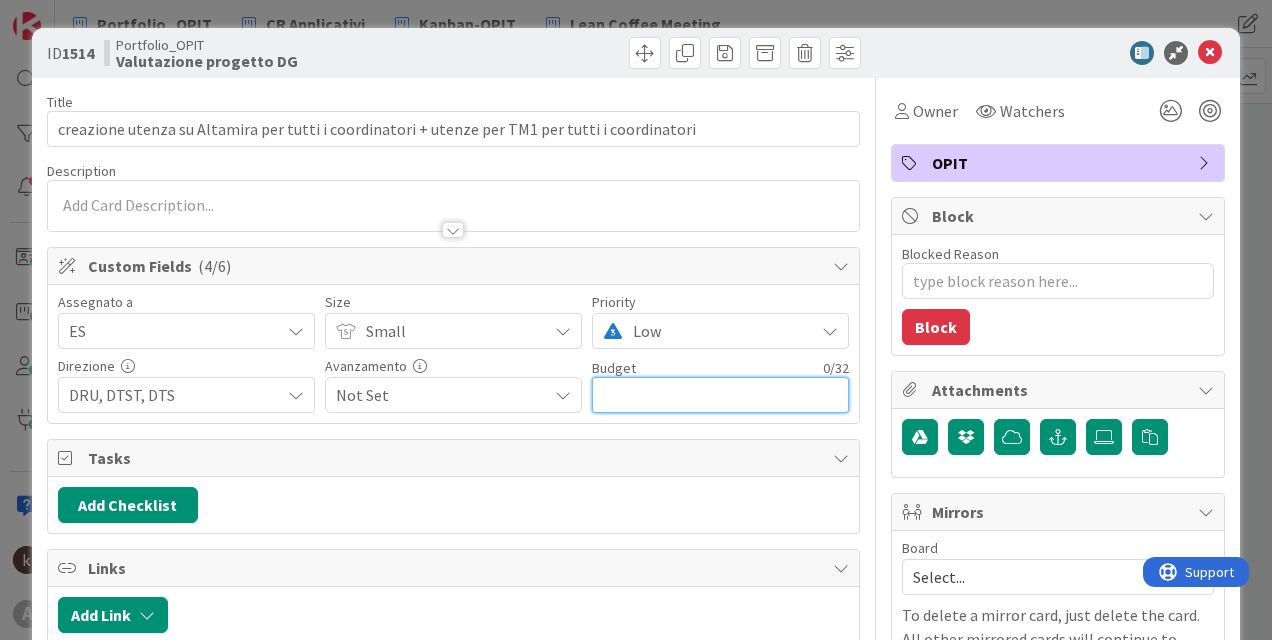click at bounding box center (720, 395) 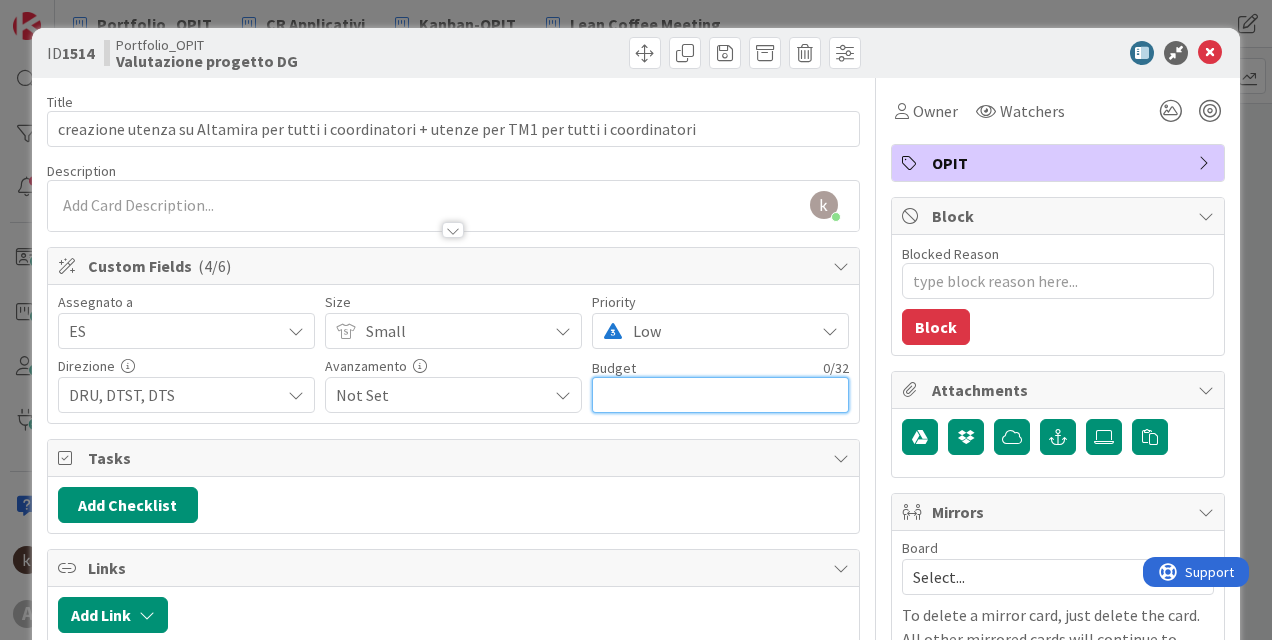 click at bounding box center [720, 395] 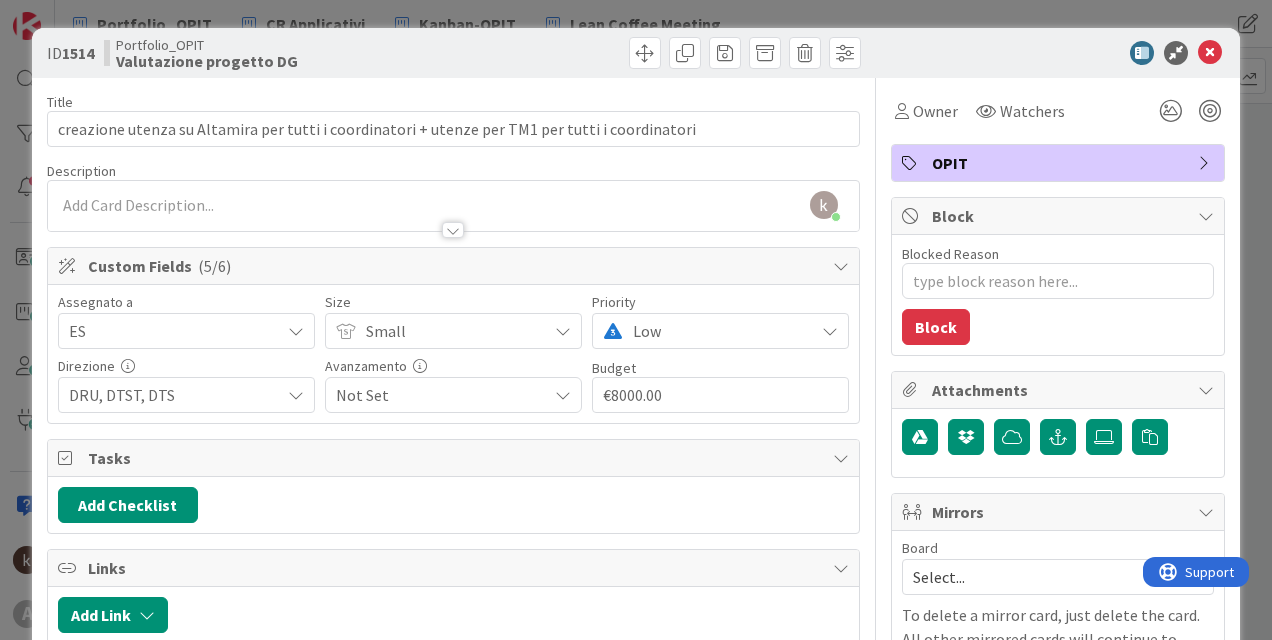 click on "Title 95 / 128 creazione utenza su Altamira per tutti i coordinatori + utenze per TM1 per tutti i coordinatori Description kanban helpdesk just joined Owner Watchers OPIT Custom Fields ( 5/6 ) Assegnato a ES Size Small Priority Low Direzione DRU, DTST, DTS Avanzamento Not Set Budget 8 / 32 €8000.00 Tasks Add Checklist Links Add Link Comments Add Comment History Dates Planned Dates Not Set 15/08/2025 Actual Dates Not Started Yet Not Done Yet Exit Criteria Exit Criteria are mandatory tasks that must be completed before a card can move." at bounding box center [453, 579] 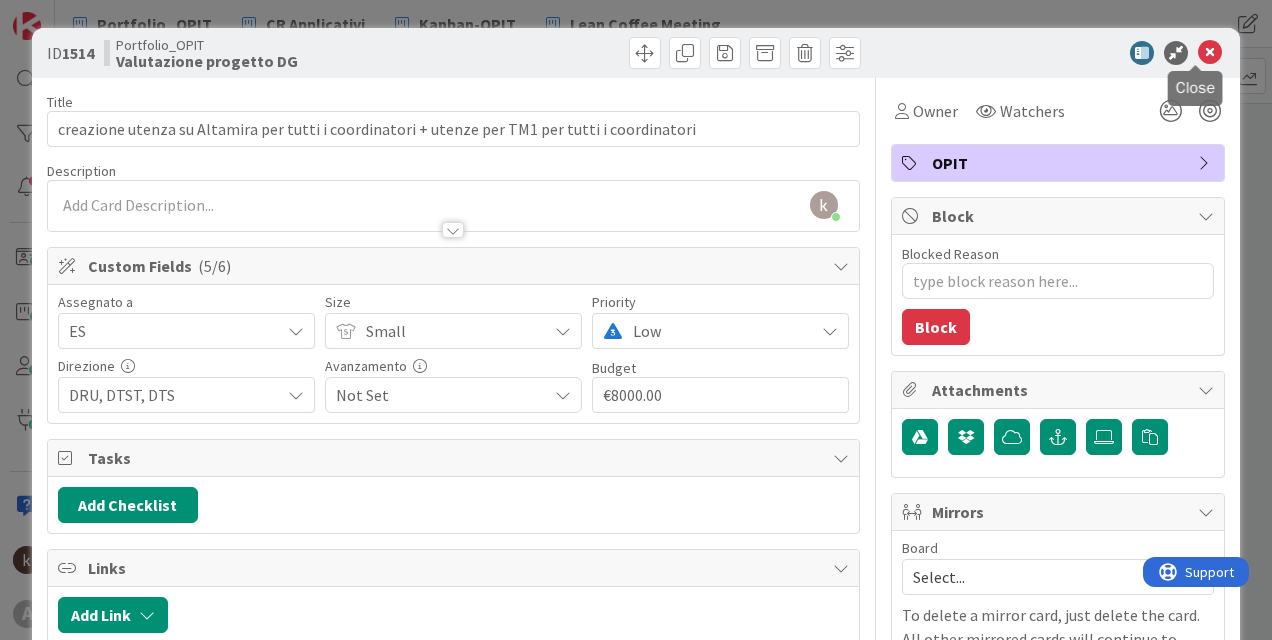 click at bounding box center (1210, 53) 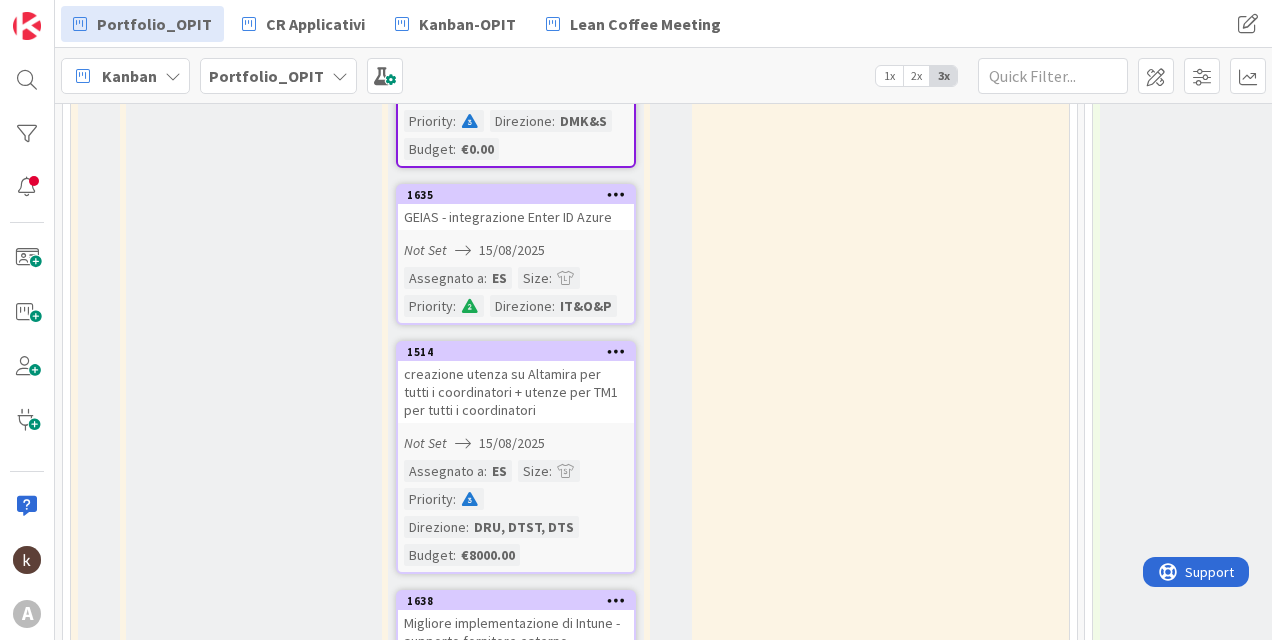 scroll, scrollTop: 0, scrollLeft: 0, axis: both 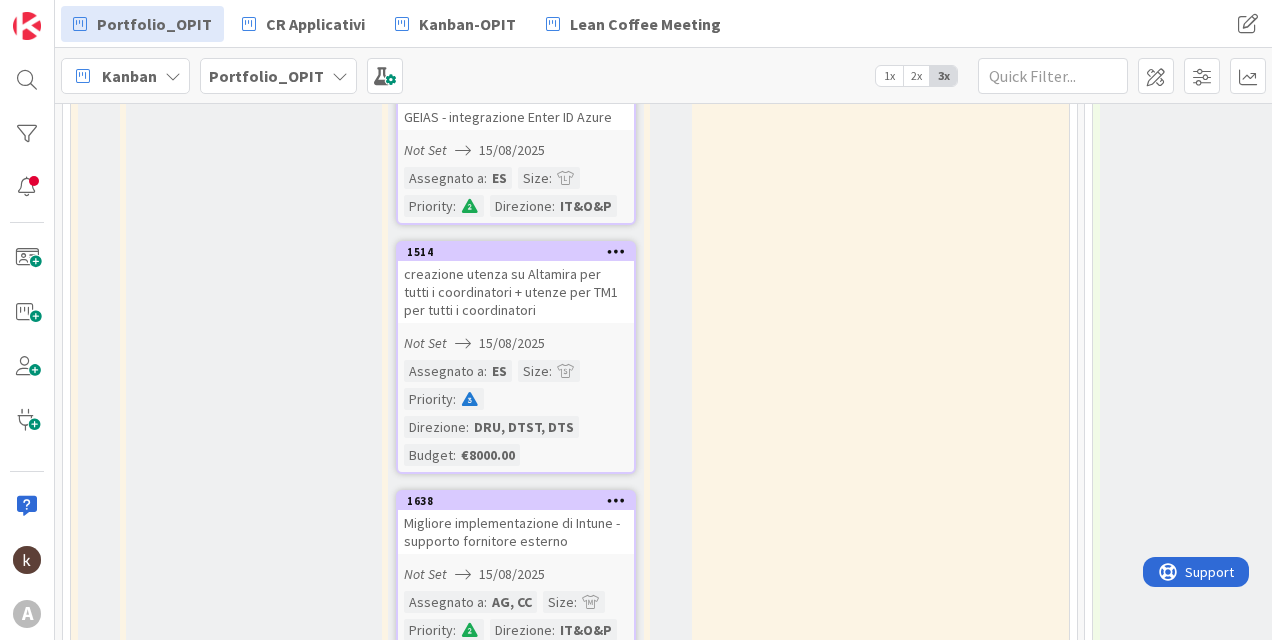 click on "creazione utenza su Altamira per tutti i coordinatori + utenze per TM1 per tutti i coordinatori" at bounding box center (516, 292) 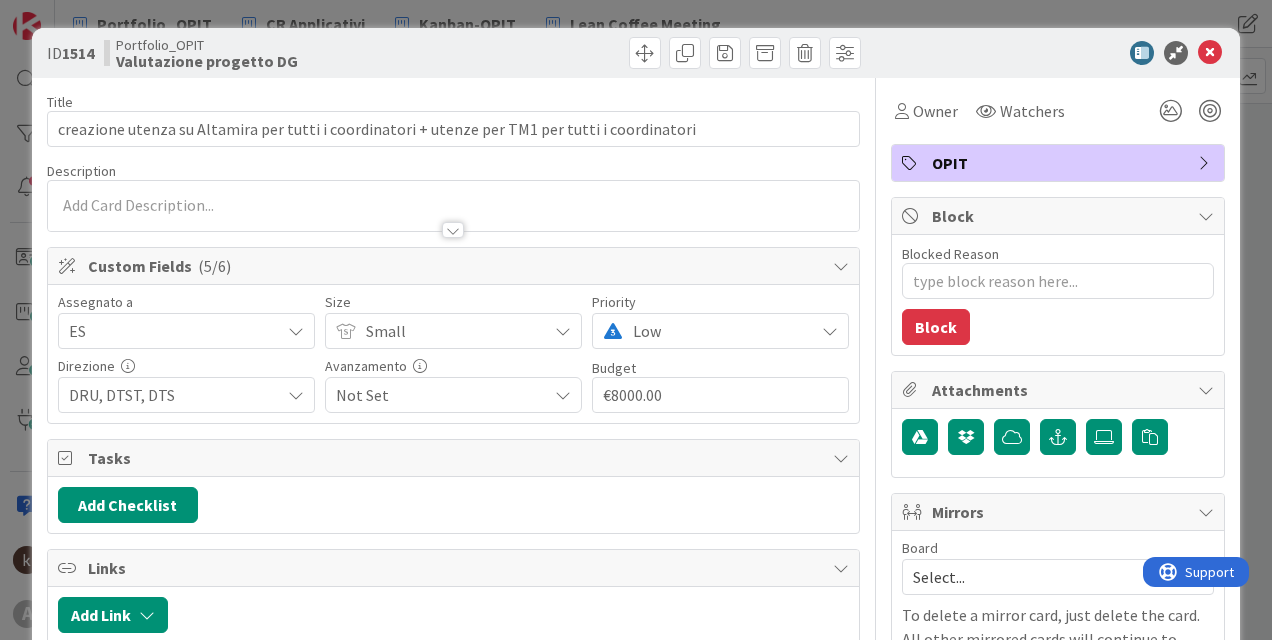 scroll, scrollTop: 0, scrollLeft: 0, axis: both 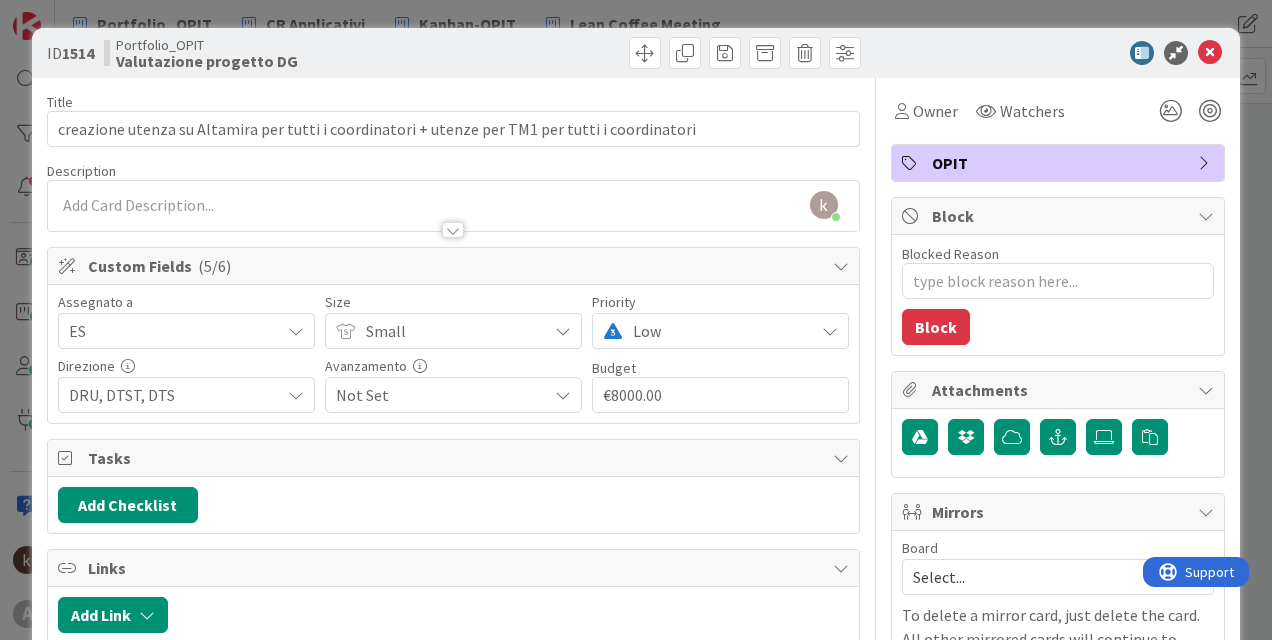 click on "OPIT" at bounding box center [1060, 163] 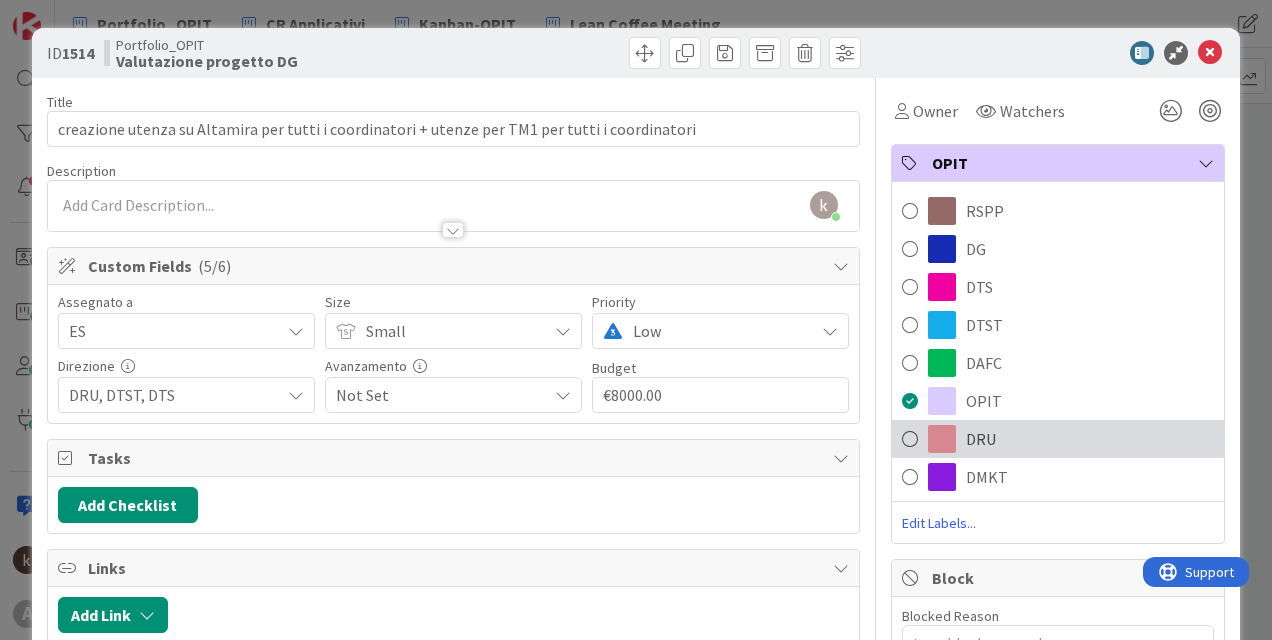 click on "DRU" at bounding box center [1058, 439] 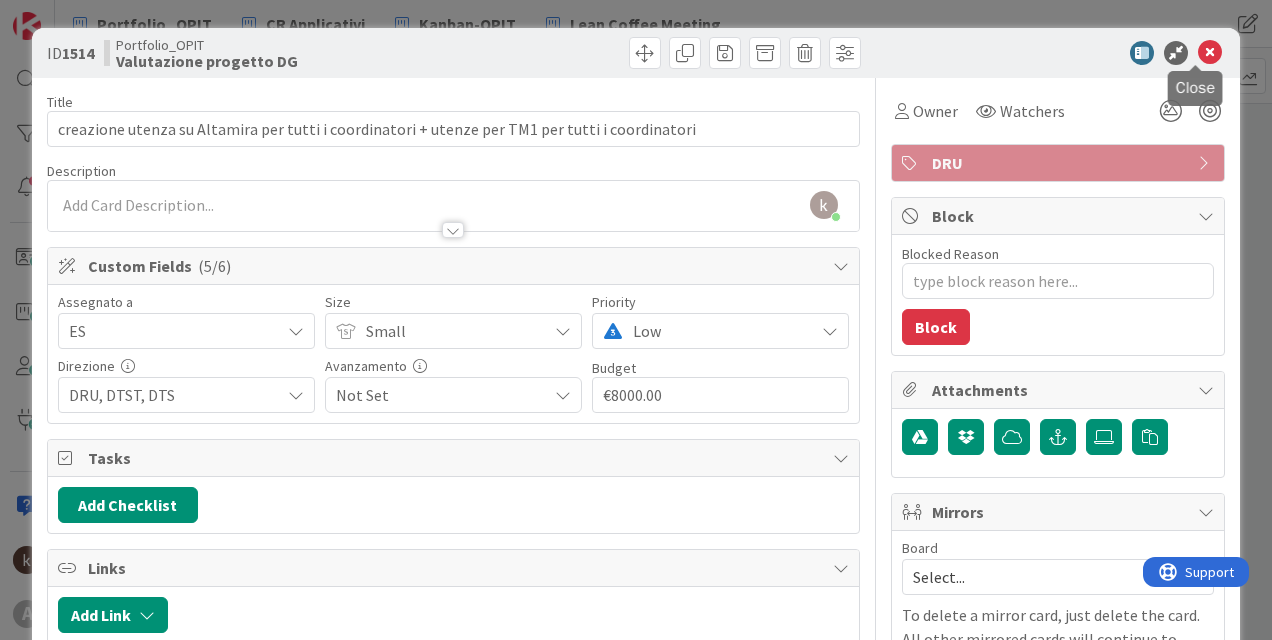 click at bounding box center [1210, 53] 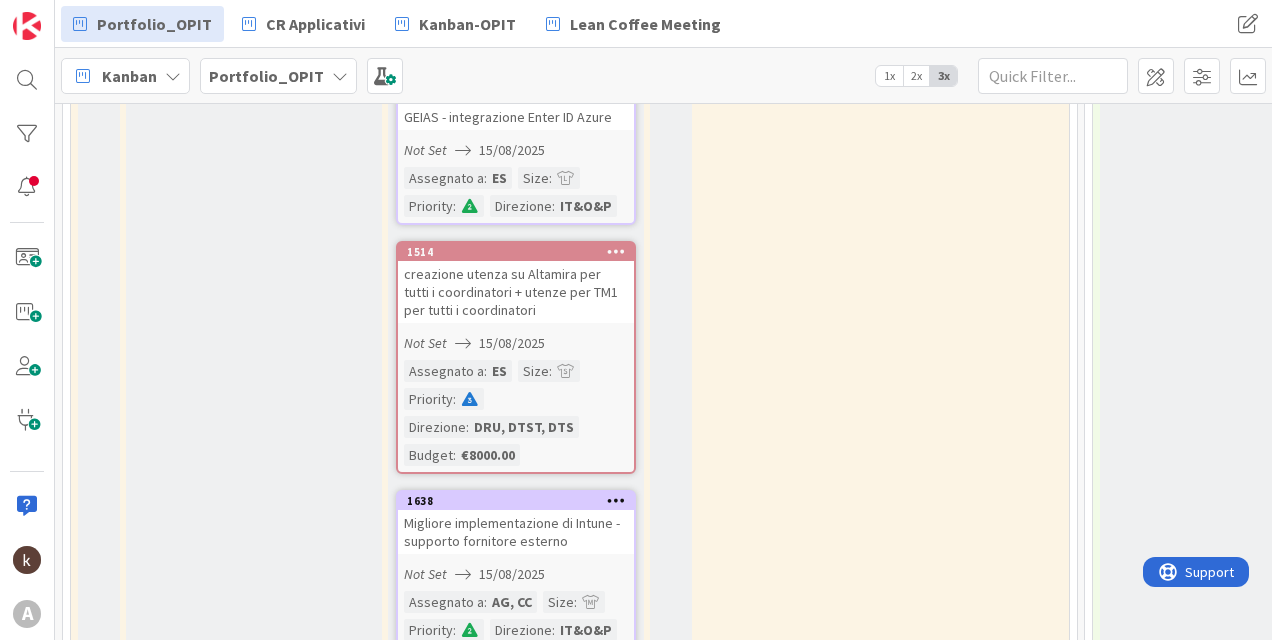 scroll, scrollTop: 0, scrollLeft: 0, axis: both 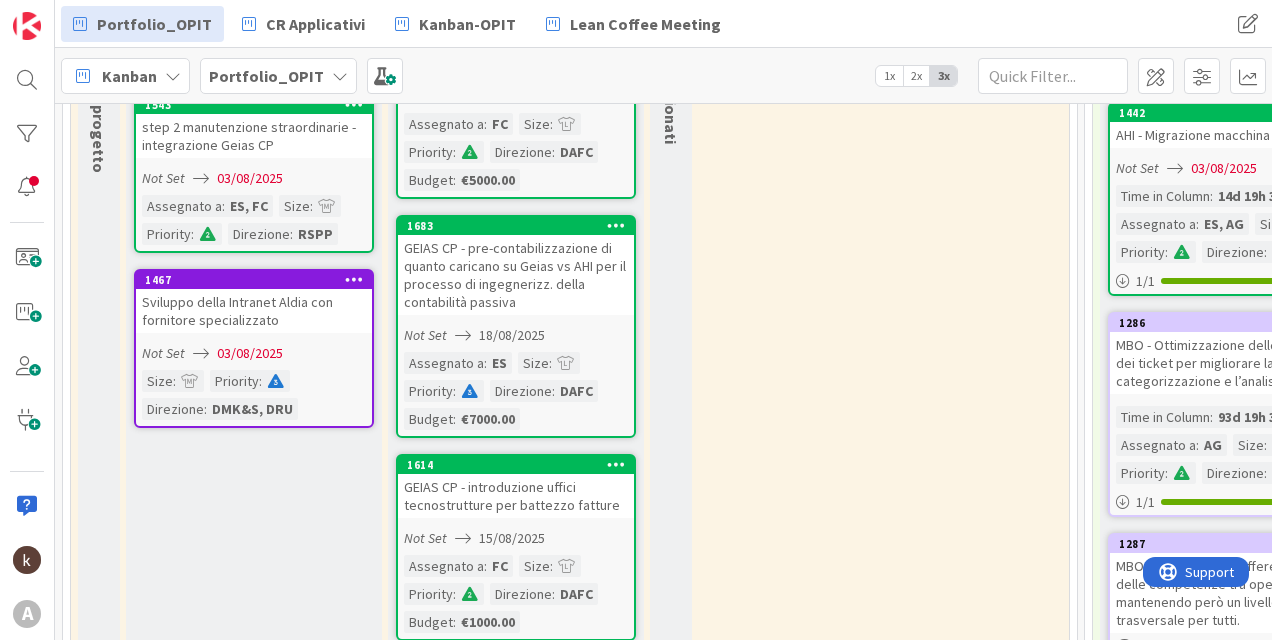 click on "2x" at bounding box center (916, 76) 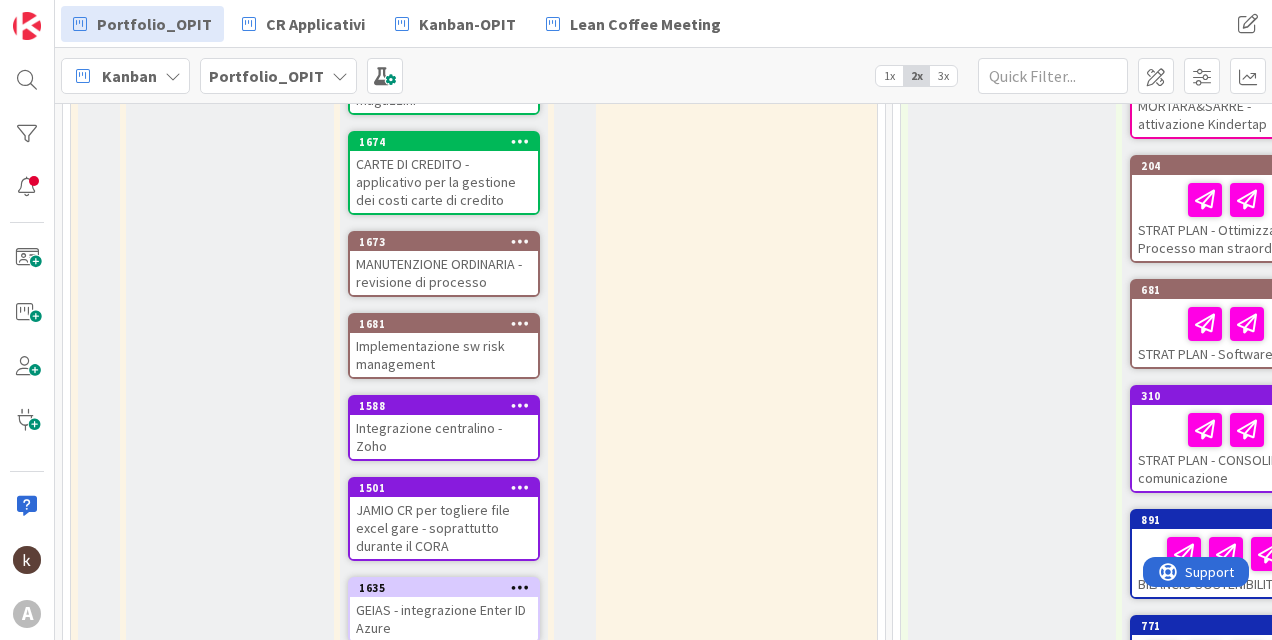 scroll, scrollTop: 884, scrollLeft: 0, axis: vertical 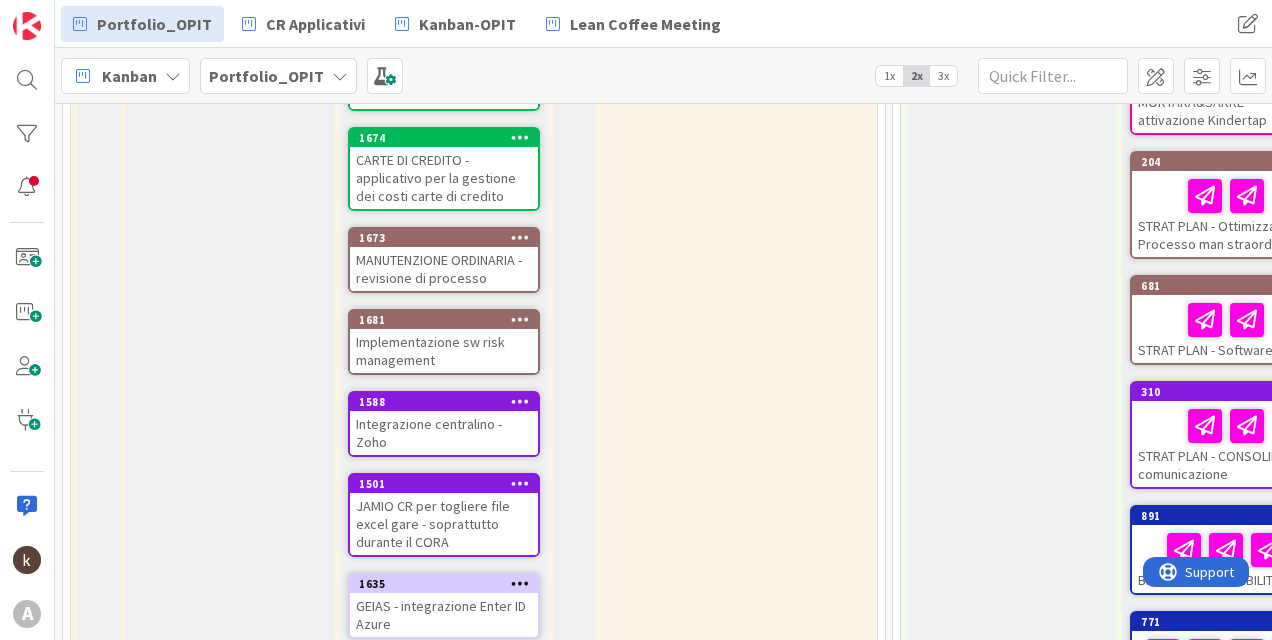 click on "MANUTENZIONE ORDINARIA - revisione di processo" at bounding box center (444, 269) 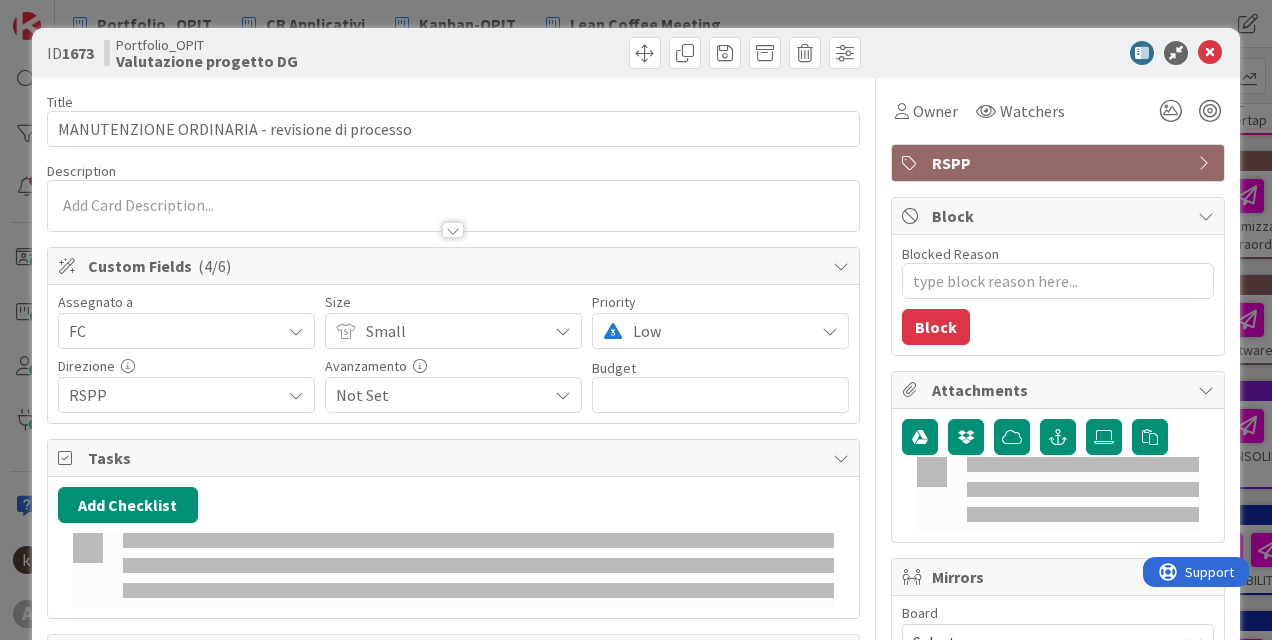 scroll, scrollTop: 0, scrollLeft: 0, axis: both 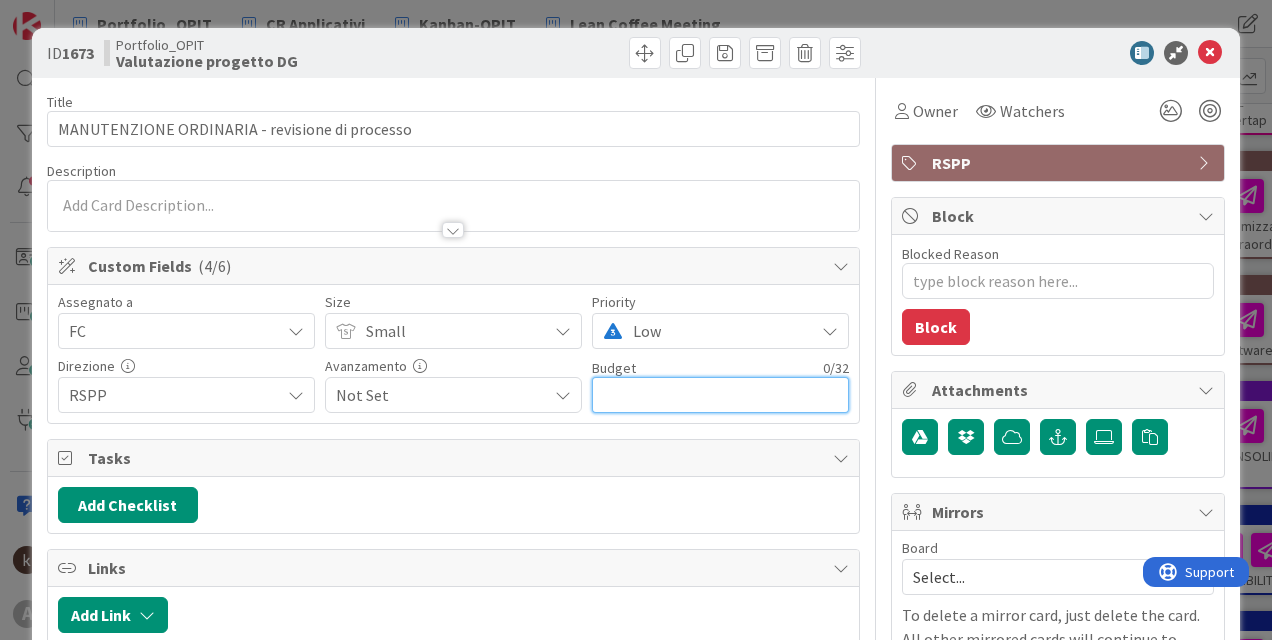 click at bounding box center [720, 395] 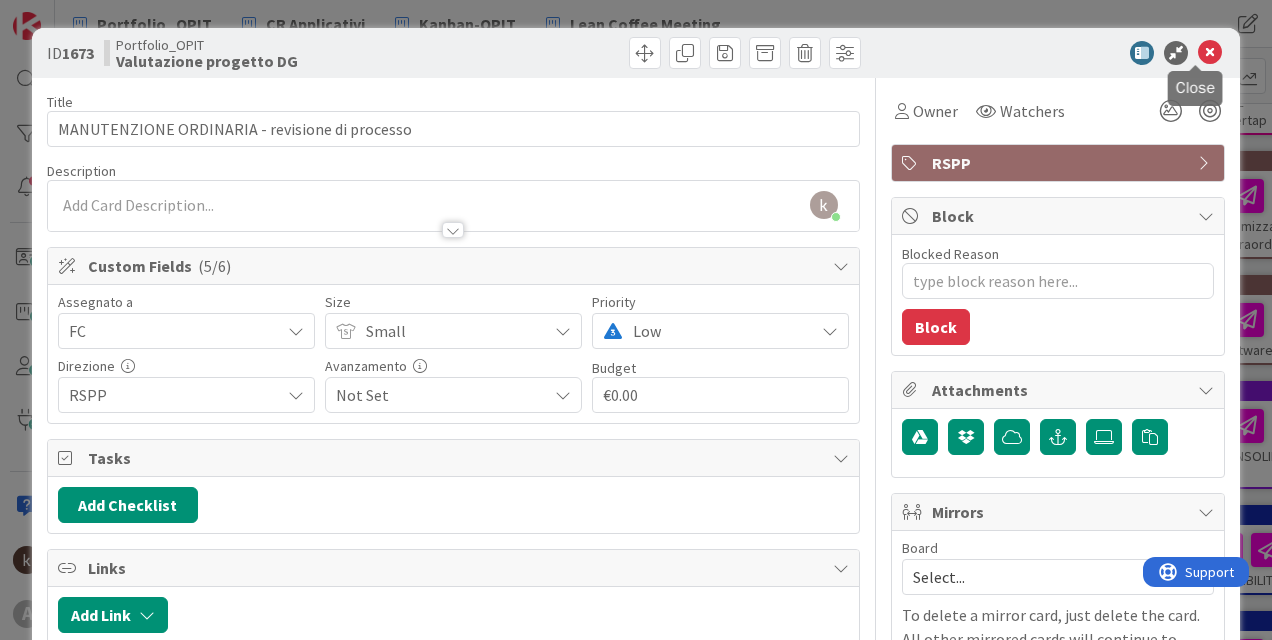 click at bounding box center [1210, 53] 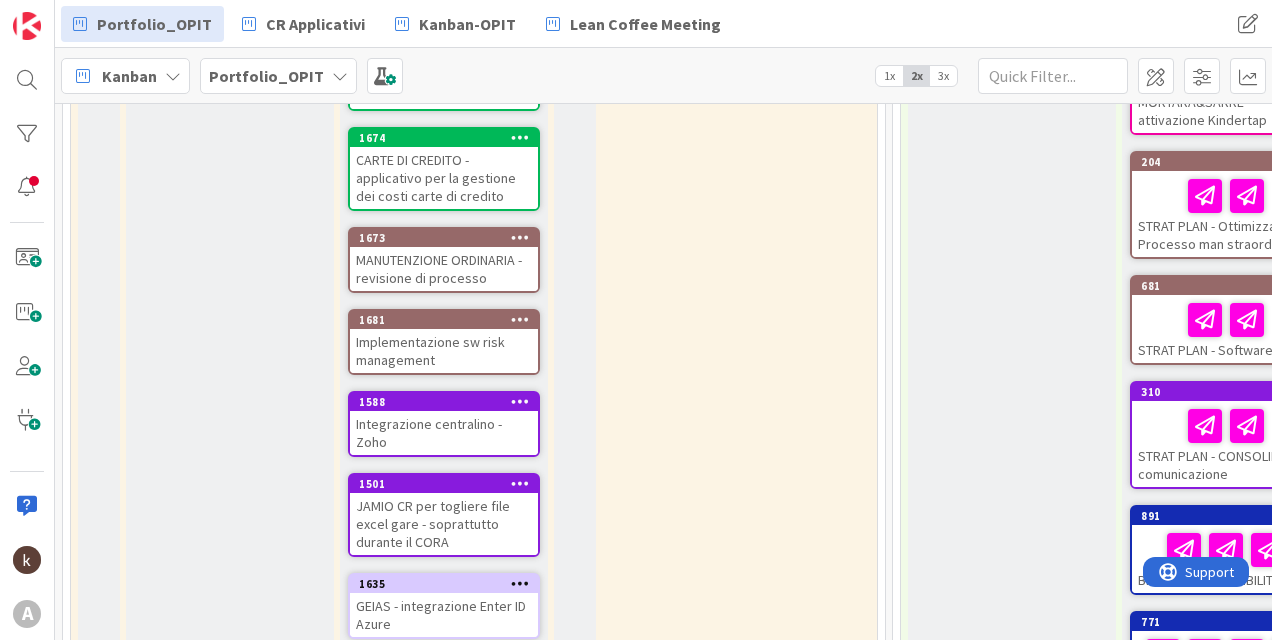 scroll, scrollTop: 0, scrollLeft: 0, axis: both 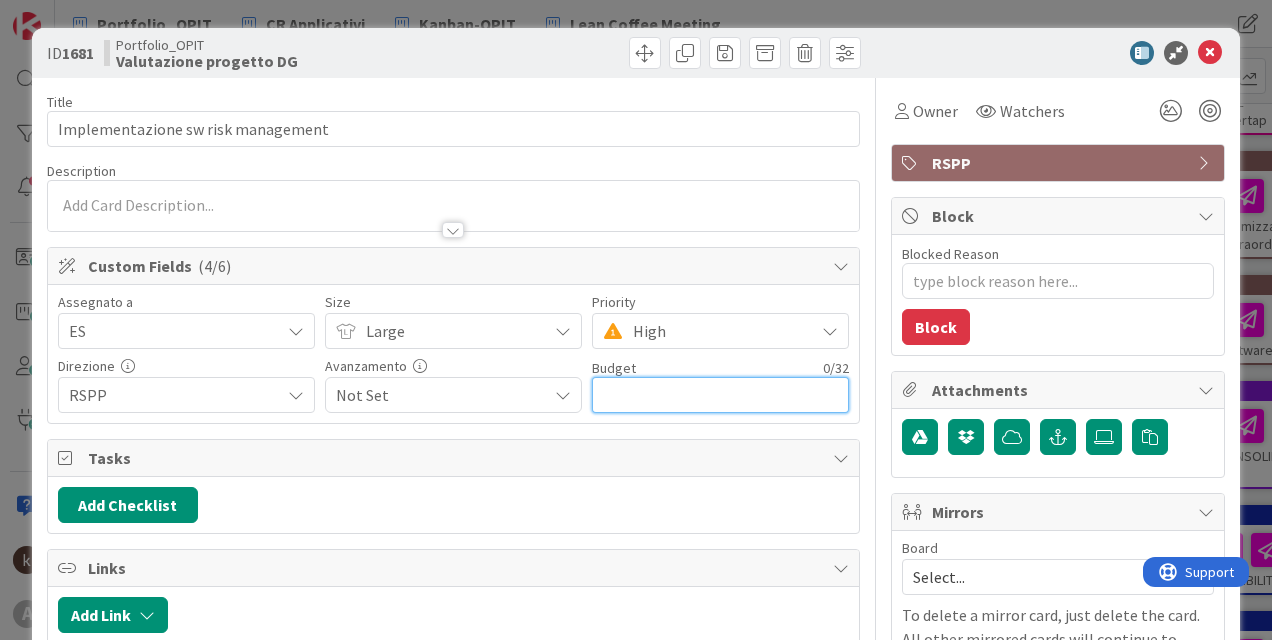 click at bounding box center (720, 395) 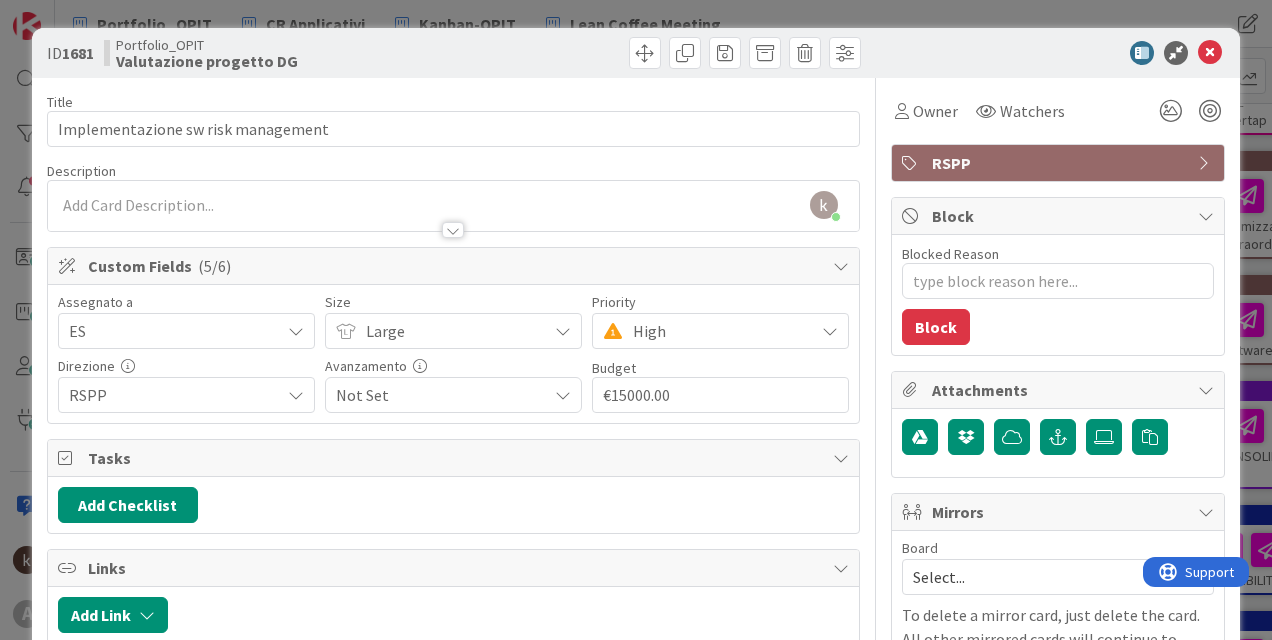 click on "Custom Fields ( 5/6 )" at bounding box center [455, 266] 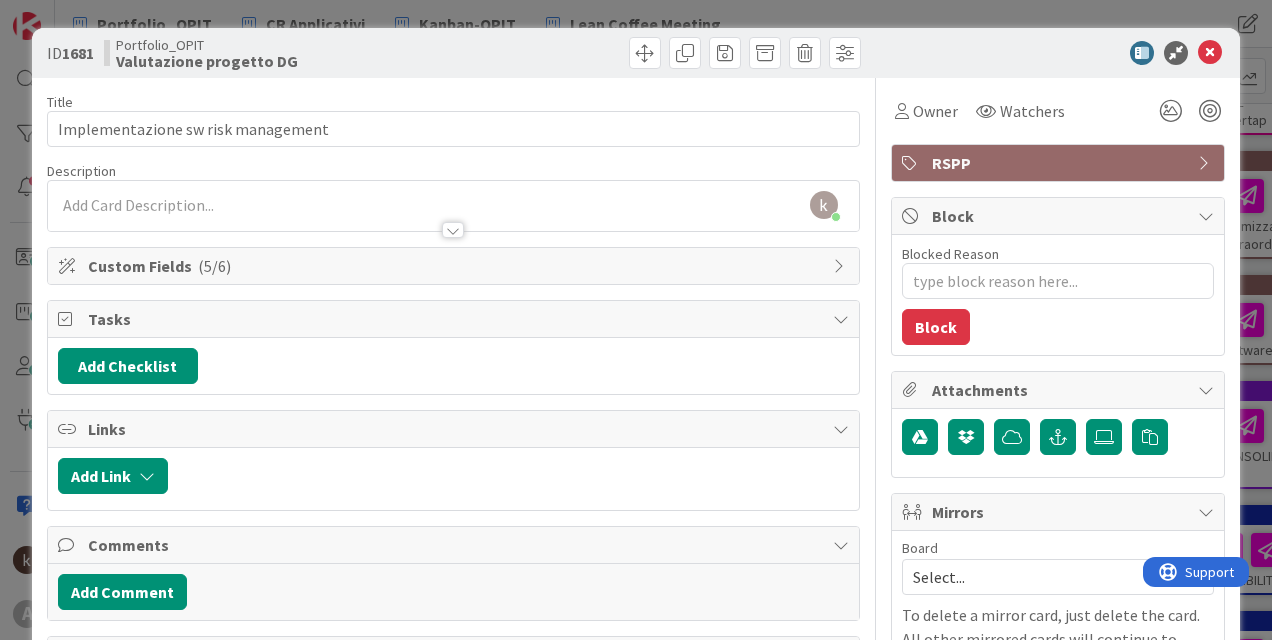 click on "Custom Fields ( 5/6 )" at bounding box center (455, 266) 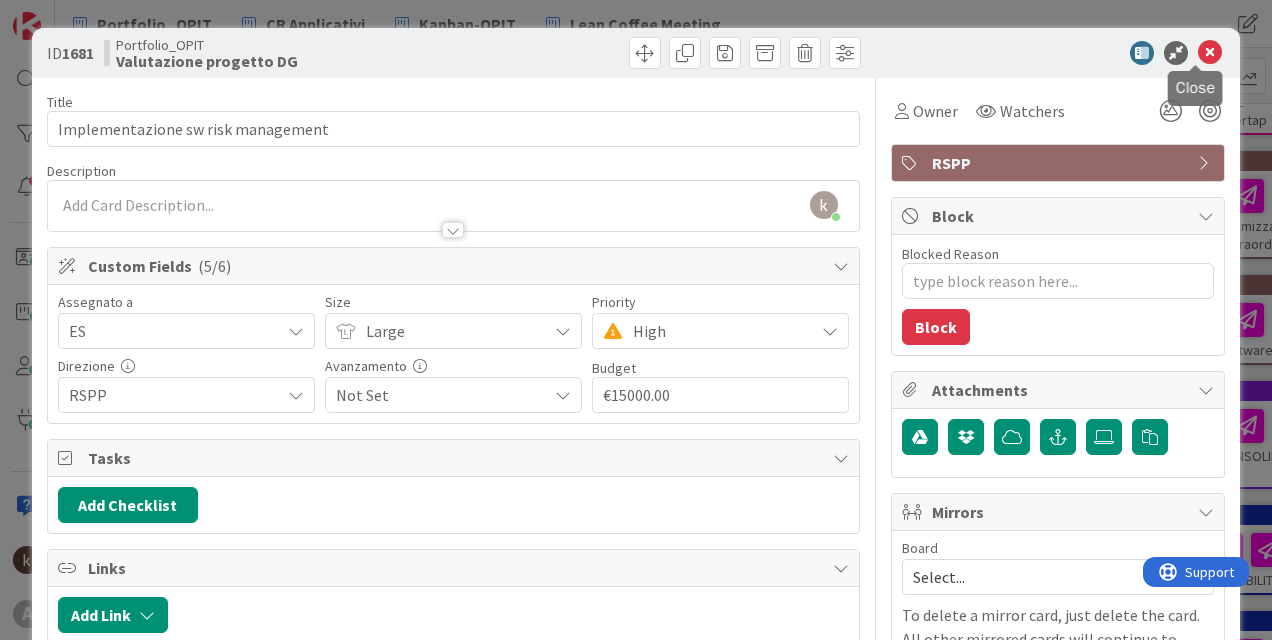click at bounding box center (1210, 53) 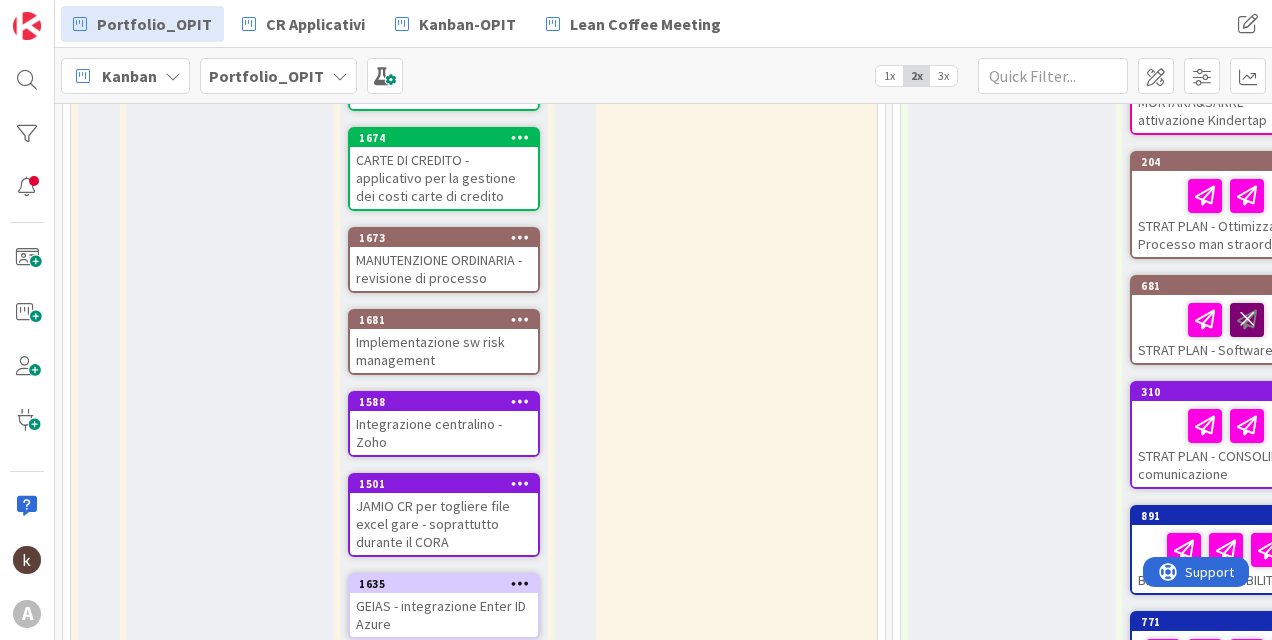 scroll, scrollTop: 0, scrollLeft: 0, axis: both 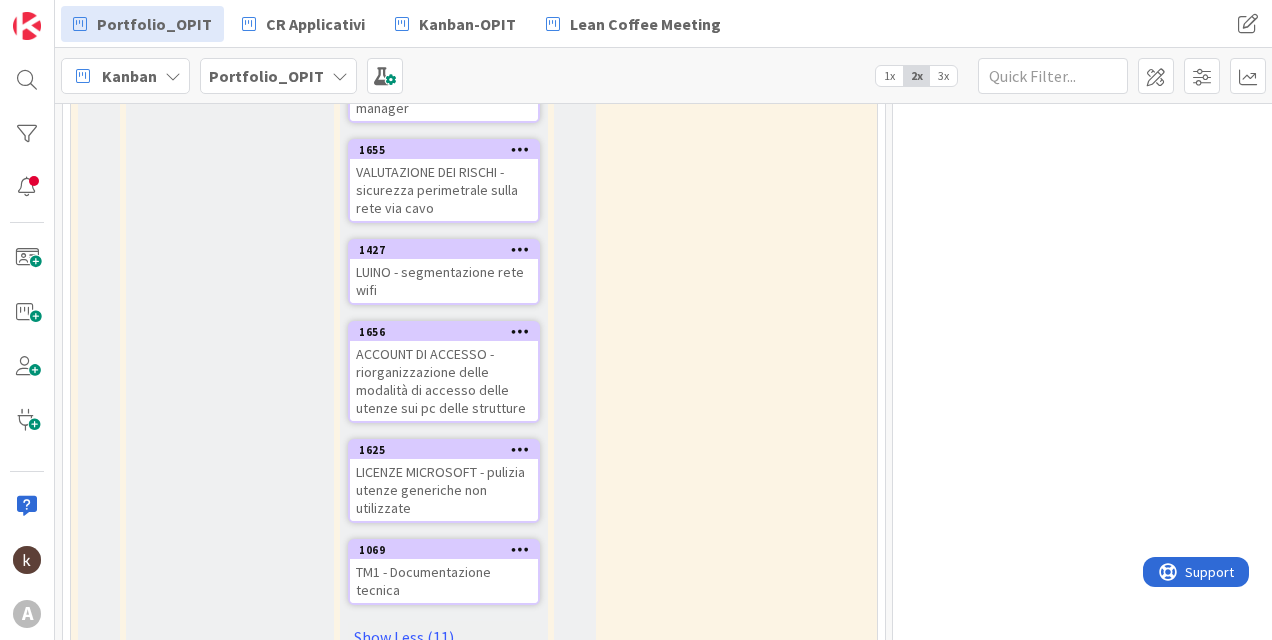click on "TM1 - Documentazione tecnica" at bounding box center [444, 581] 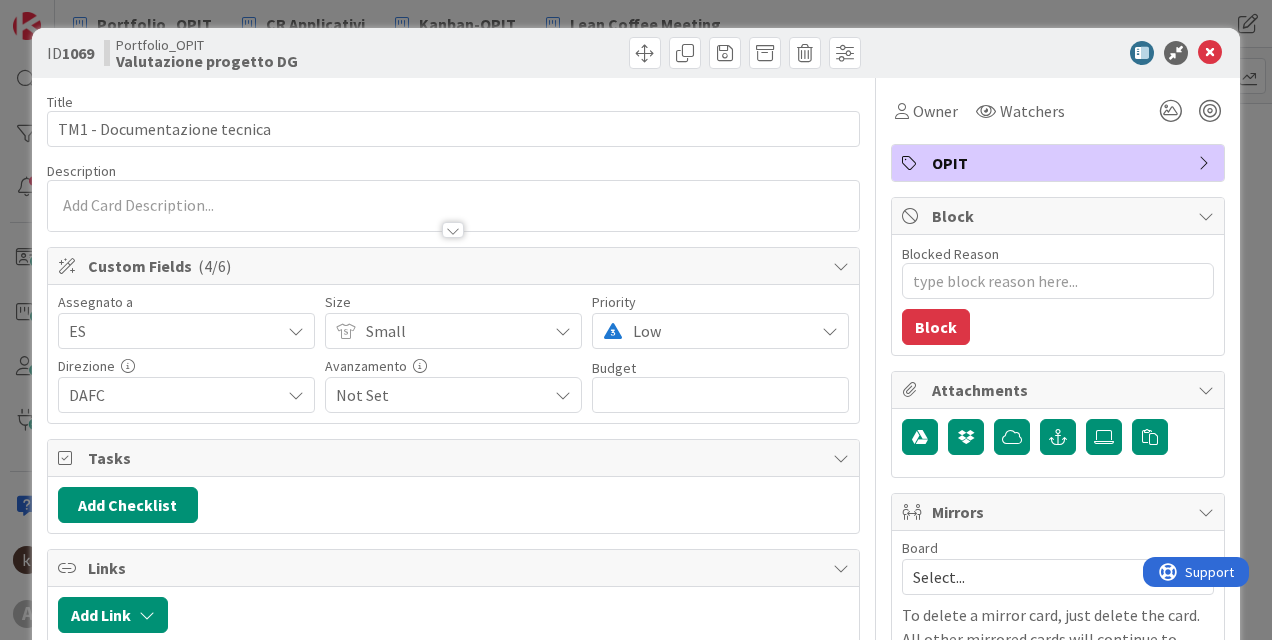 scroll, scrollTop: 0, scrollLeft: 0, axis: both 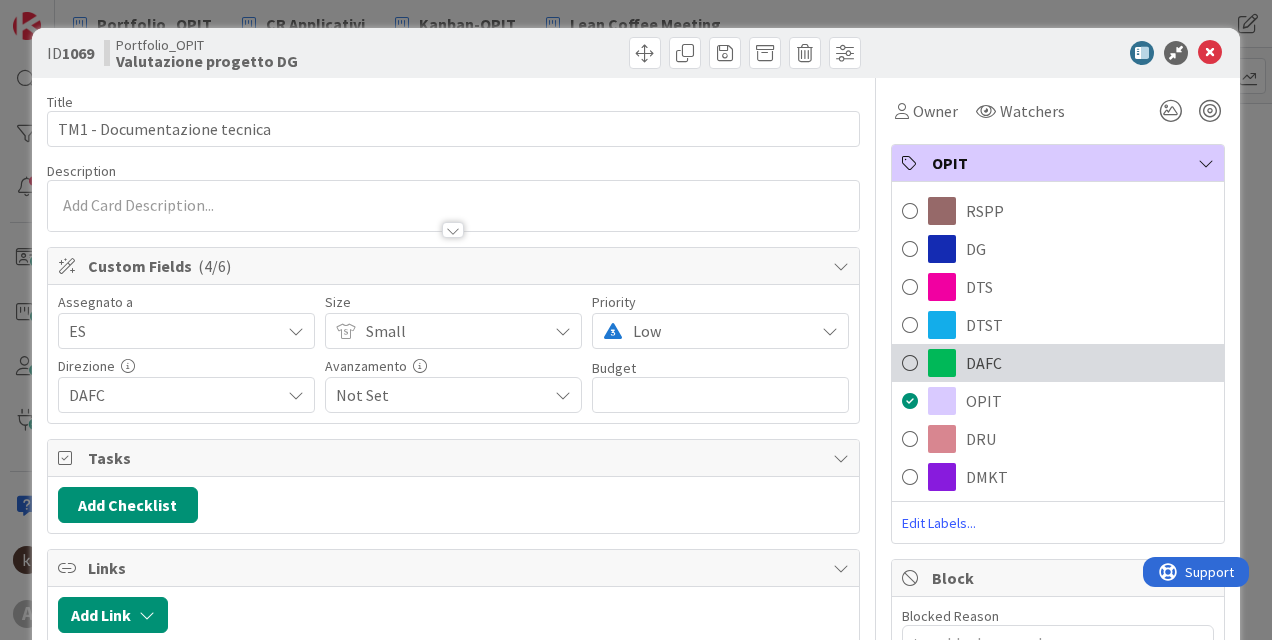click on "DAFC" at bounding box center (984, 363) 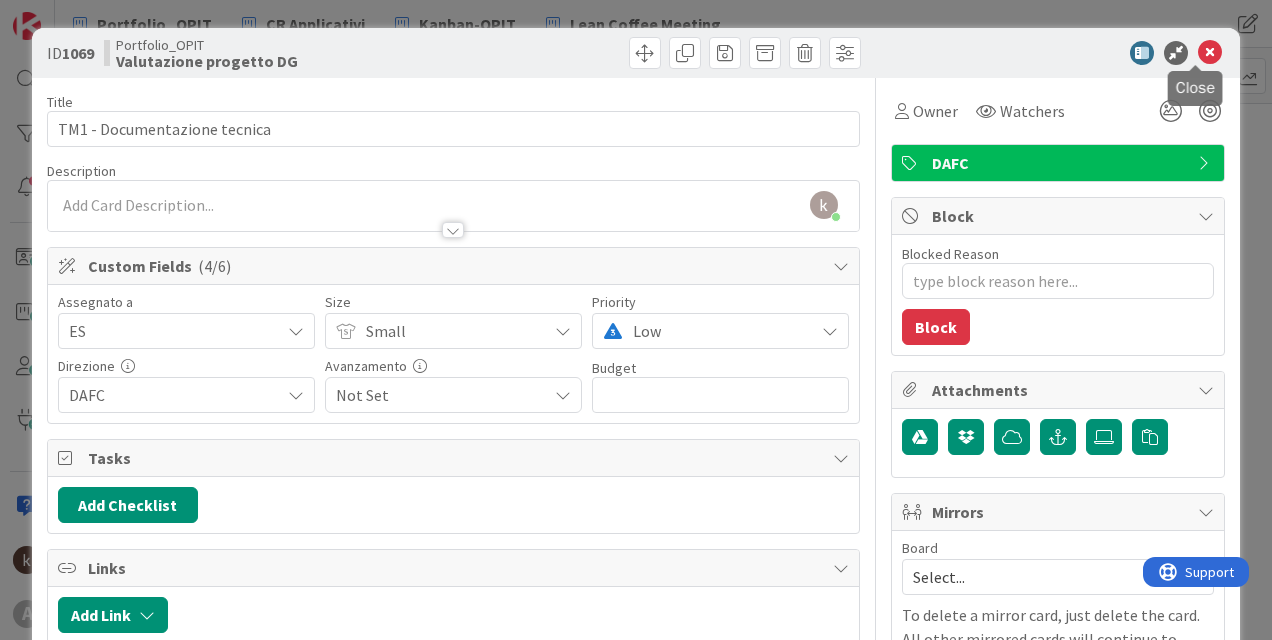 click at bounding box center [1210, 53] 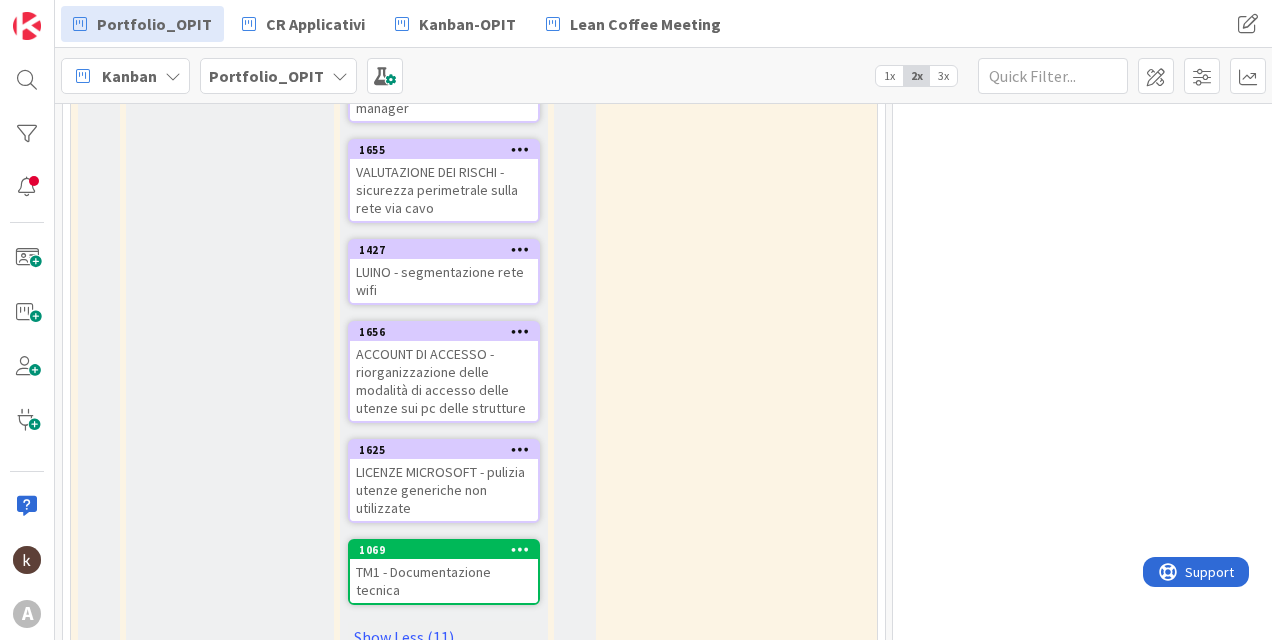 scroll, scrollTop: 0, scrollLeft: 0, axis: both 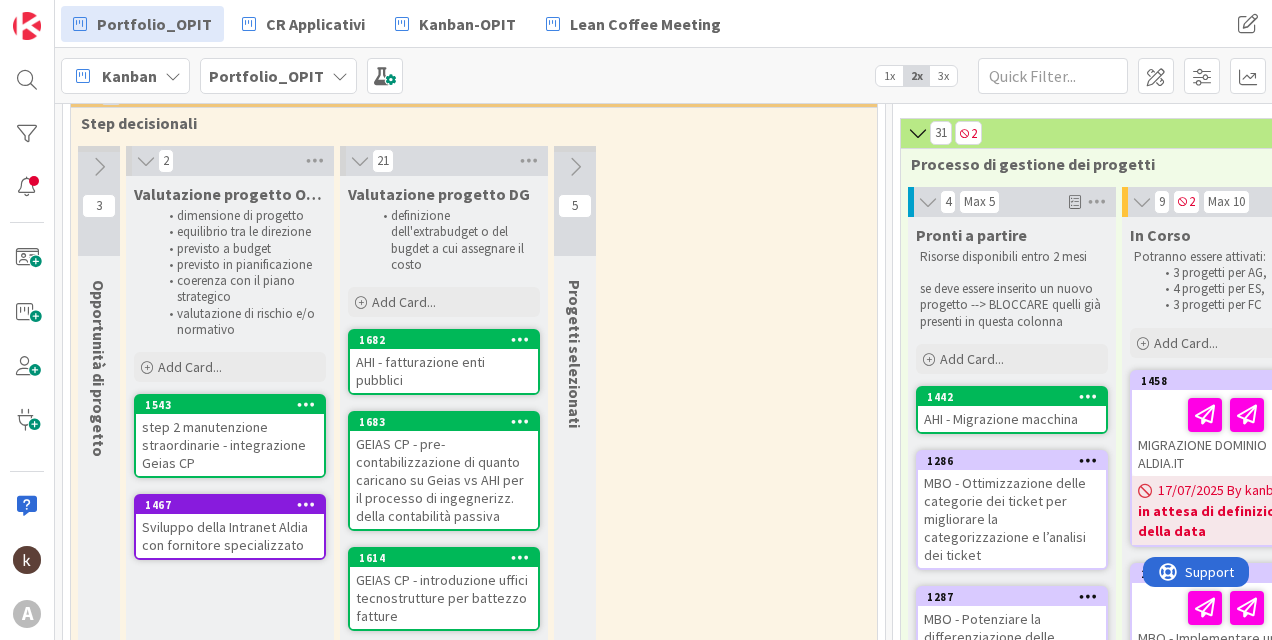 click on "3x" at bounding box center (943, 76) 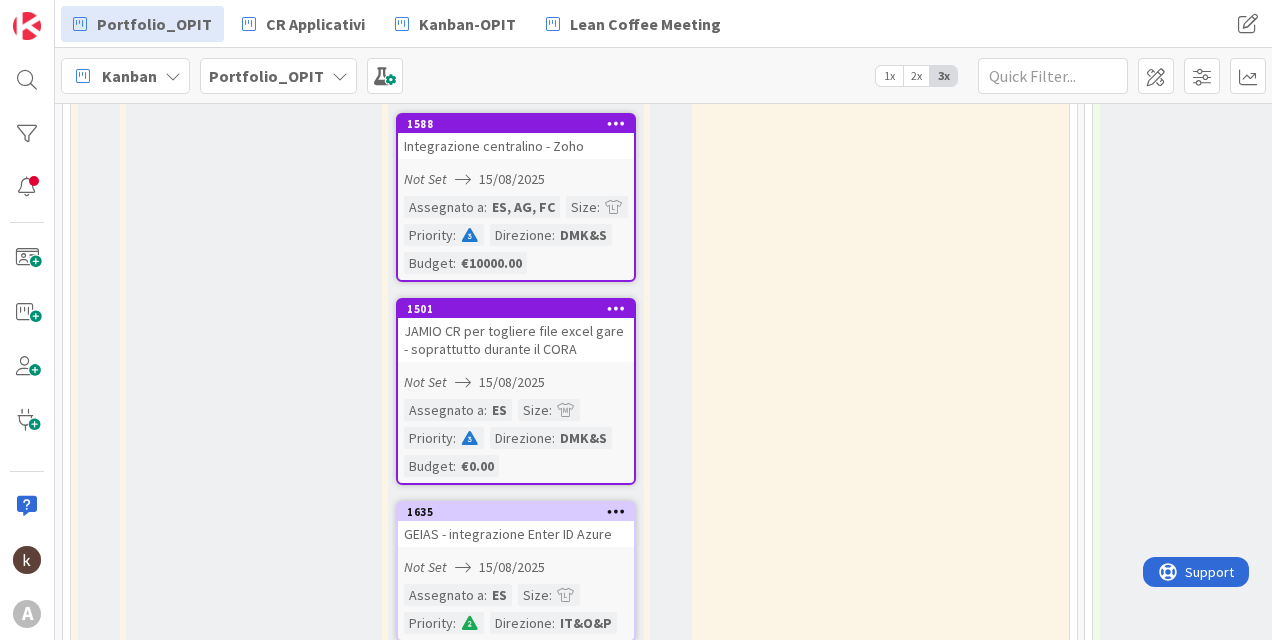 scroll, scrollTop: 2300, scrollLeft: 0, axis: vertical 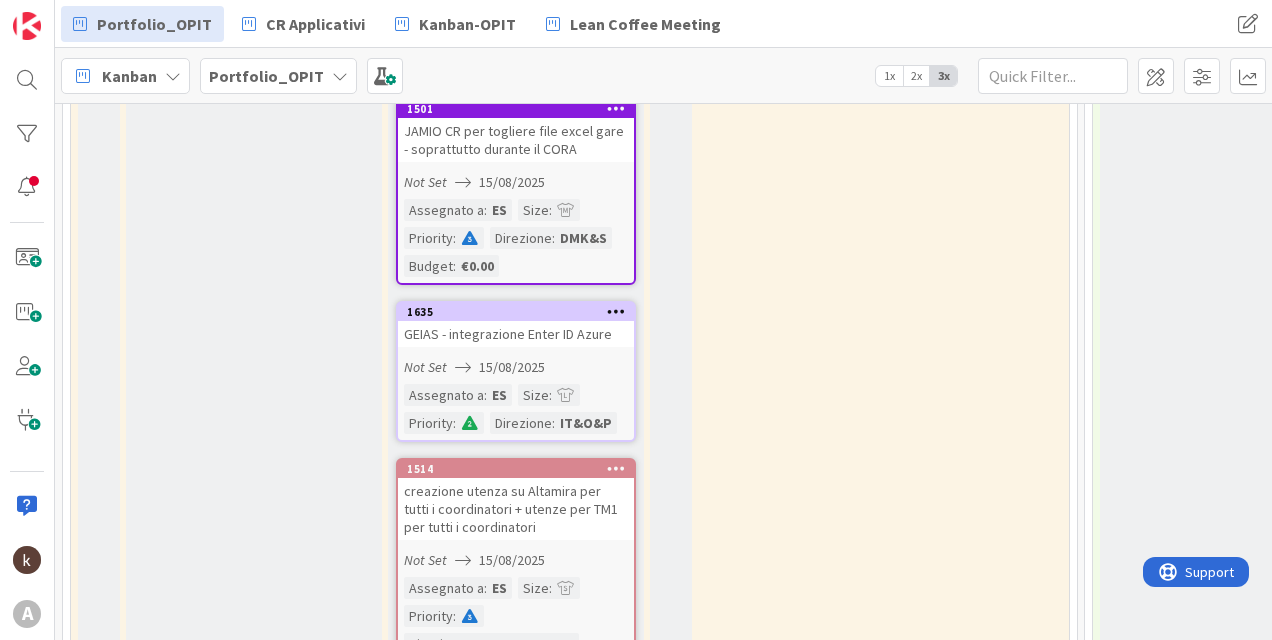 click on "GEIAS - integrazione Enter ID Azure" at bounding box center [516, 334] 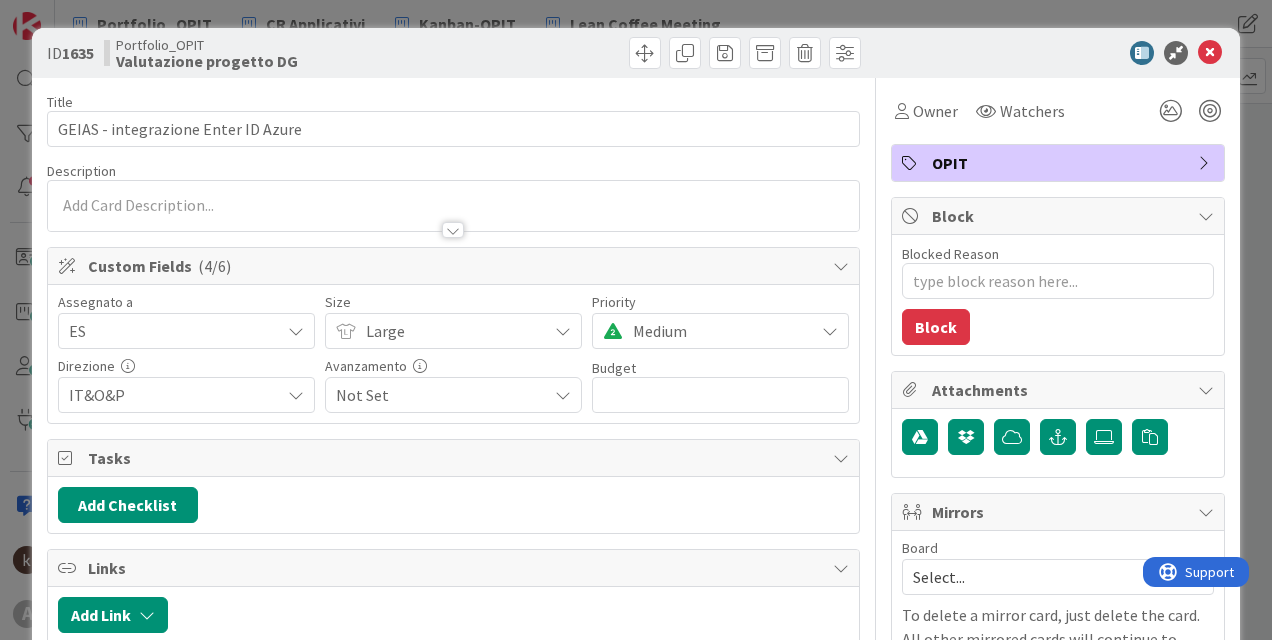 scroll, scrollTop: 0, scrollLeft: 0, axis: both 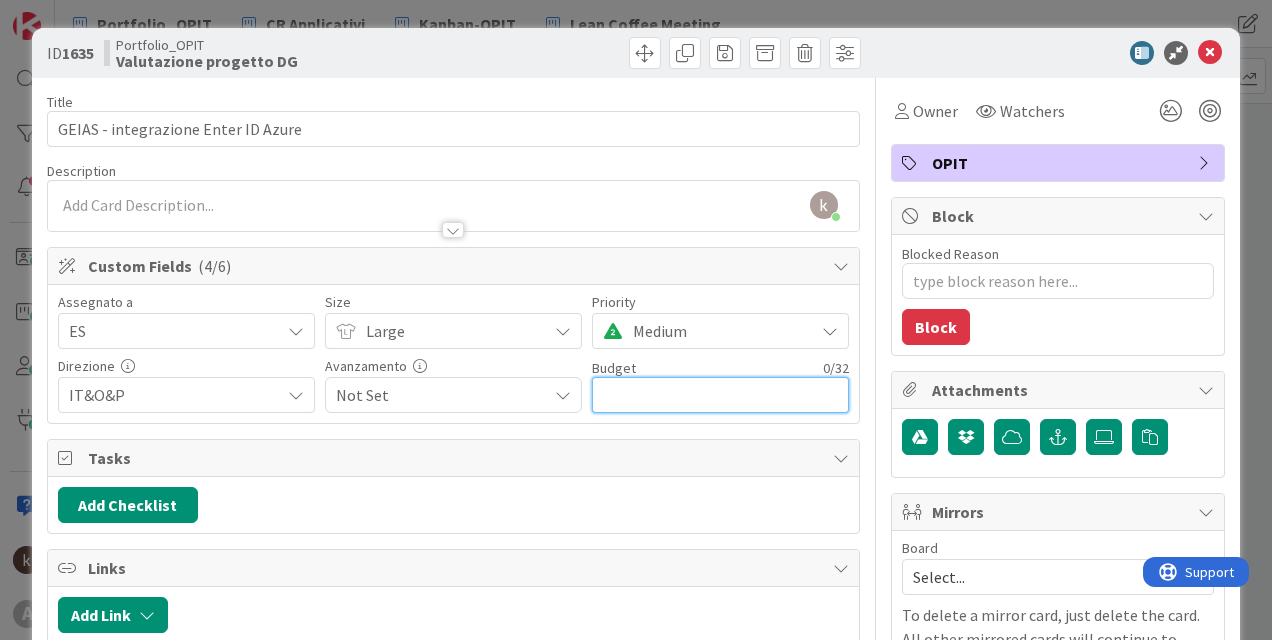 click at bounding box center (720, 395) 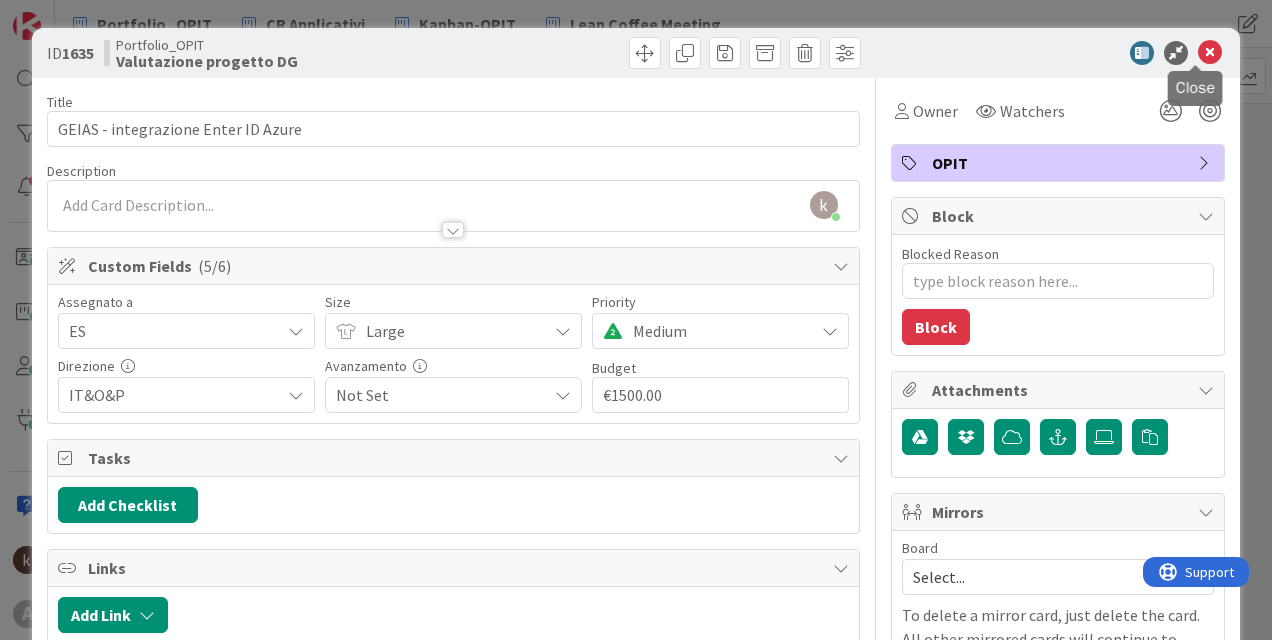click at bounding box center (1210, 53) 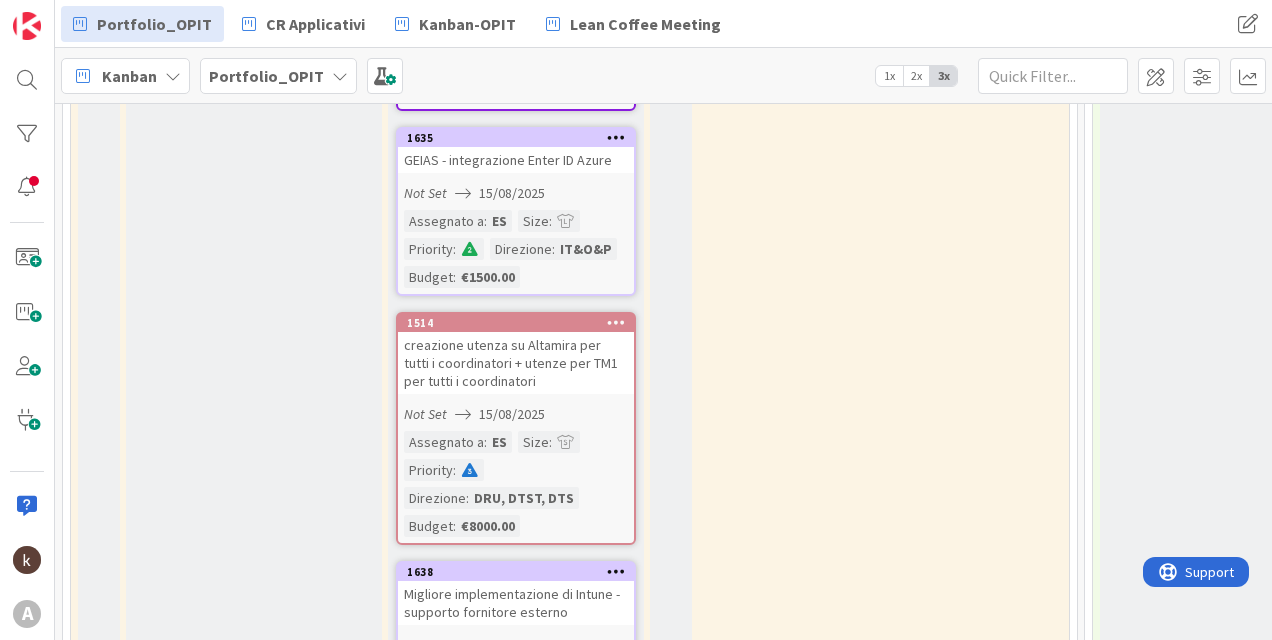 scroll, scrollTop: 2500, scrollLeft: 0, axis: vertical 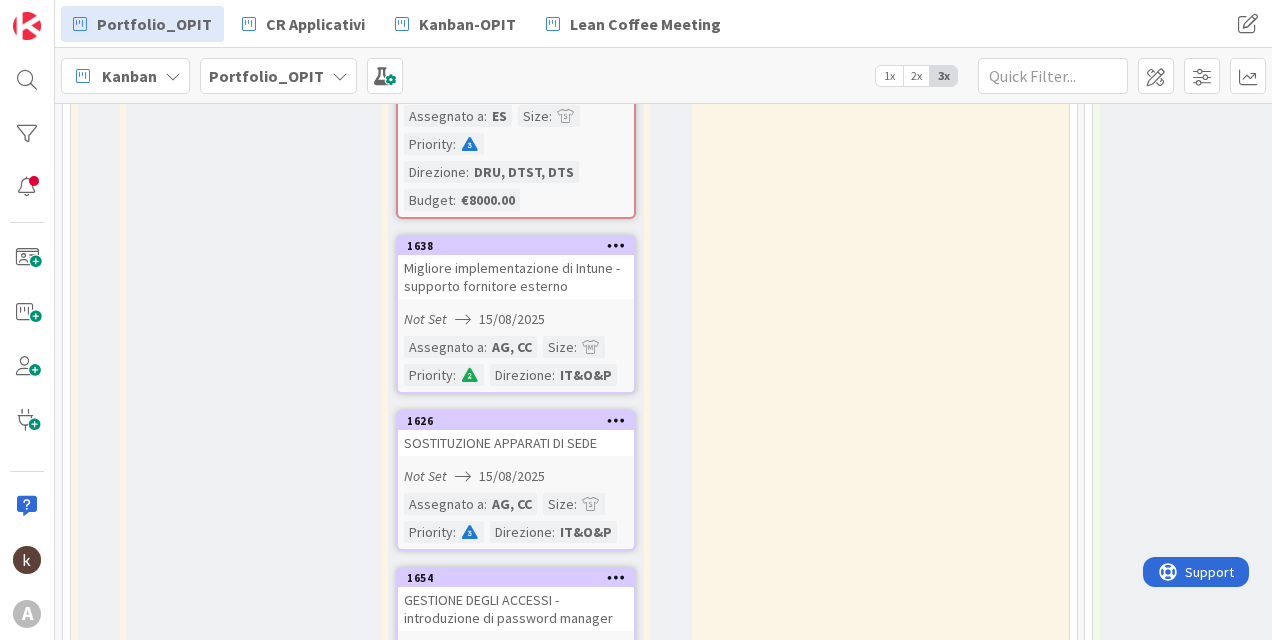 click on "Migliore implementazione di Intune - supporto fornitore esterno" at bounding box center (516, 277) 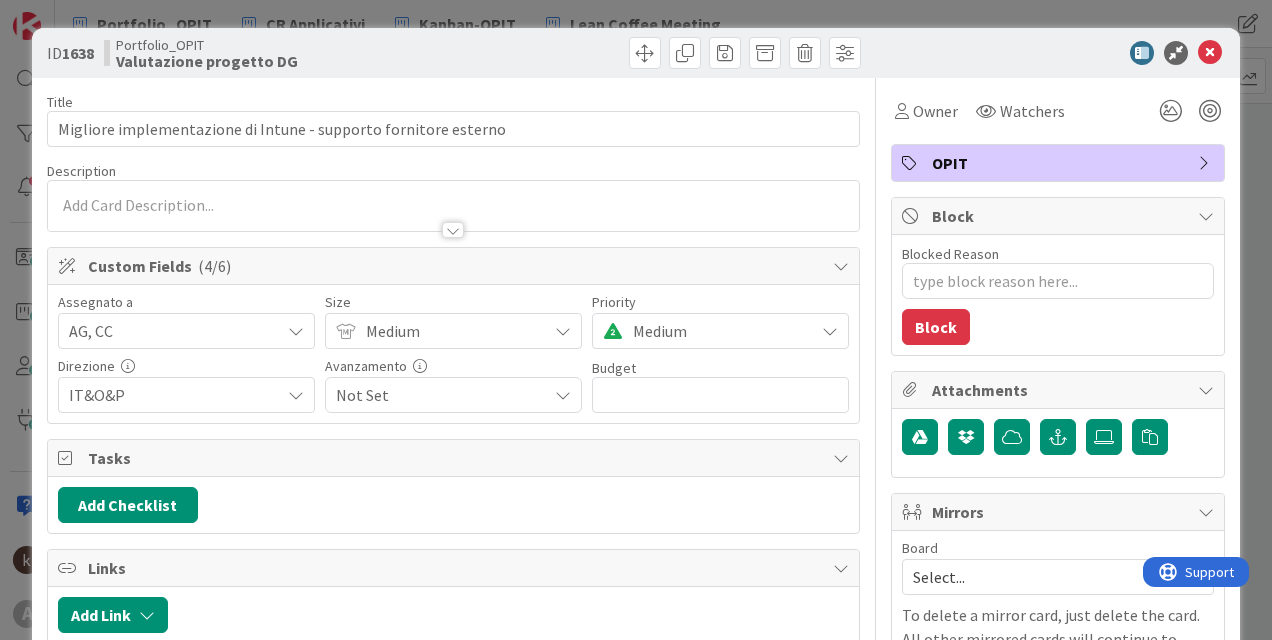scroll, scrollTop: 0, scrollLeft: 0, axis: both 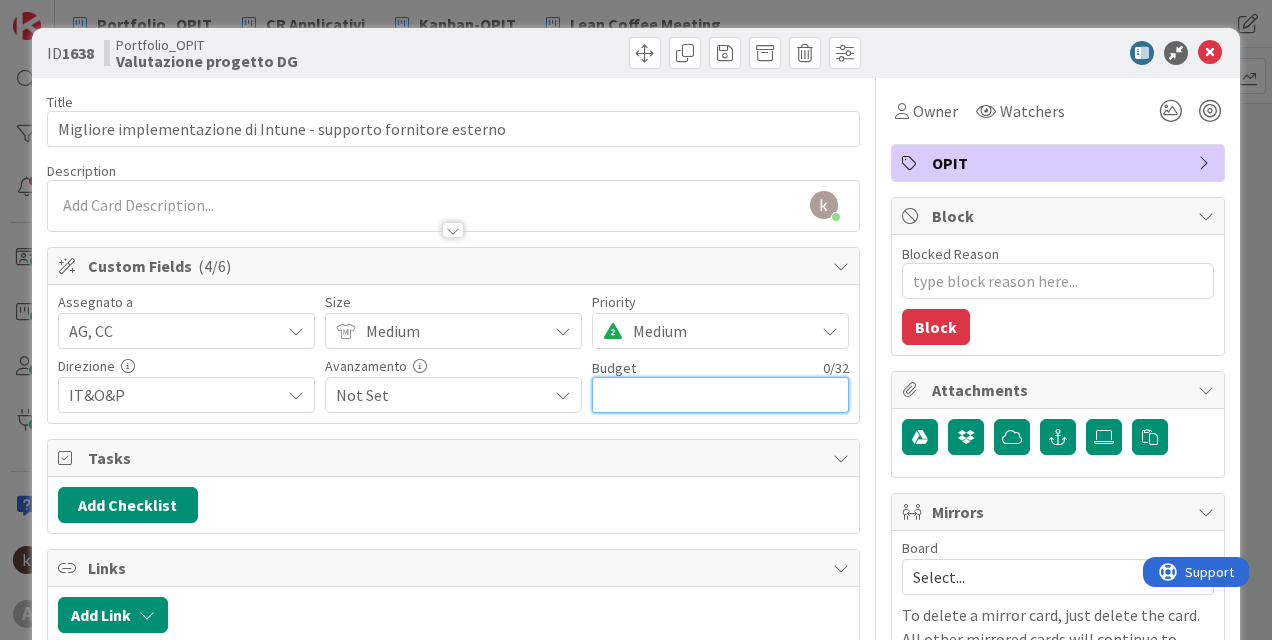 click at bounding box center [720, 395] 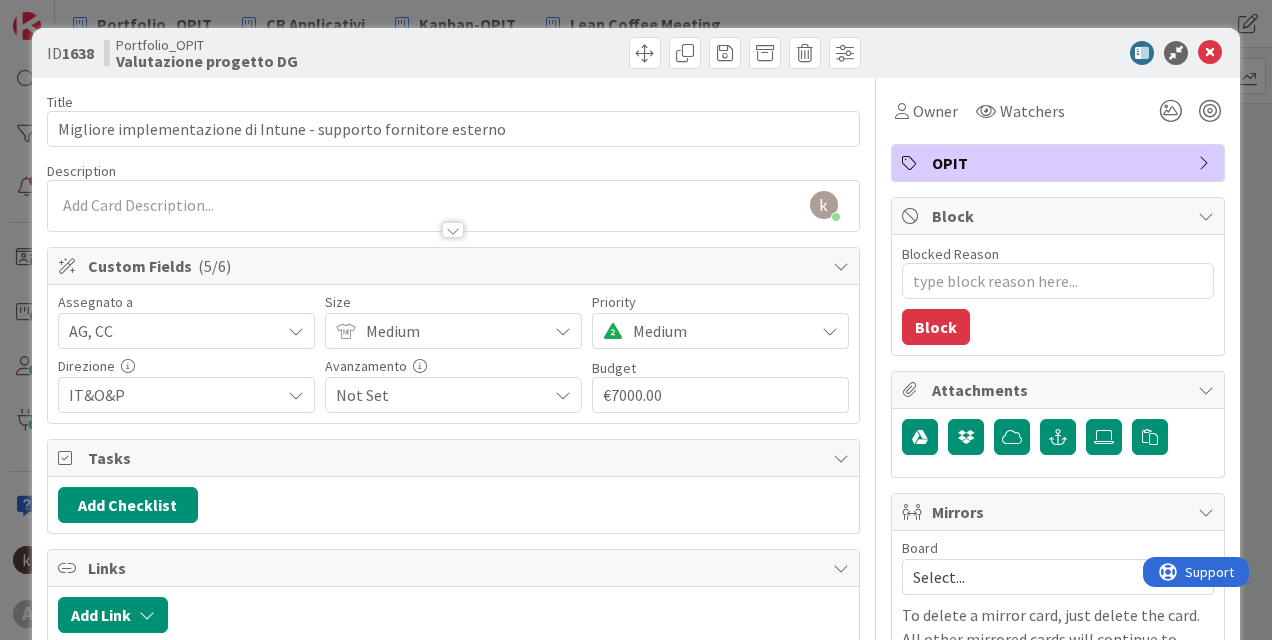 click on "Title 63 / 128 Migliore implementazione di Intune - supporto fornitore esterno Description kanban helpdesk just joined Owner Watchers OPIT Custom Fields ( 5/6 ) Assegnato a AG, CC Size Medium Priority Medium Direzione IT&O&P Avanzamento Not Set Budget 8 / 32 €7000.00 Tasks Add Checklist Links Add Link Comments Add Comment History Dates Planned Dates Not Set [DATE] Actual Dates Not Started Yet Not Done Yet Exit Criteria Exit Criteria are mandatory tasks that must be completed before a card can move." at bounding box center [453, 579] 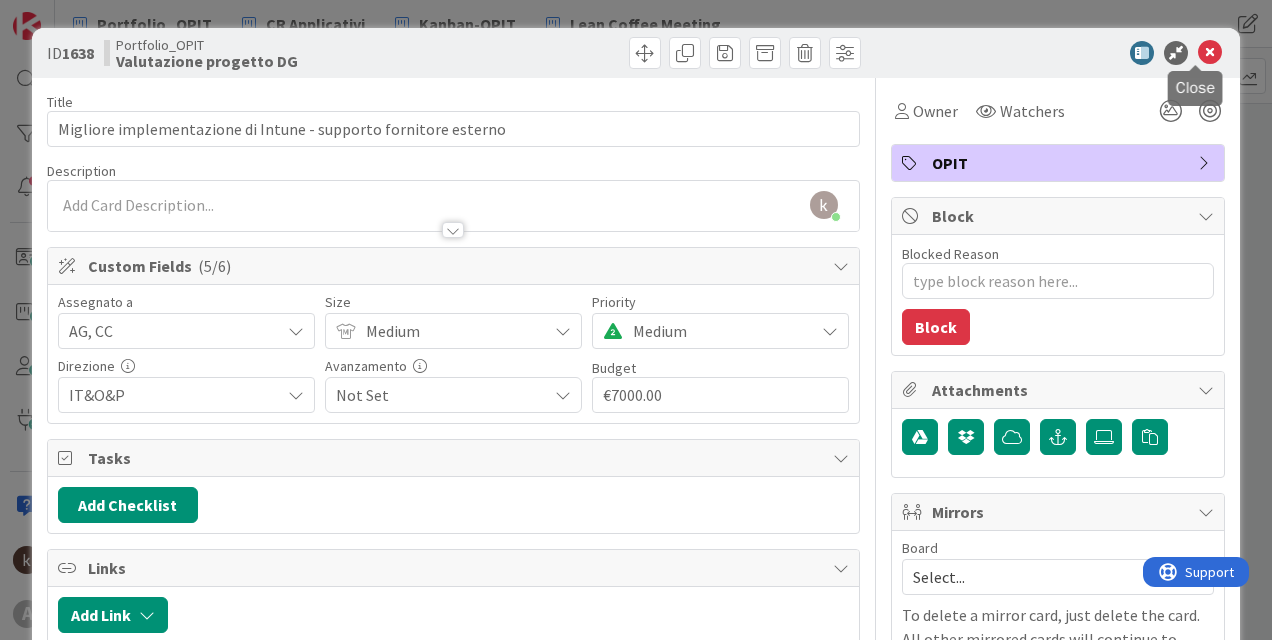 click at bounding box center (1210, 53) 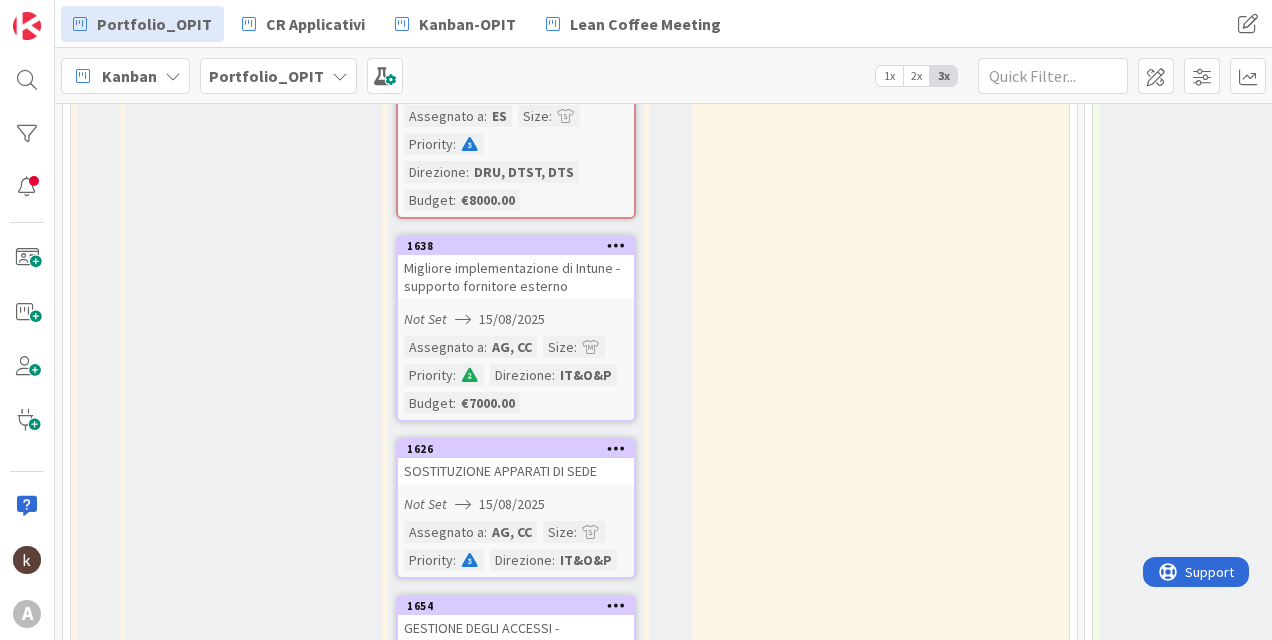 scroll, scrollTop: 0, scrollLeft: 0, axis: both 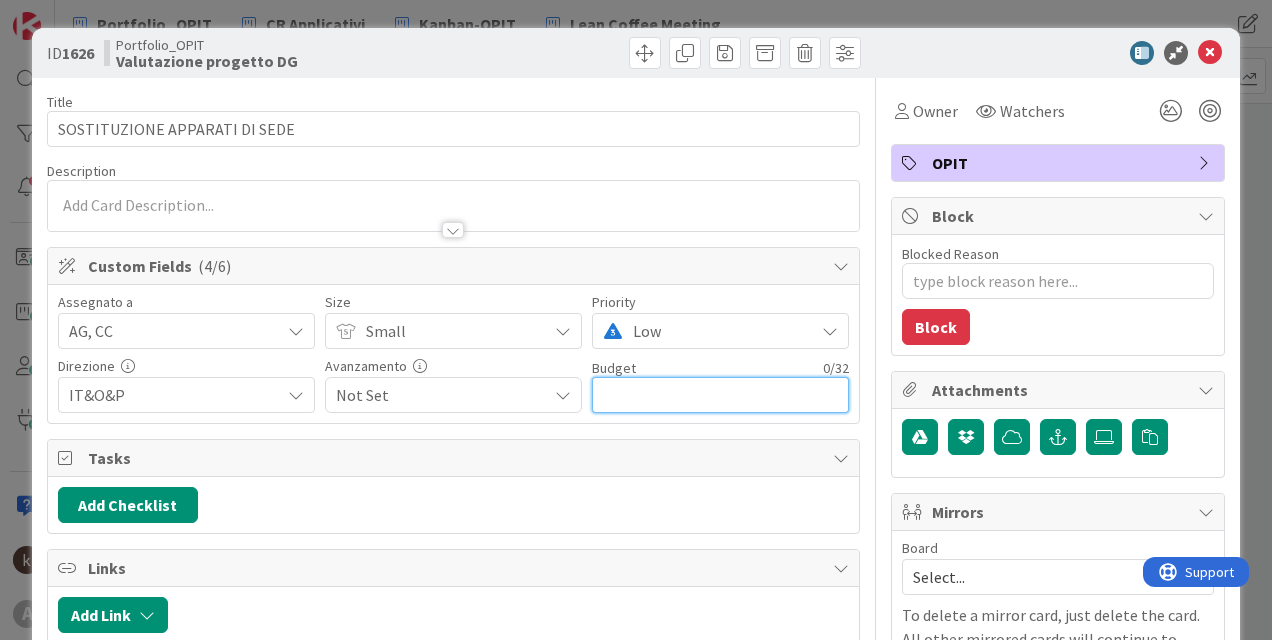 click at bounding box center (720, 395) 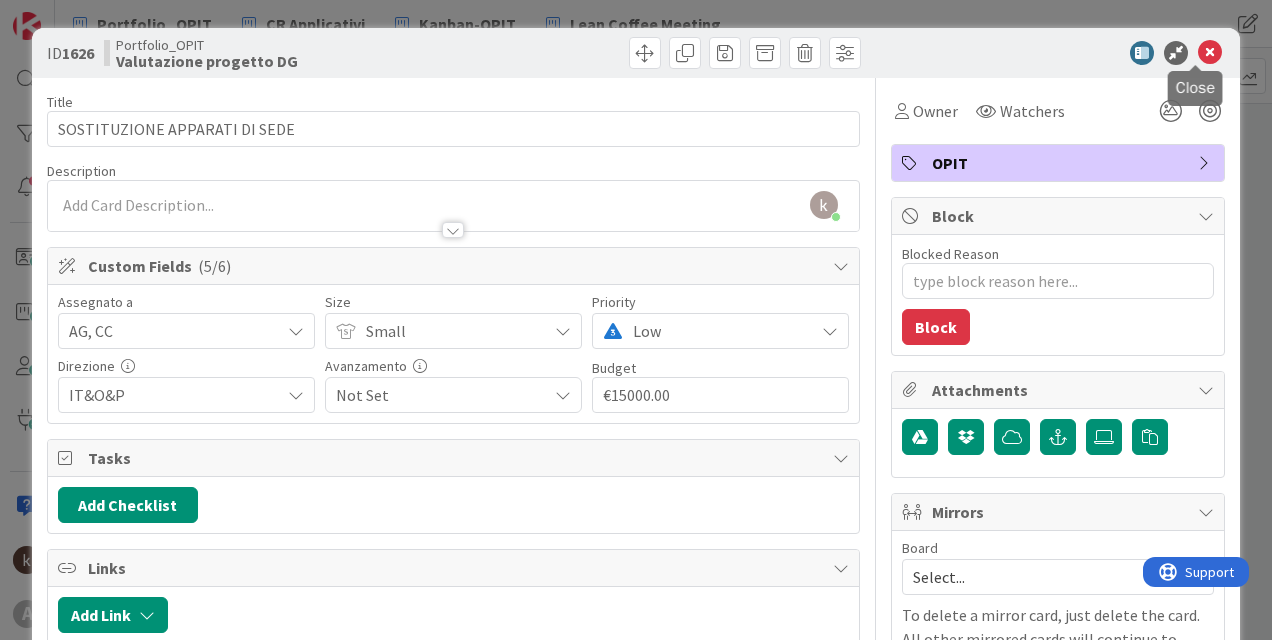 click at bounding box center [1210, 53] 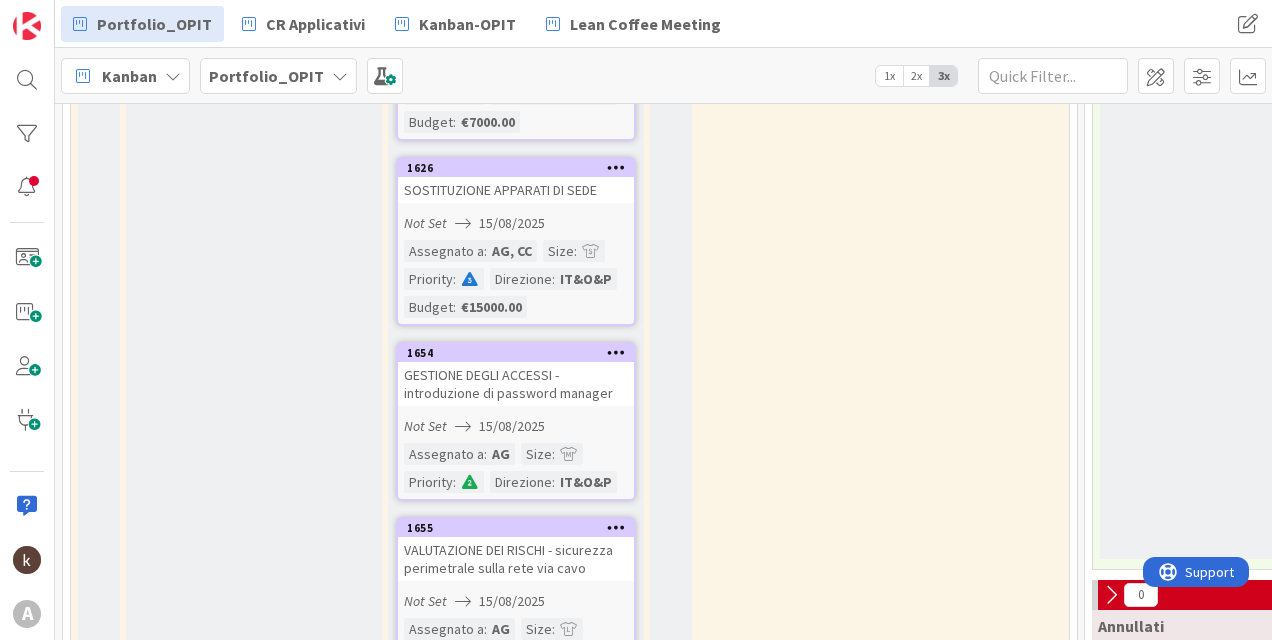 scroll, scrollTop: 3100, scrollLeft: 0, axis: vertical 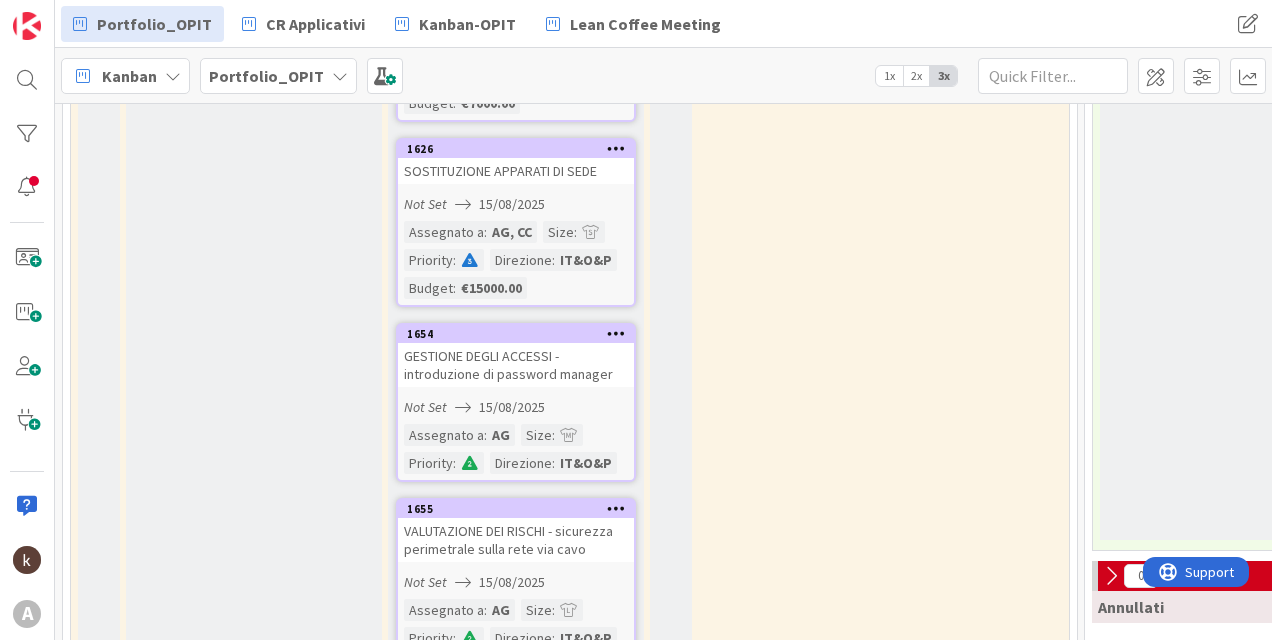 click on "GESTIONE DEGLI ACCESSI - introduzione di password manager" at bounding box center (516, 365) 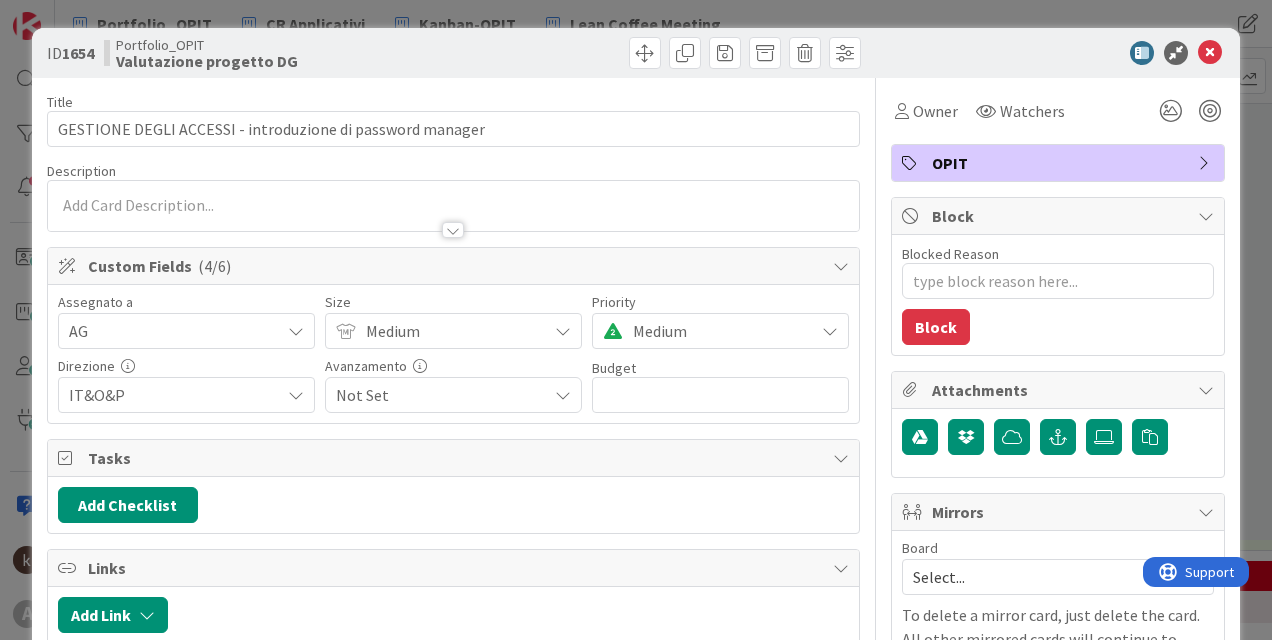 scroll, scrollTop: 0, scrollLeft: 0, axis: both 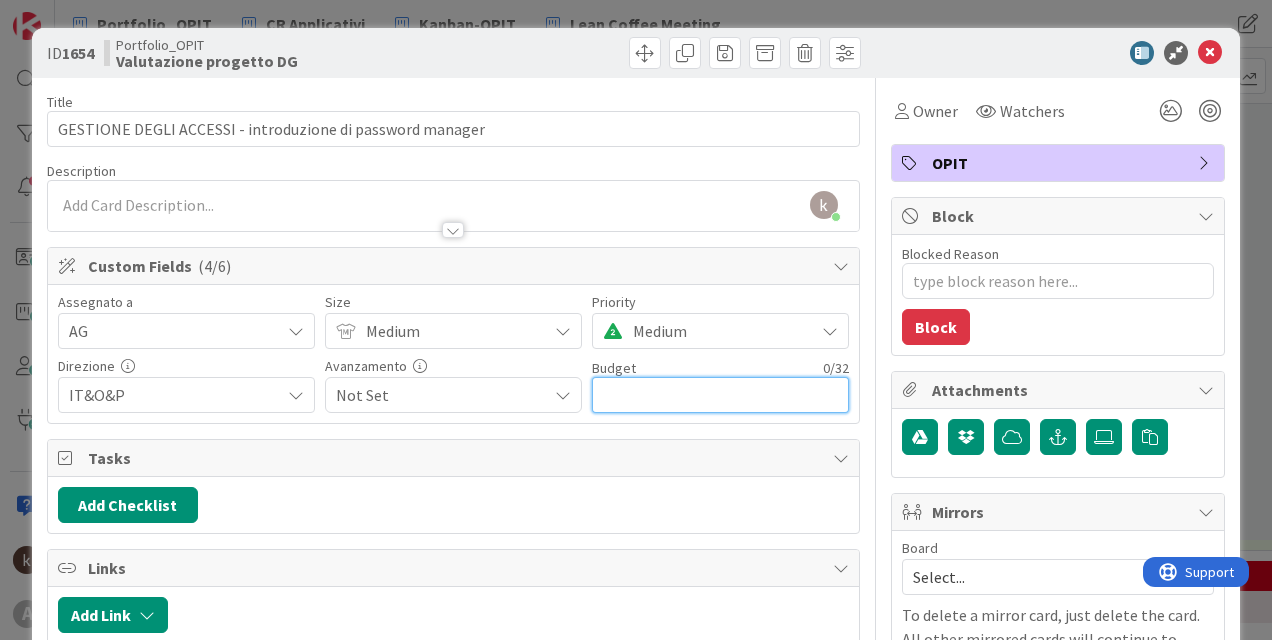 click at bounding box center (720, 395) 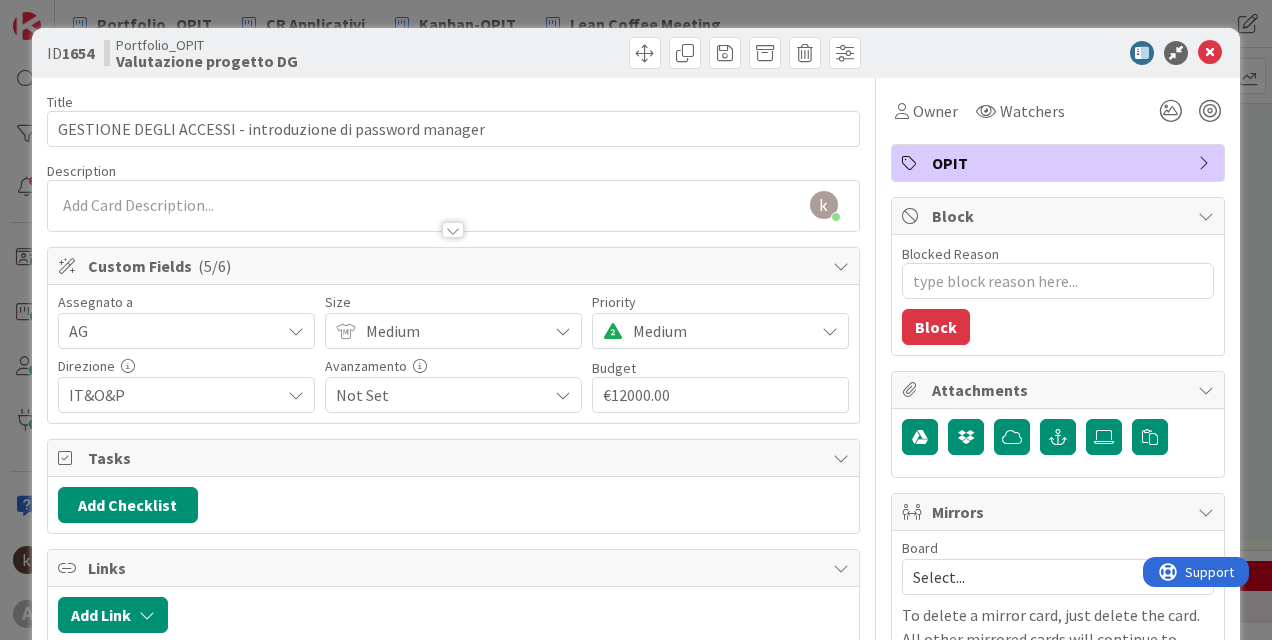 click on "Priority" at bounding box center (720, 302) 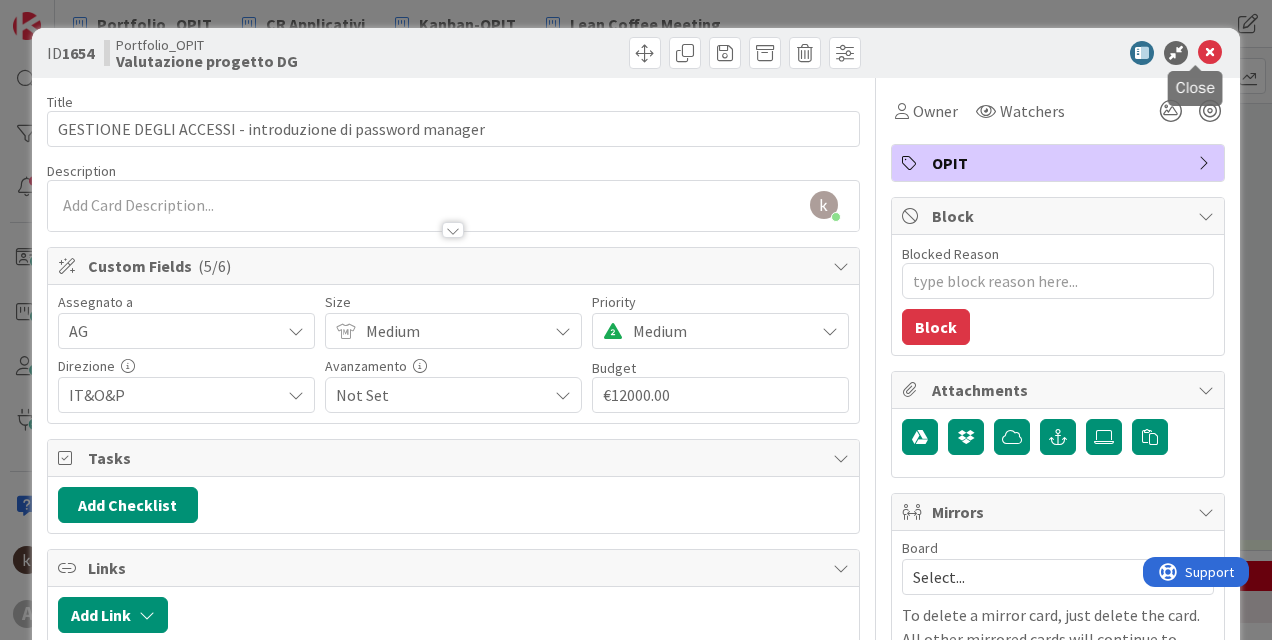 click at bounding box center [1210, 53] 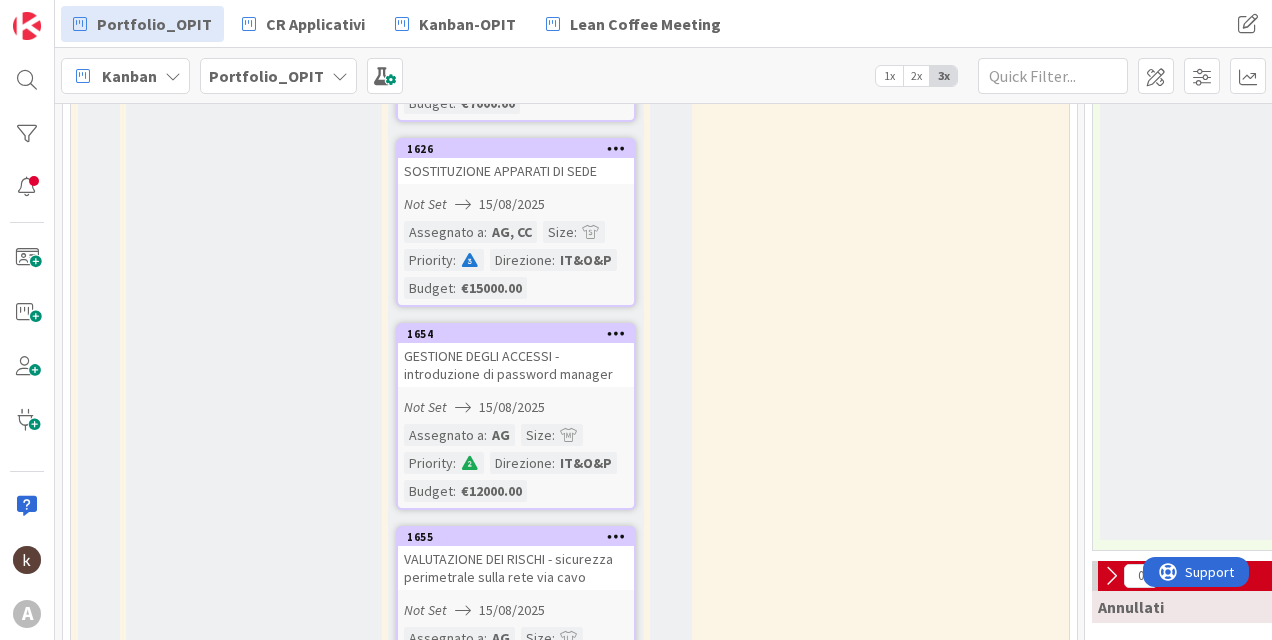 scroll, scrollTop: 0, scrollLeft: 0, axis: both 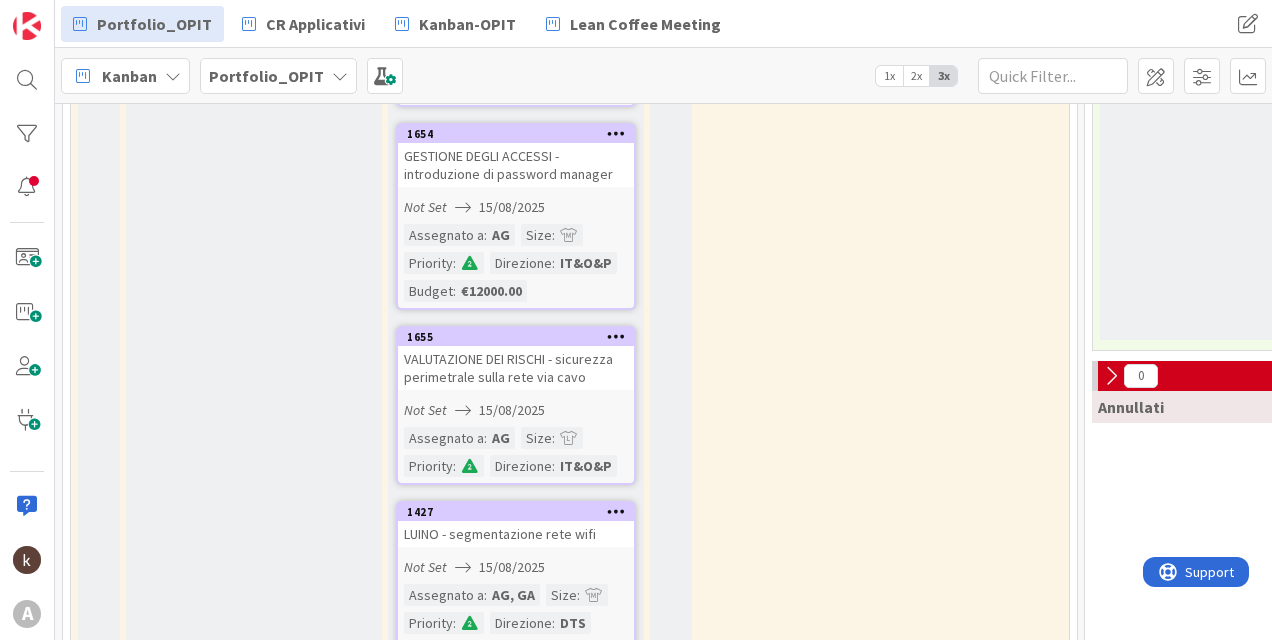 click on "VALUTAZIONE DEI RISCHI - sicurezza perimetrale sulla rete via cavo" at bounding box center (516, 368) 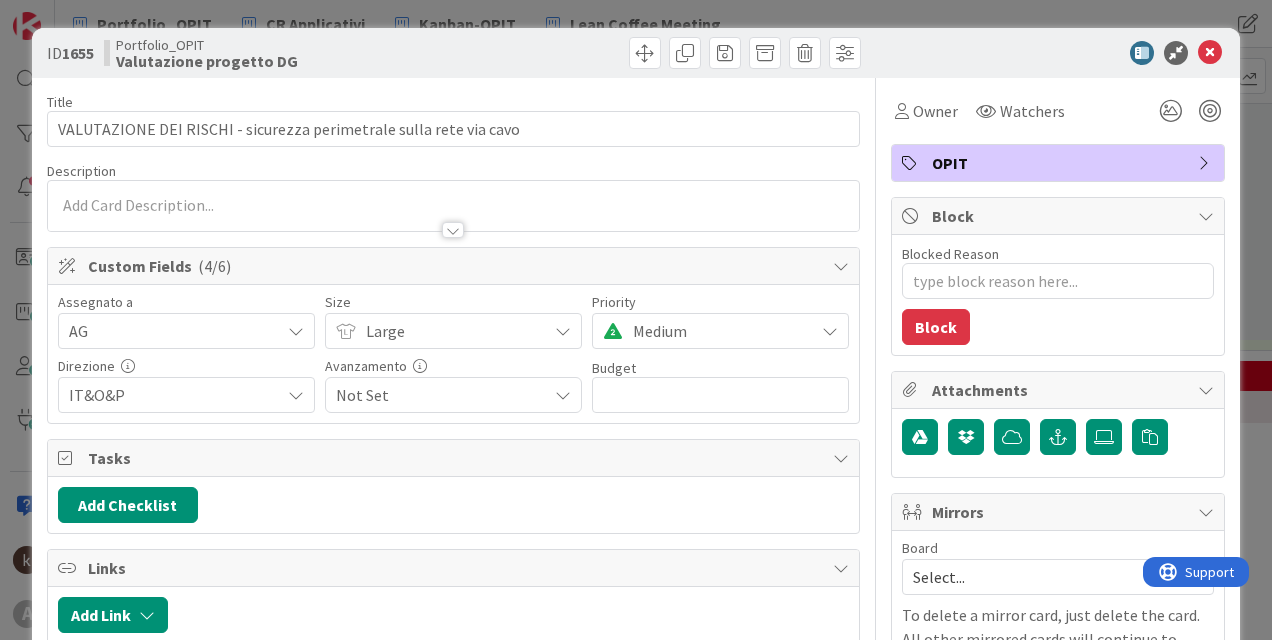 scroll, scrollTop: 0, scrollLeft: 0, axis: both 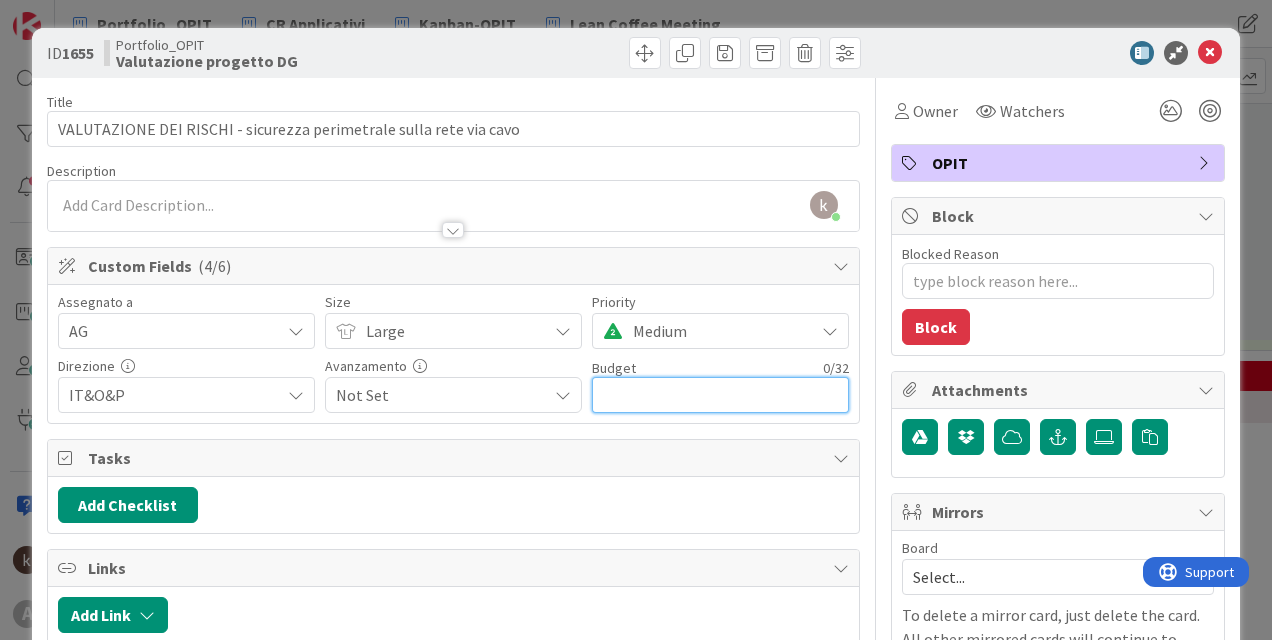 click at bounding box center (720, 395) 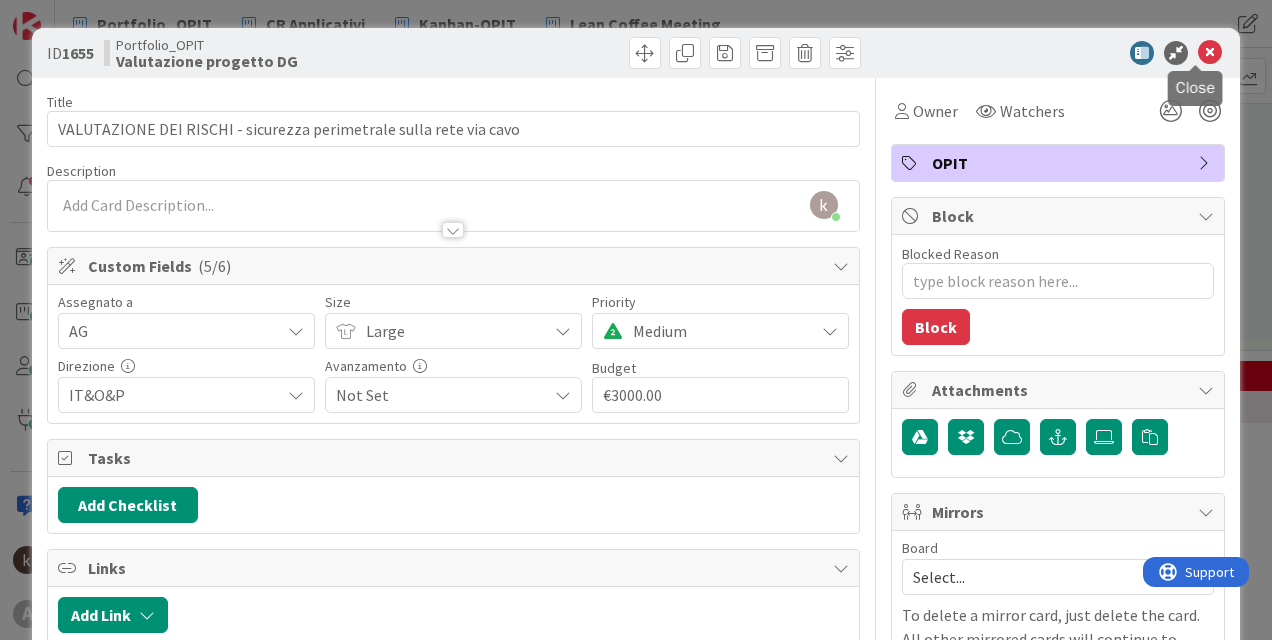 click at bounding box center [1210, 53] 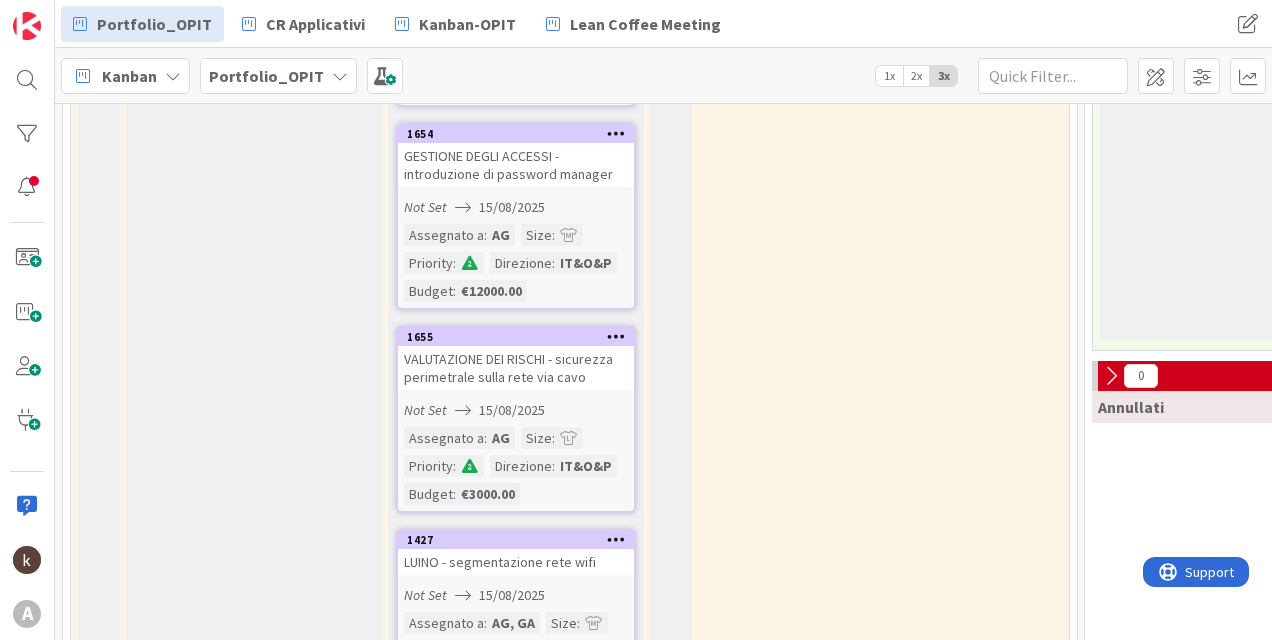 scroll, scrollTop: 3500, scrollLeft: 0, axis: vertical 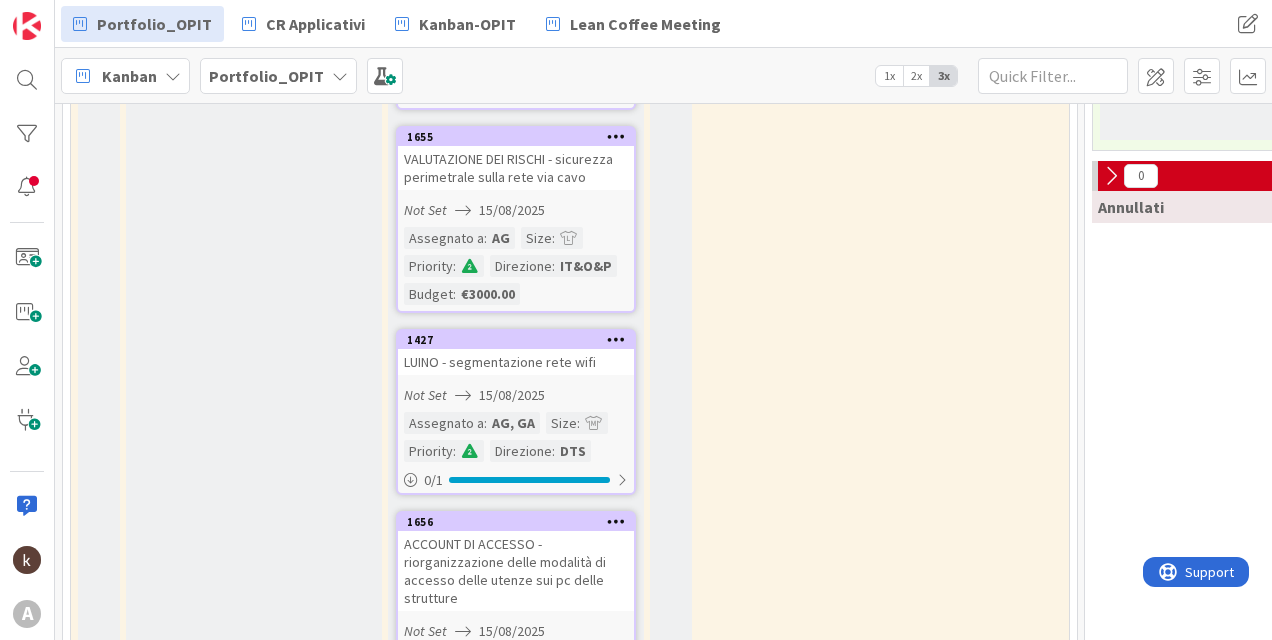 click on "LUINO - segmentazione rete wifi" at bounding box center [516, 362] 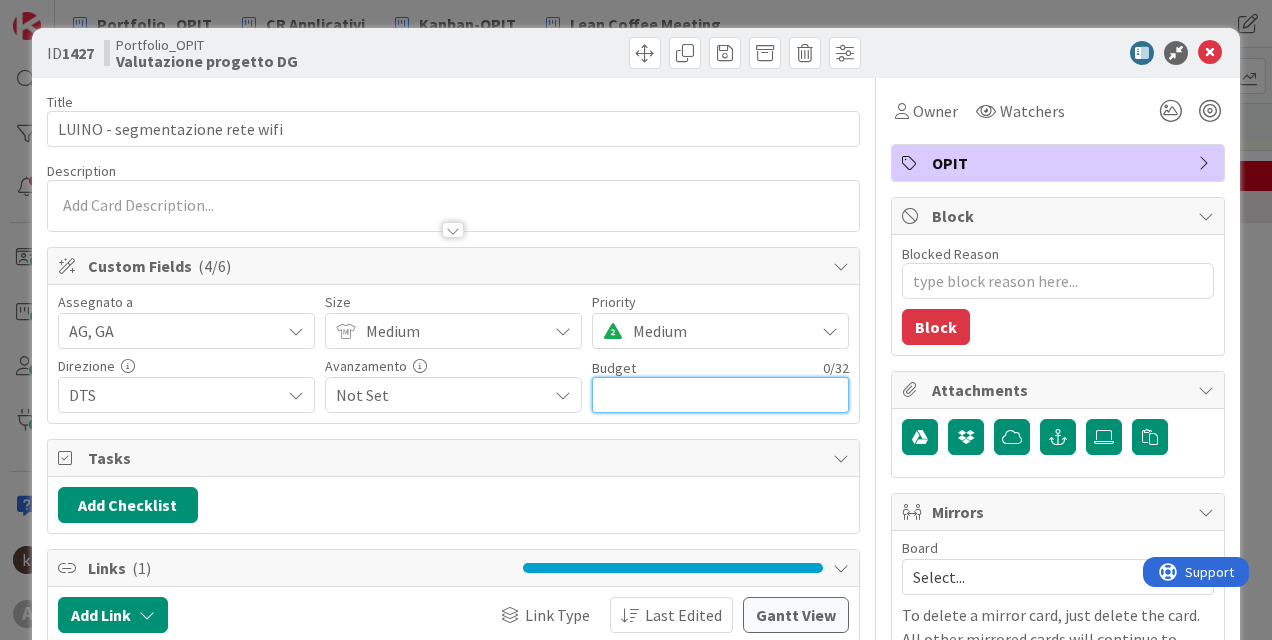 click at bounding box center [720, 395] 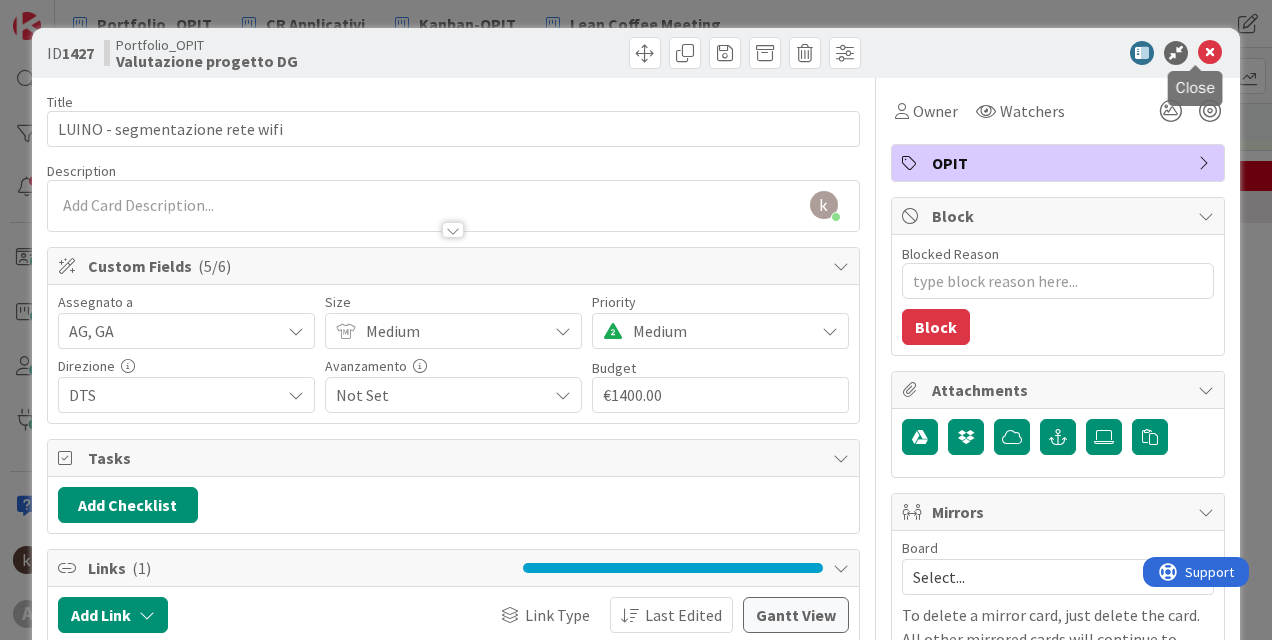 click at bounding box center (1210, 53) 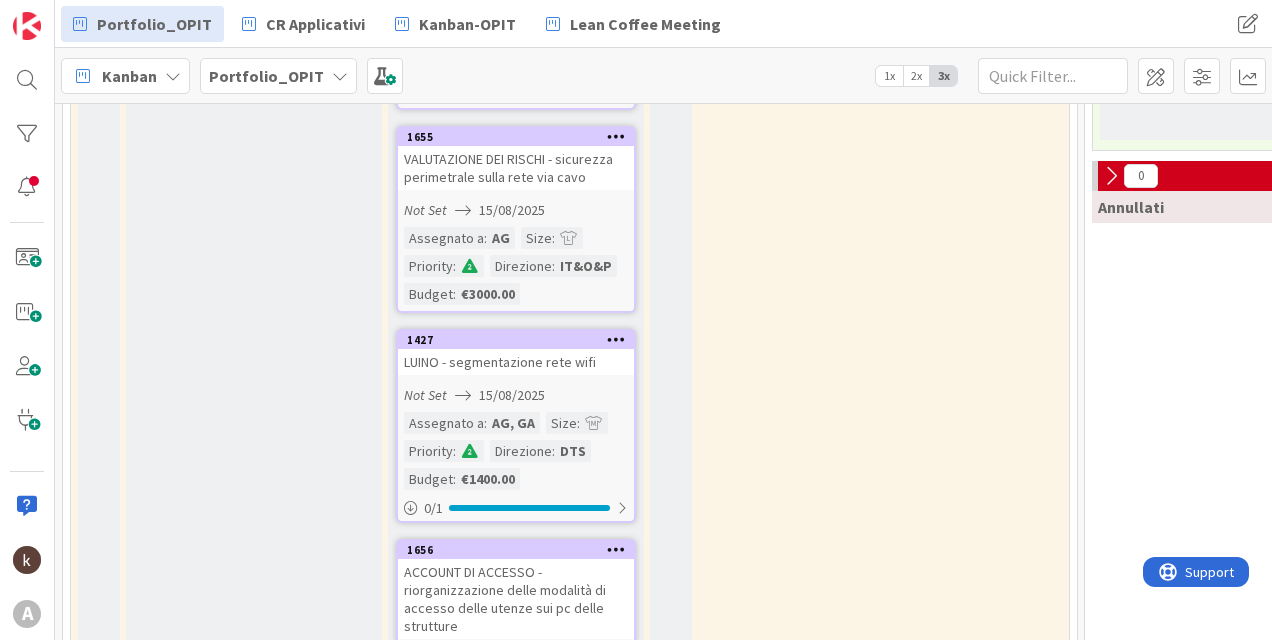 scroll, scrollTop: 0, scrollLeft: 0, axis: both 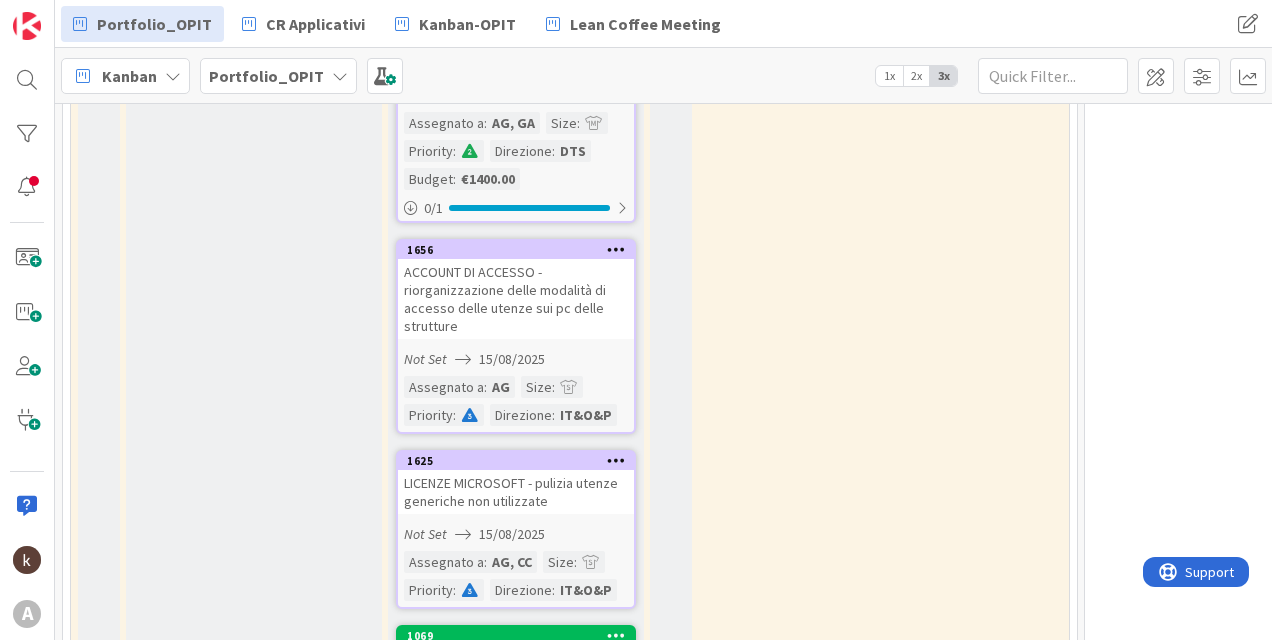 click on "Assegnato a : [INITIALS], [INITIALS] Size : Priority : Direzione : DTS Budget : [CURRENCY][NUMBER]" at bounding box center [516, 151] 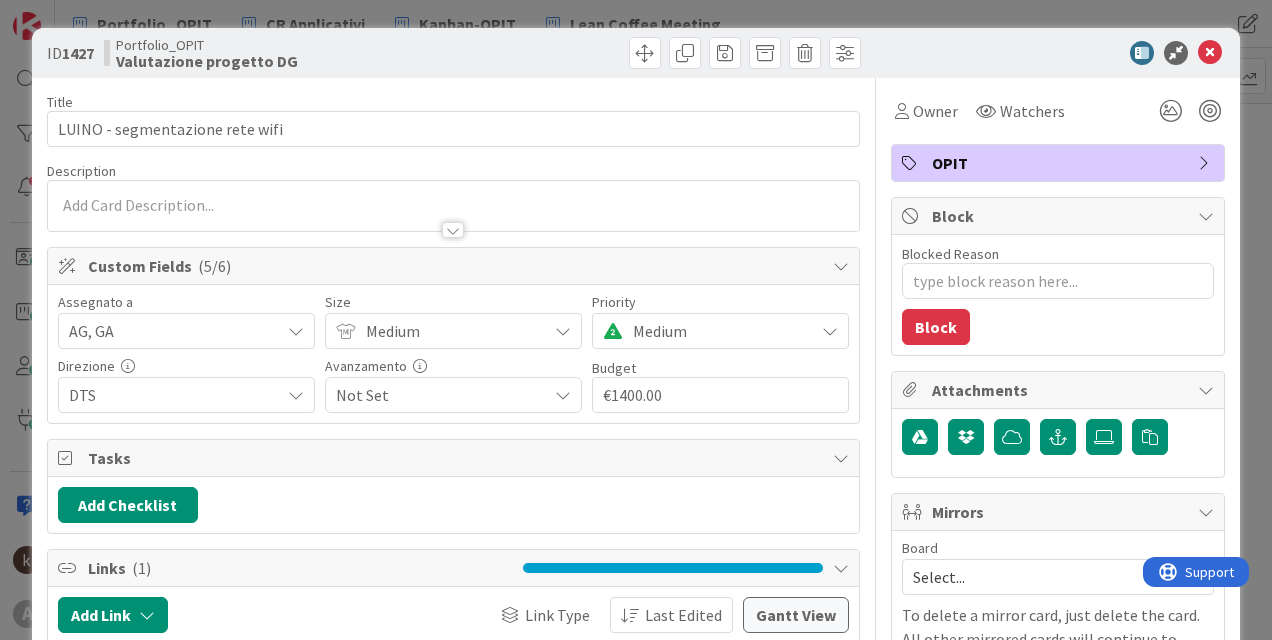 scroll, scrollTop: 0, scrollLeft: 0, axis: both 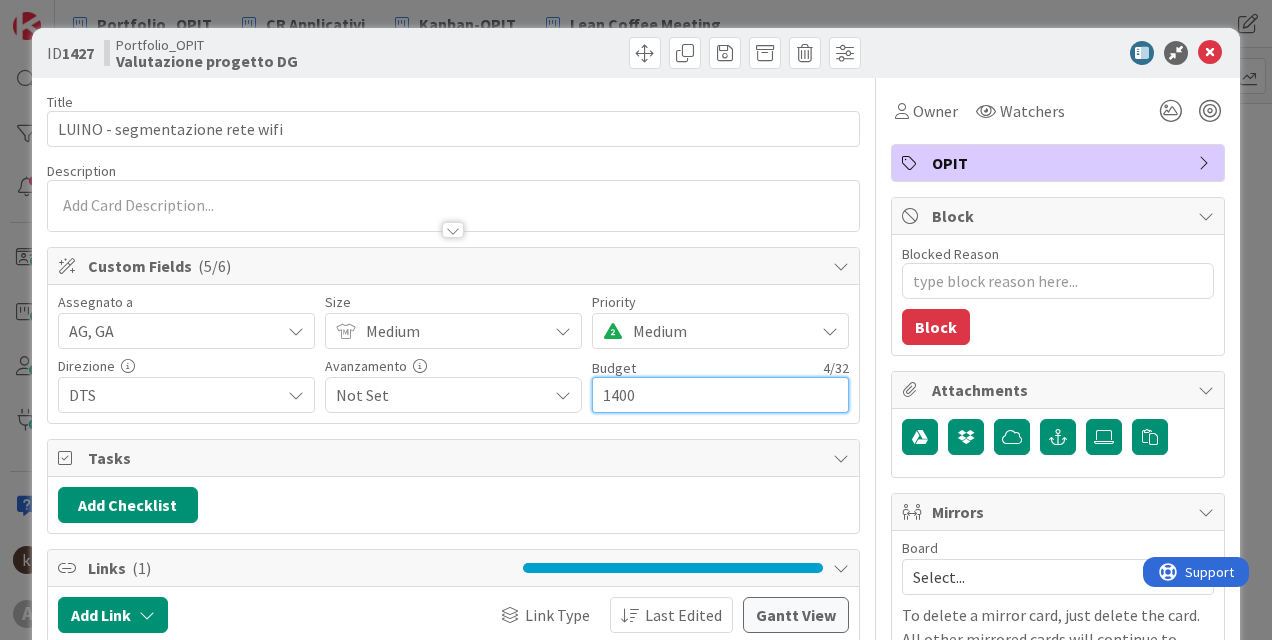 click on "1400" at bounding box center [720, 395] 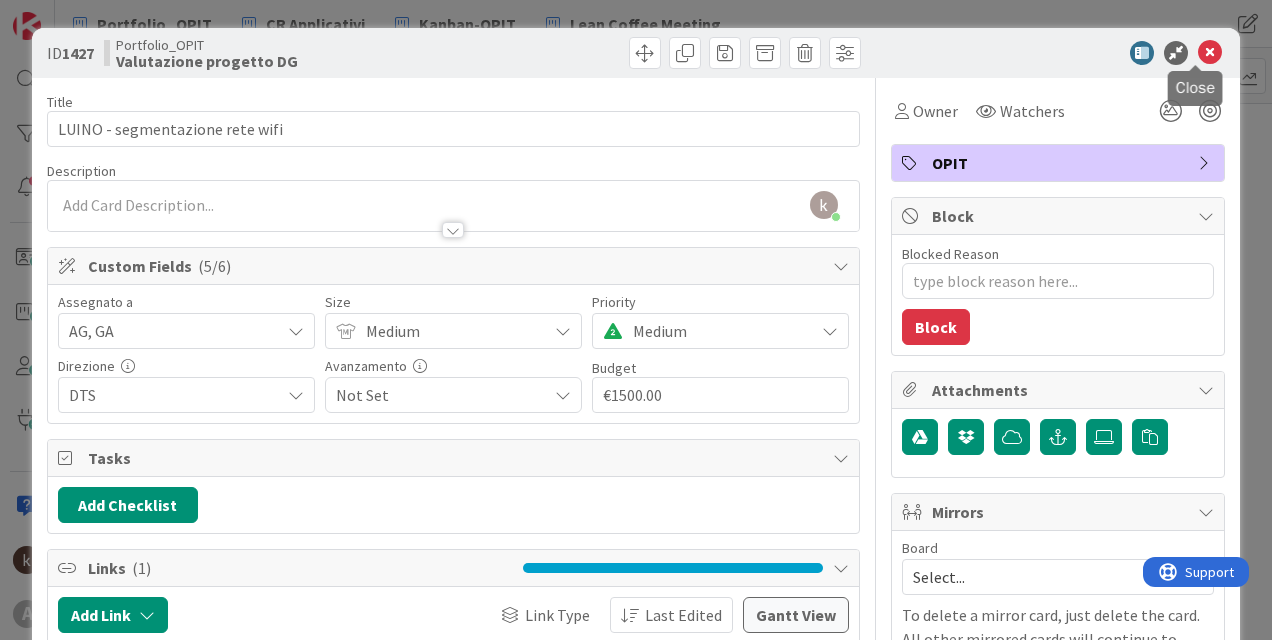 click at bounding box center (1210, 53) 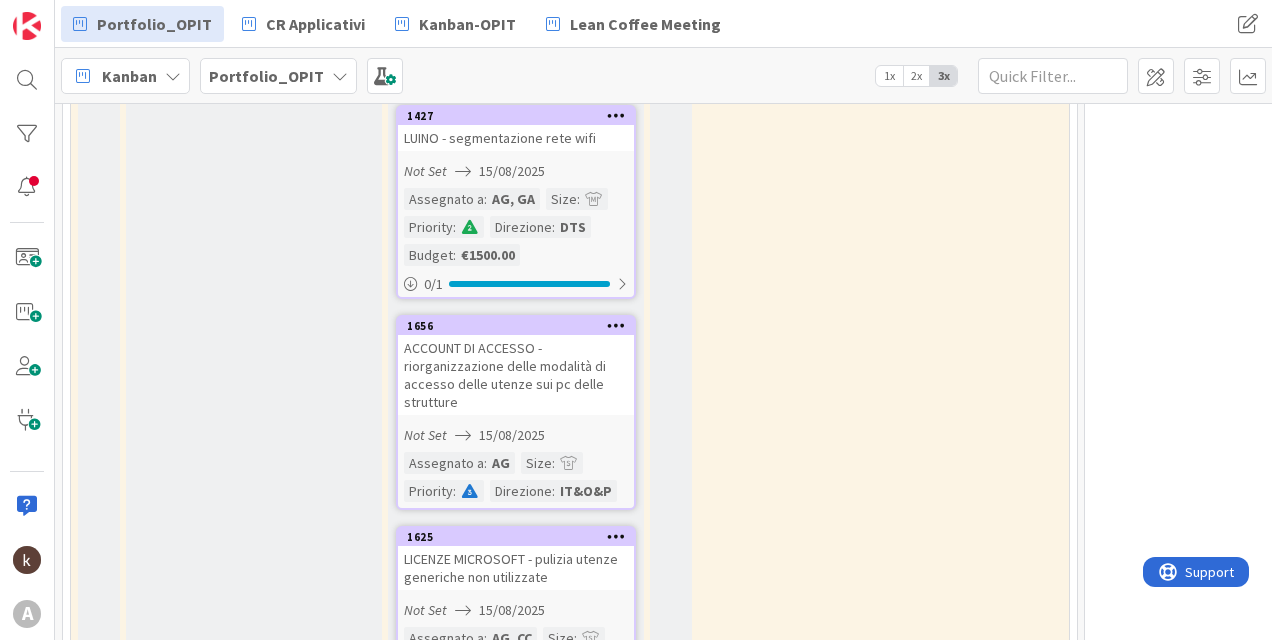 scroll, scrollTop: 0, scrollLeft: 0, axis: both 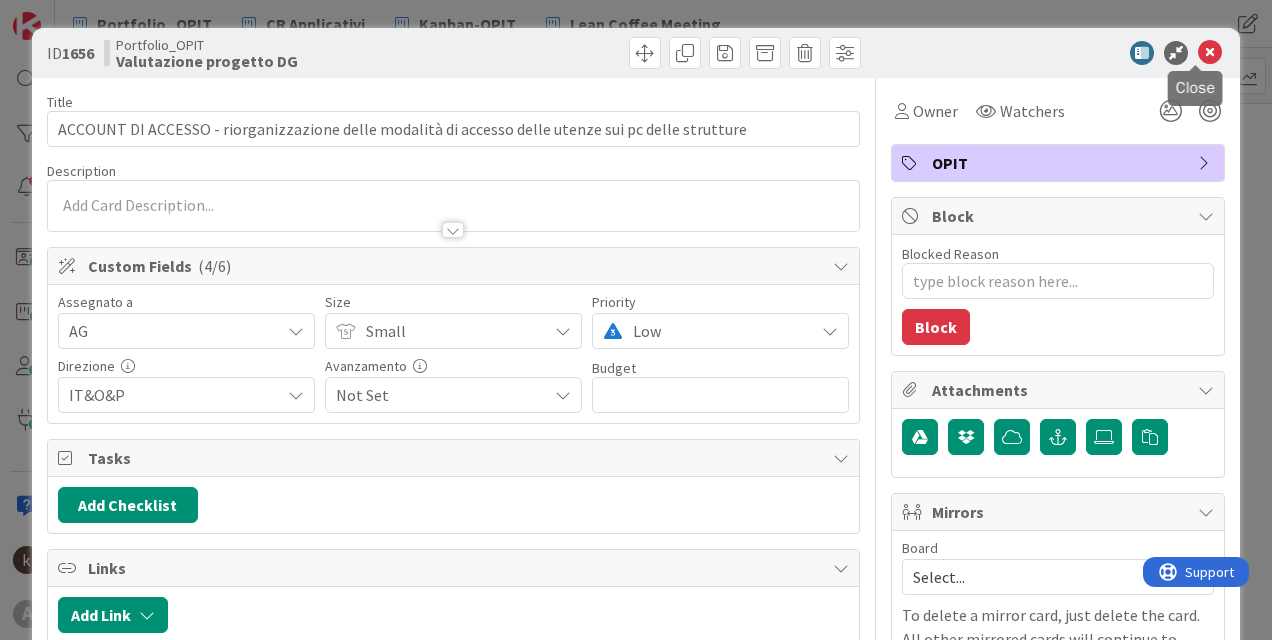 click at bounding box center [1210, 53] 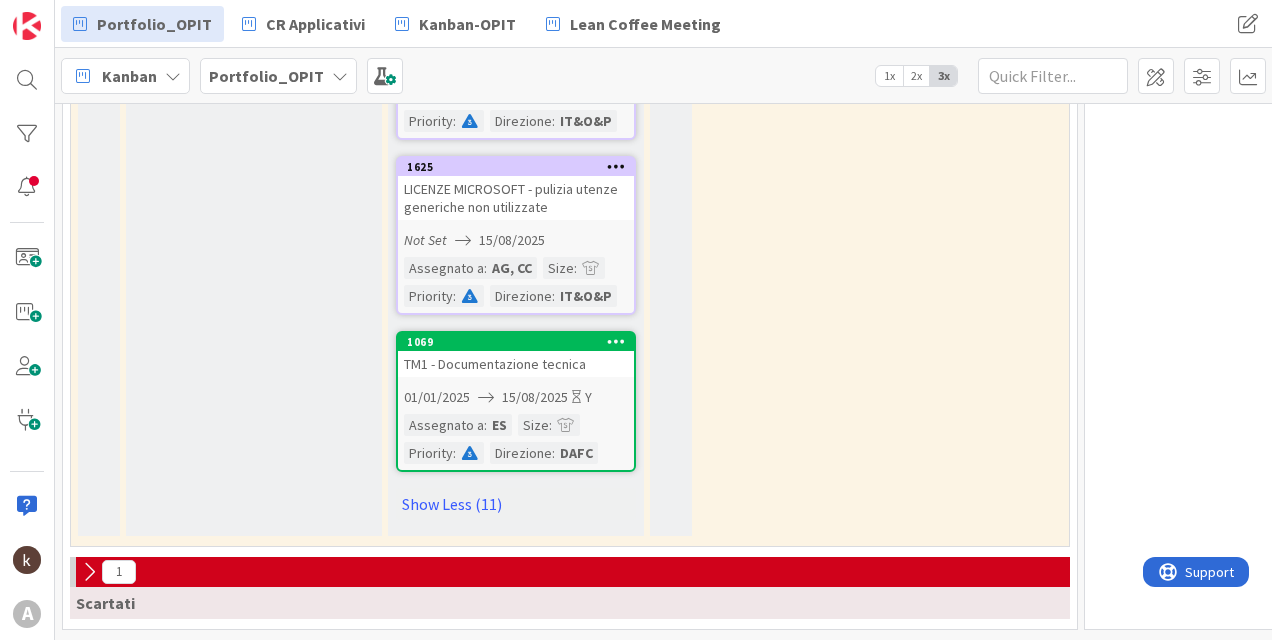 scroll, scrollTop: 4108, scrollLeft: 0, axis: vertical 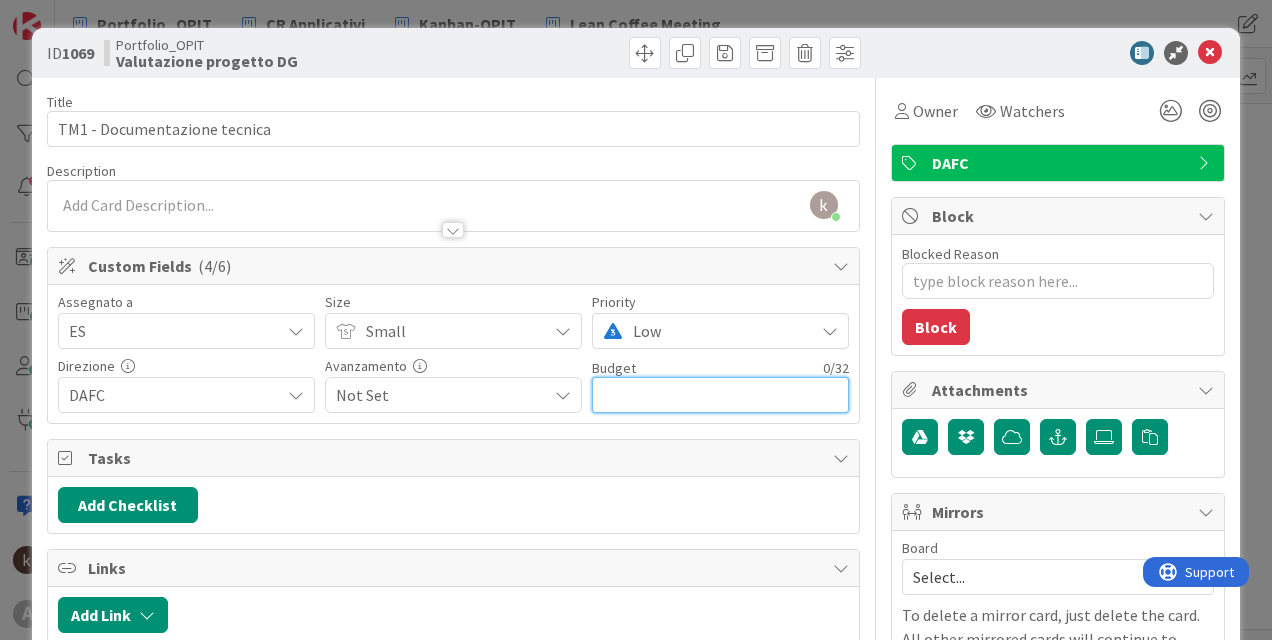 click at bounding box center (720, 395) 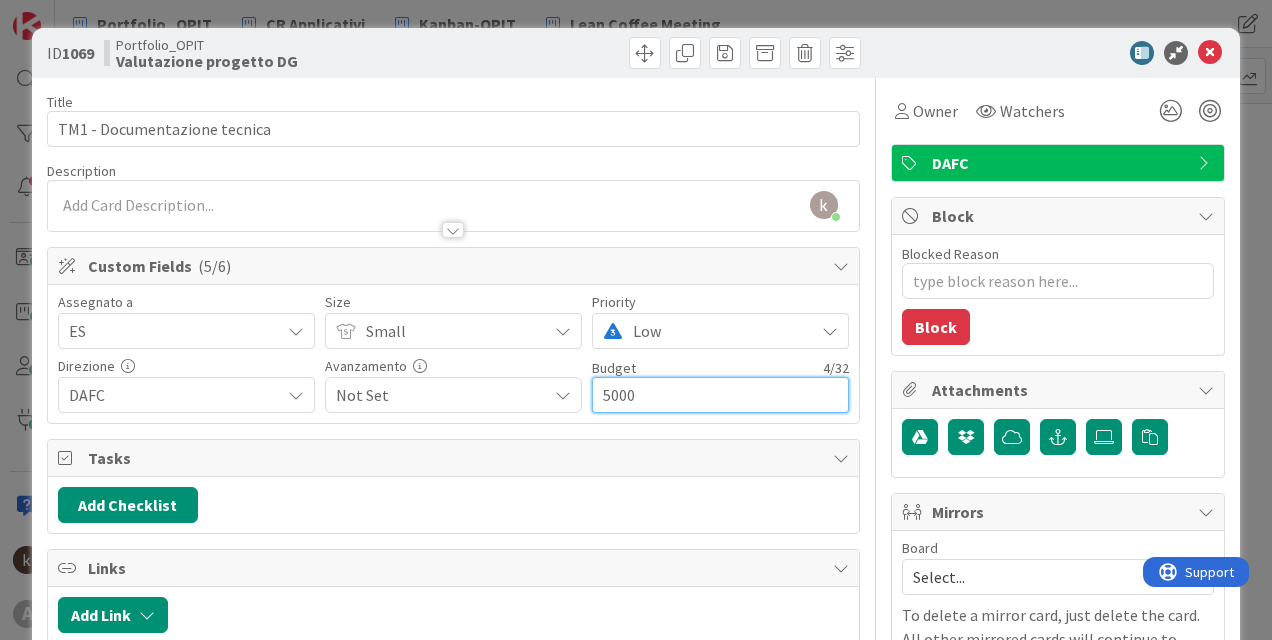 click on "5000" at bounding box center [720, 395] 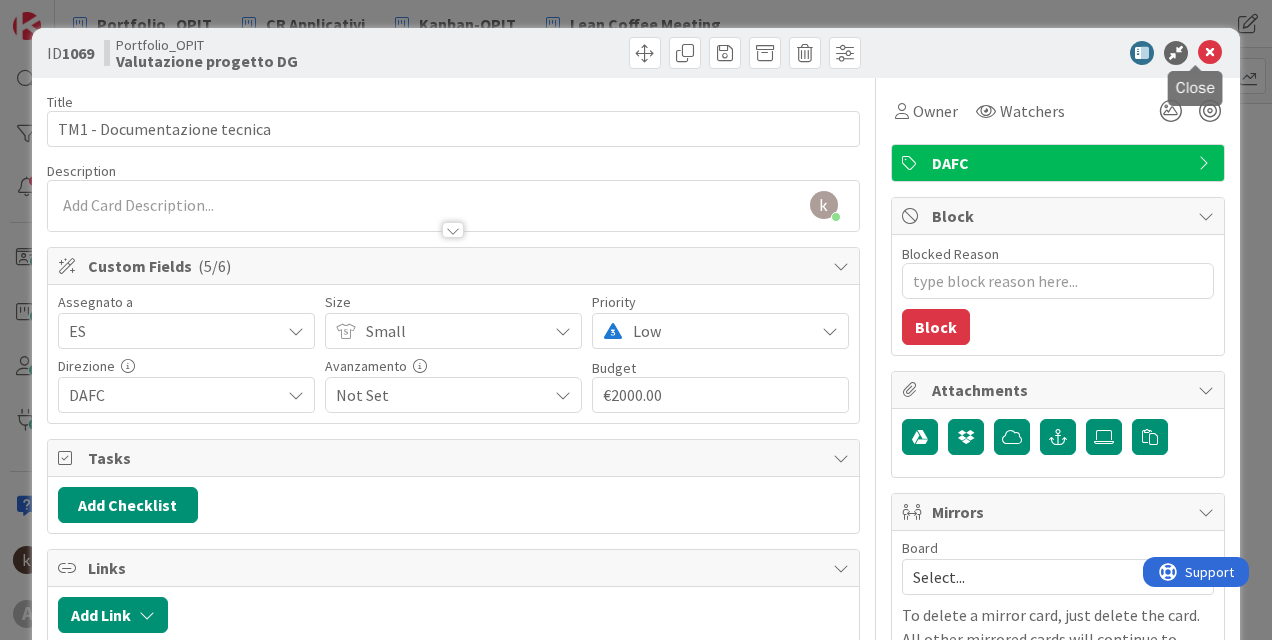 click at bounding box center [1210, 53] 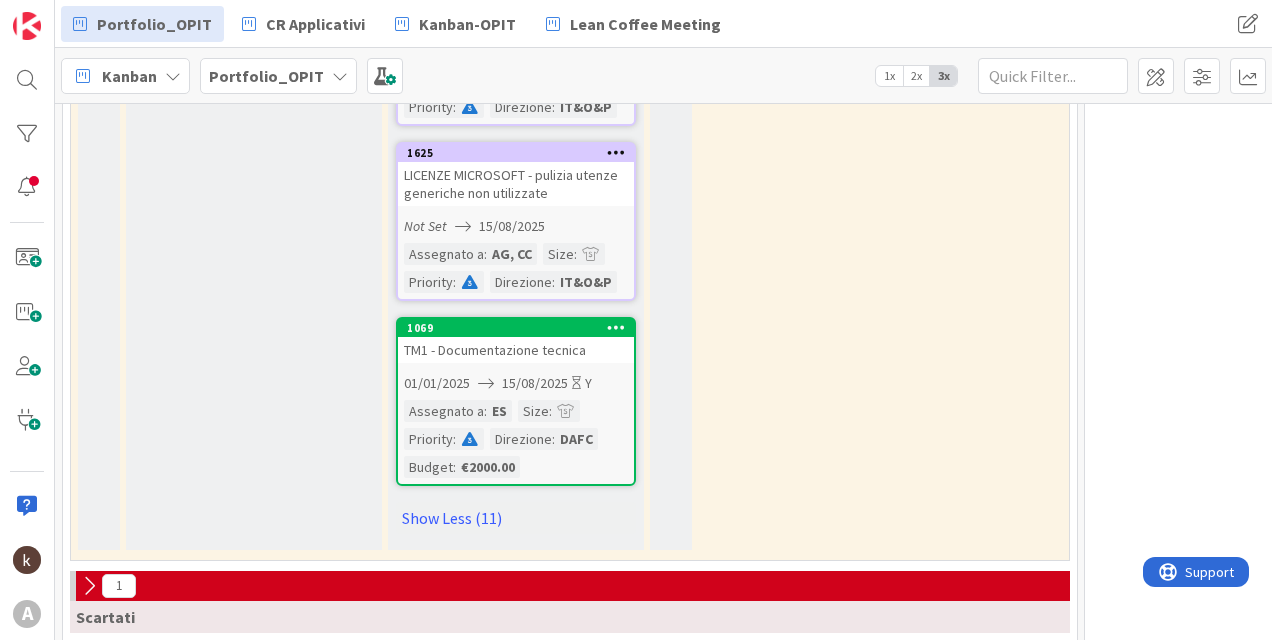 scroll, scrollTop: 0, scrollLeft: 0, axis: both 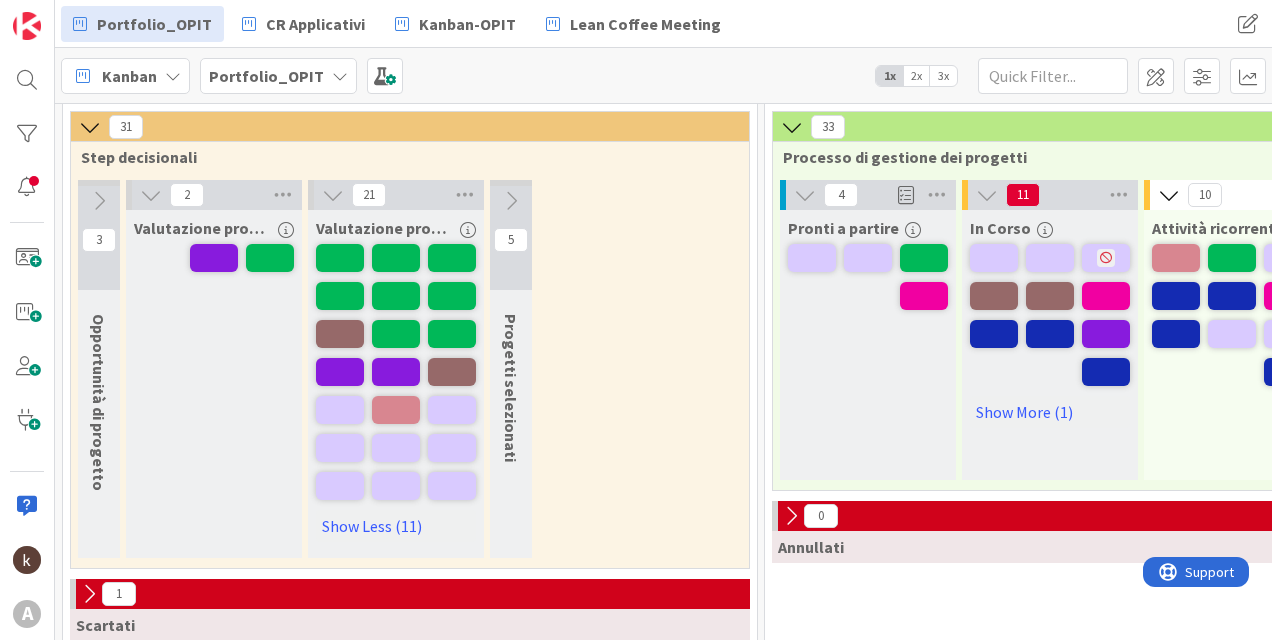 click on "2x" at bounding box center (916, 76) 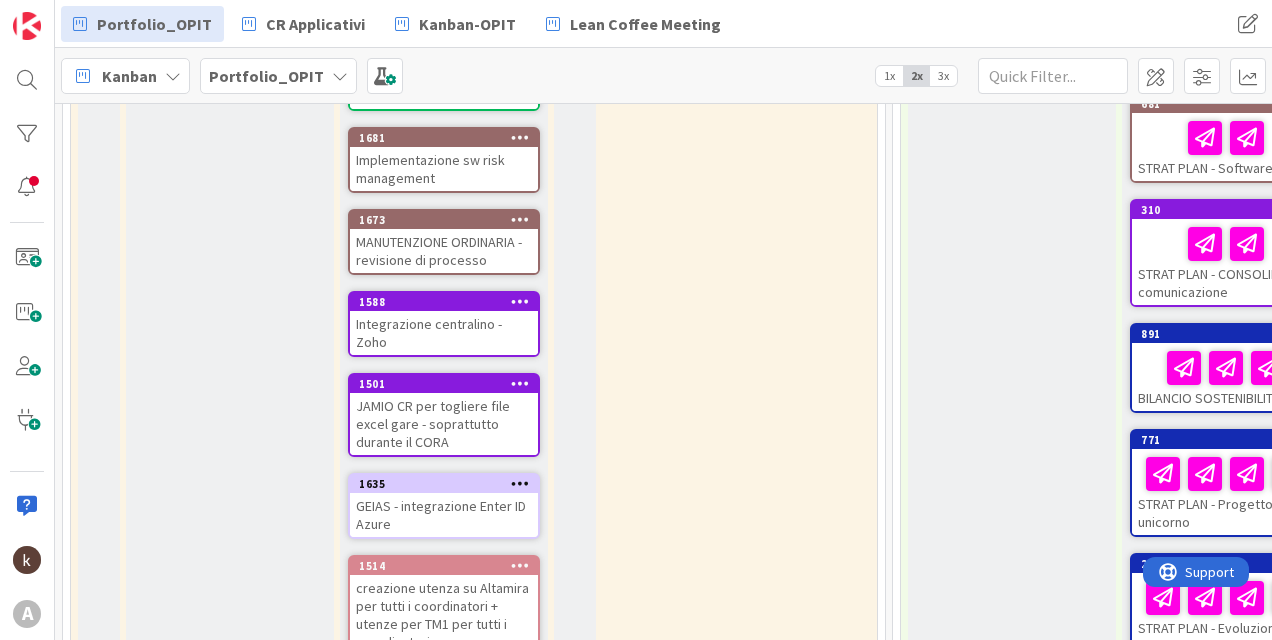 scroll, scrollTop: 1266, scrollLeft: 0, axis: vertical 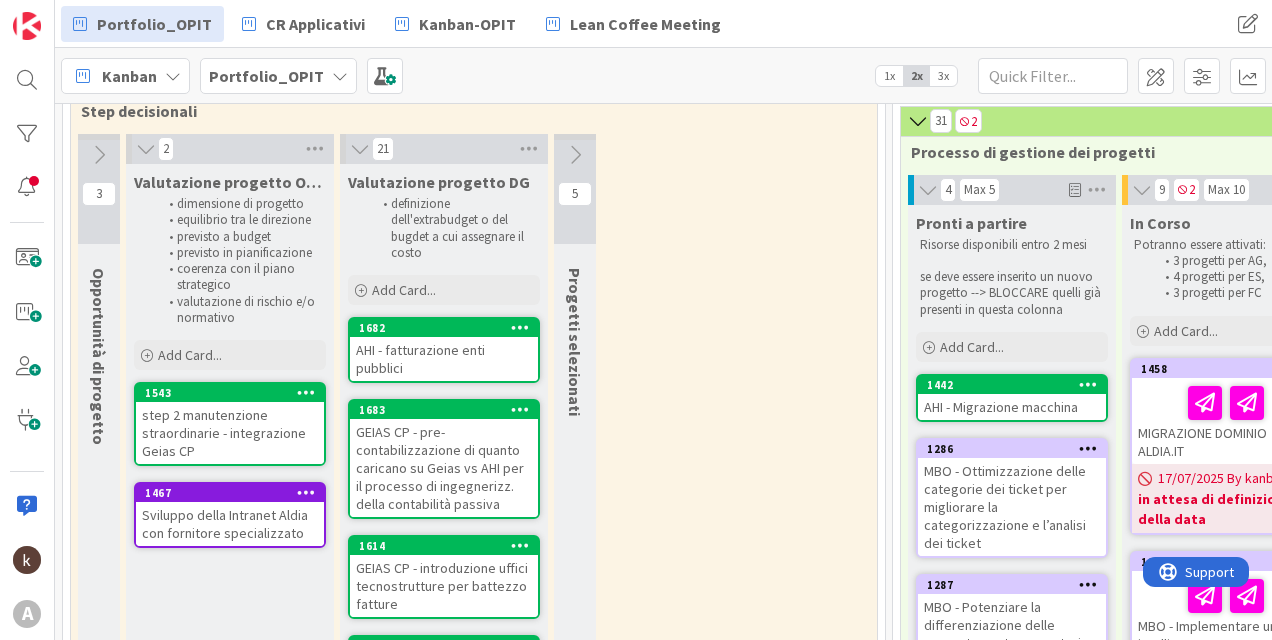 click at bounding box center [575, 155] 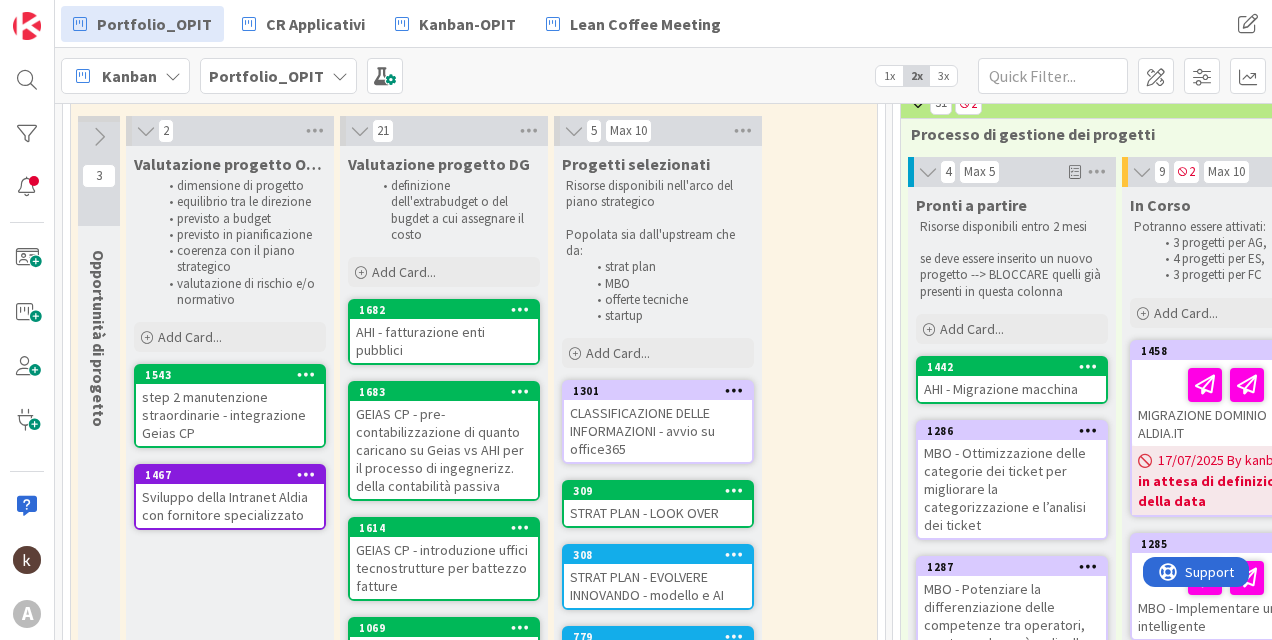 scroll, scrollTop: 0, scrollLeft: 0, axis: both 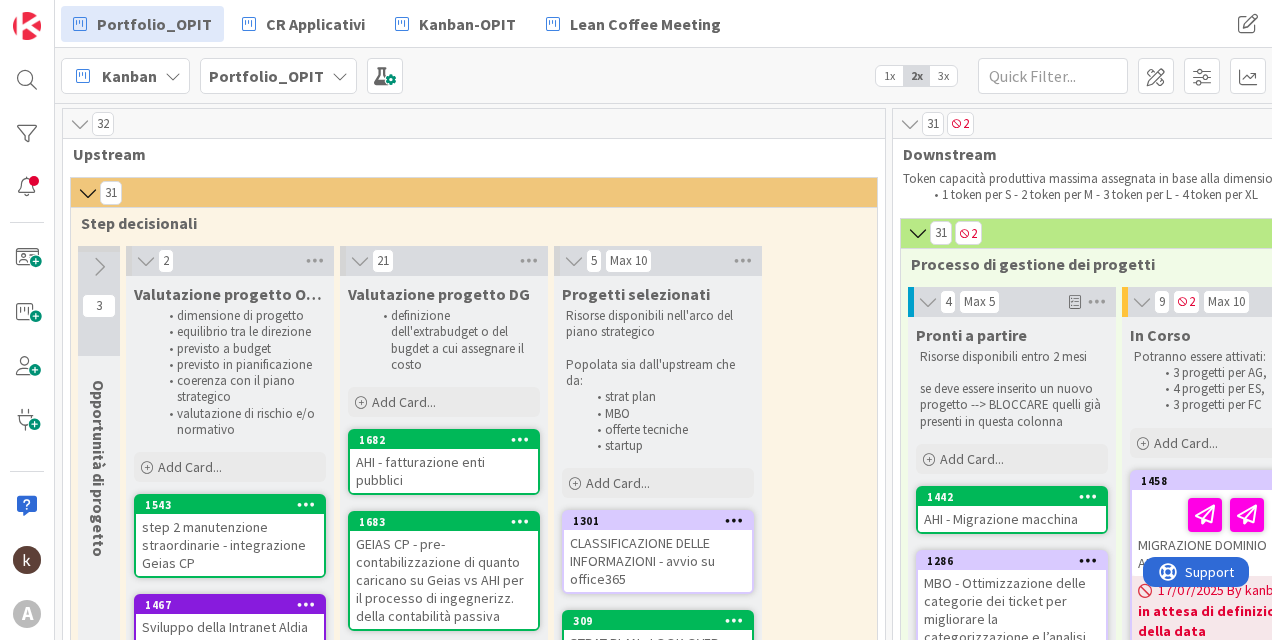 click at bounding box center [99, 267] 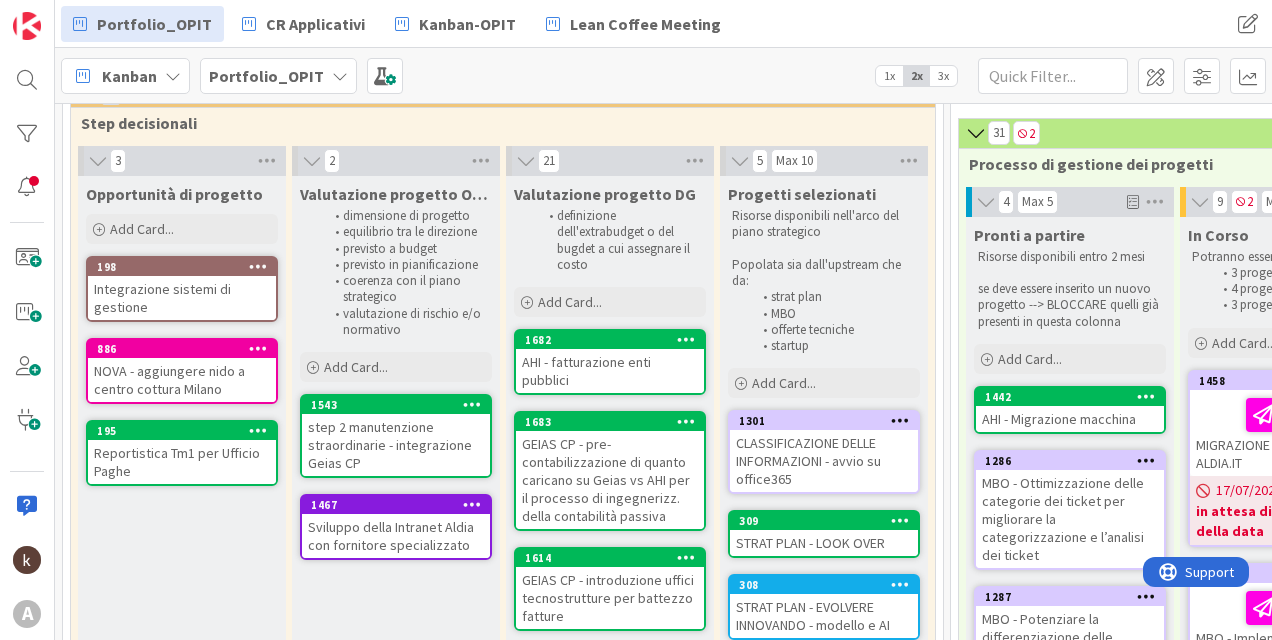 scroll, scrollTop: 0, scrollLeft: 0, axis: both 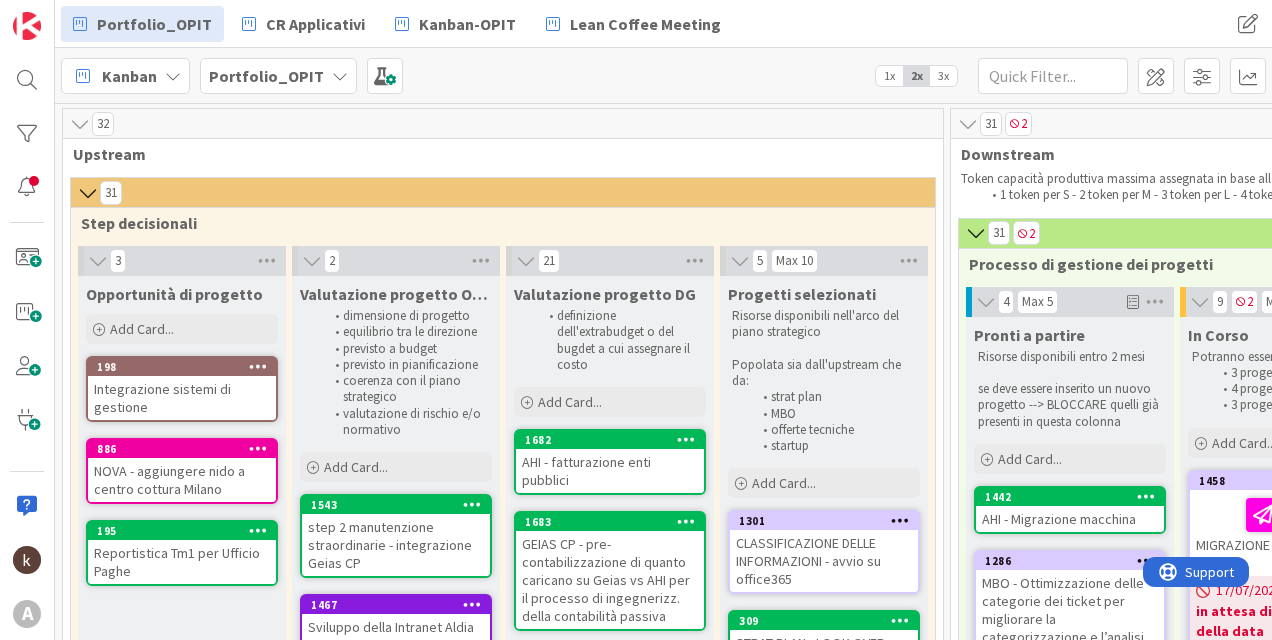 click on "3x" at bounding box center (943, 76) 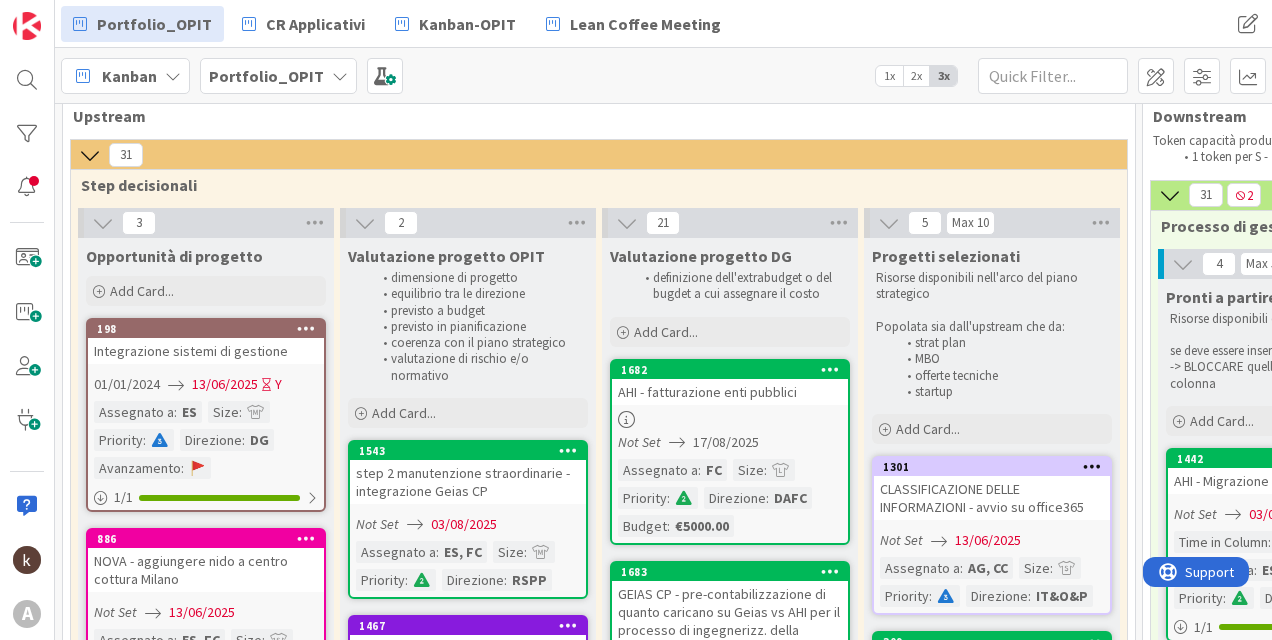 scroll, scrollTop: 0, scrollLeft: 0, axis: both 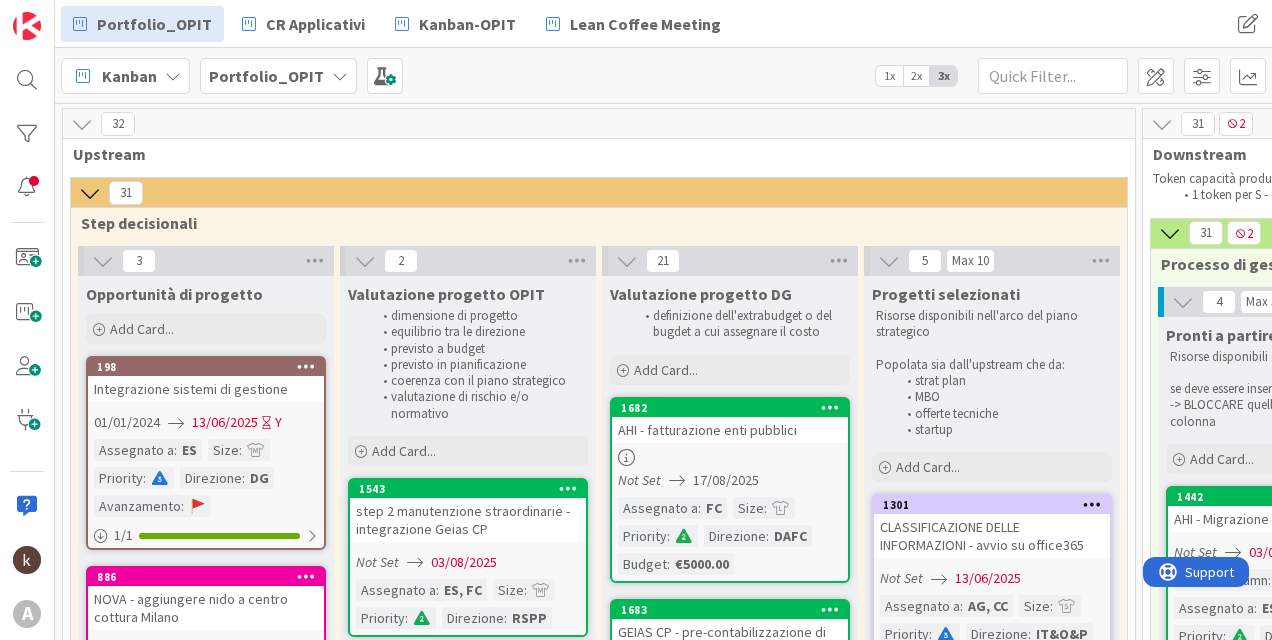 click at bounding box center (365, 261) 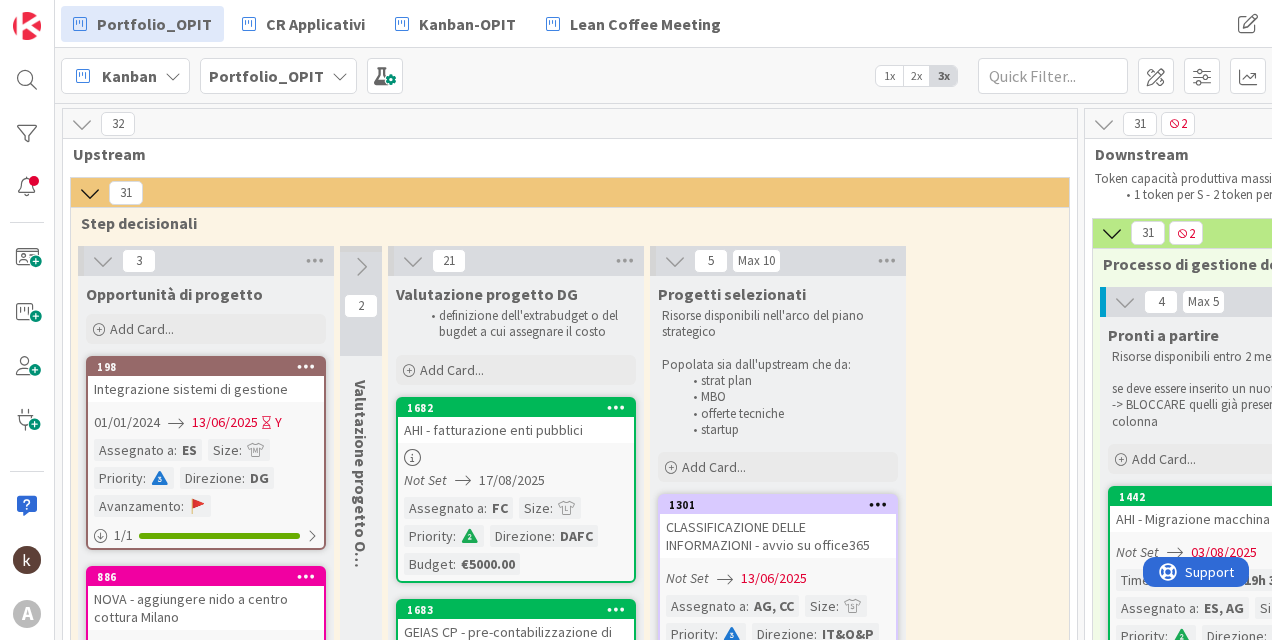 click at bounding box center [103, 261] 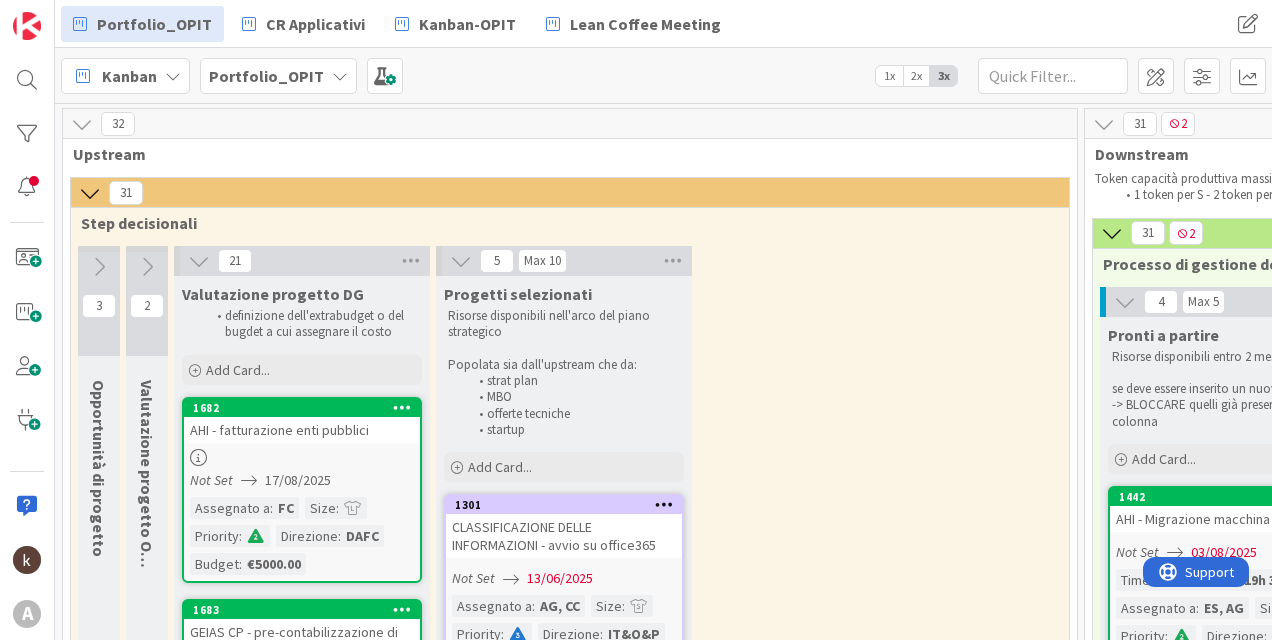 scroll, scrollTop: 100, scrollLeft: 0, axis: vertical 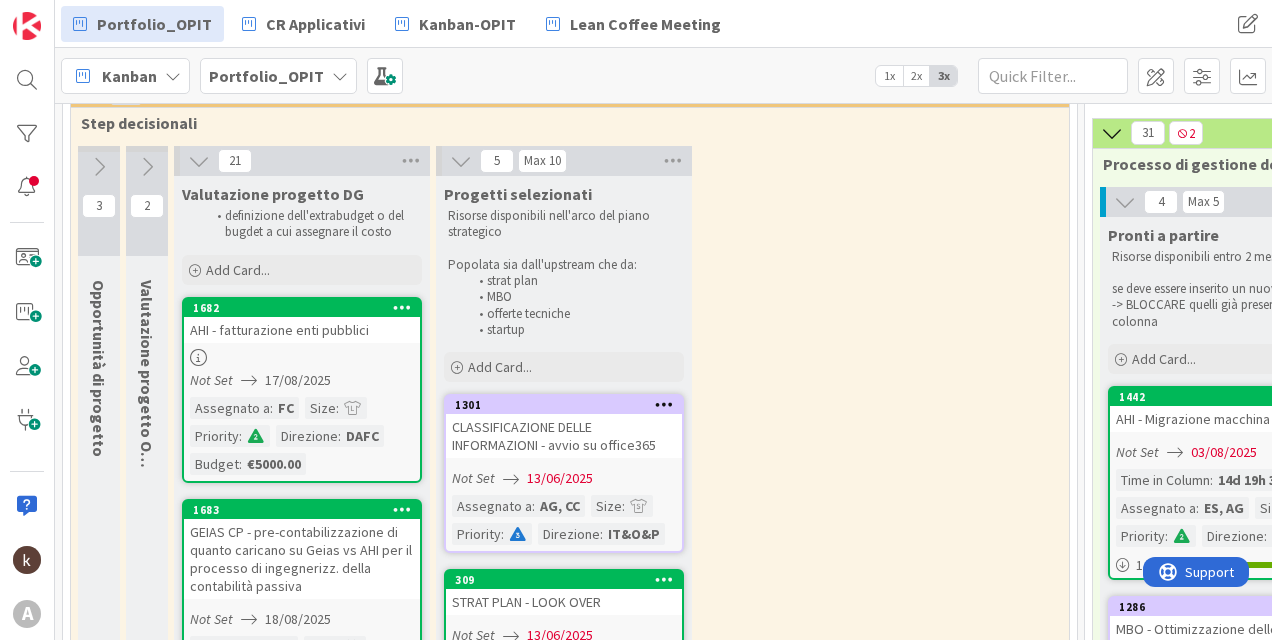 click at bounding box center (147, 167) 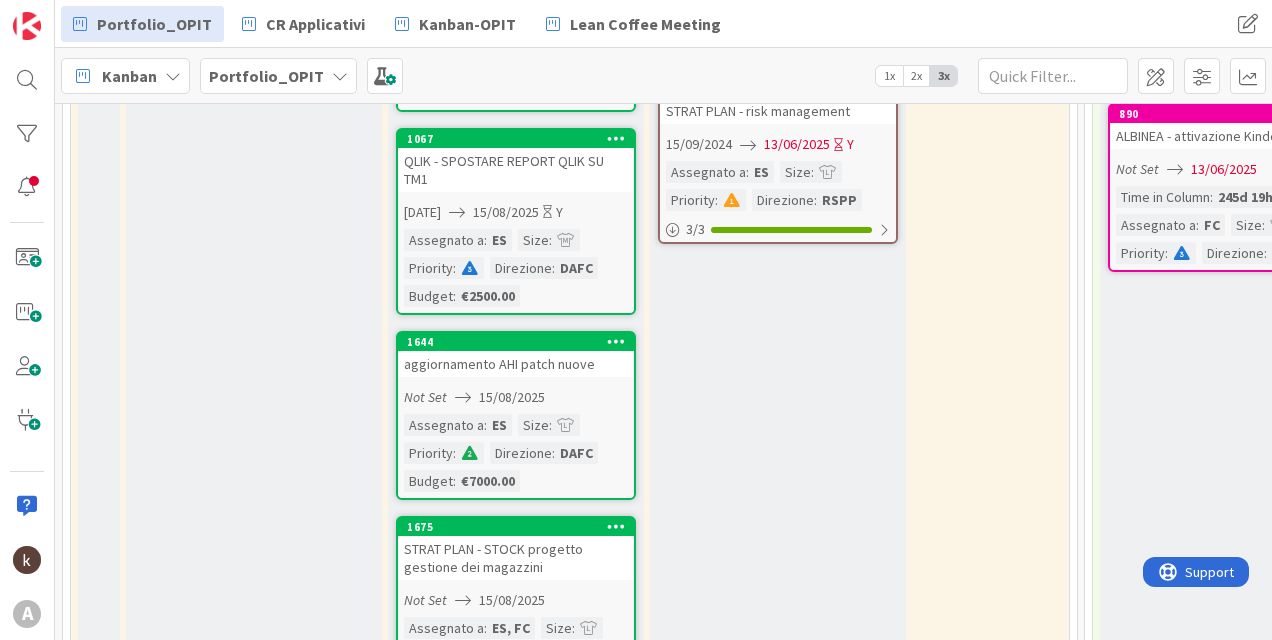 scroll, scrollTop: 1000, scrollLeft: 0, axis: vertical 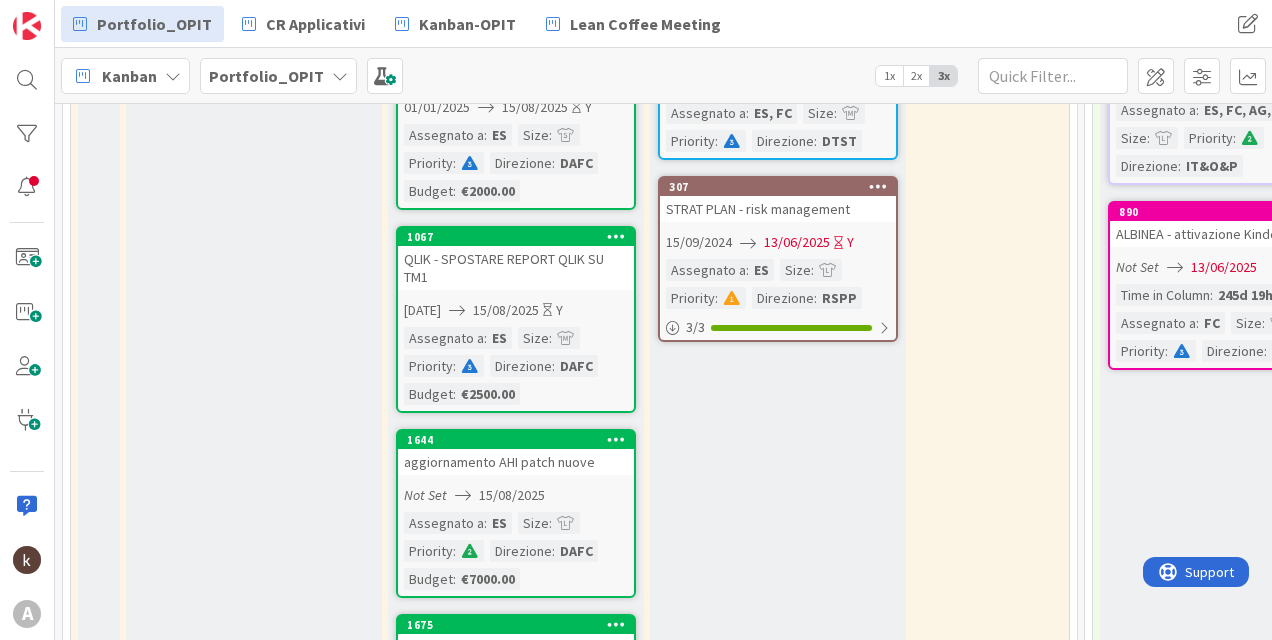 click at bounding box center (878, 186) 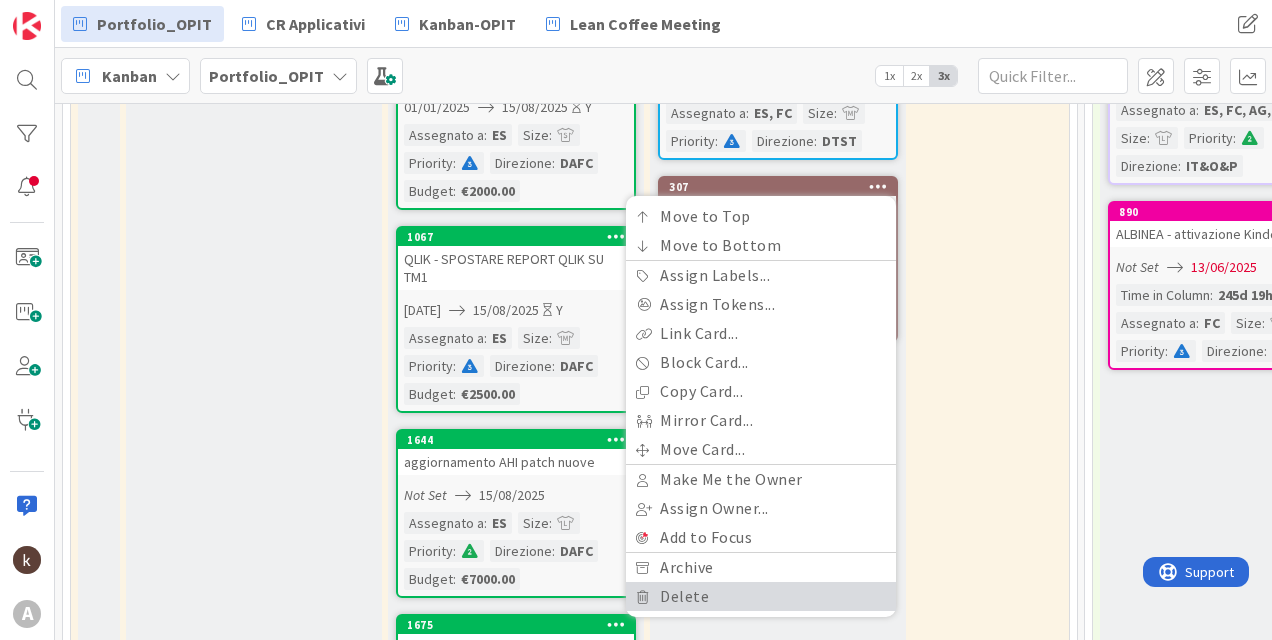 click on "Delete" at bounding box center (761, 596) 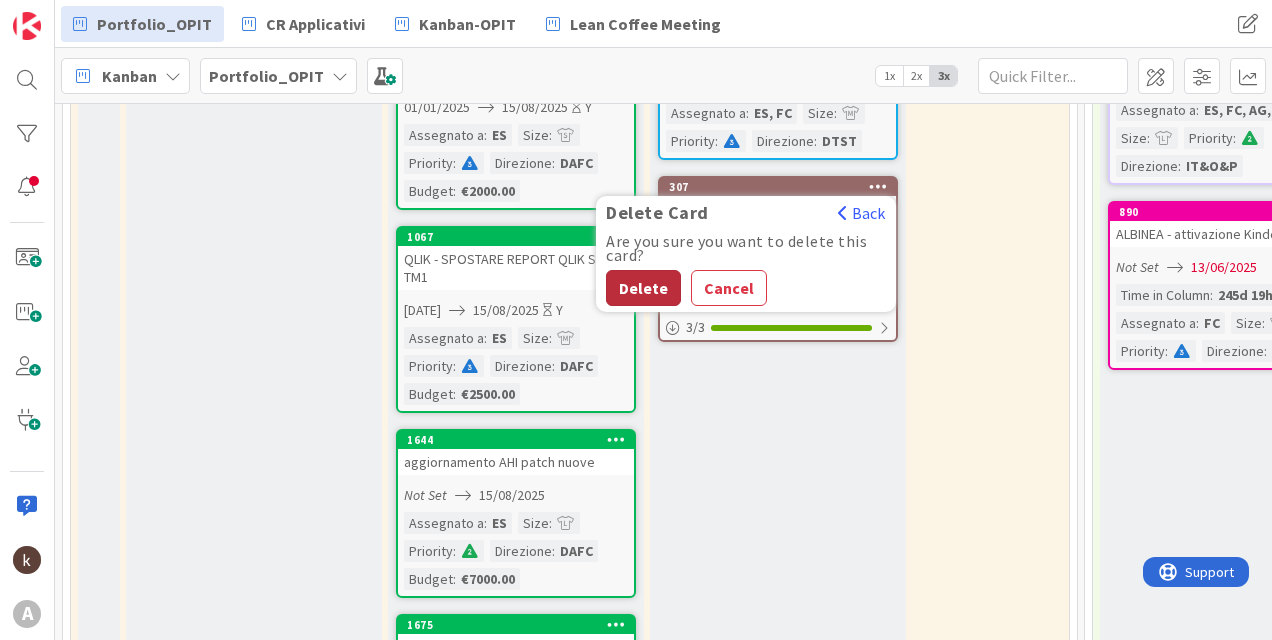click on "Delete" at bounding box center [643, 288] 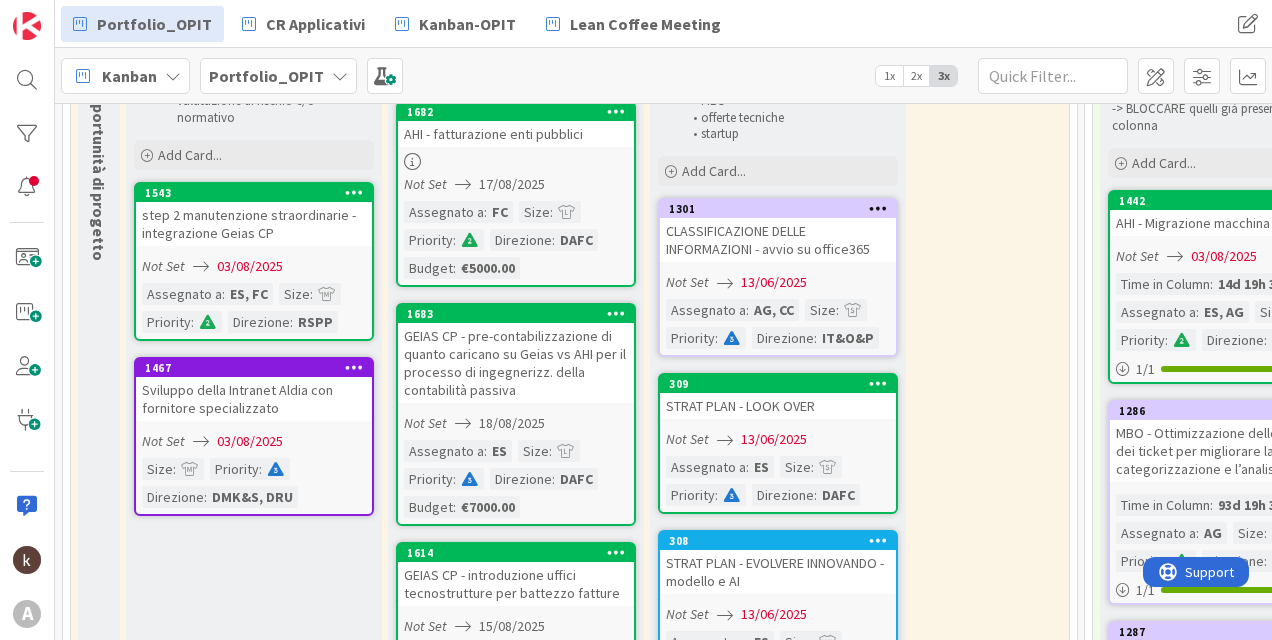 scroll, scrollTop: 300, scrollLeft: 0, axis: vertical 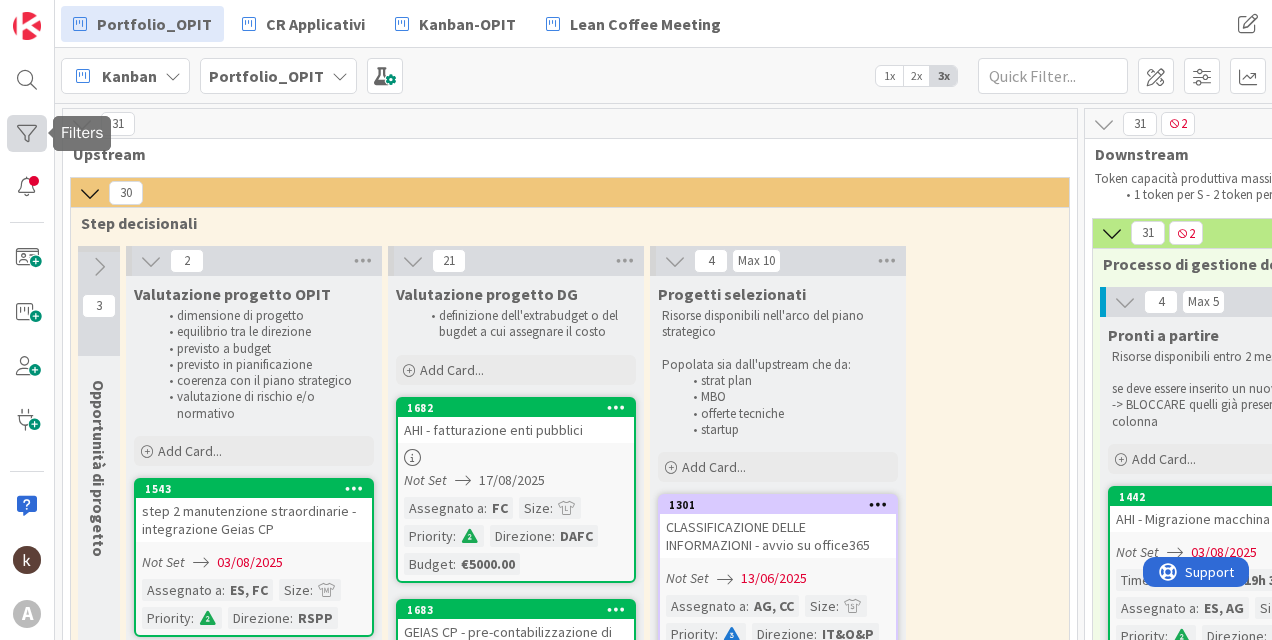 click at bounding box center (27, 134) 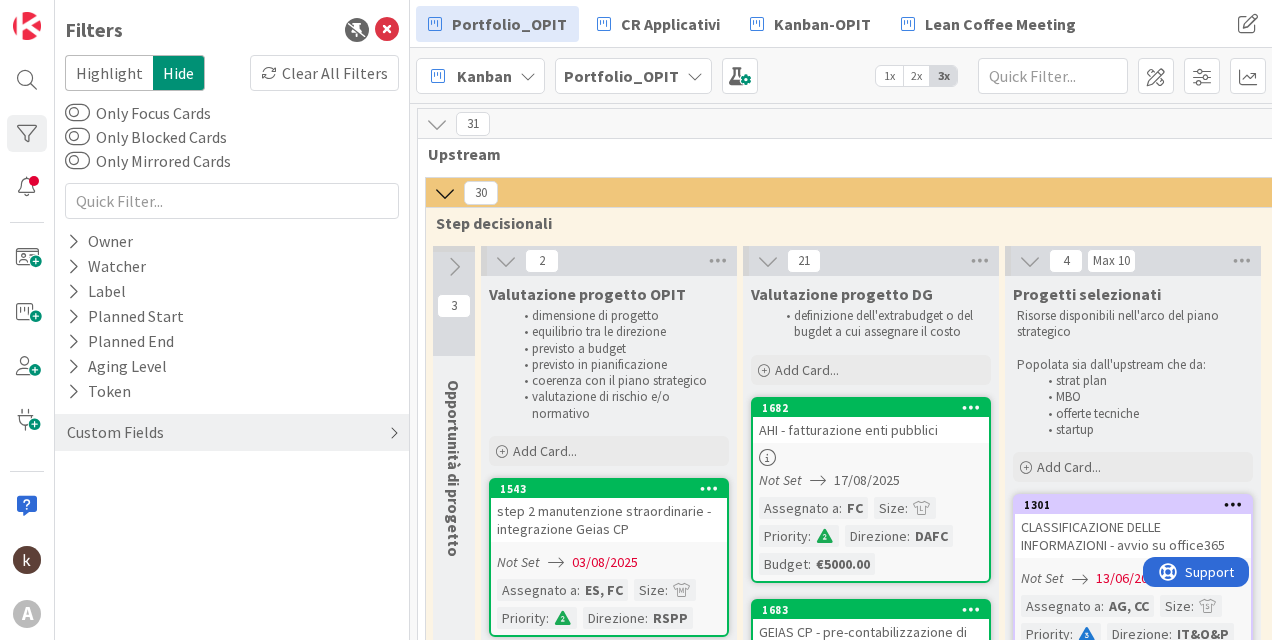 click on "Custom Fields" at bounding box center [115, 432] 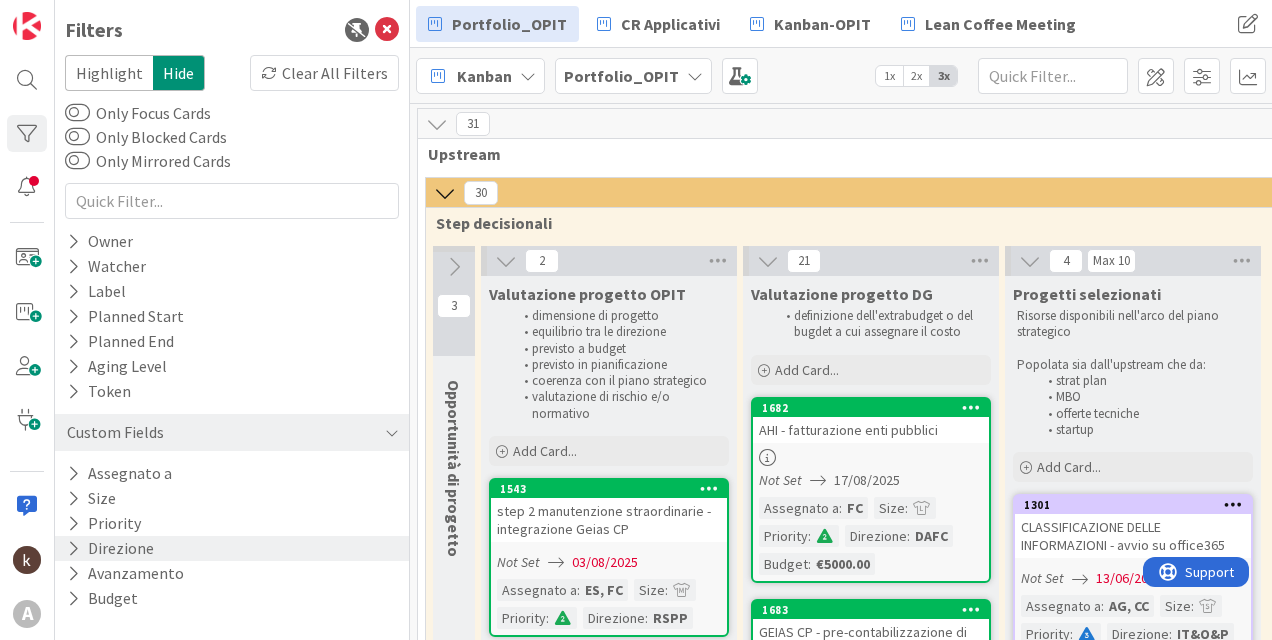 click at bounding box center (73, 548) 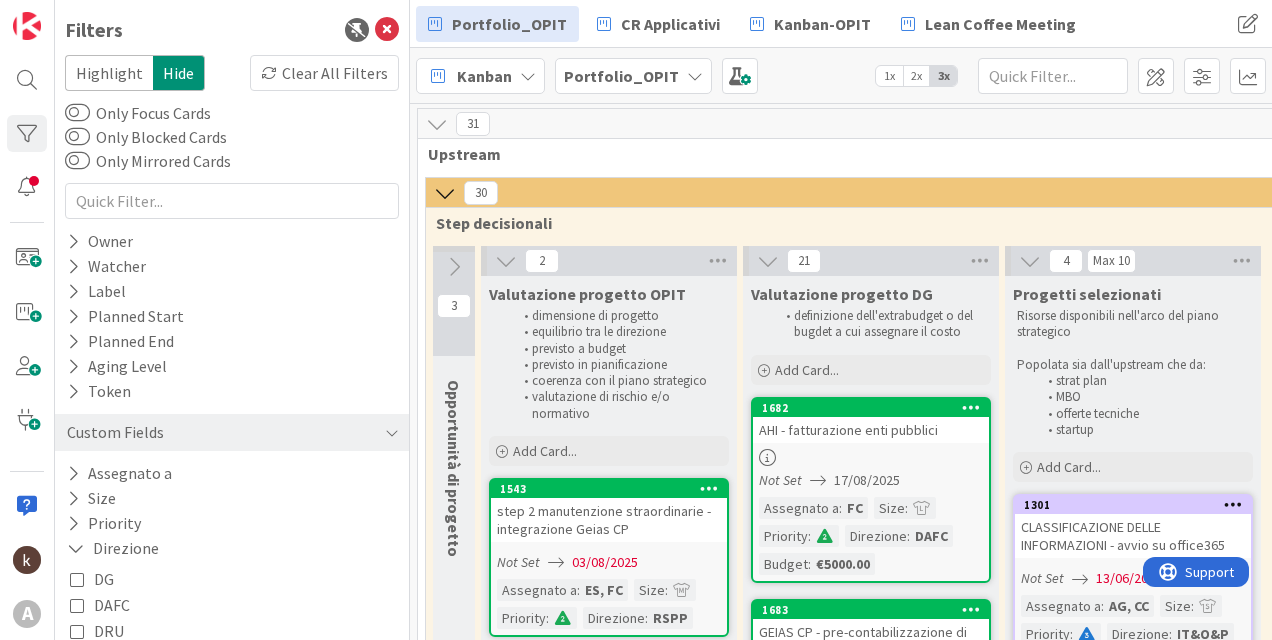scroll, scrollTop: 230, scrollLeft: 0, axis: vertical 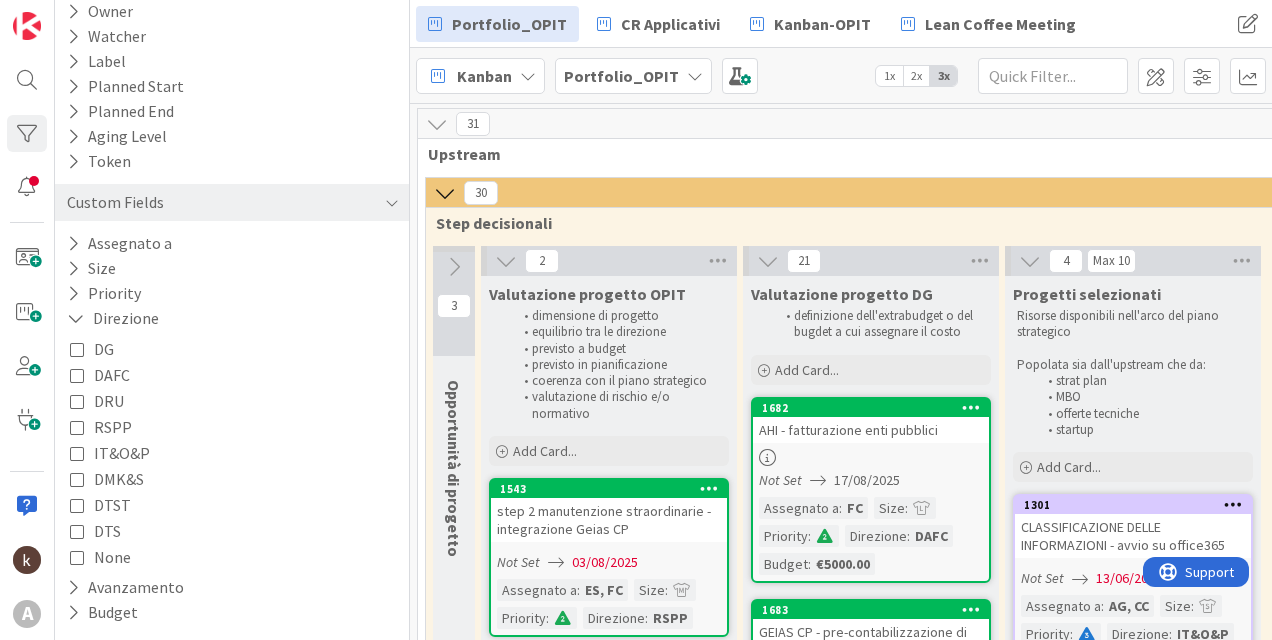 click on "IT&O&P" at bounding box center (122, 453) 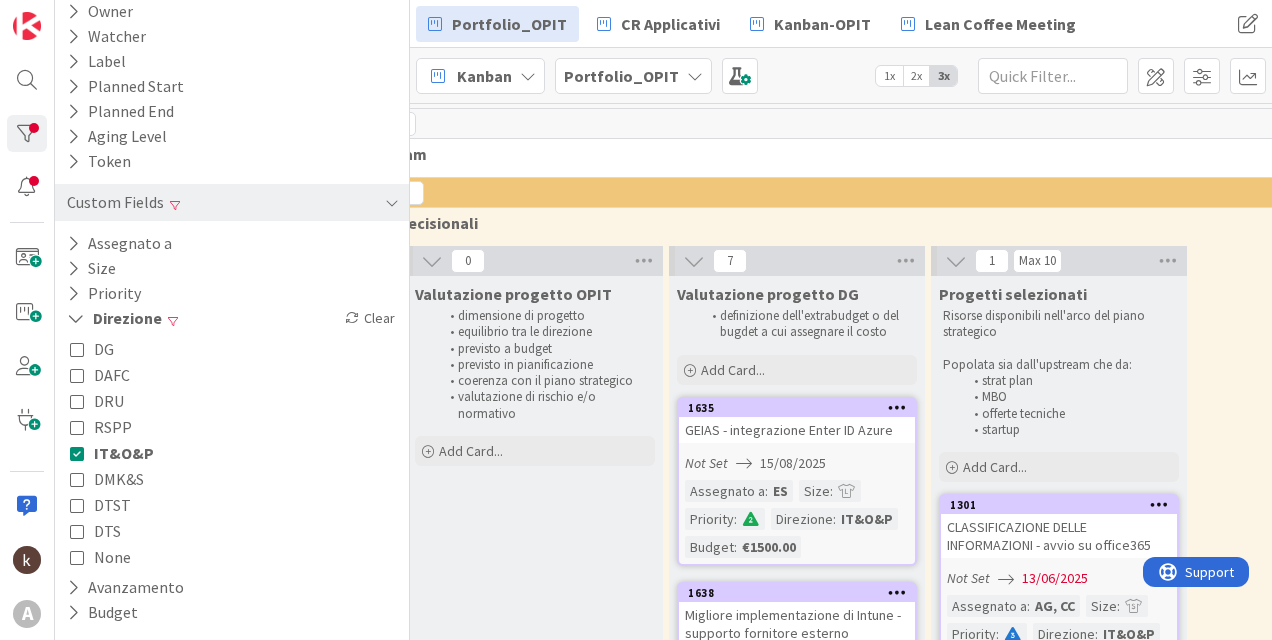 scroll, scrollTop: 0, scrollLeft: 19, axis: horizontal 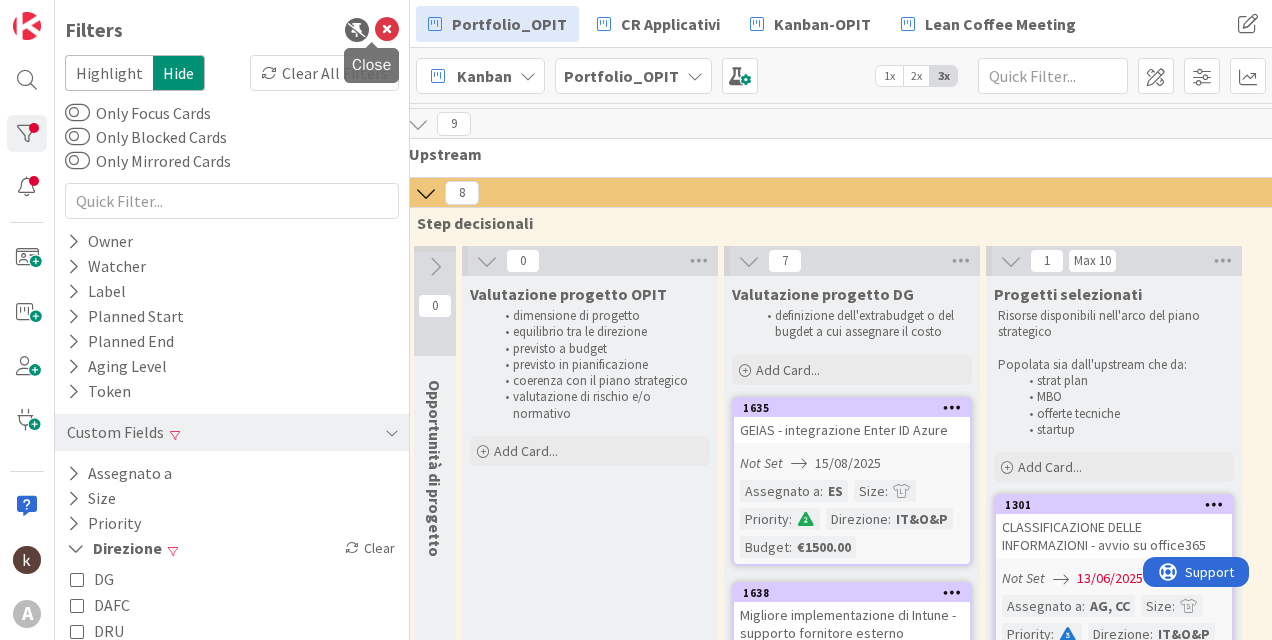 click at bounding box center [387, 30] 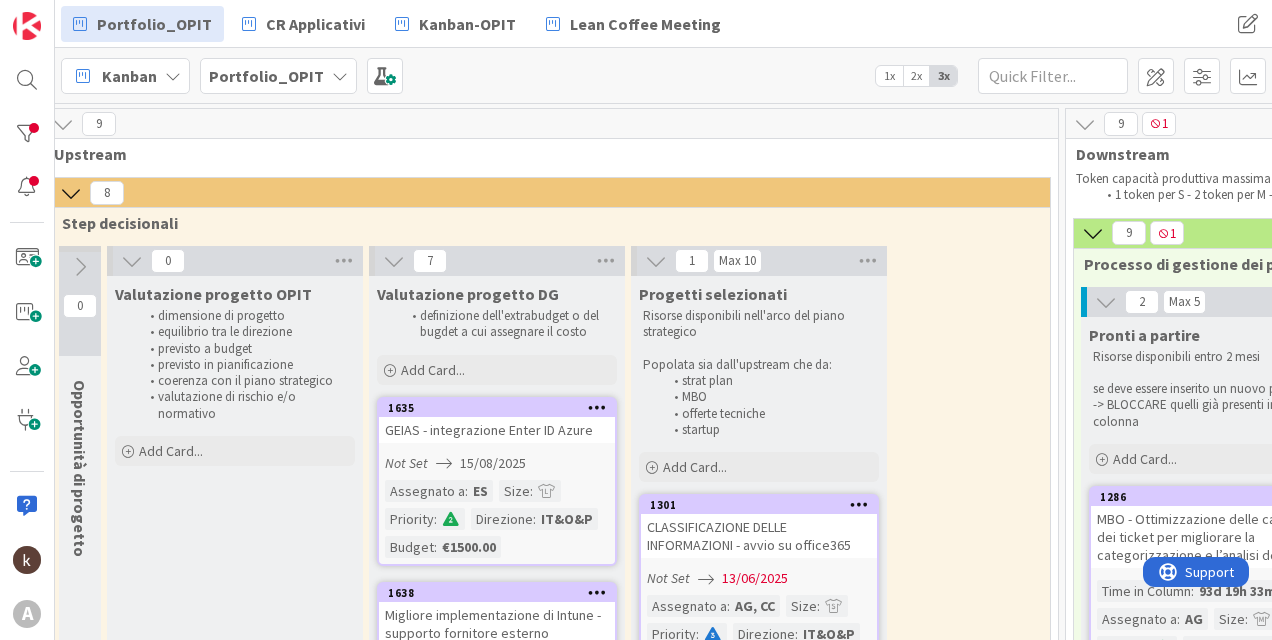 scroll, scrollTop: 0, scrollLeft: 0, axis: both 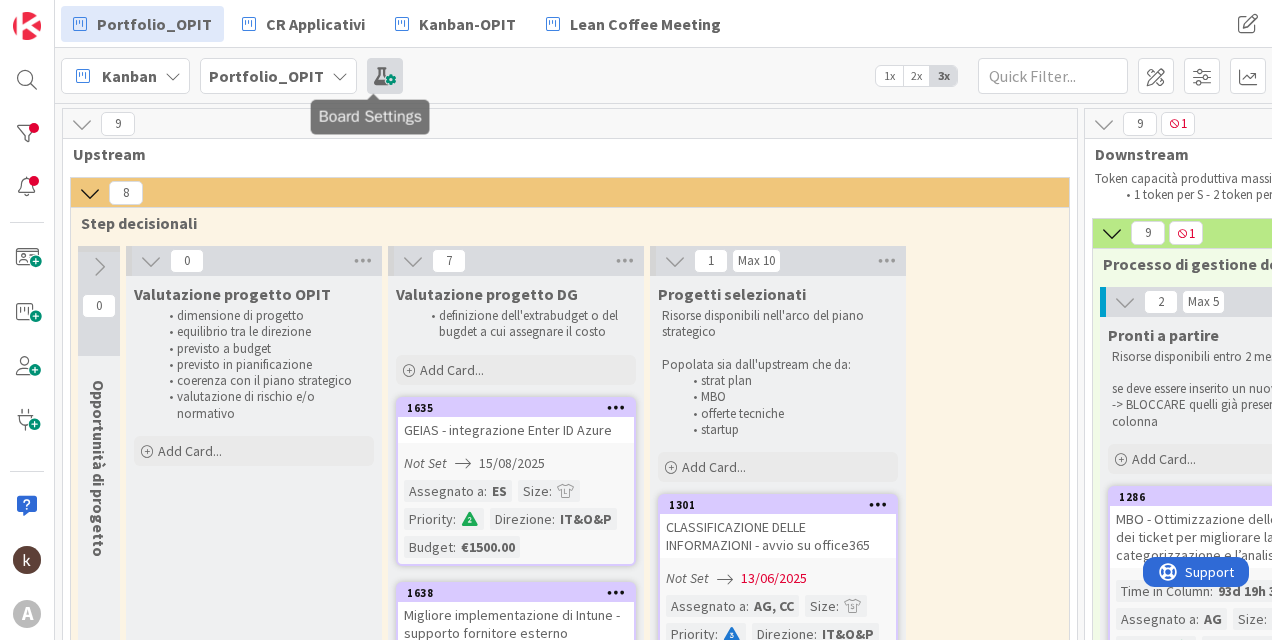 click at bounding box center (385, 76) 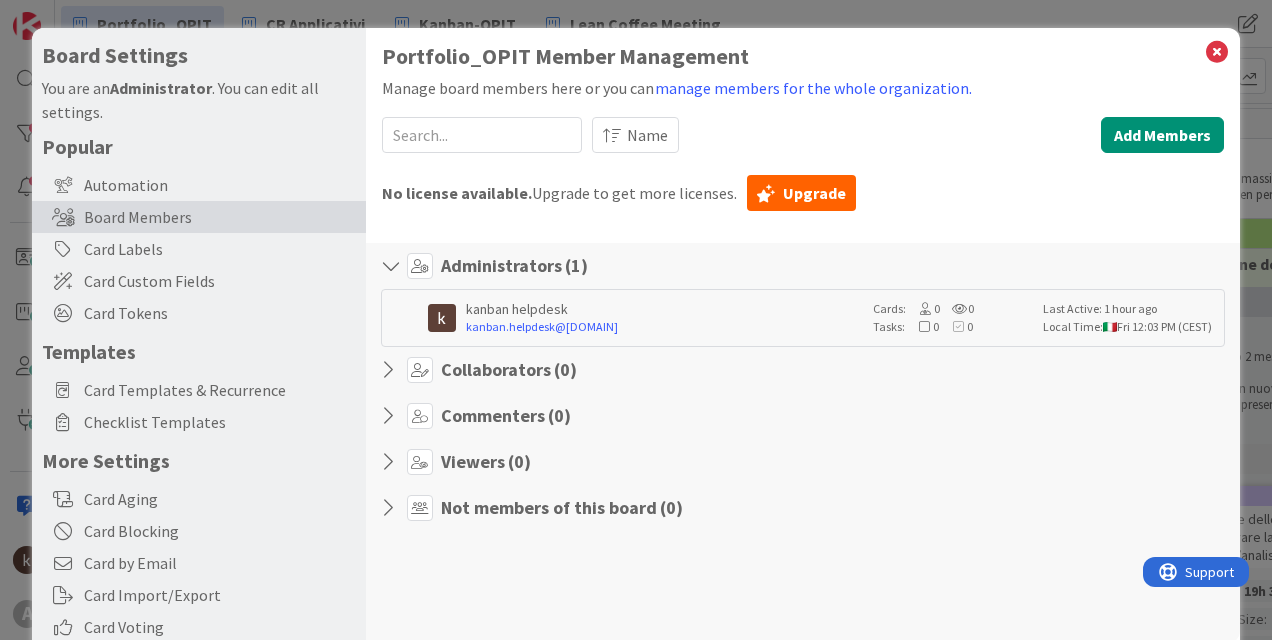scroll, scrollTop: 184, scrollLeft: 0, axis: vertical 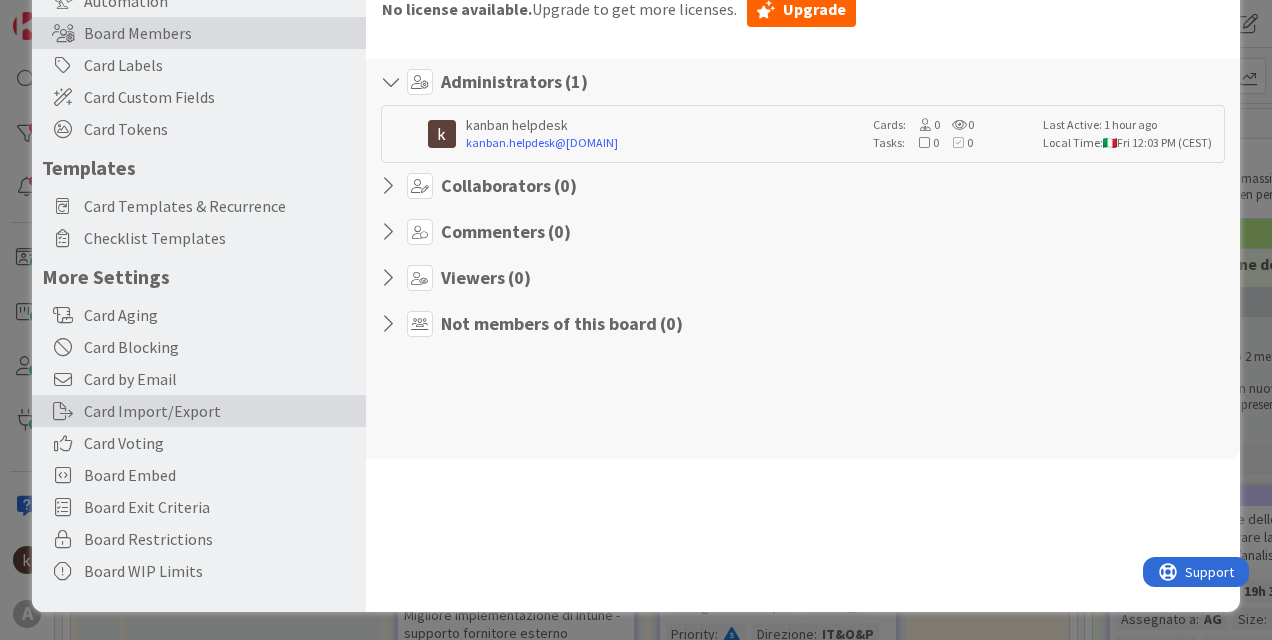 click on "Card Import/Export" at bounding box center (199, 411) 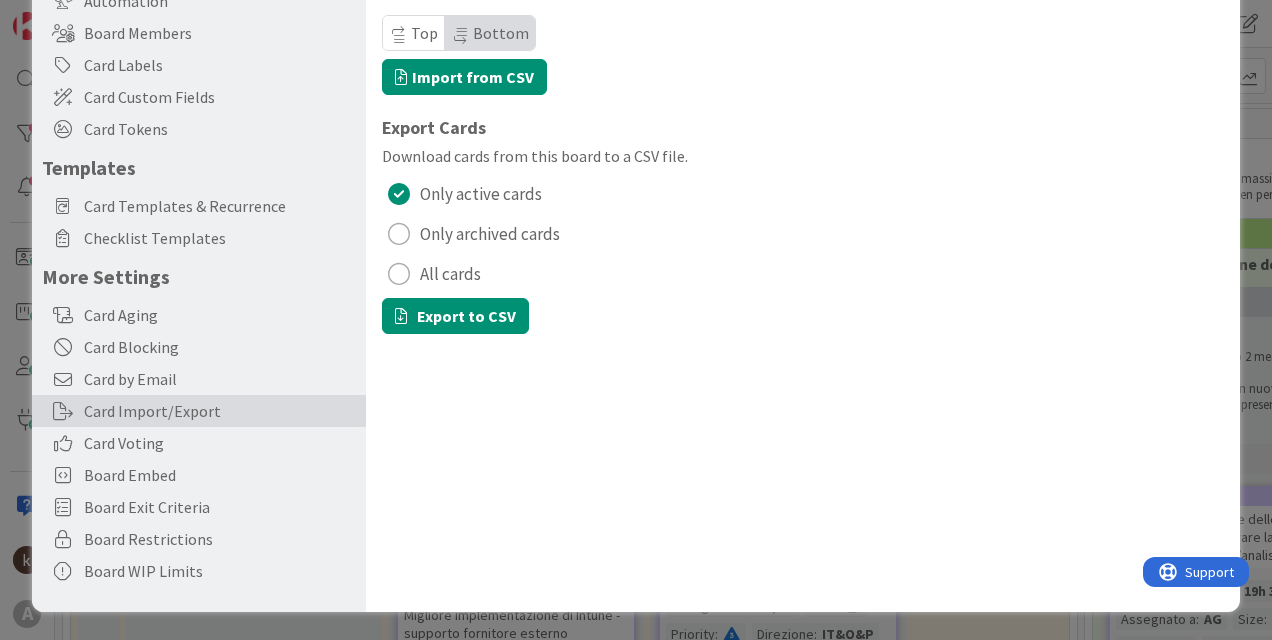 scroll, scrollTop: 84, scrollLeft: 0, axis: vertical 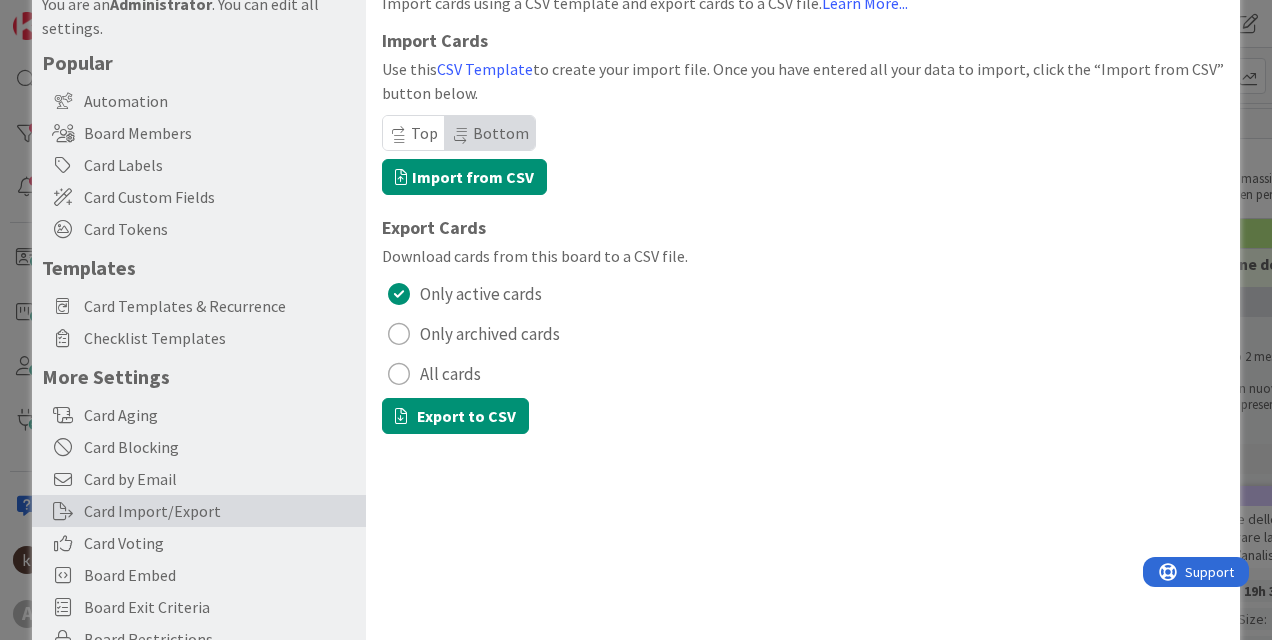 click on "All cards" at bounding box center [450, 374] 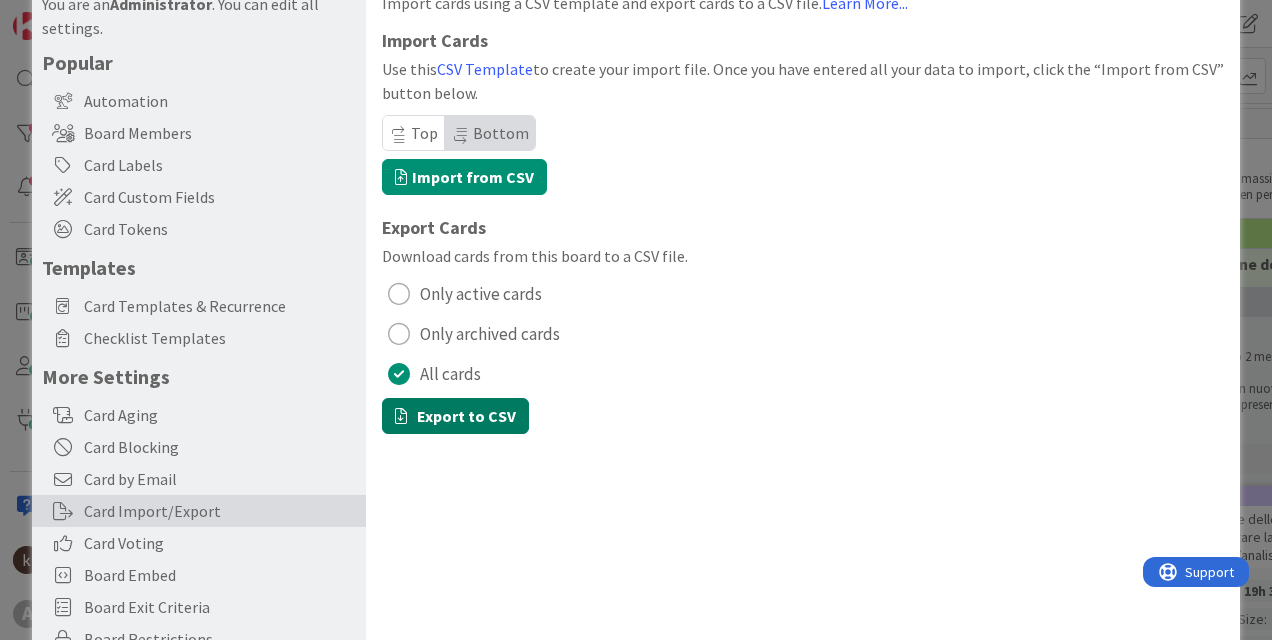 click on "Export to CSV" at bounding box center [455, 416] 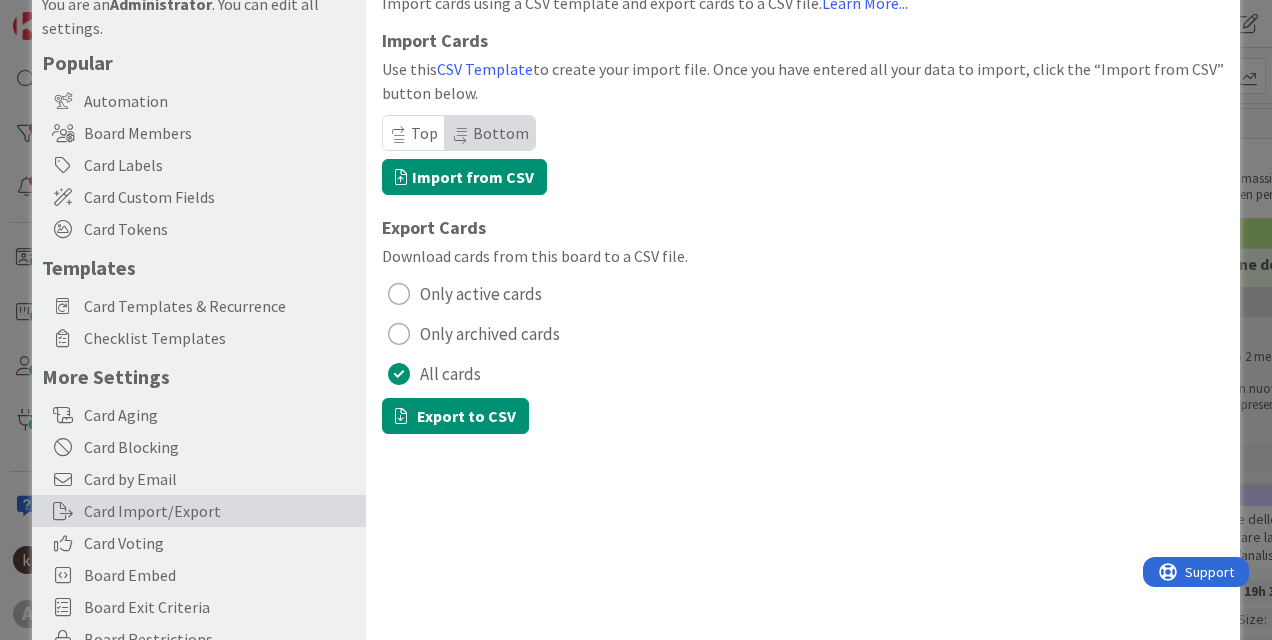 click on "Import from CSV" at bounding box center (803, 178) 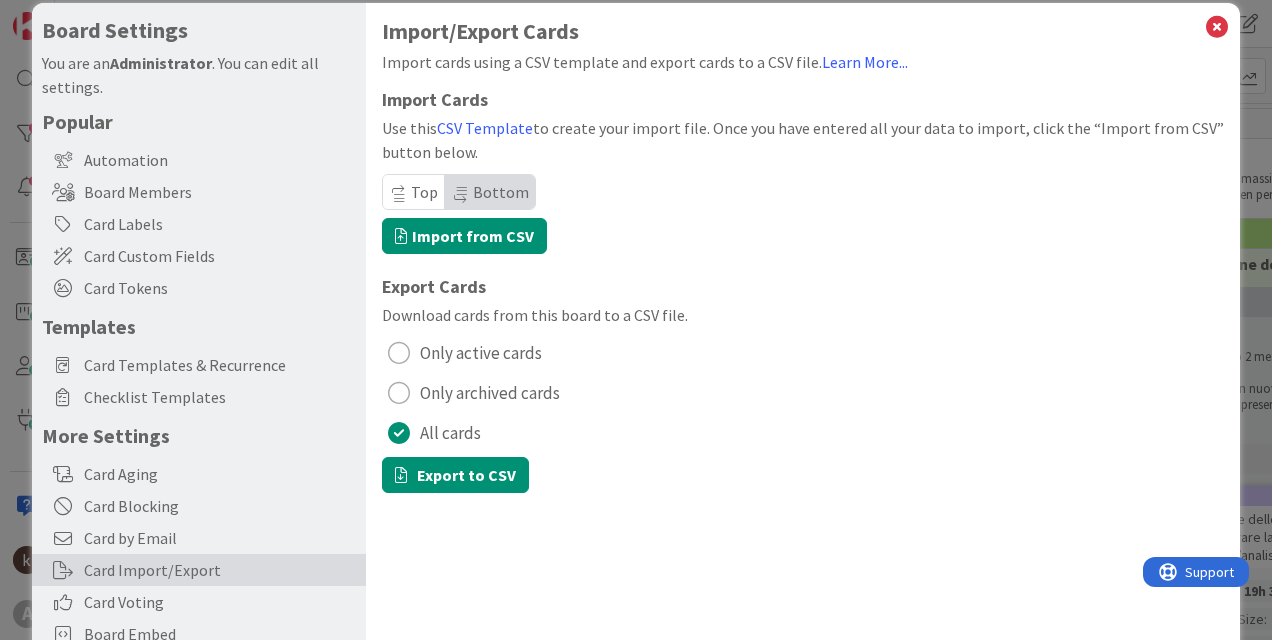 scroll, scrollTop: 0, scrollLeft: 0, axis: both 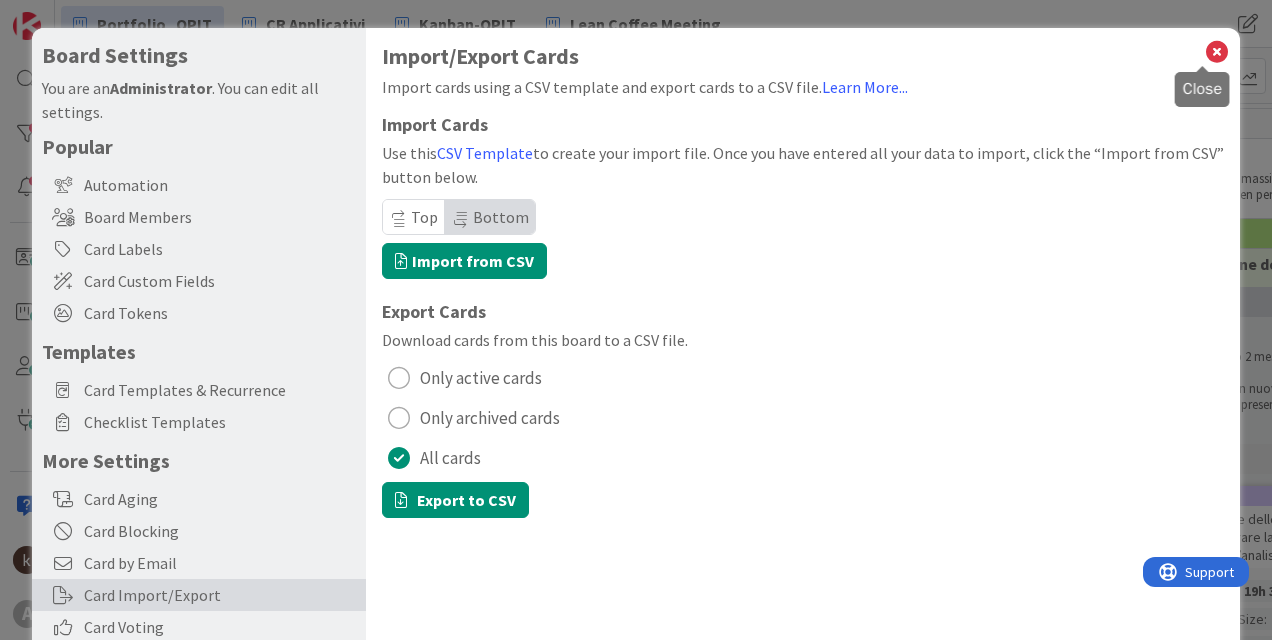 click at bounding box center (1217, 52) 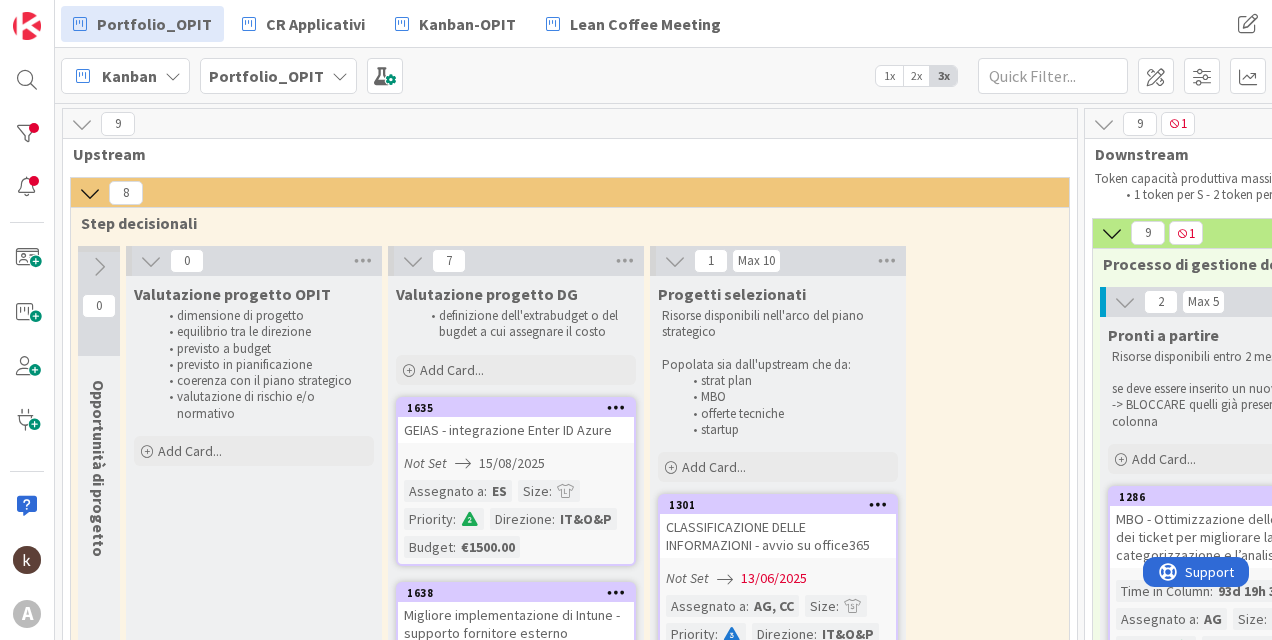 click on "Portfolio_OPIT" at bounding box center (266, 76) 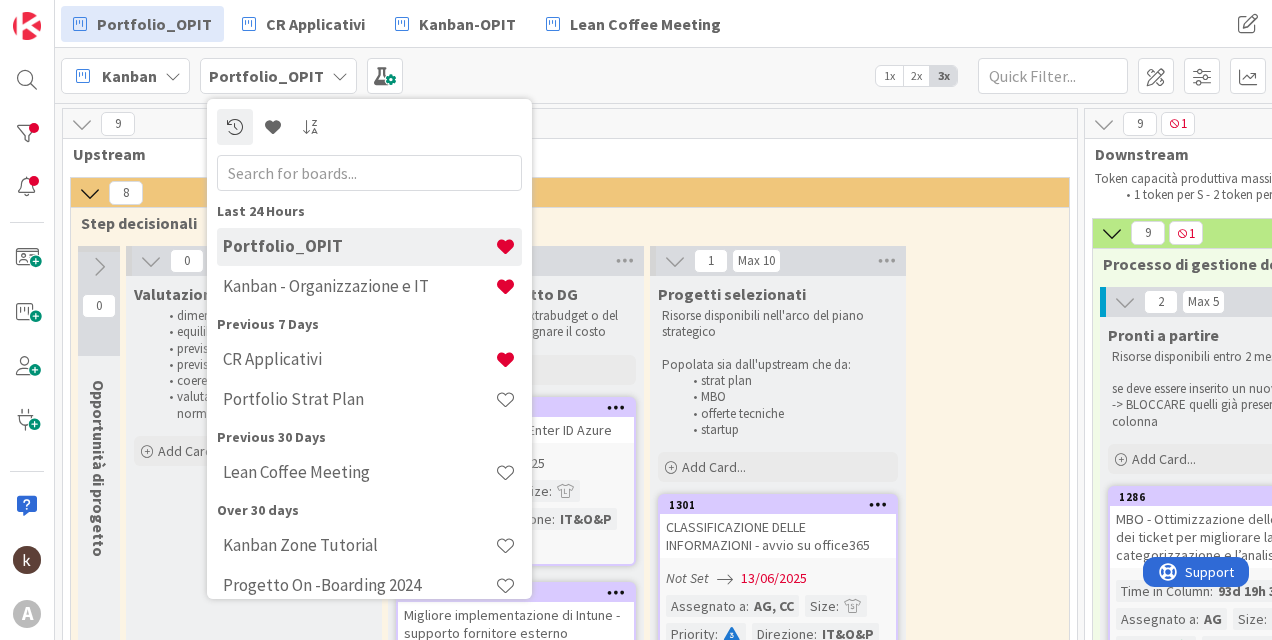 click on "Portfolio_OPIT" at bounding box center [266, 76] 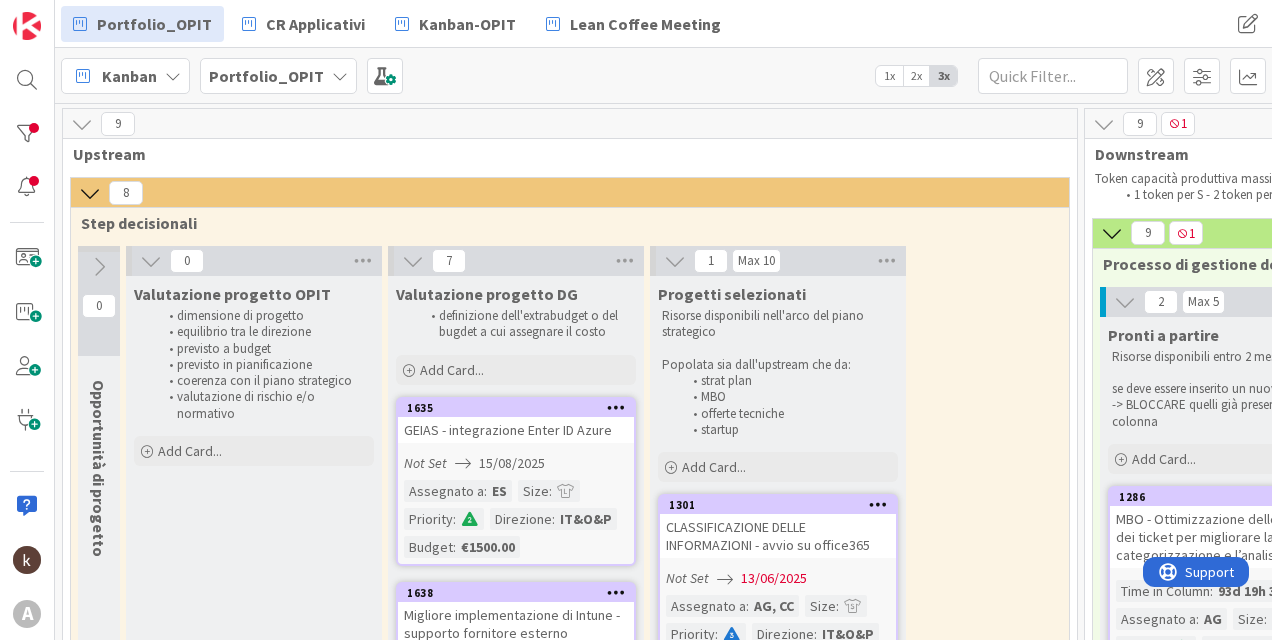 drag, startPoint x: 229, startPoint y: 71, endPoint x: 181, endPoint y: 75, distance: 48.166378 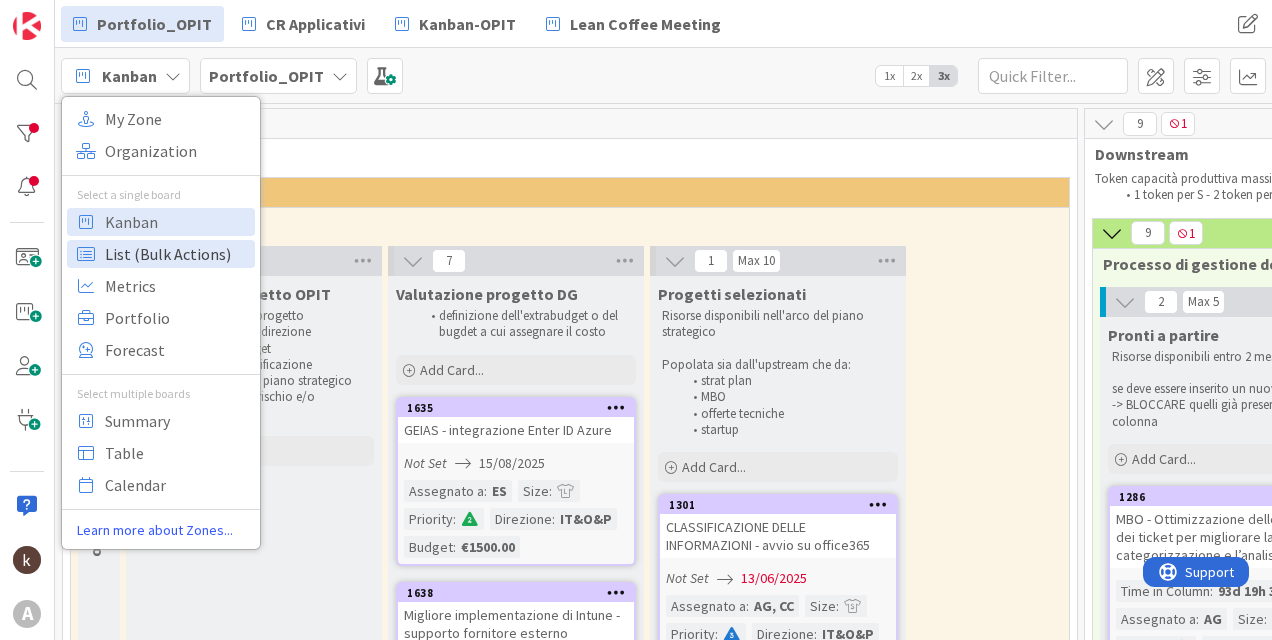 click on "List (Bulk Actions)" at bounding box center (177, 254) 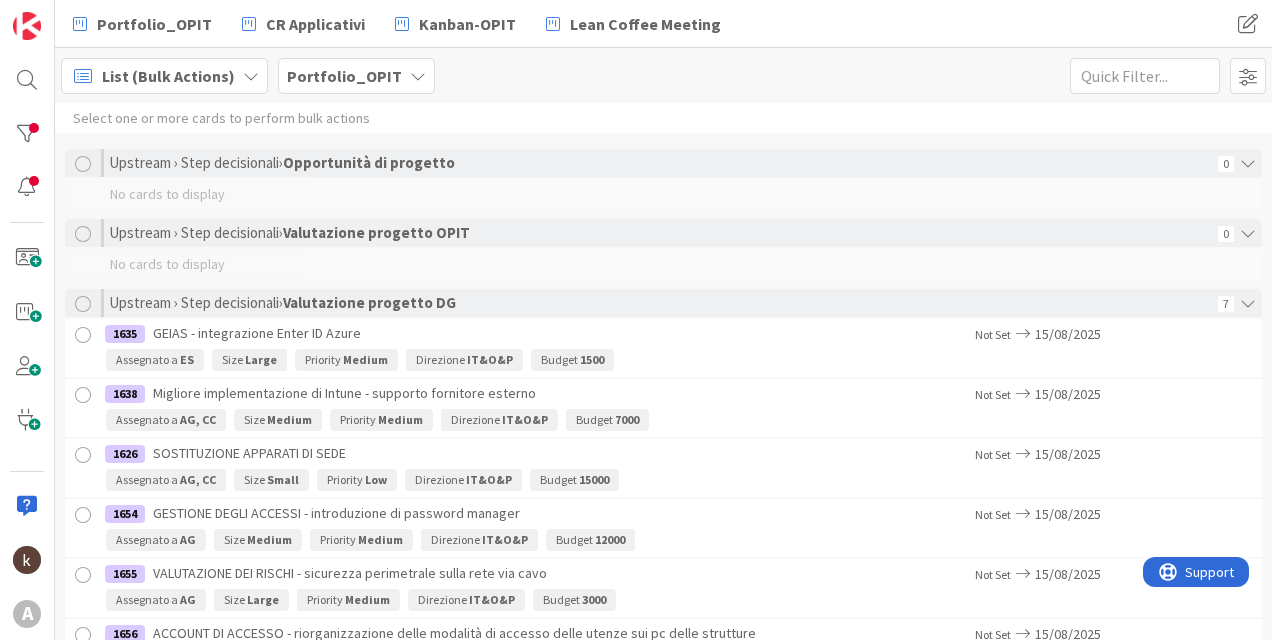 scroll, scrollTop: 0, scrollLeft: 0, axis: both 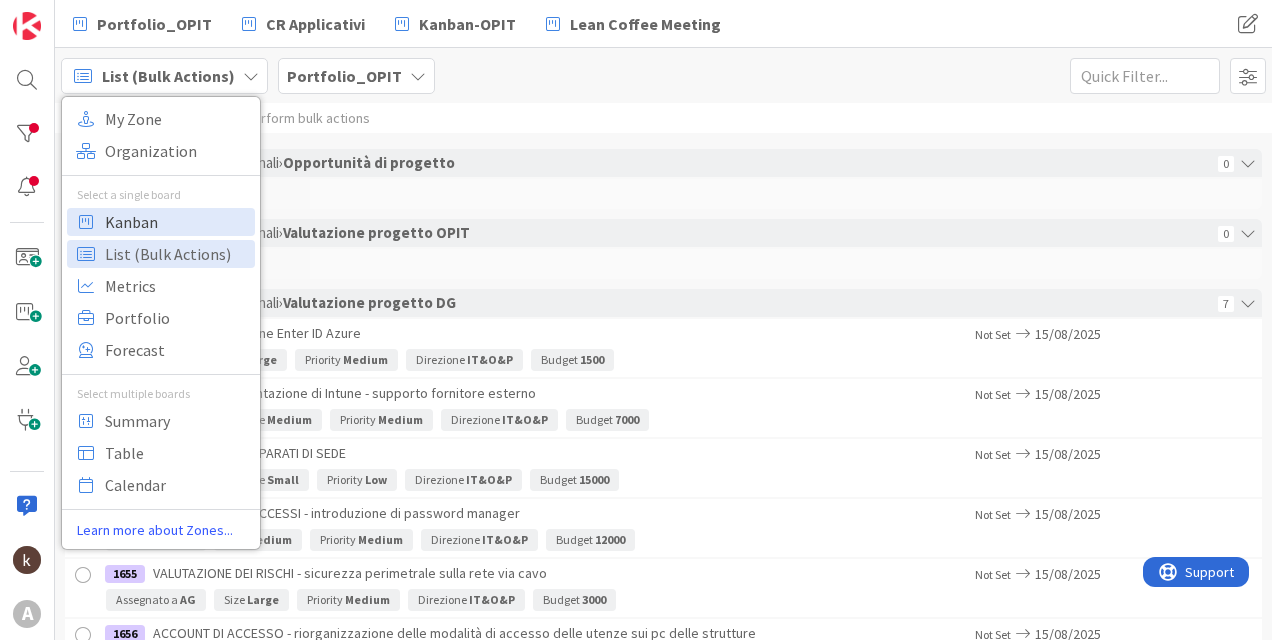 click on "Kanban" at bounding box center (177, 222) 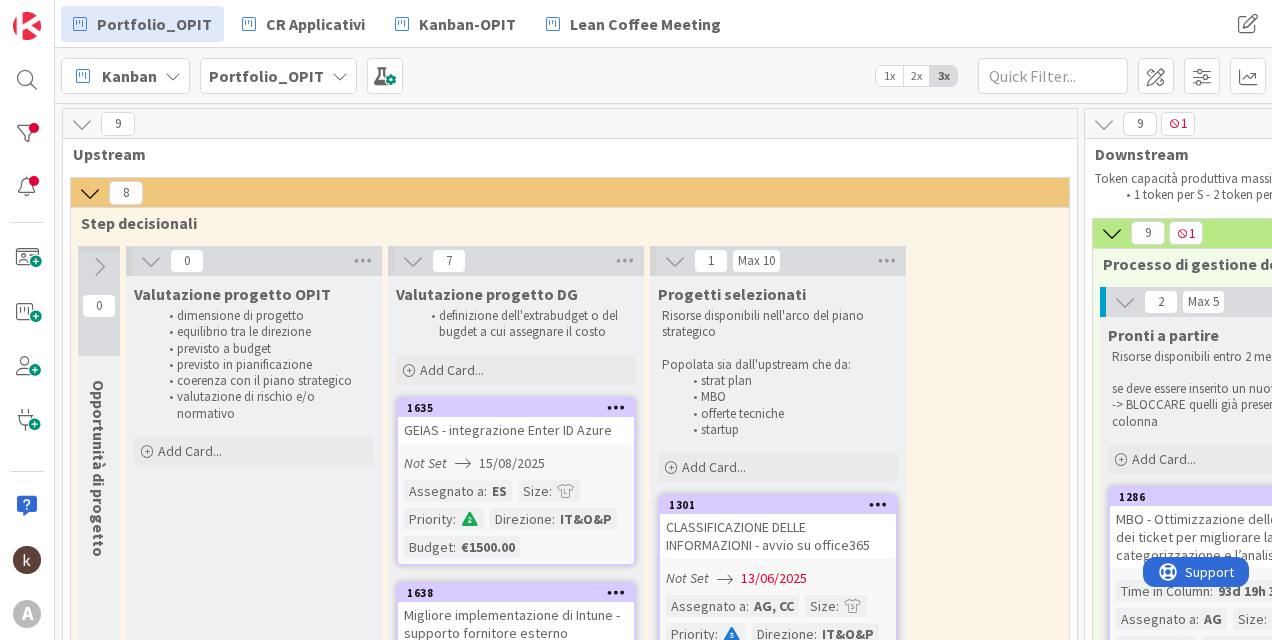 scroll, scrollTop: 0, scrollLeft: 0, axis: both 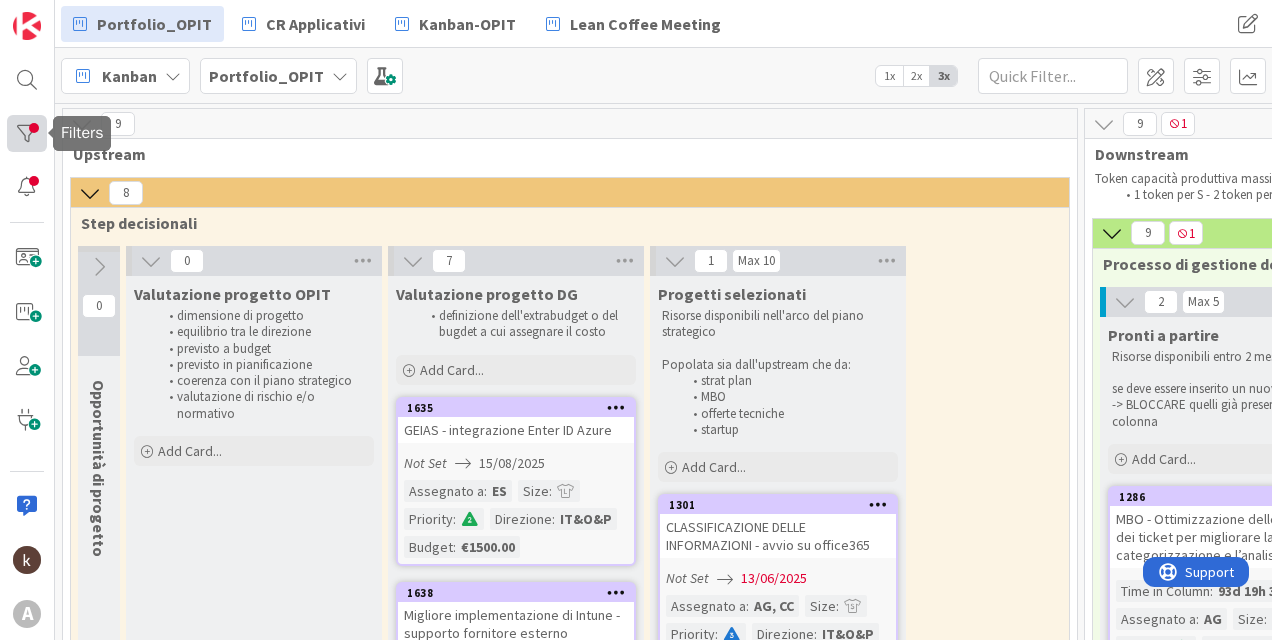 click at bounding box center (27, 134) 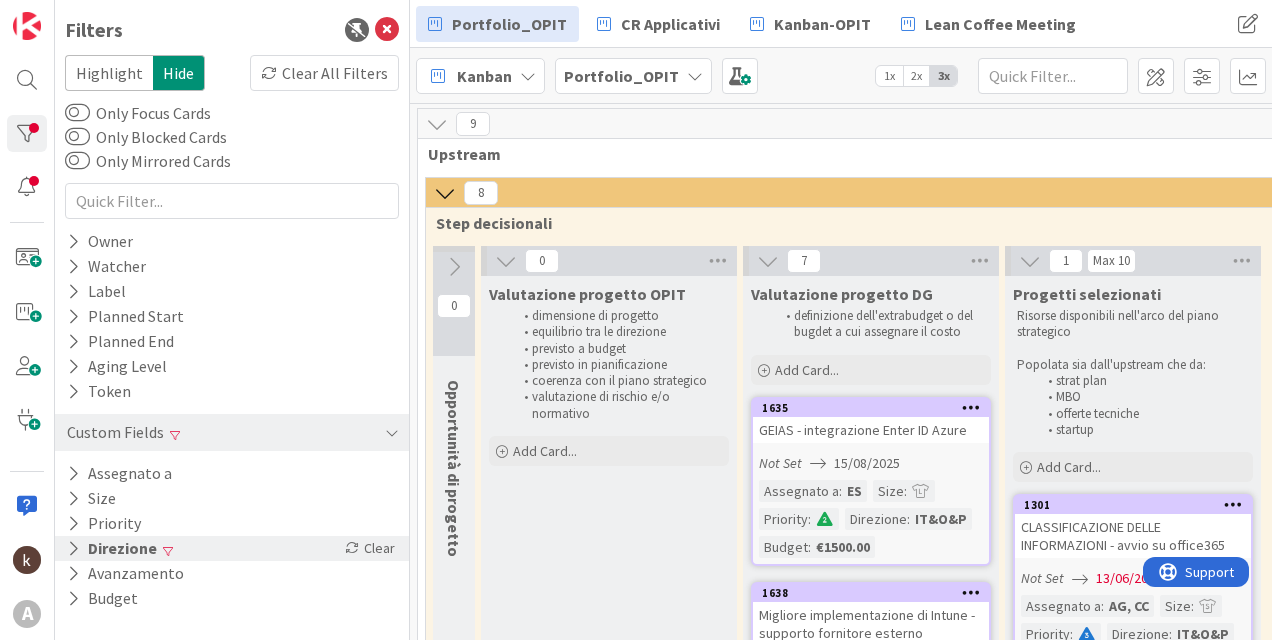 click on "Clear" at bounding box center [370, 548] 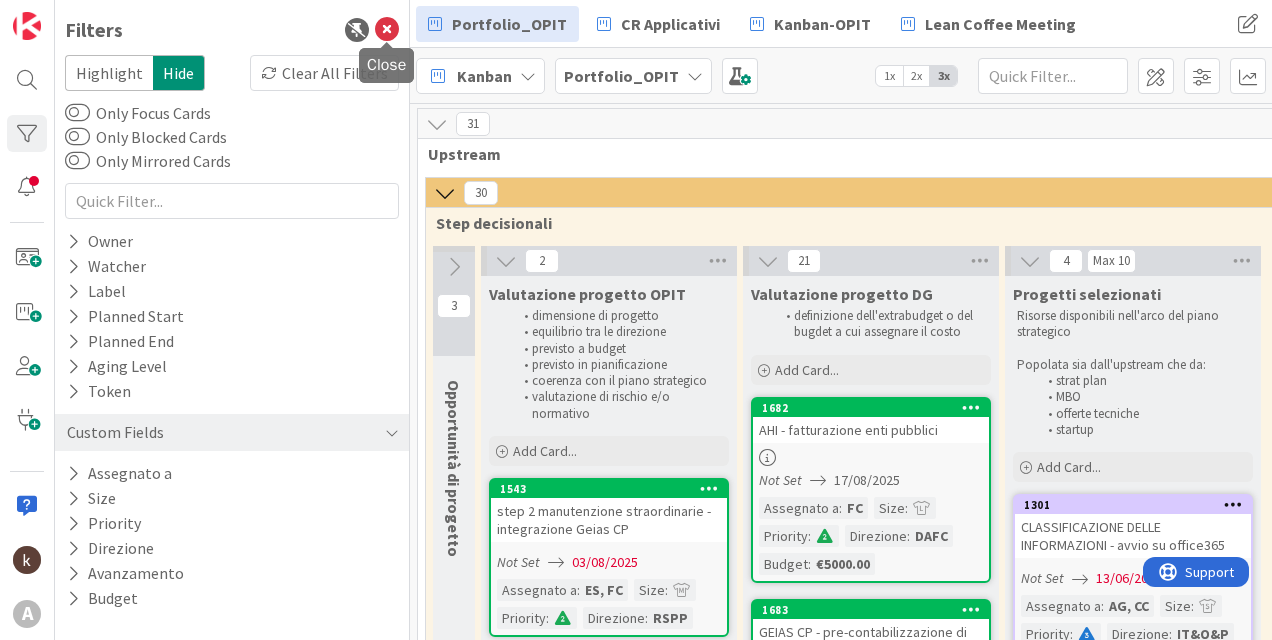 click at bounding box center [387, 30] 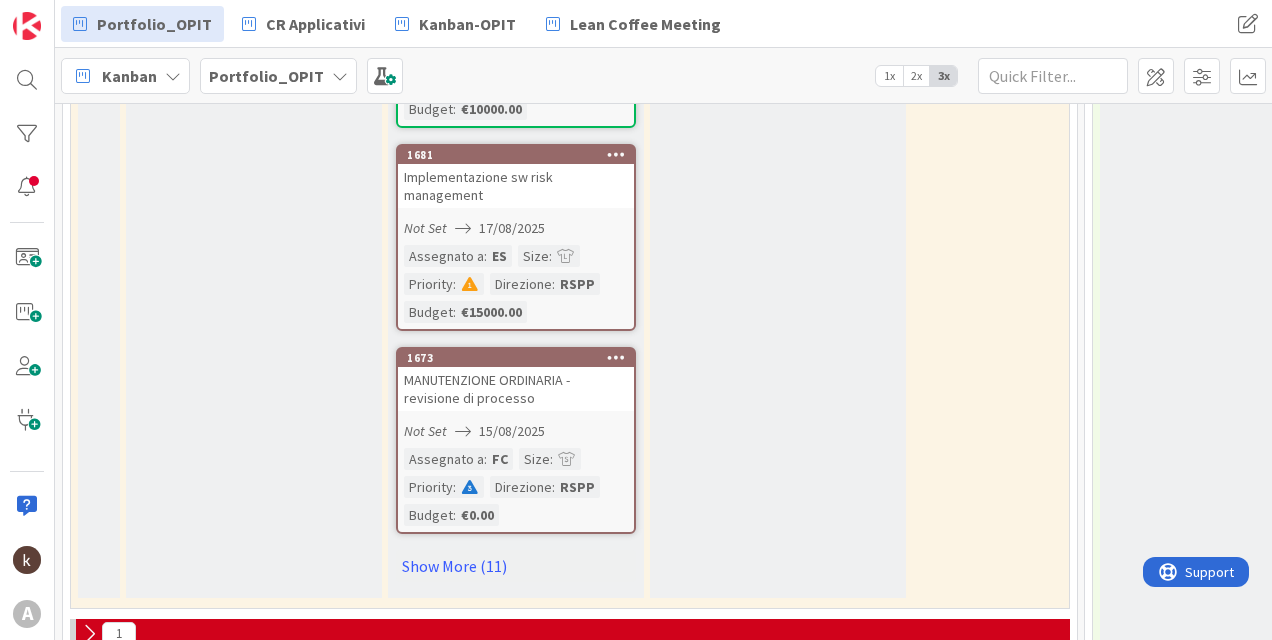 scroll, scrollTop: 1900, scrollLeft: 0, axis: vertical 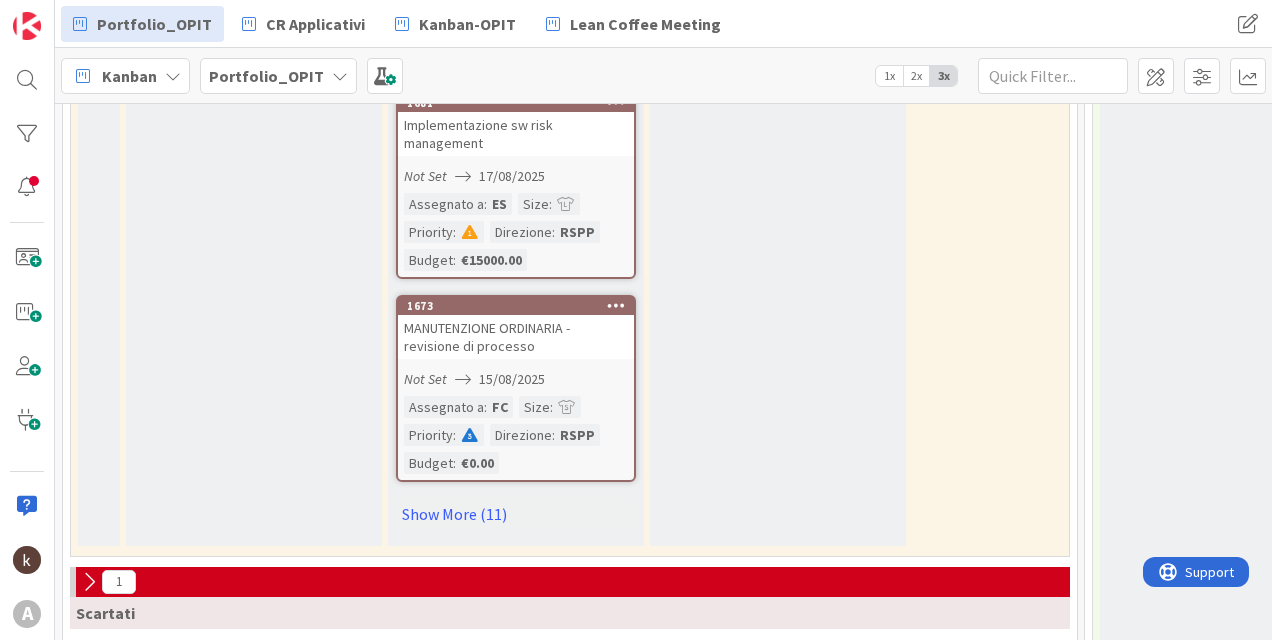 click on "Show More (11)" at bounding box center (516, 514) 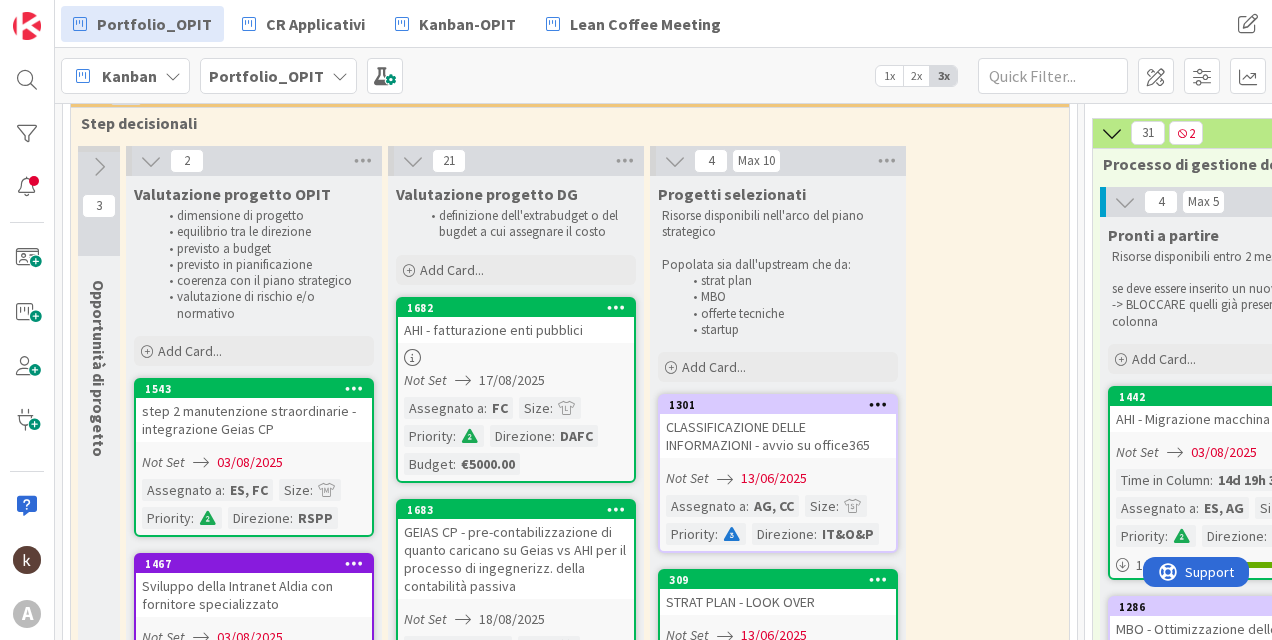 scroll, scrollTop: 0, scrollLeft: 0, axis: both 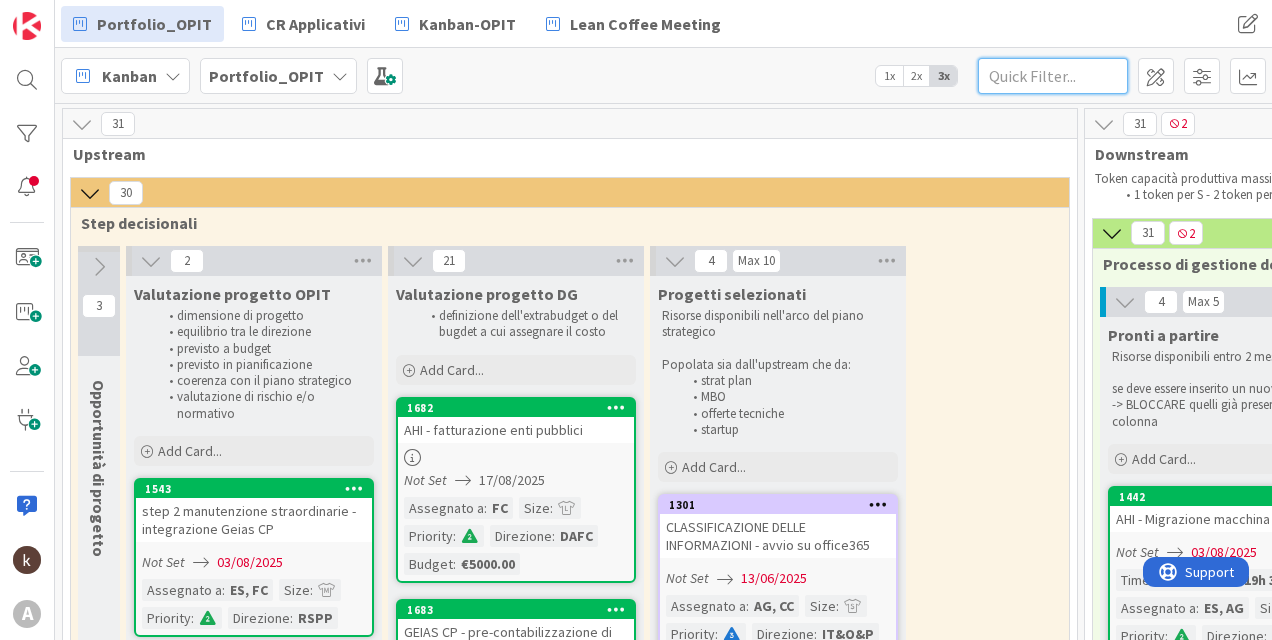 click at bounding box center [1053, 76] 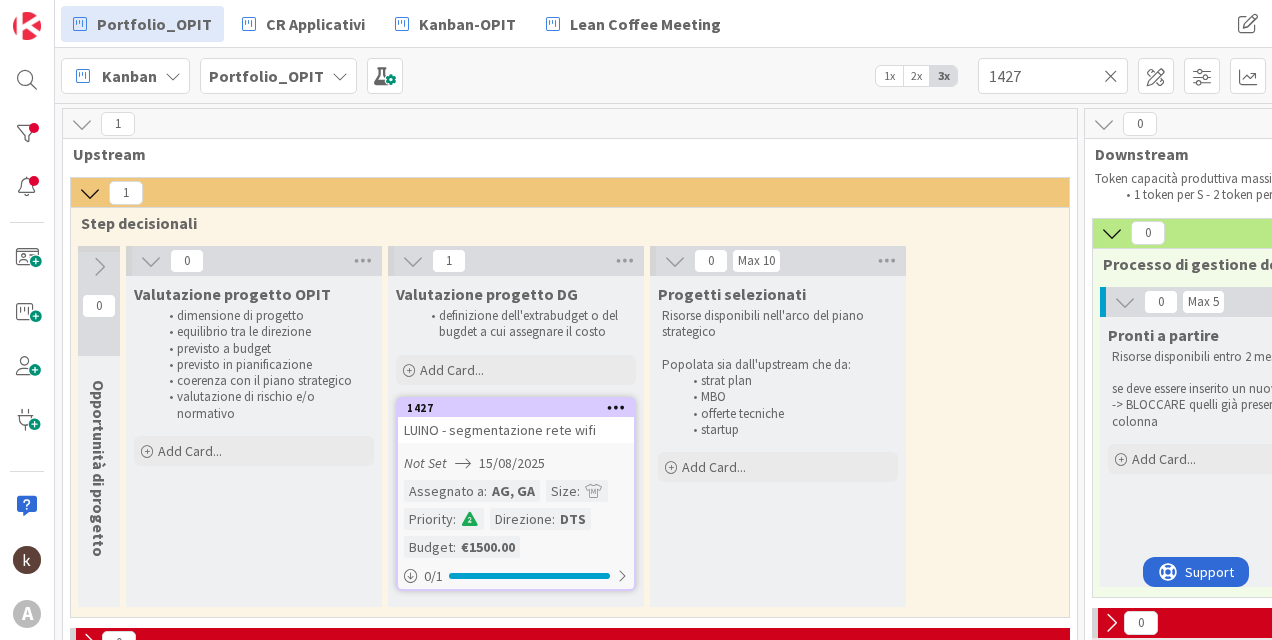 click on "LUINO - segmentazione rete wifi" at bounding box center (516, 430) 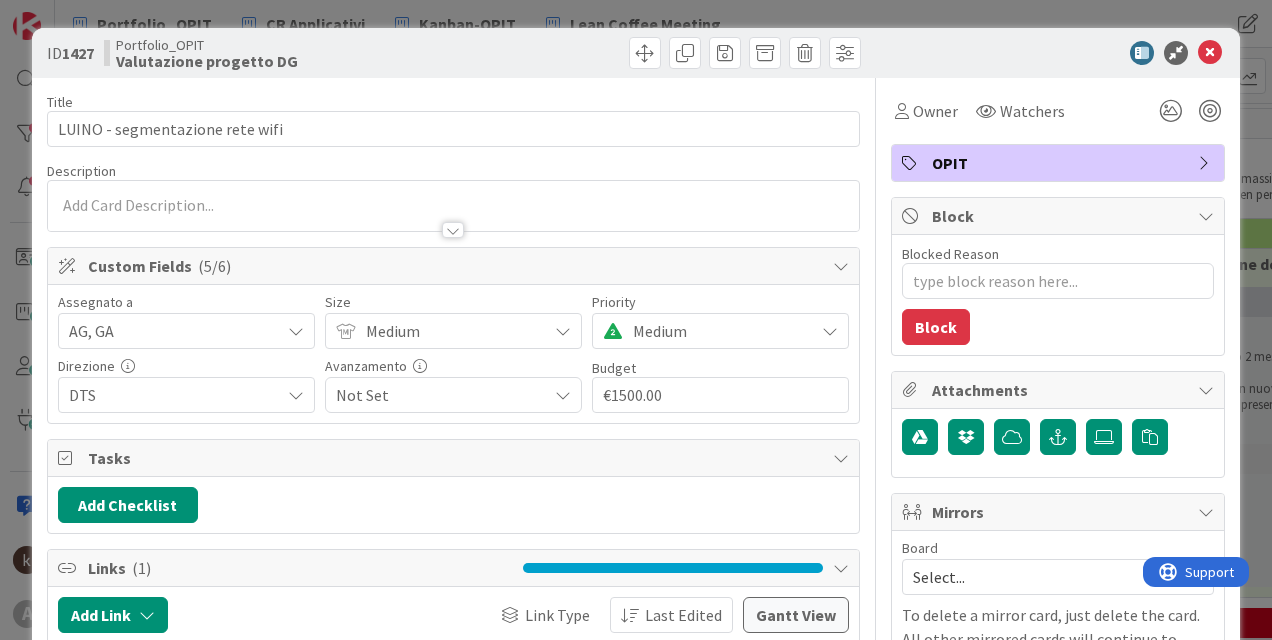 scroll, scrollTop: 0, scrollLeft: 0, axis: both 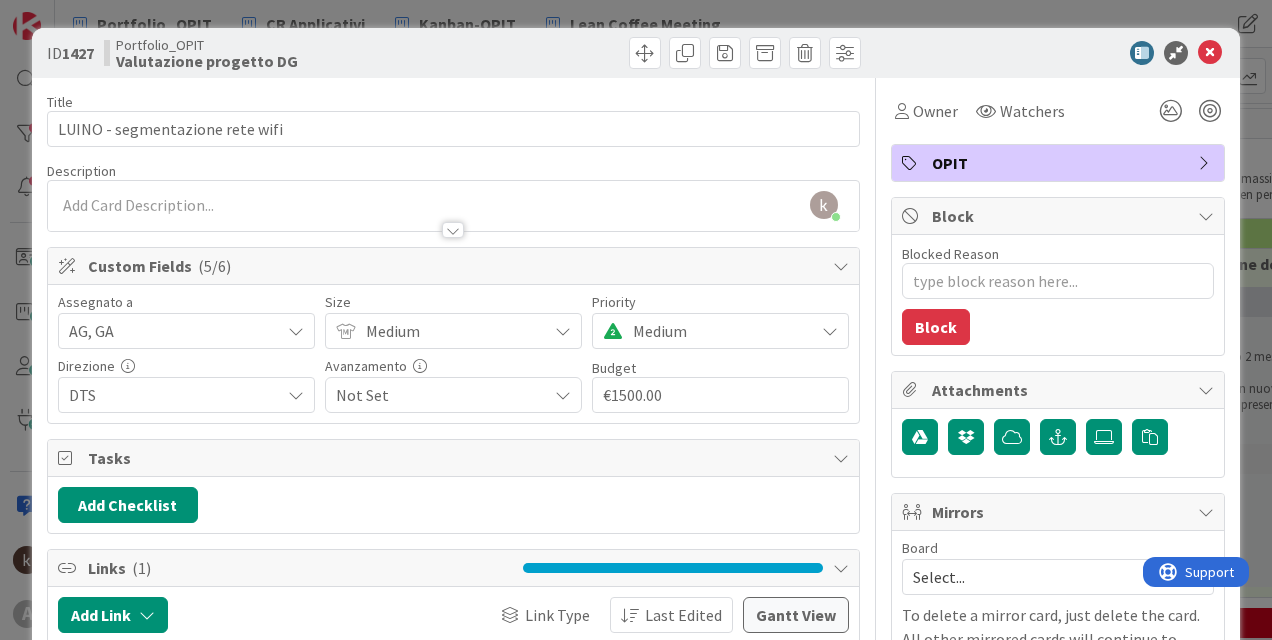 click on "DTS" at bounding box center [186, 395] 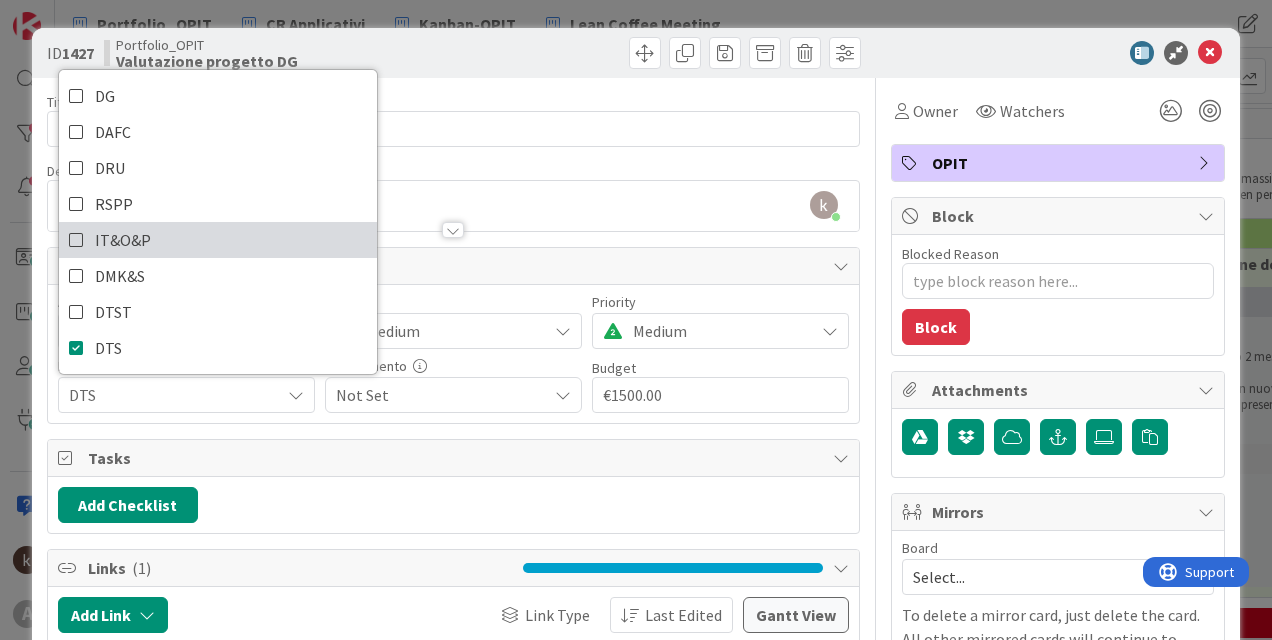 click on "IT&O&P" at bounding box center (218, 240) 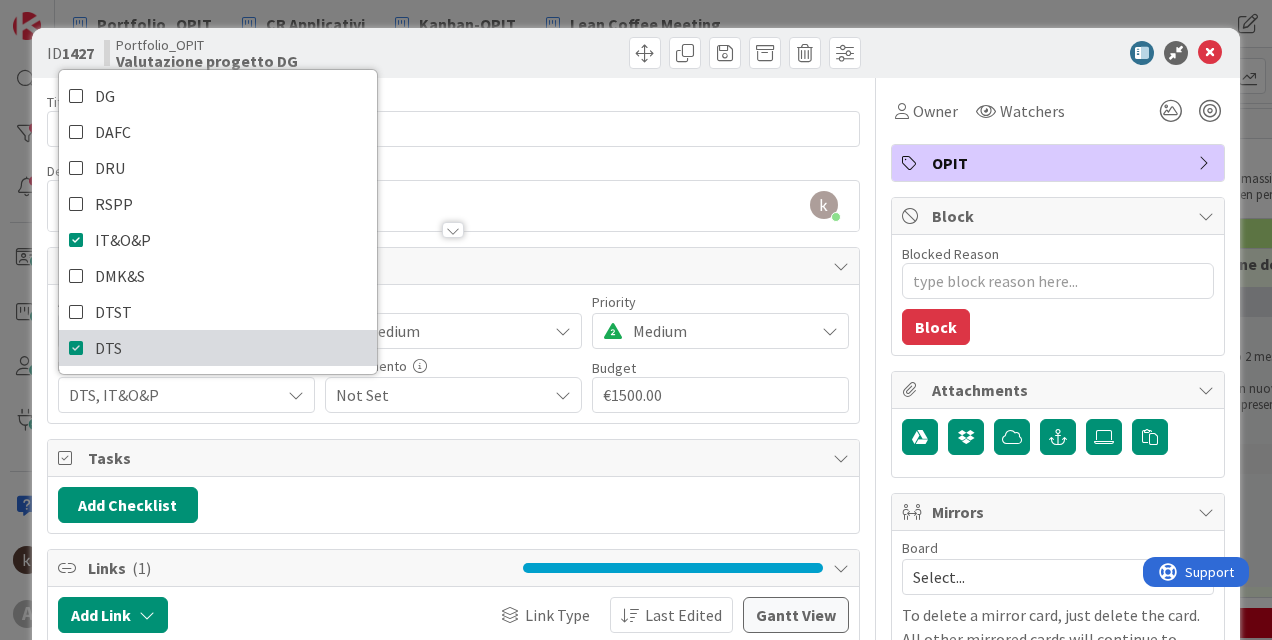 click on "DTS" at bounding box center [218, 348] 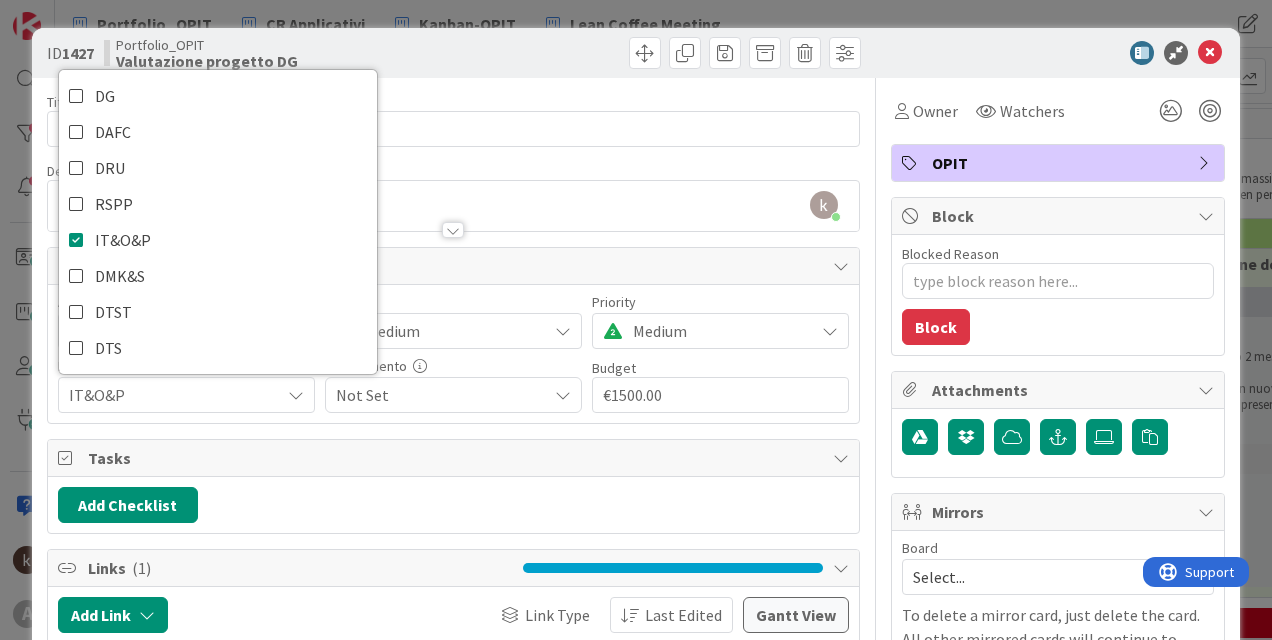 click at bounding box center (1048, 53) 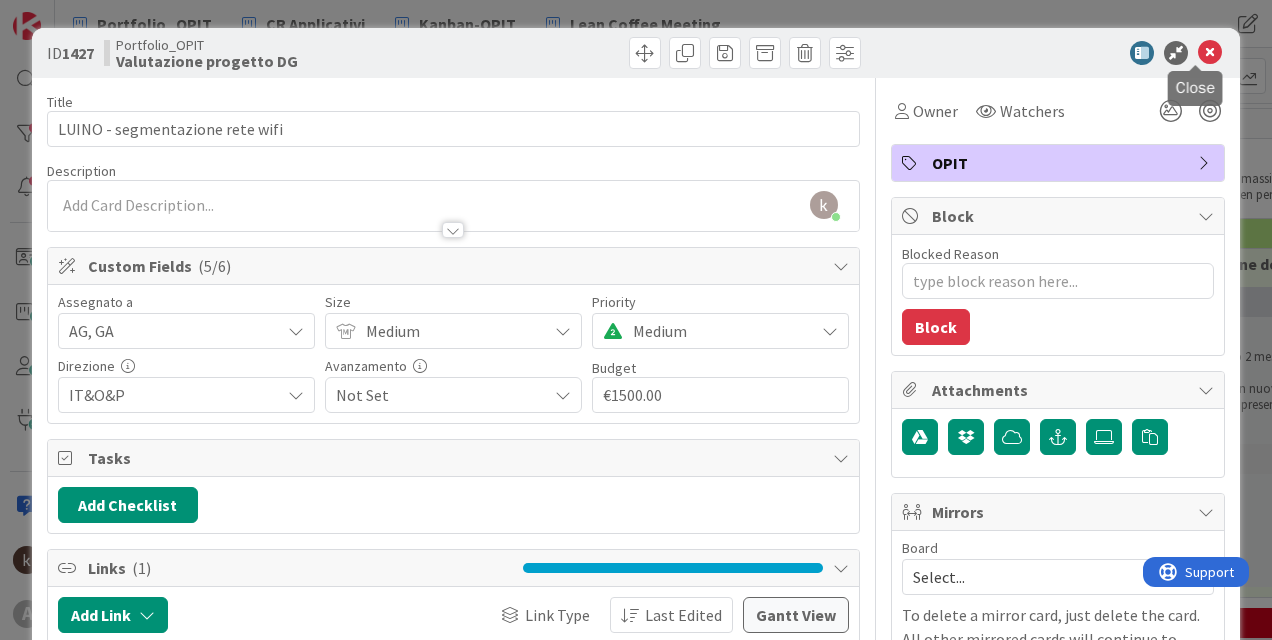 click at bounding box center (1210, 53) 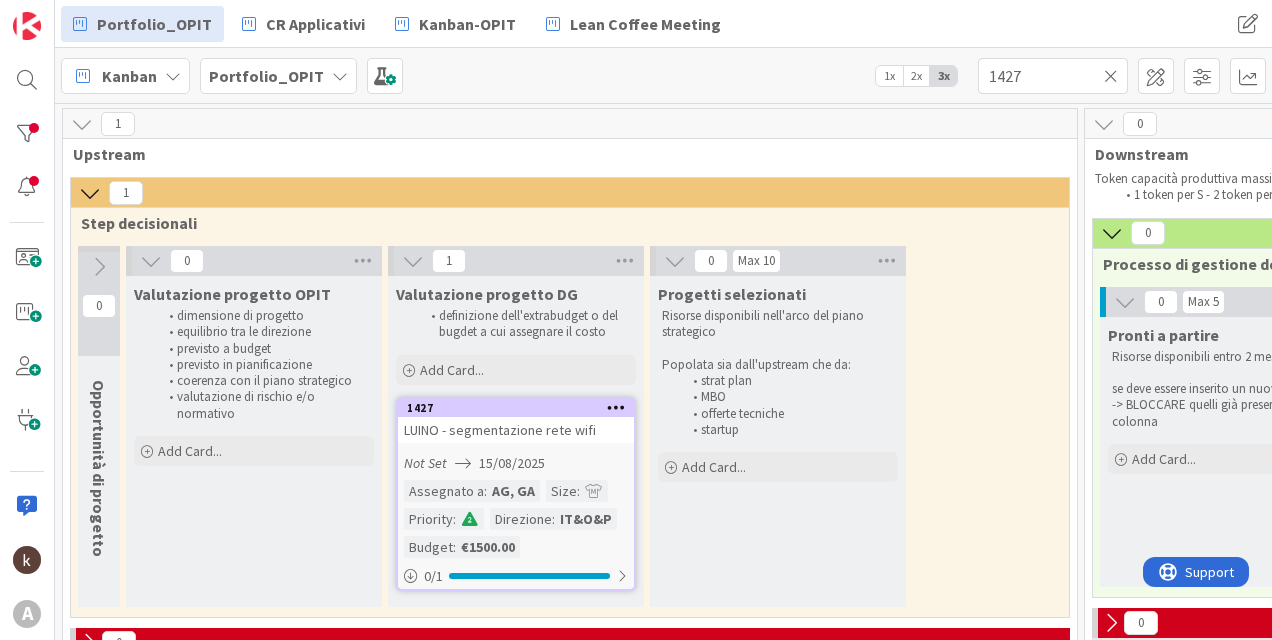 scroll, scrollTop: 0, scrollLeft: 0, axis: both 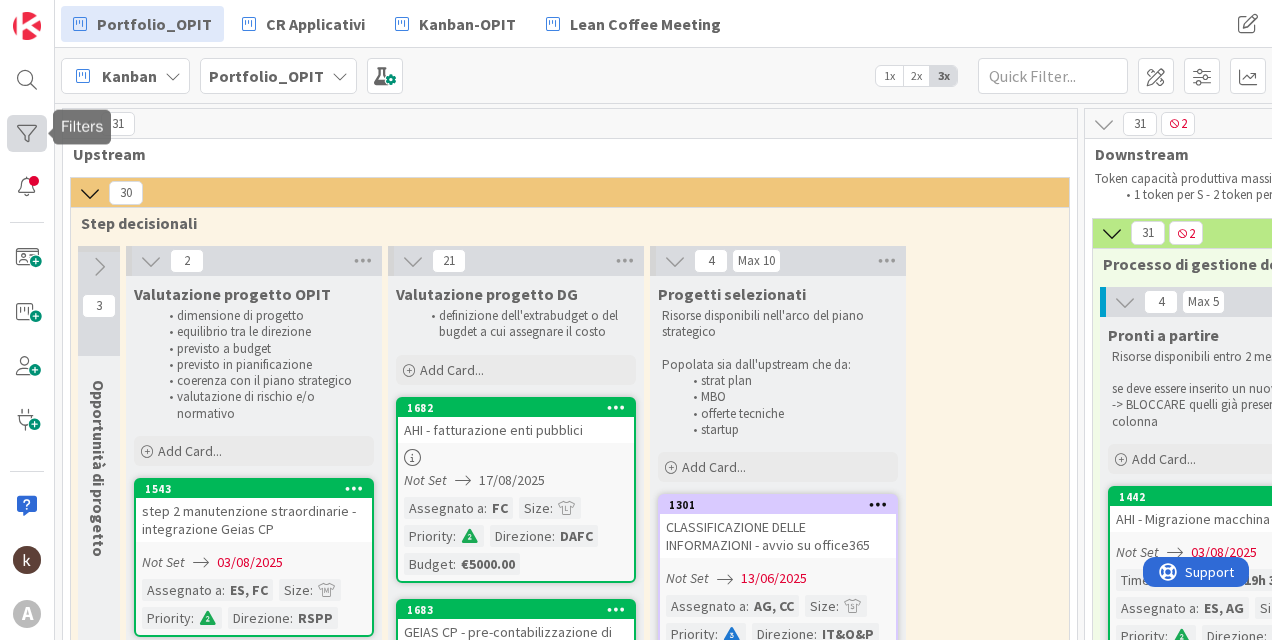 click at bounding box center (27, 134) 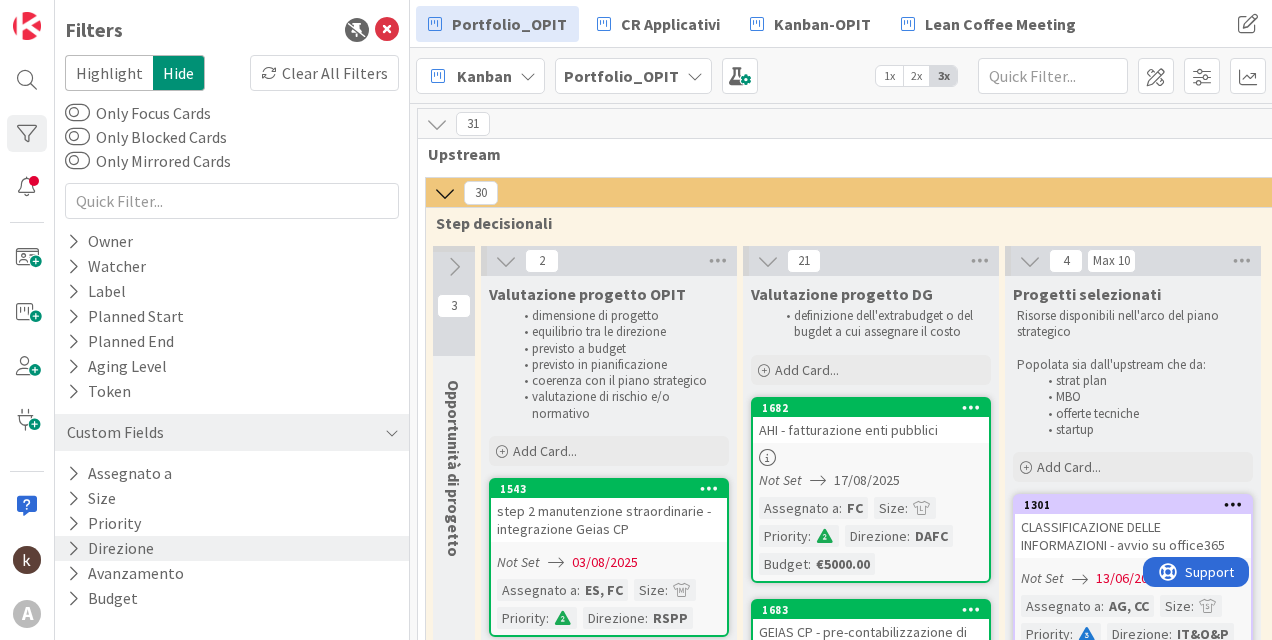 click on "Direzione" at bounding box center (110, 548) 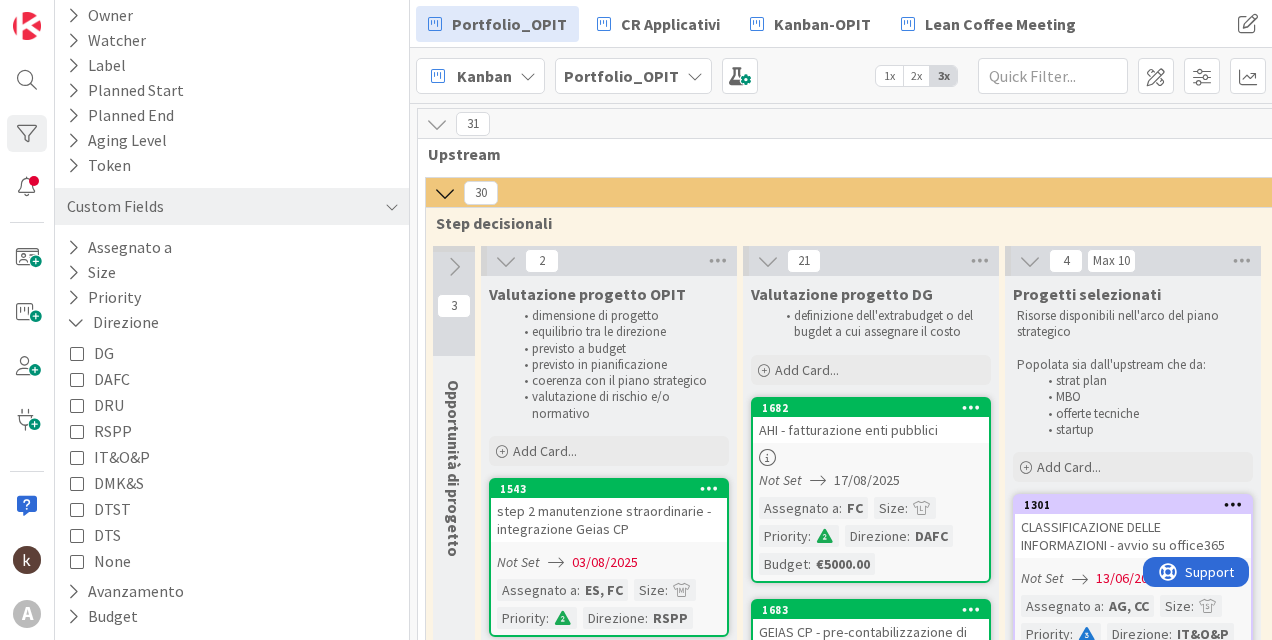 scroll, scrollTop: 230, scrollLeft: 0, axis: vertical 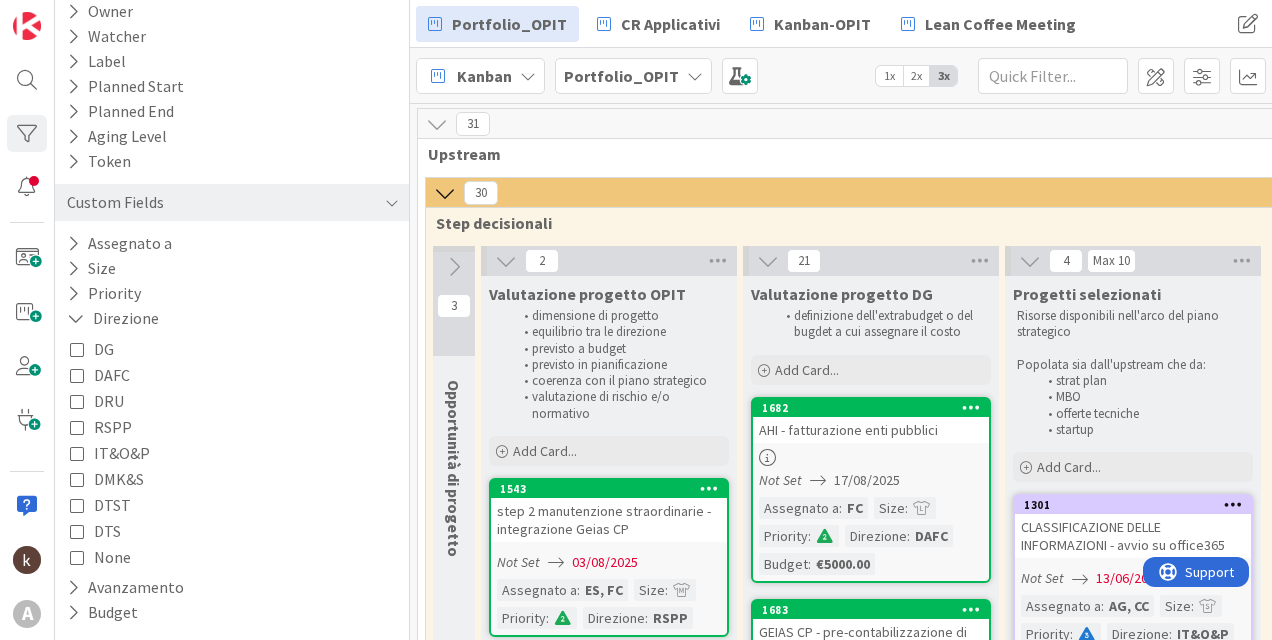 click on "IT&O&P" at bounding box center (122, 453) 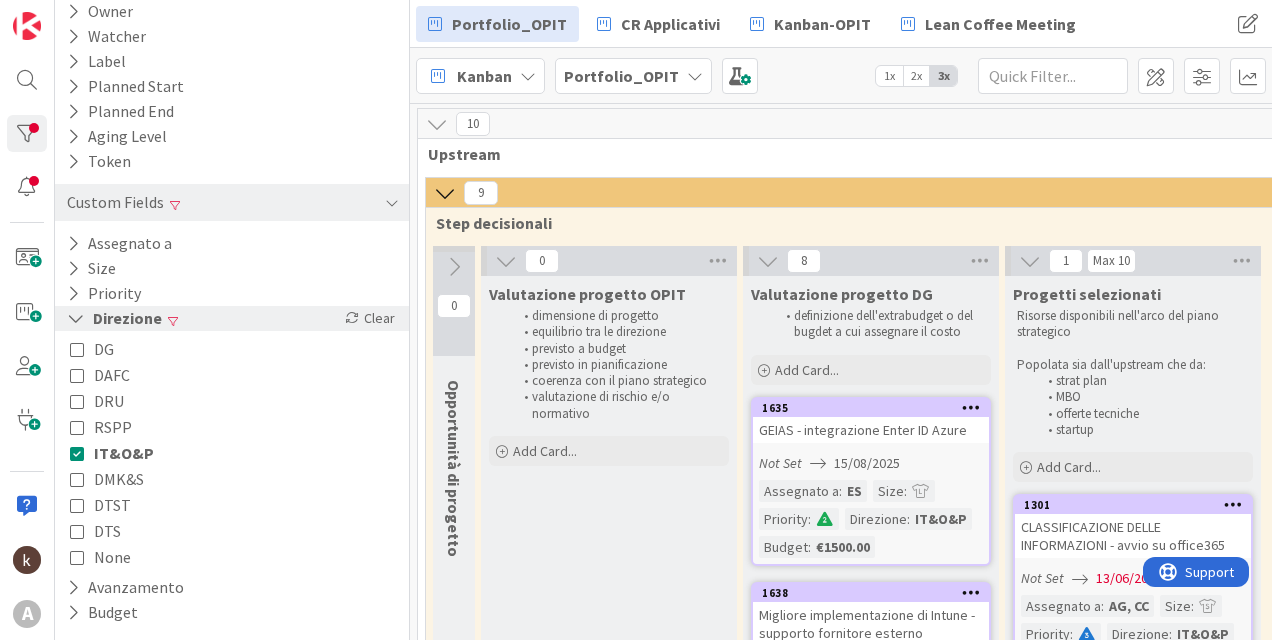 click on "Clear" at bounding box center (370, 318) 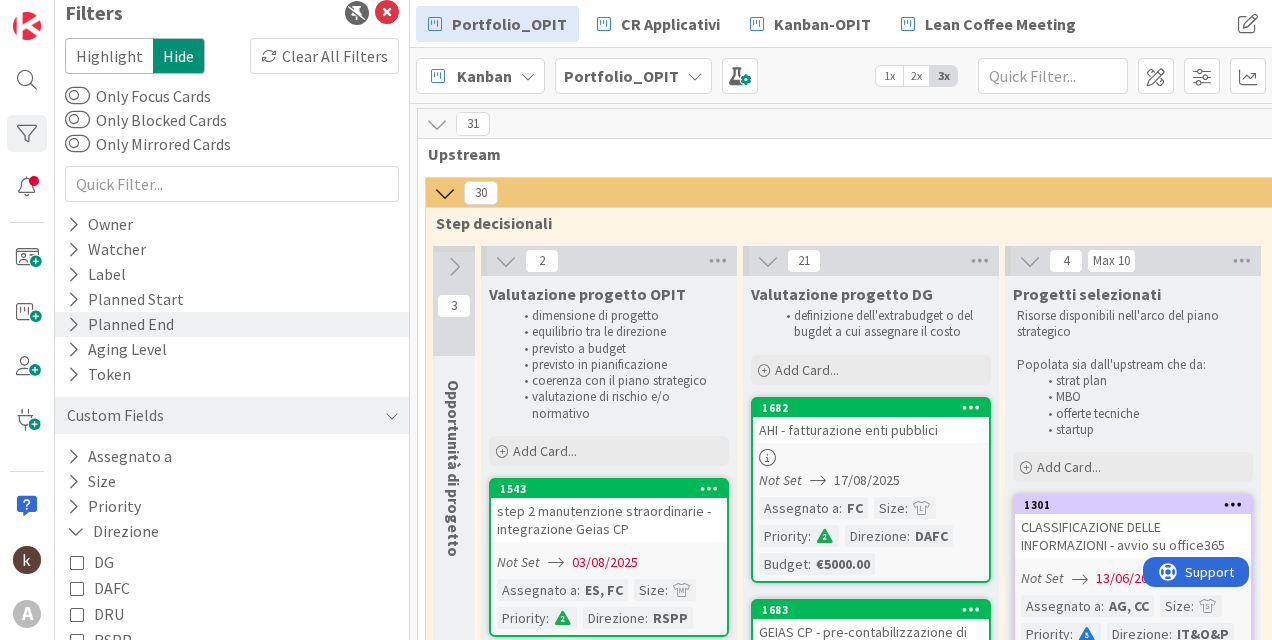 scroll, scrollTop: 0, scrollLeft: 0, axis: both 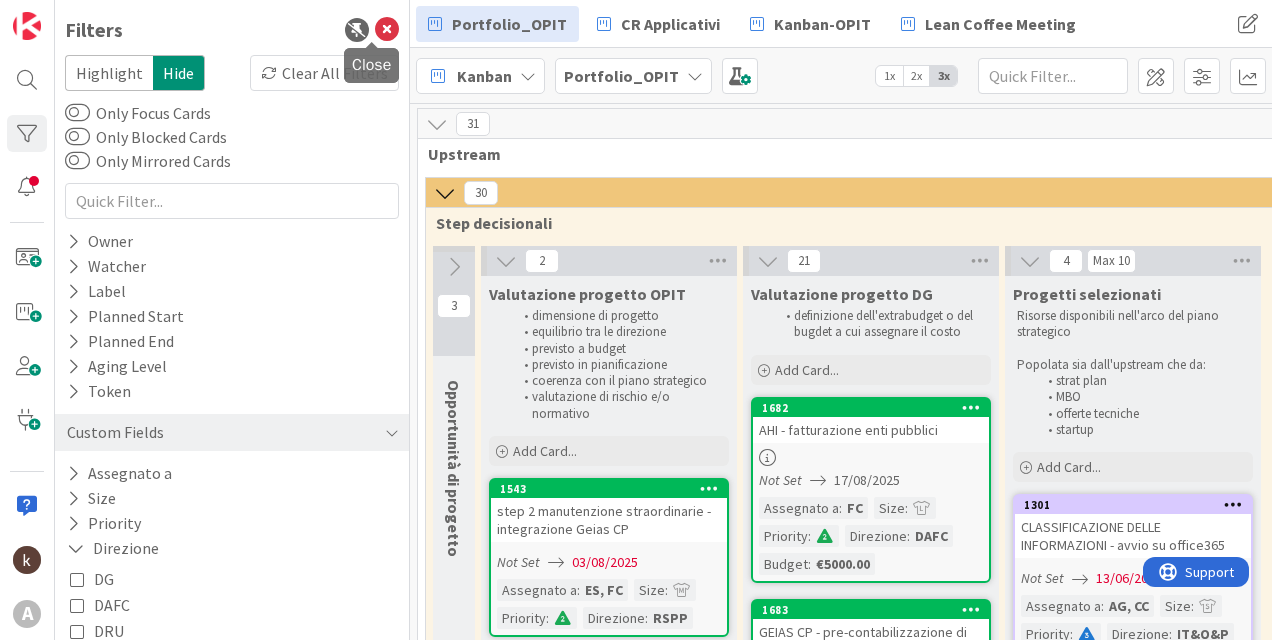 click at bounding box center [387, 30] 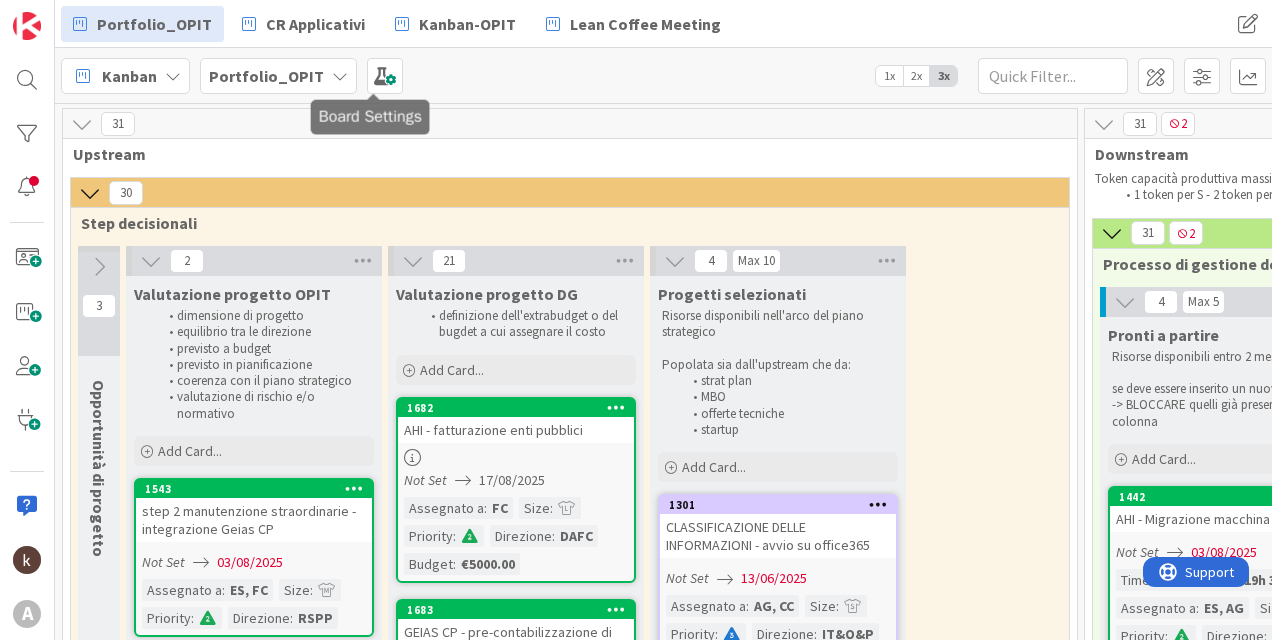 click on "Kanban My Zone Organization Select a single board Kanban List (Bulk Actions) Metrics Portfolio Forecast Select multiple boards Summary Table Calendar Learn more about Zones... Portfolio_OPIT 1x 2x 3x" at bounding box center (663, 75) 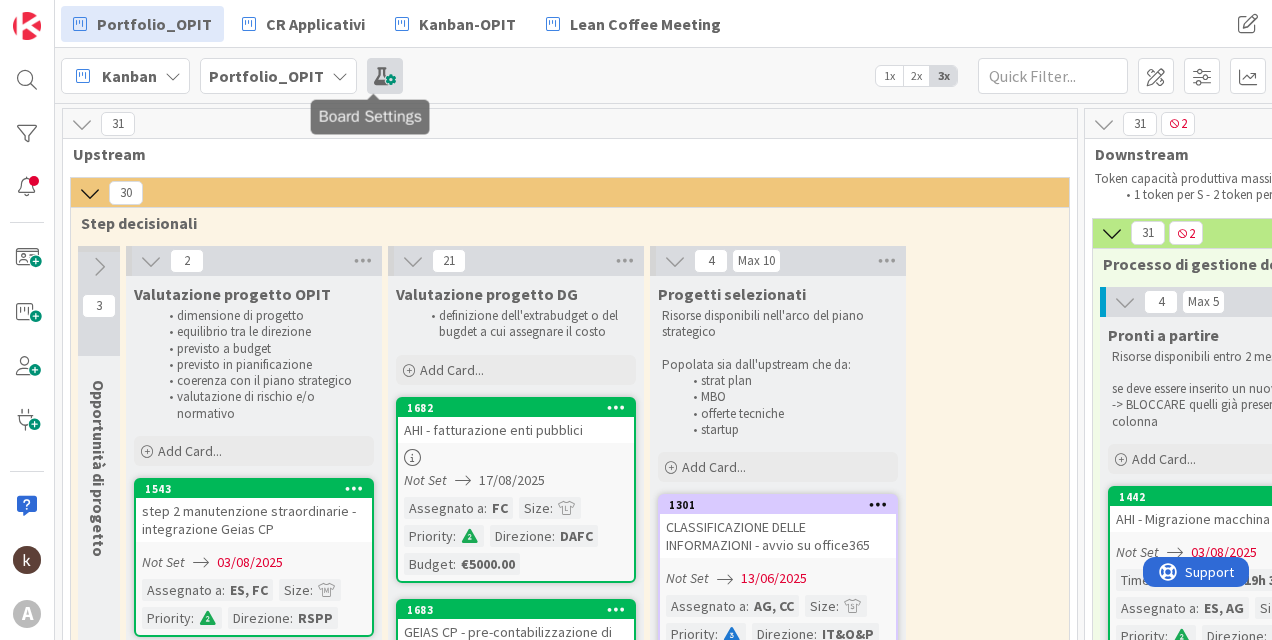 click at bounding box center (385, 76) 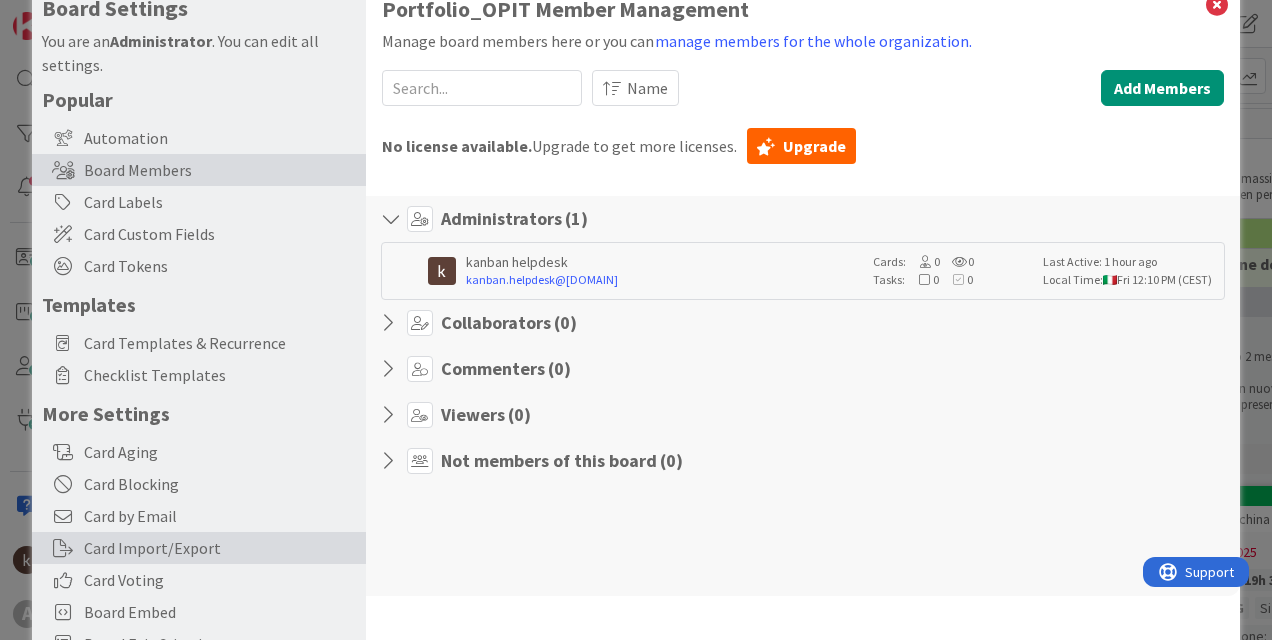 scroll, scrollTop: 184, scrollLeft: 0, axis: vertical 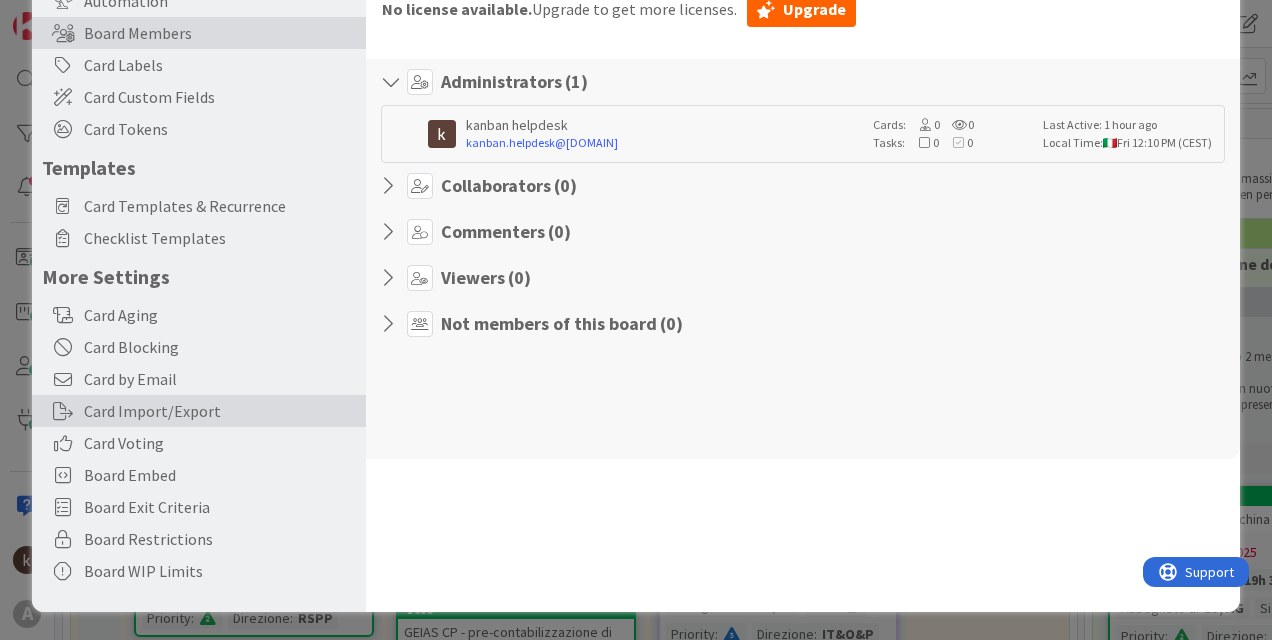 click on "Card Import/Export" at bounding box center (199, 411) 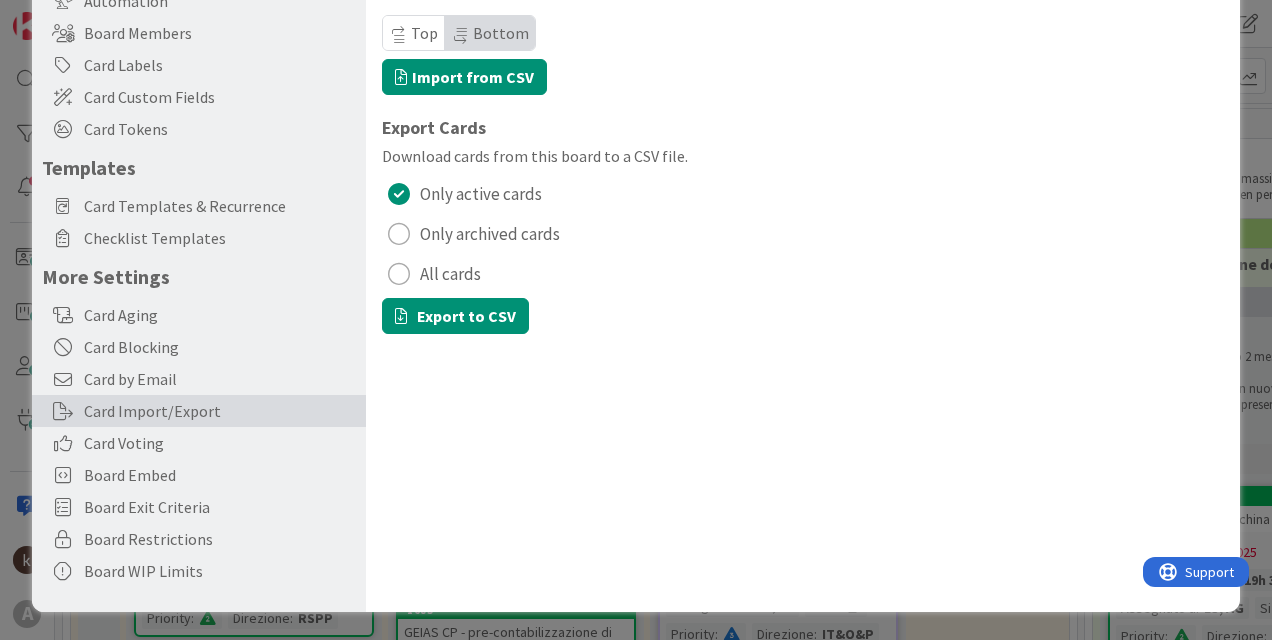 click on "All cards" at bounding box center (450, 274) 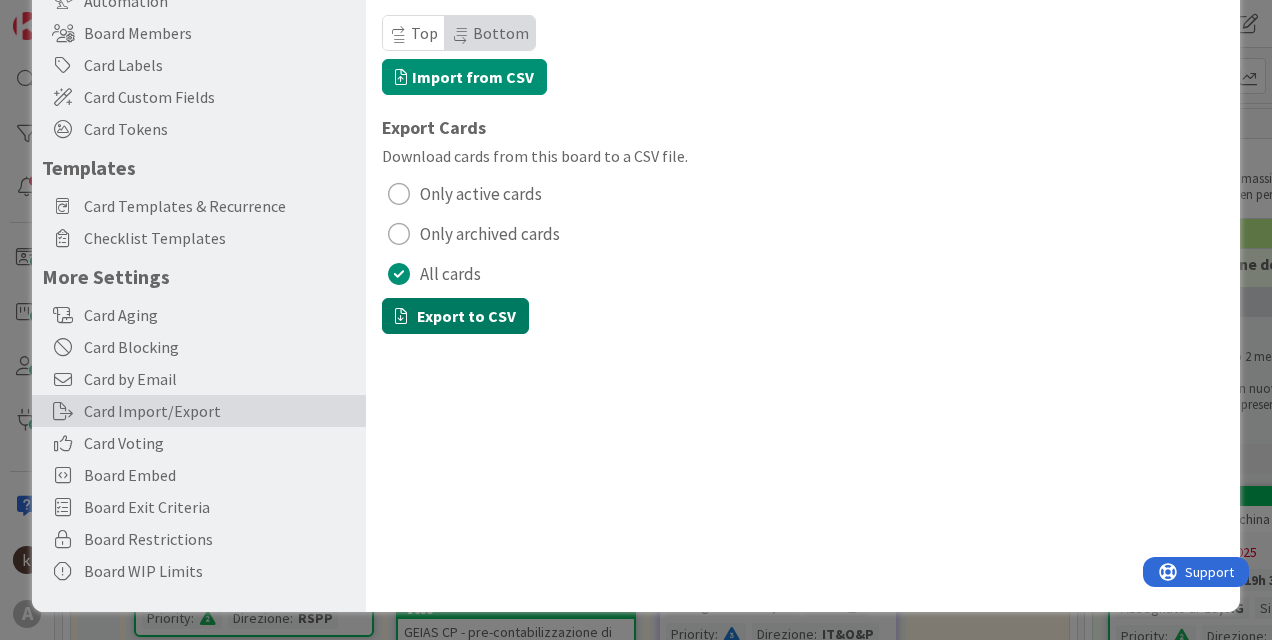 click on "Export to CSV" at bounding box center (455, 316) 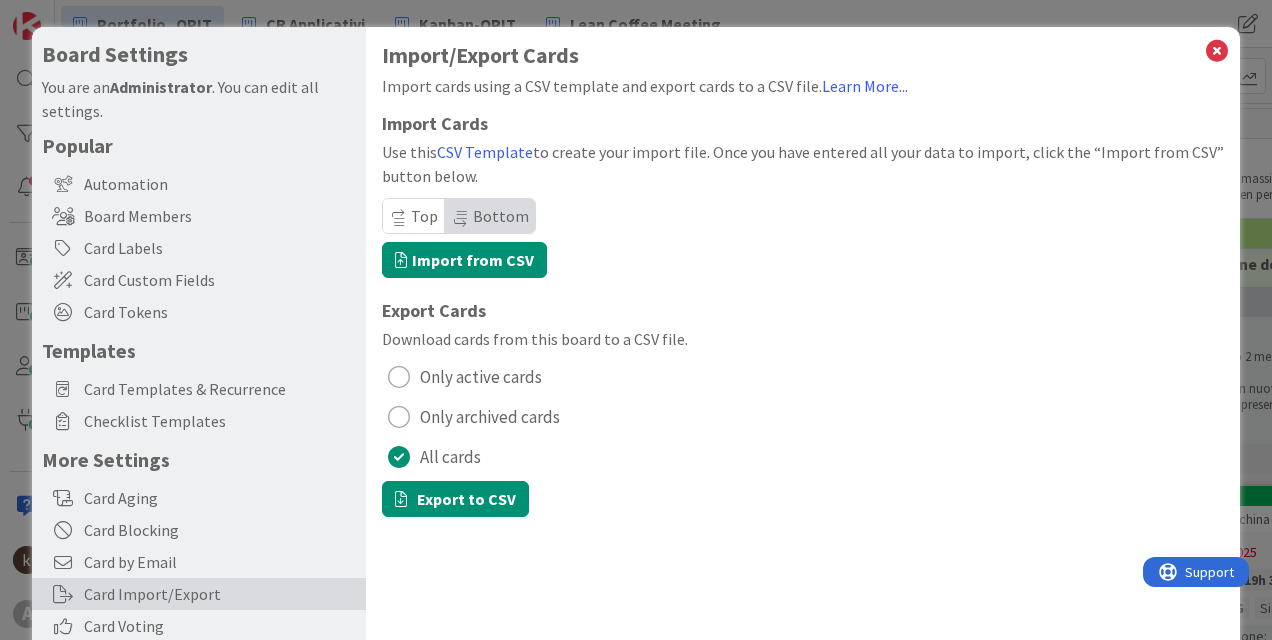 scroll, scrollTop: 0, scrollLeft: 0, axis: both 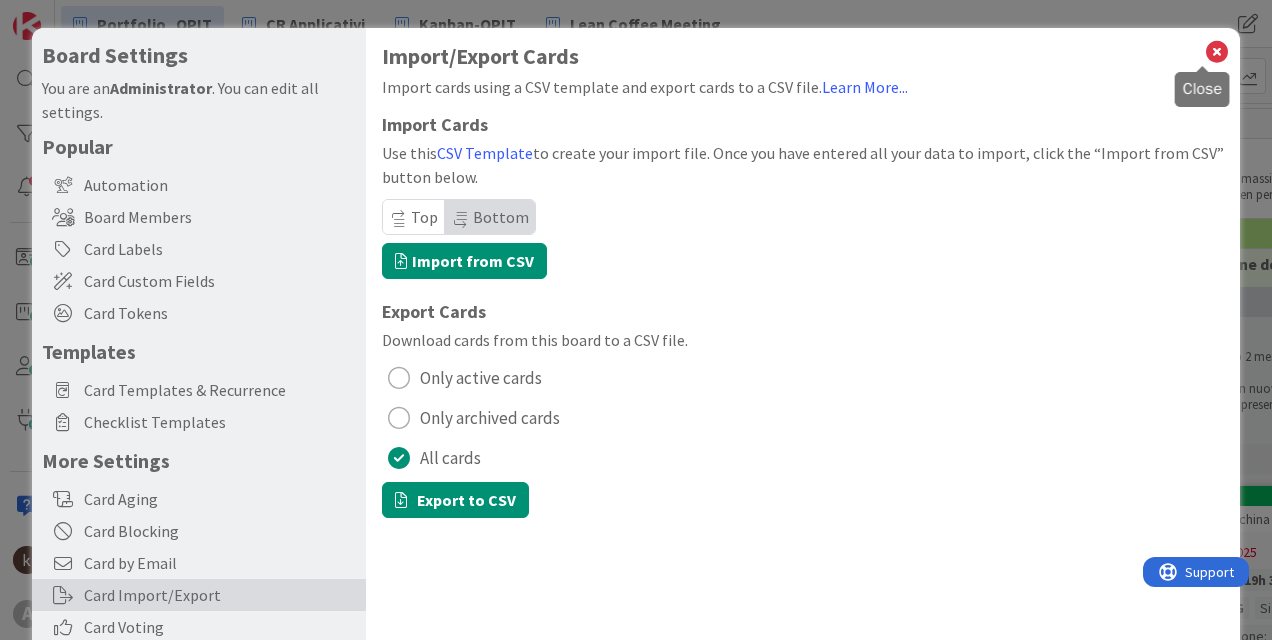 click at bounding box center [1217, 52] 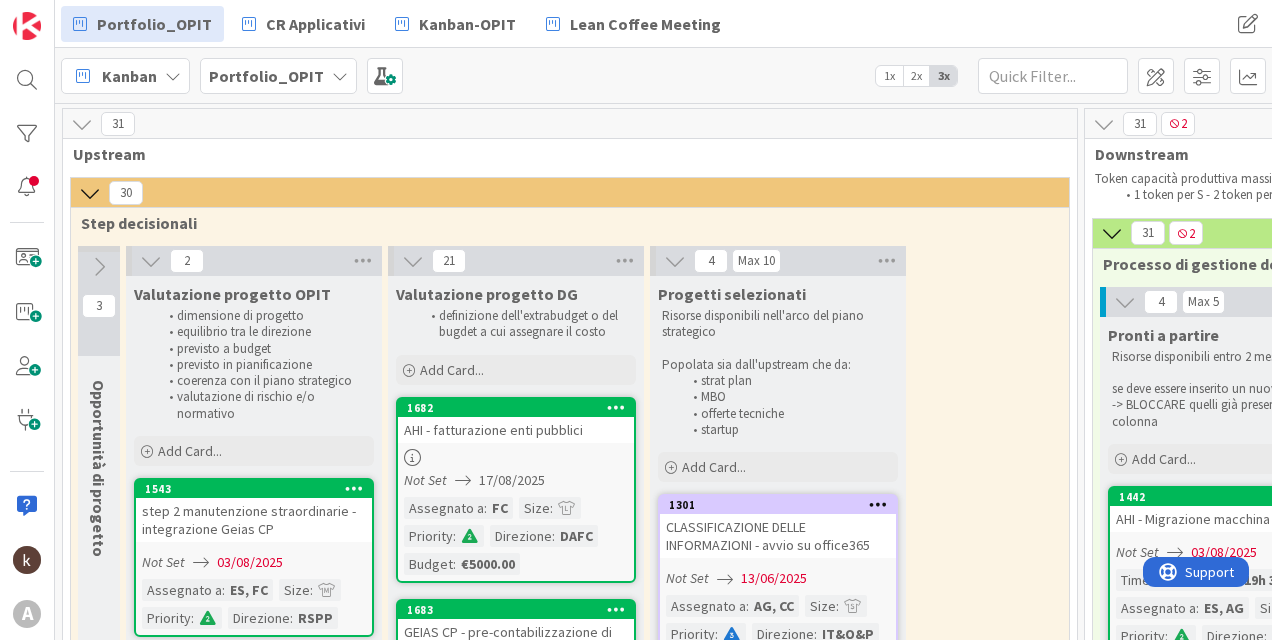 click on "Kanban" at bounding box center [125, 76] 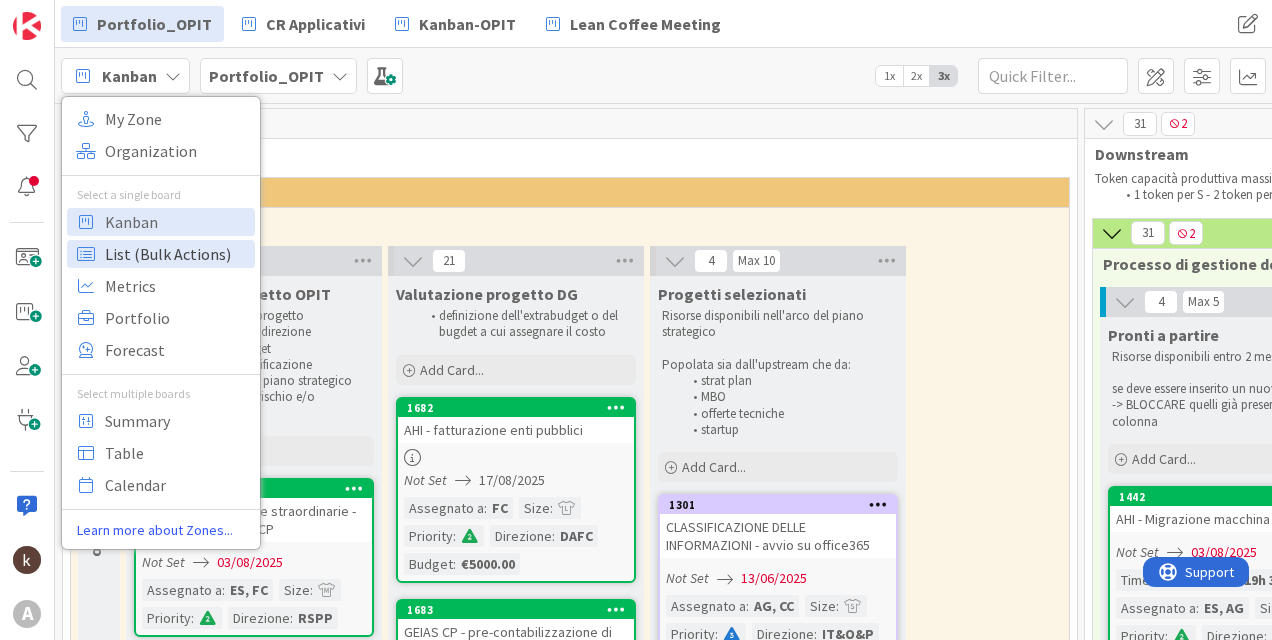 click on "List (Bulk Actions)" at bounding box center (177, 254) 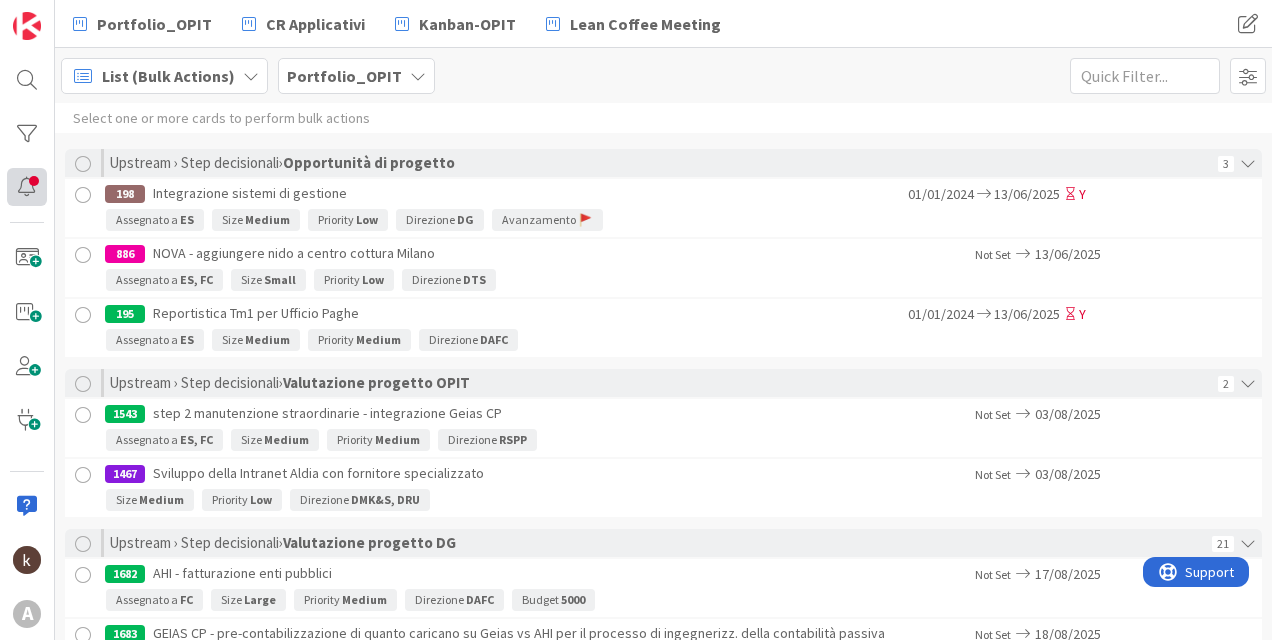 scroll, scrollTop: 0, scrollLeft: 0, axis: both 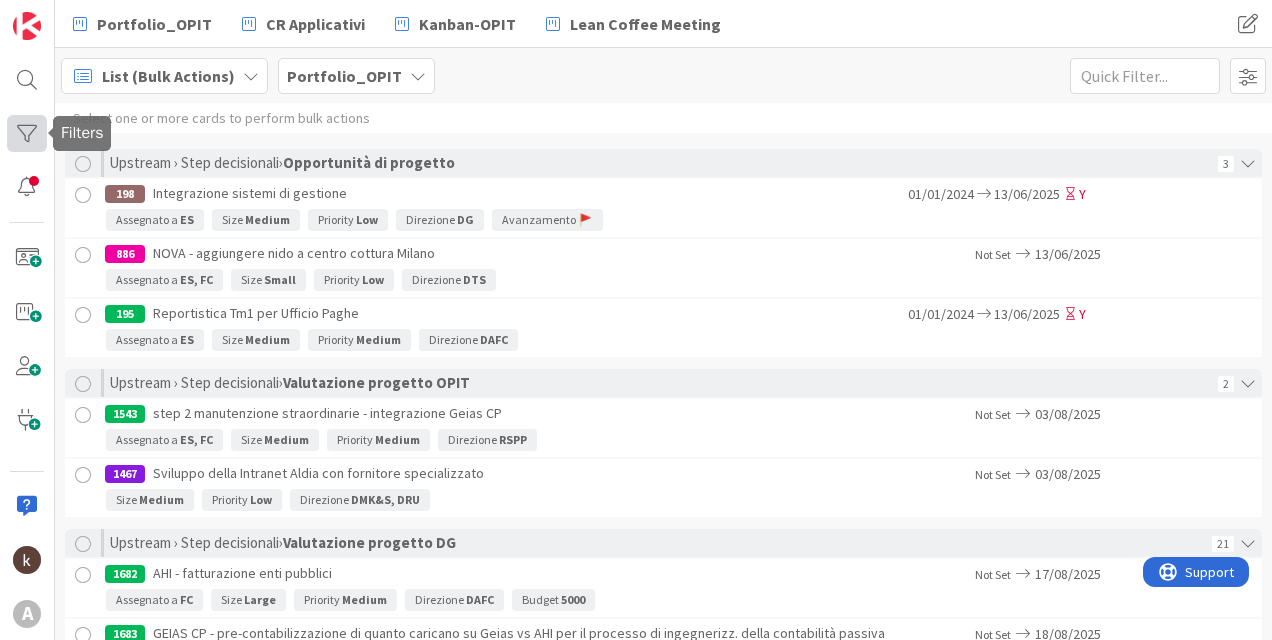 click at bounding box center (27, 134) 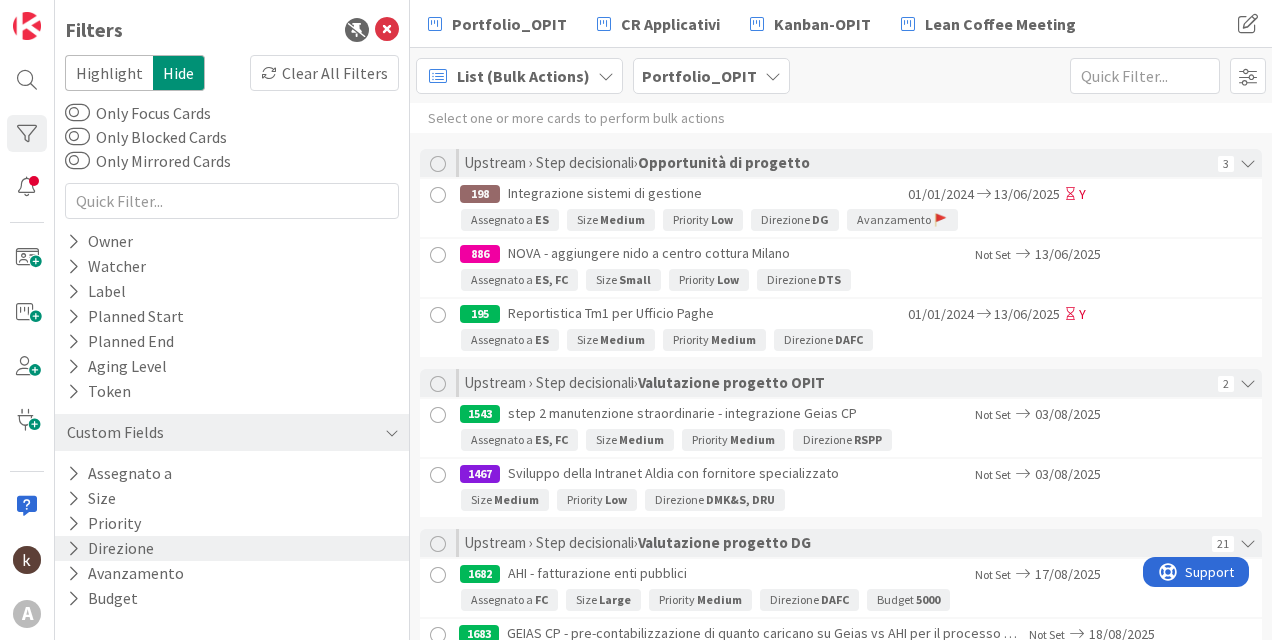 click on "Direzione" at bounding box center [110, 548] 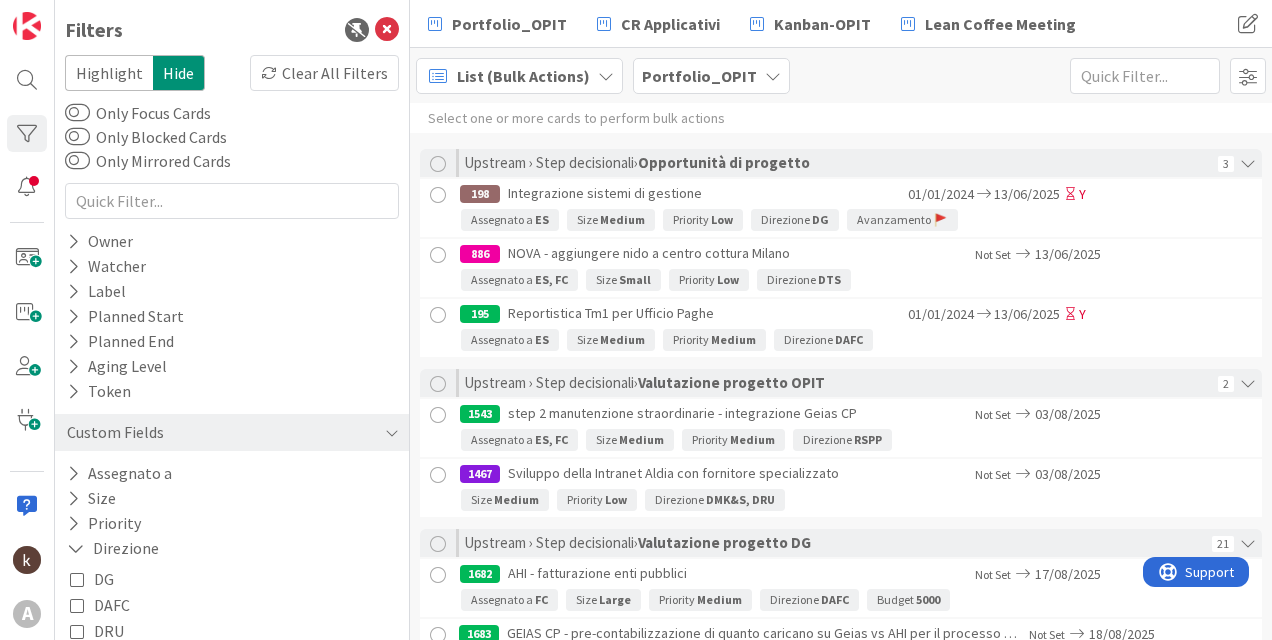 scroll, scrollTop: 230, scrollLeft: 0, axis: vertical 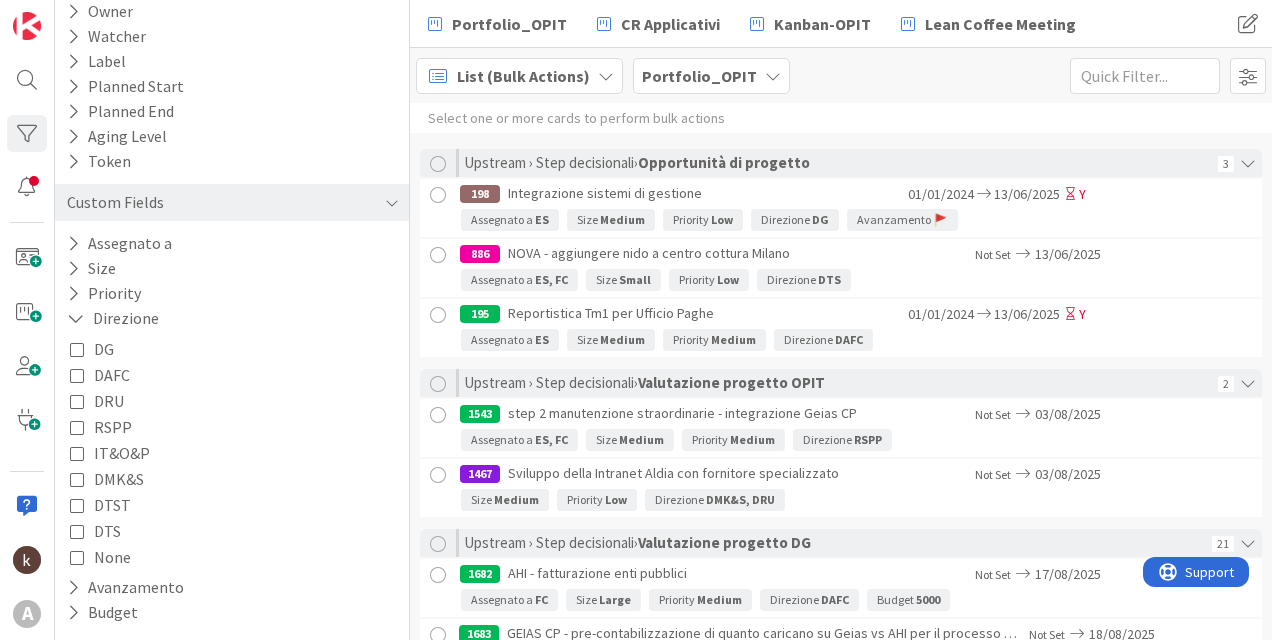click on "IT&O&P" at bounding box center [122, 453] 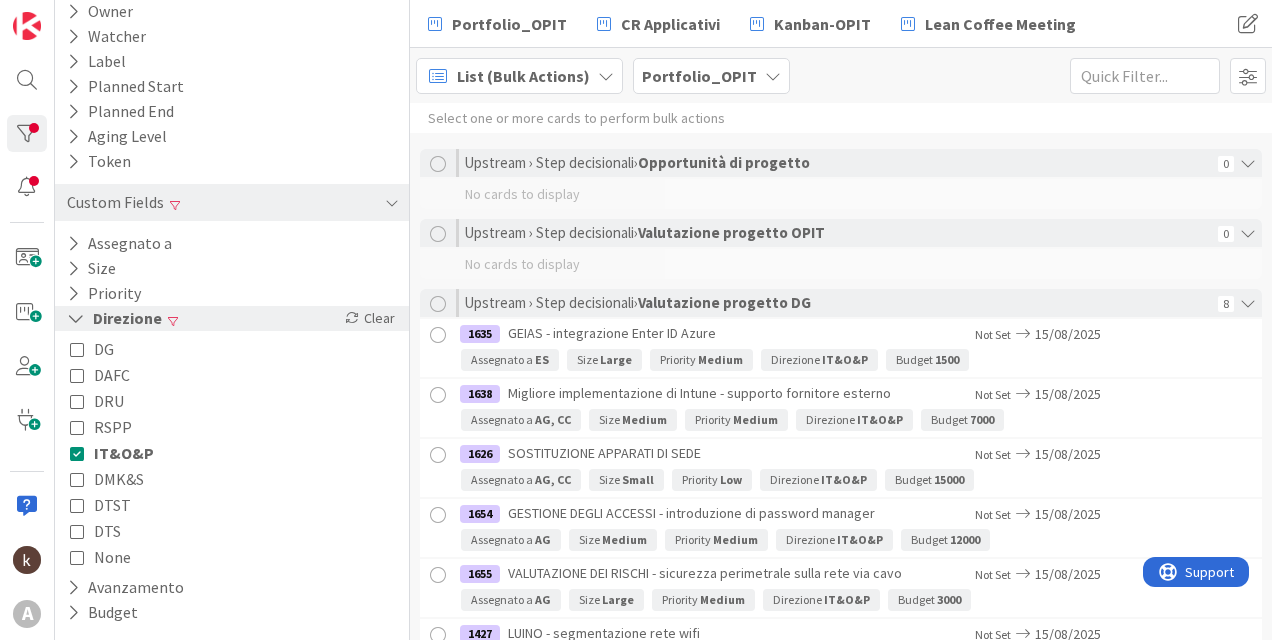 click at bounding box center (76, 318) 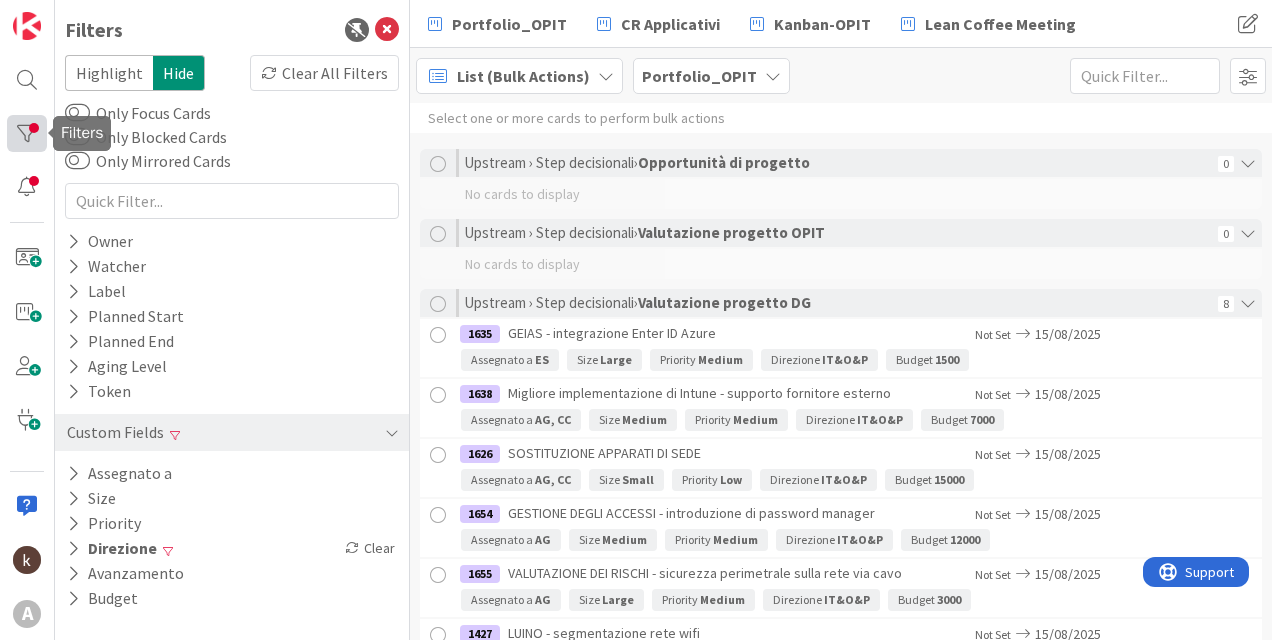 click at bounding box center [27, 134] 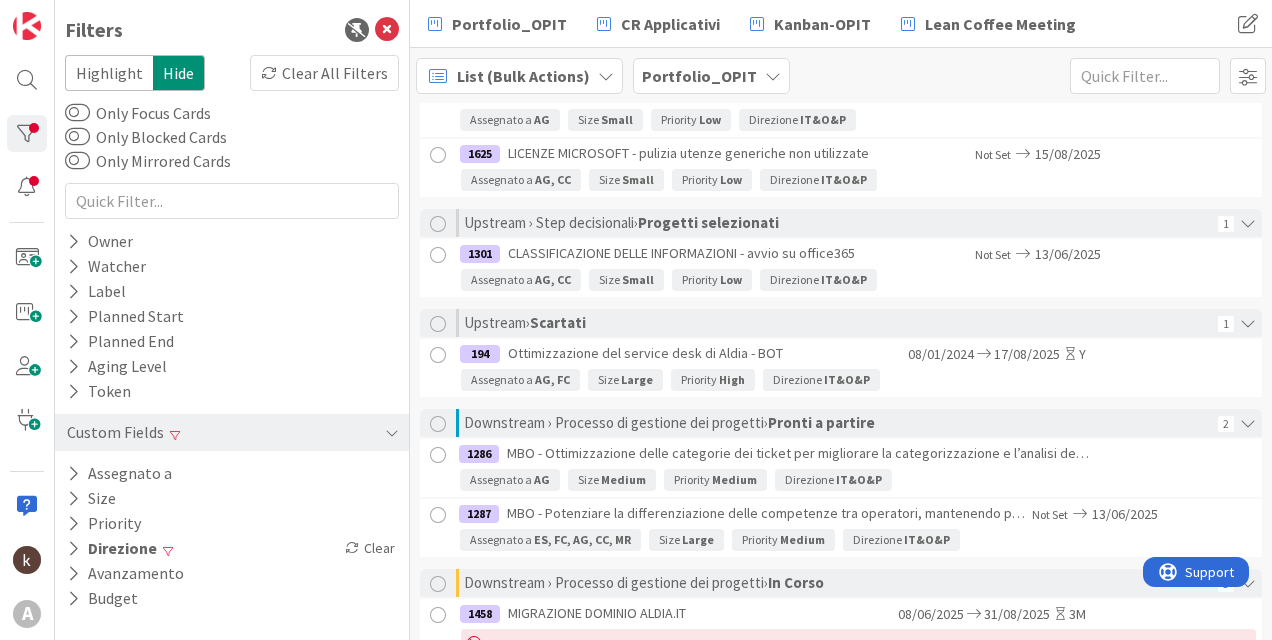 scroll, scrollTop: 700, scrollLeft: 0, axis: vertical 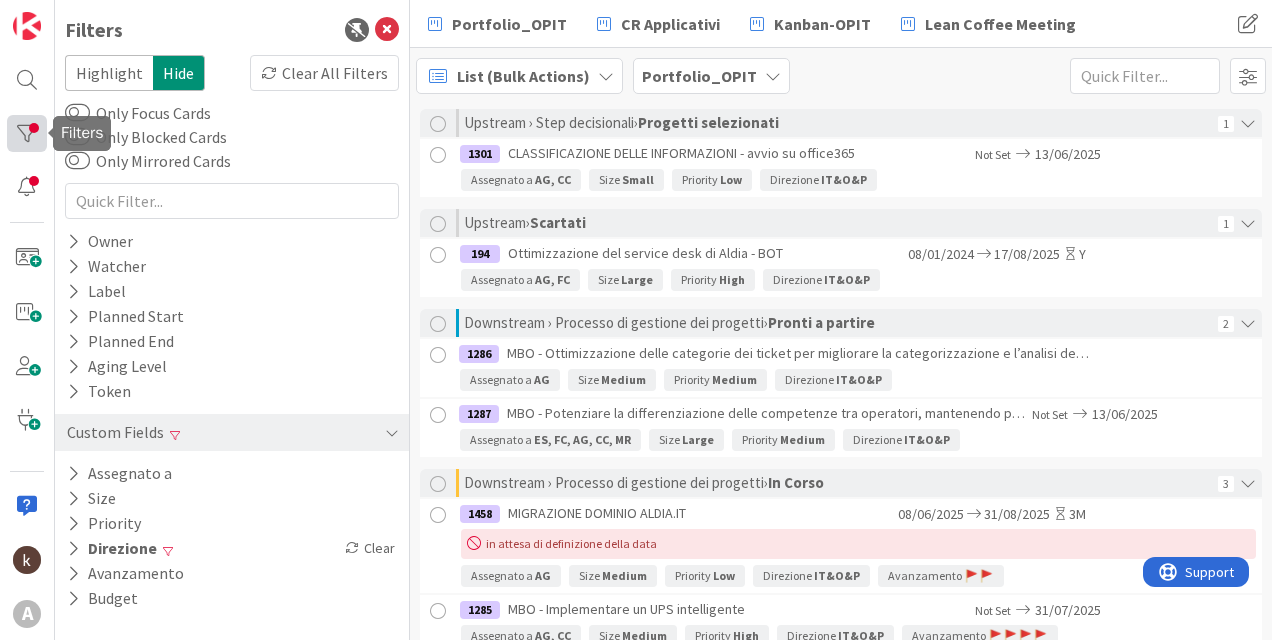 click at bounding box center (27, 134) 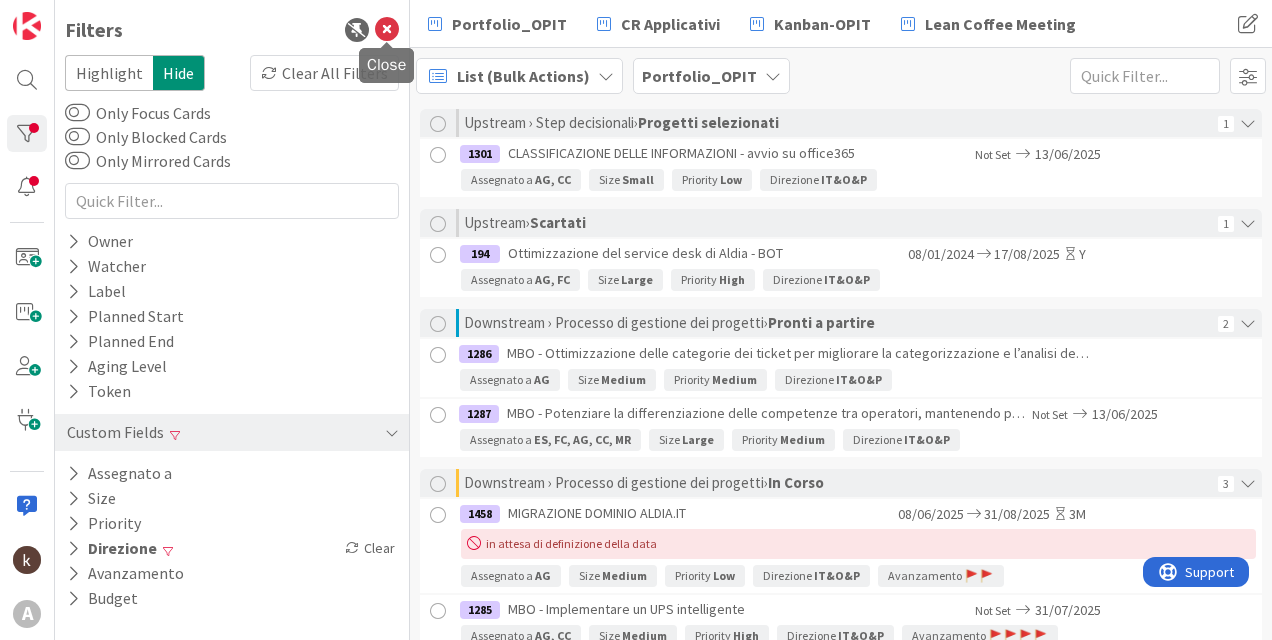click at bounding box center [387, 30] 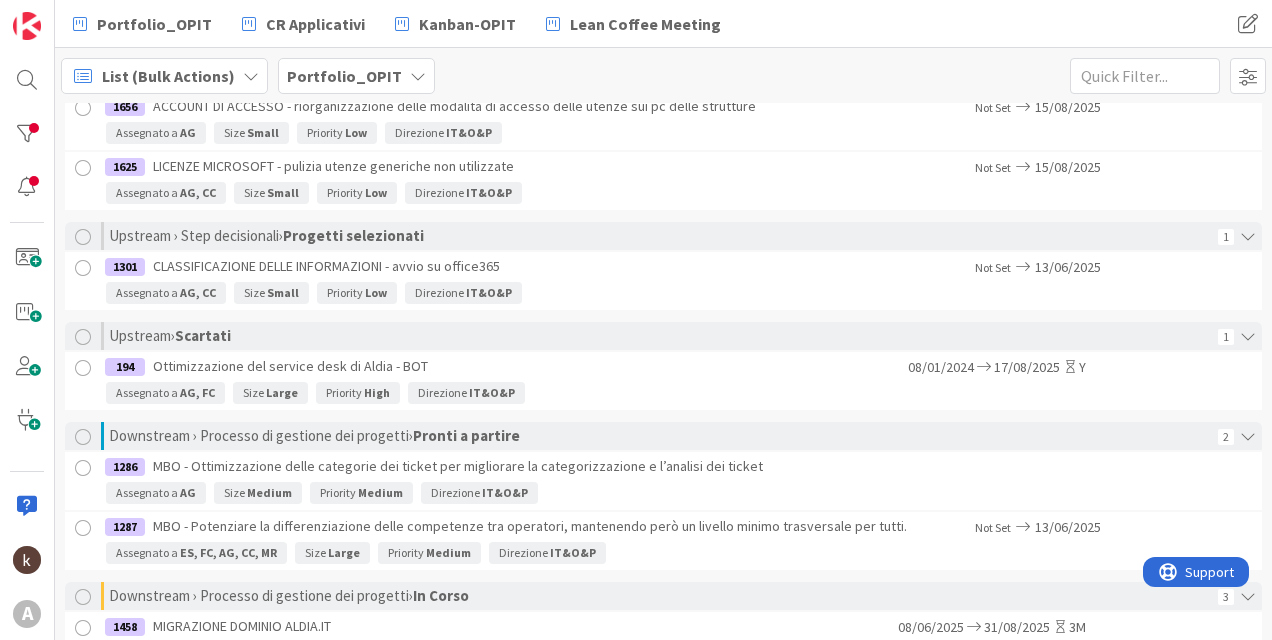 scroll, scrollTop: 700, scrollLeft: 0, axis: vertical 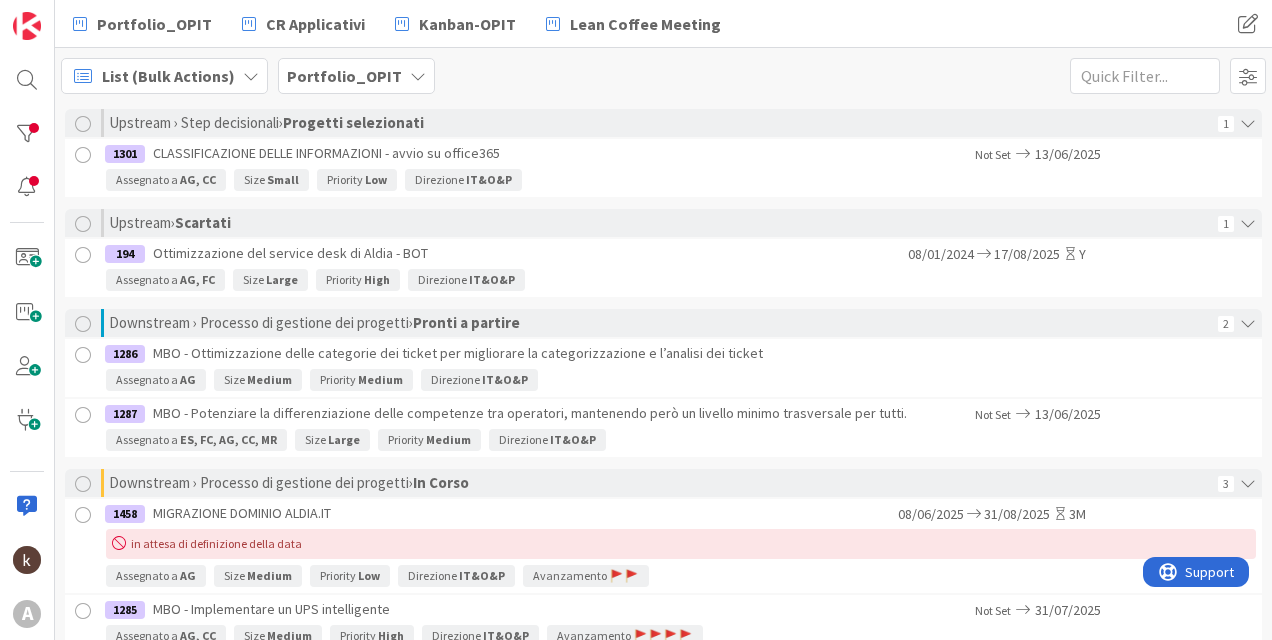 click on "List (Bulk Actions)" at bounding box center (168, 76) 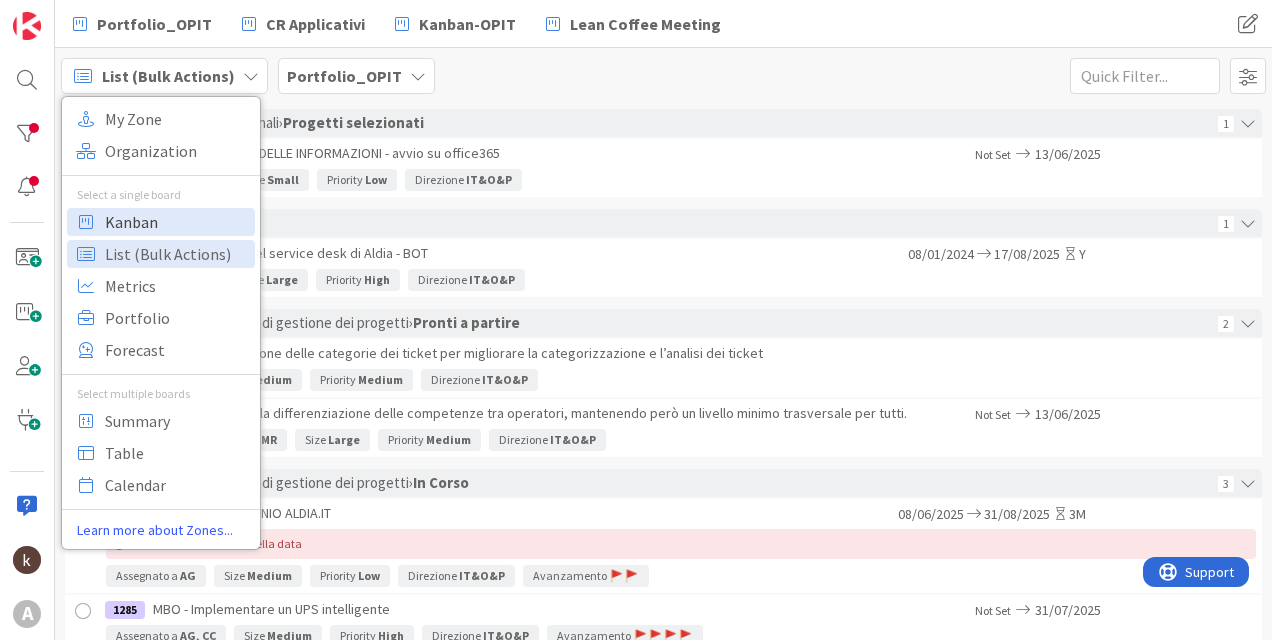 click on "Kanban" at bounding box center (177, 222) 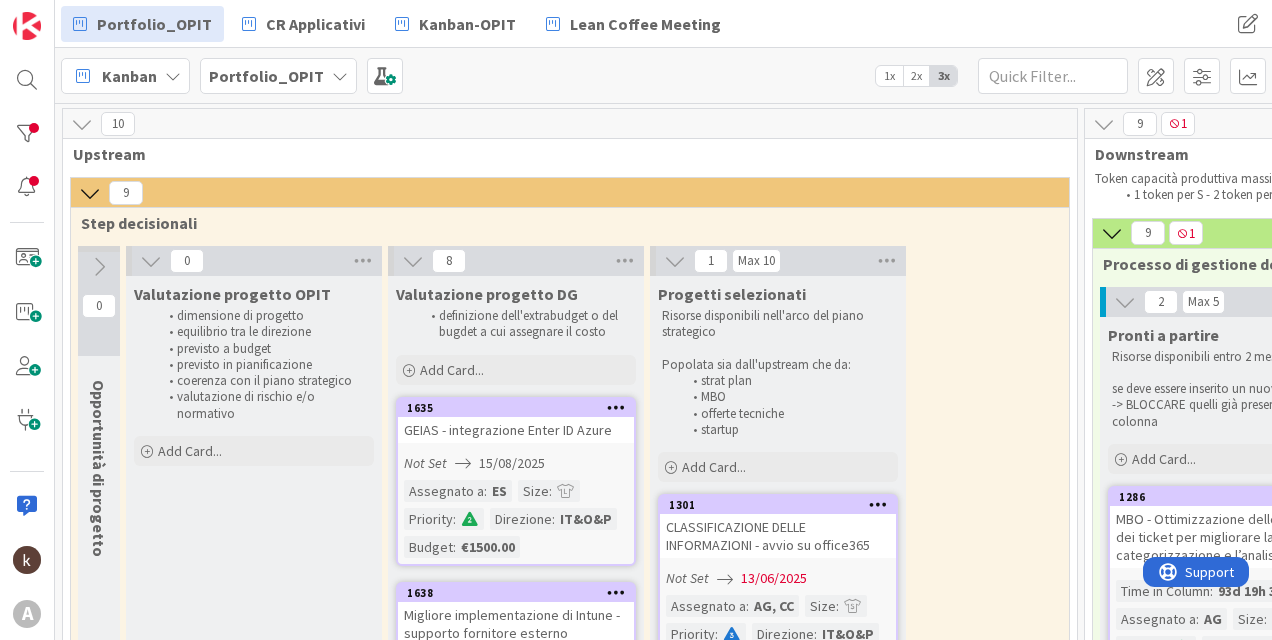 scroll, scrollTop: 0, scrollLeft: 0, axis: both 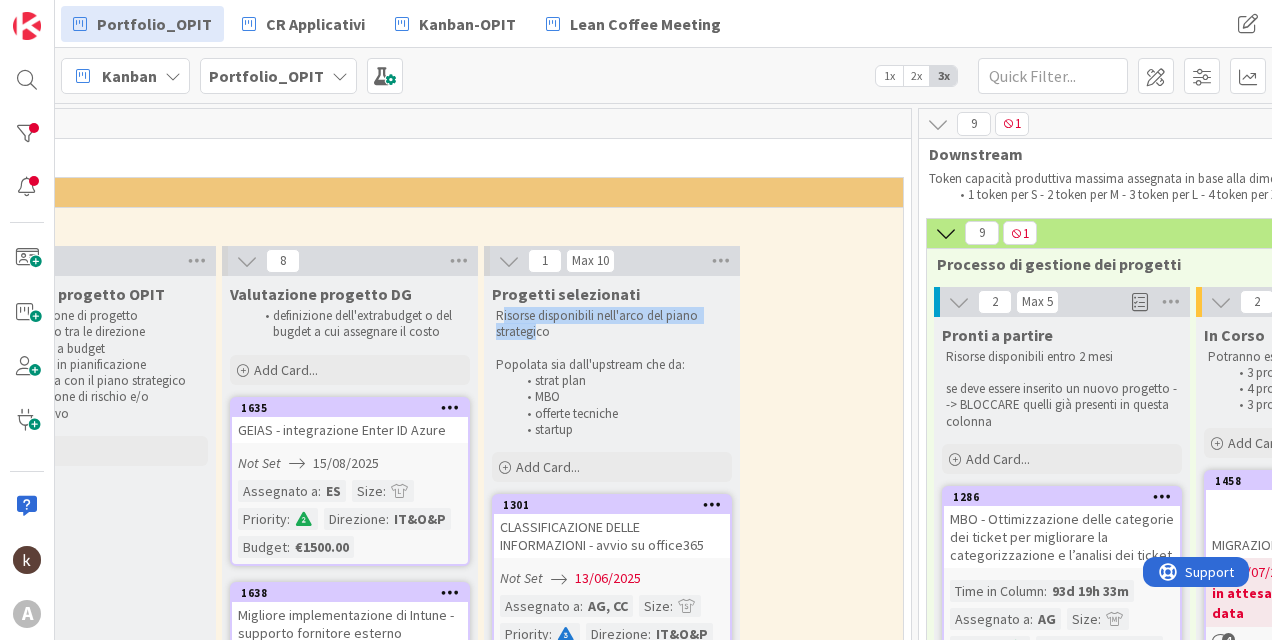drag, startPoint x: 500, startPoint y: 320, endPoint x: 535, endPoint y: 335, distance: 38.078865 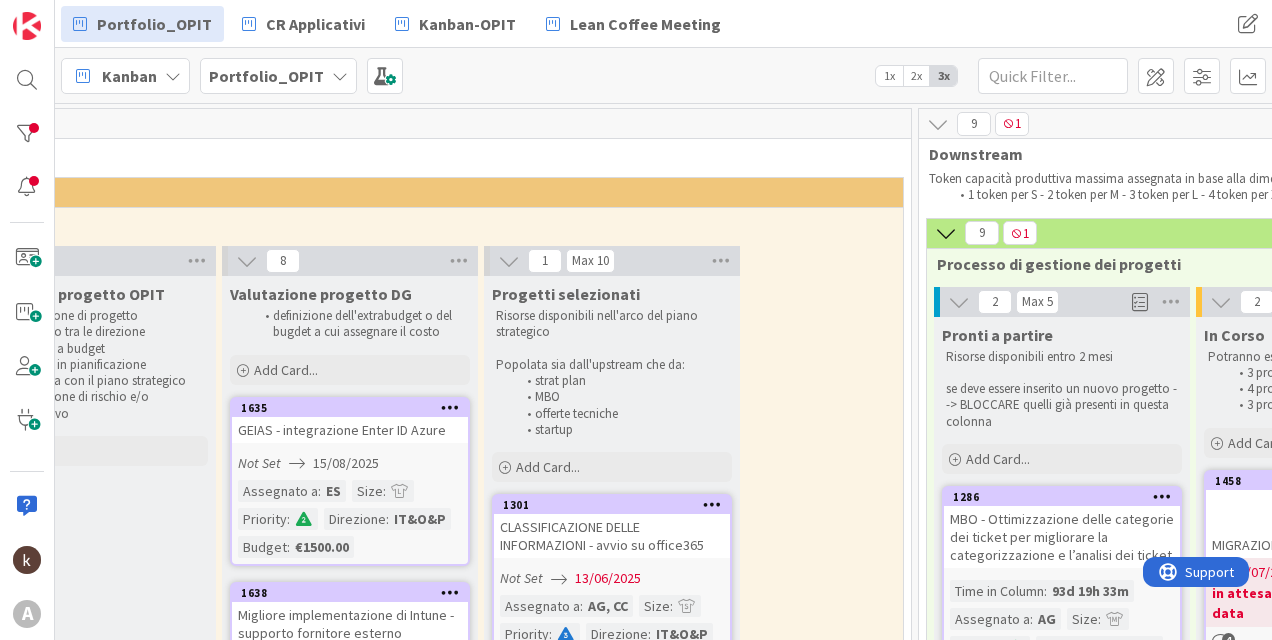 drag, startPoint x: 535, startPoint y: 335, endPoint x: 564, endPoint y: 343, distance: 30.083218 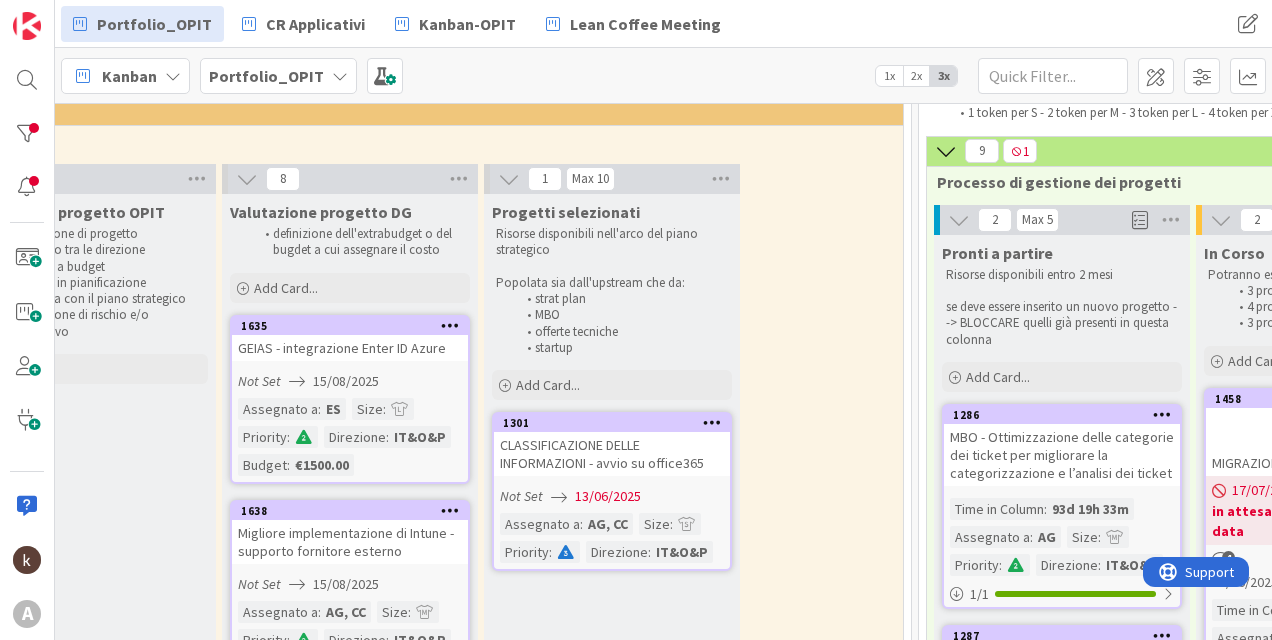 scroll, scrollTop: 100, scrollLeft: 166, axis: both 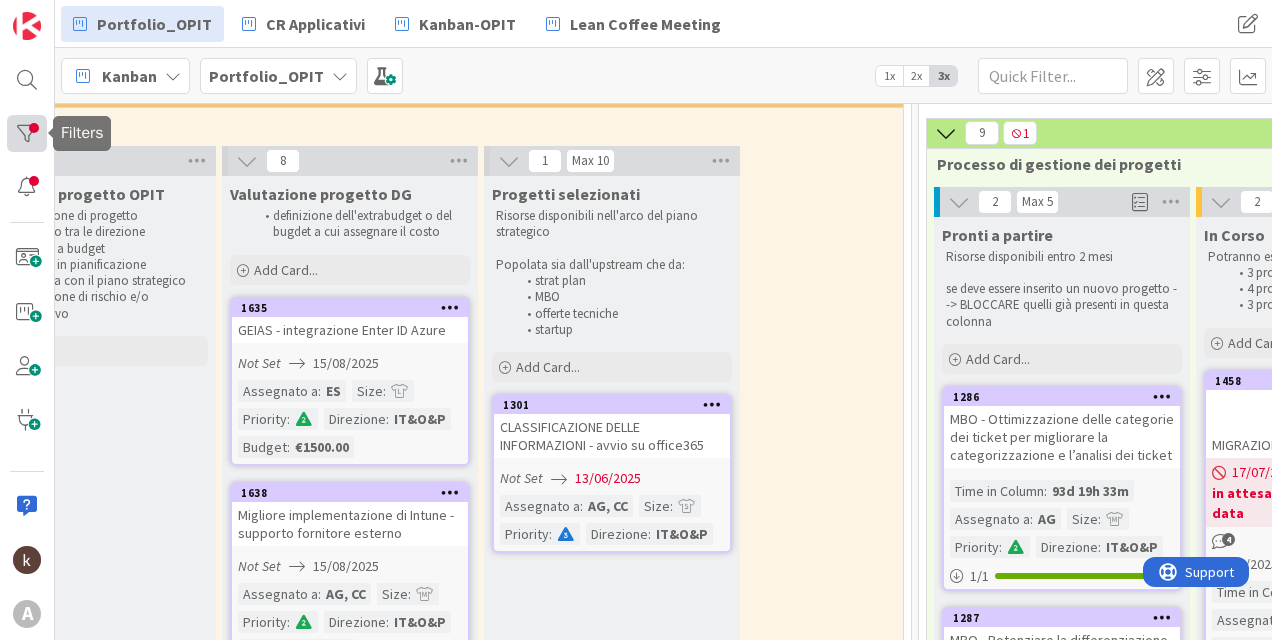 click at bounding box center [27, 134] 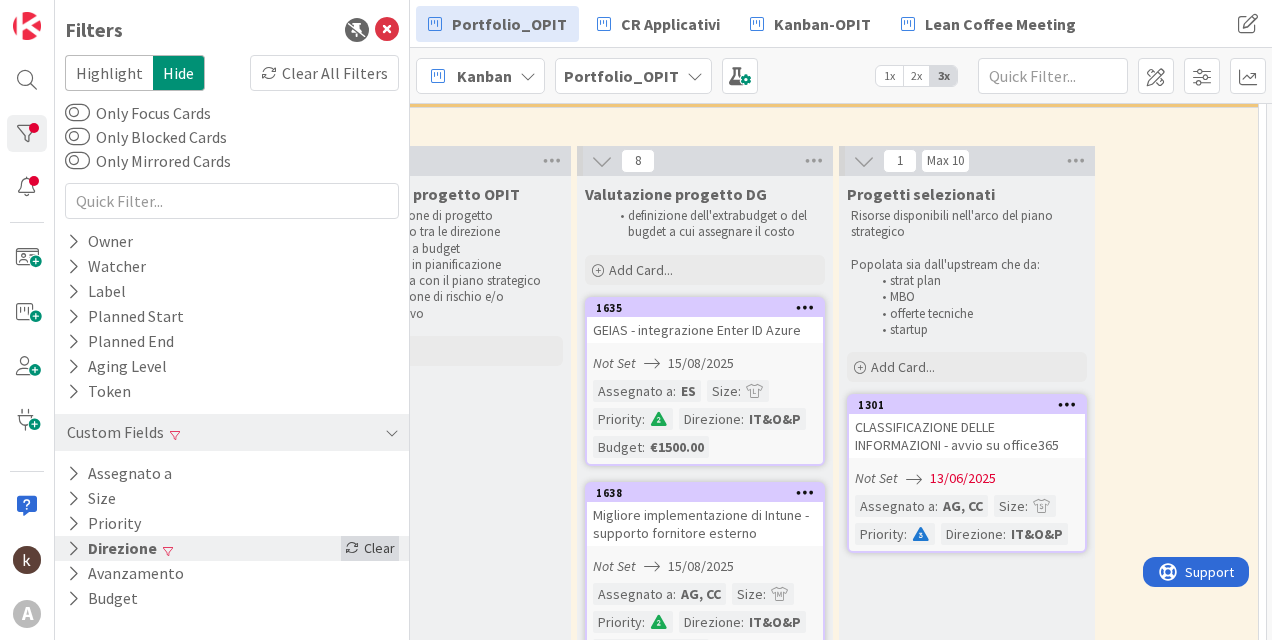 click on "Clear" at bounding box center (370, 548) 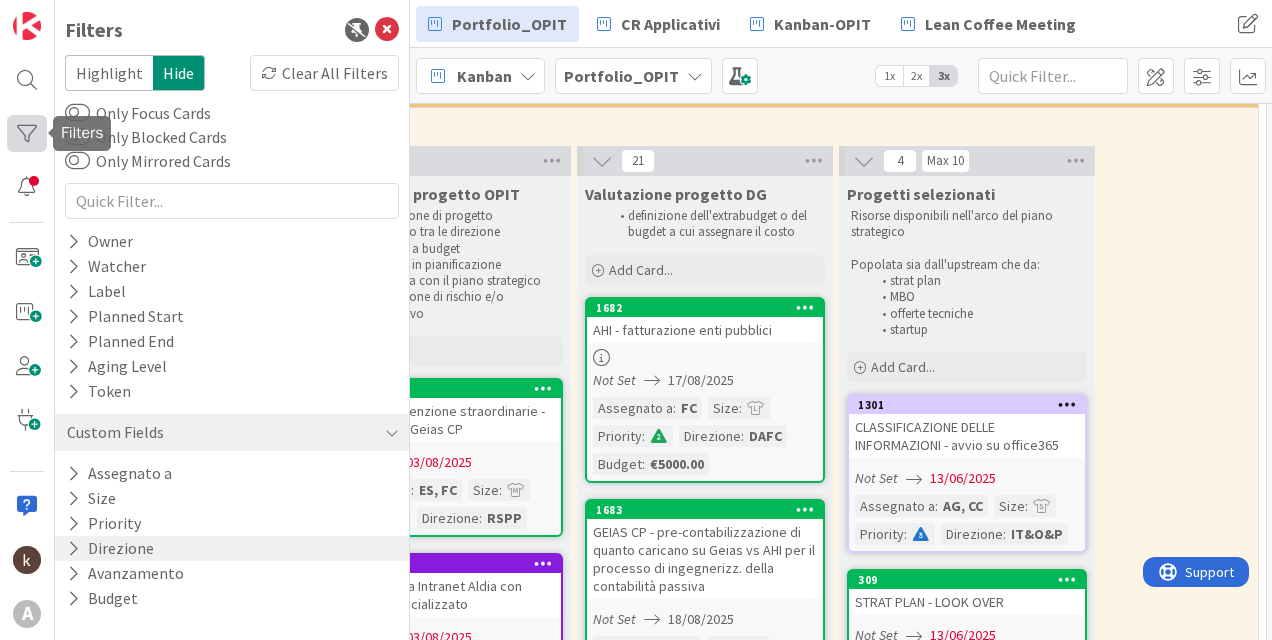 click at bounding box center (27, 134) 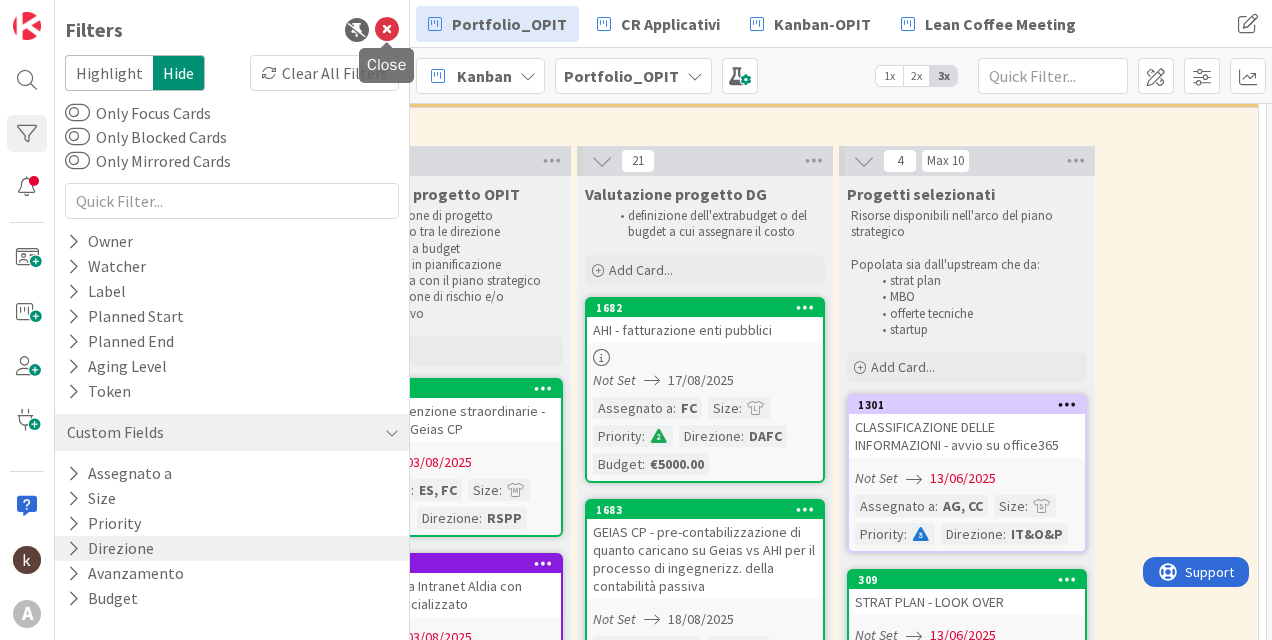 click at bounding box center (387, 30) 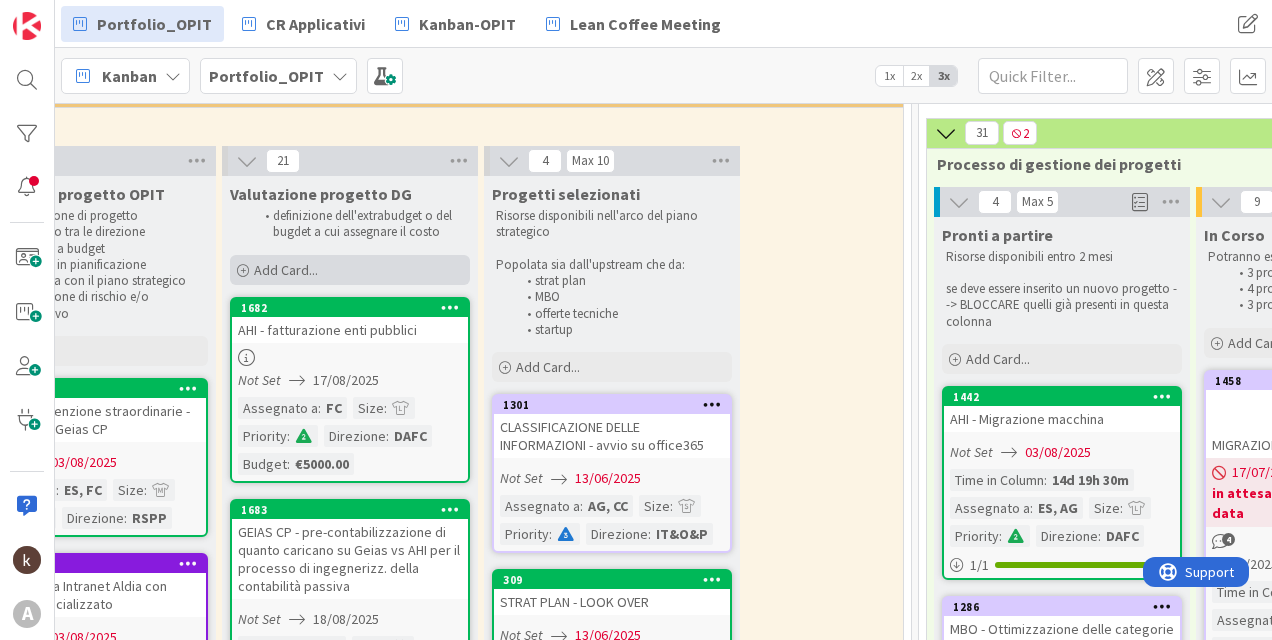 scroll, scrollTop: 19, scrollLeft: 166, axis: both 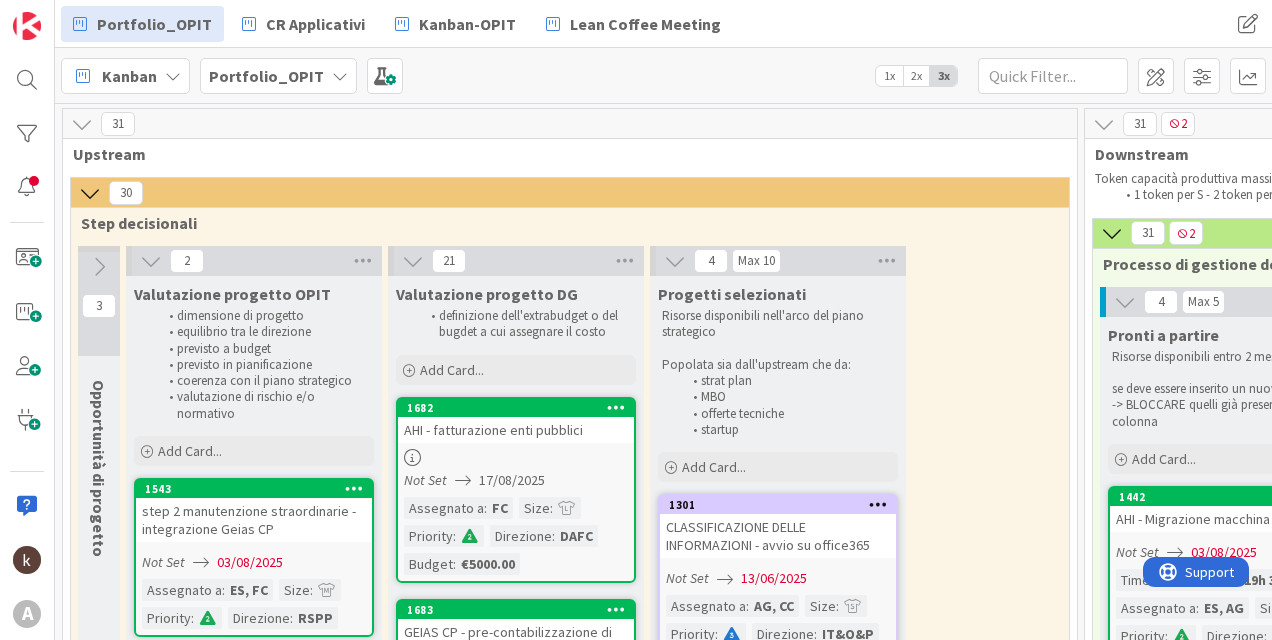 click at bounding box center (99, 267) 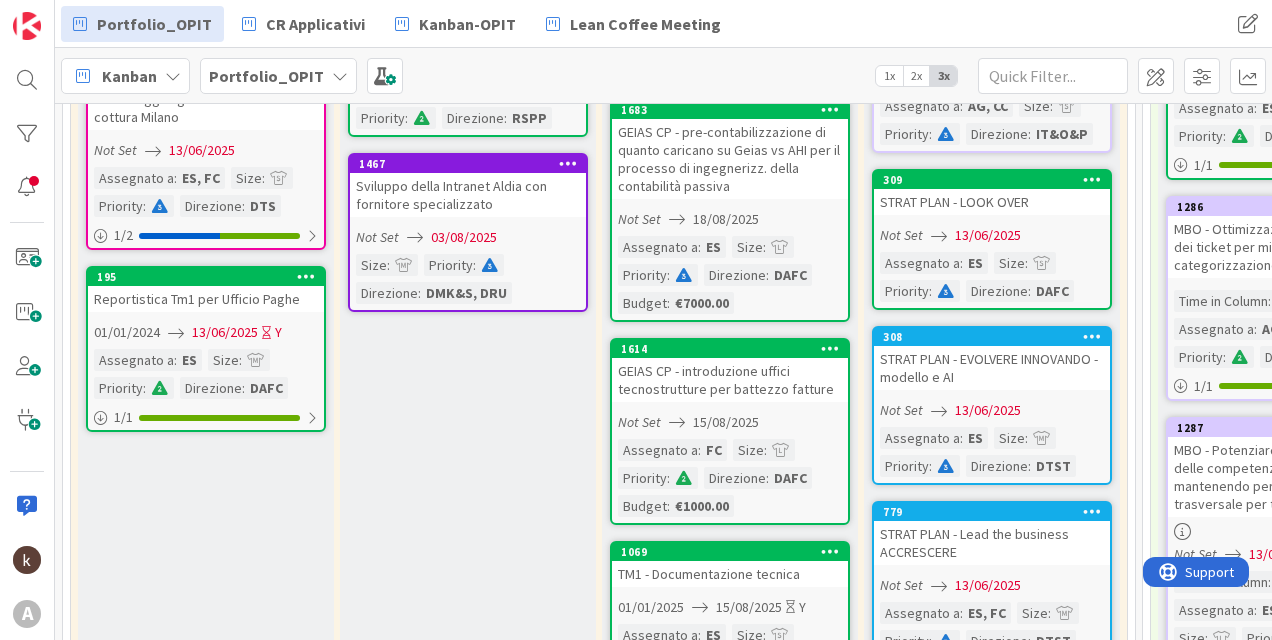 scroll, scrollTop: 0, scrollLeft: 0, axis: both 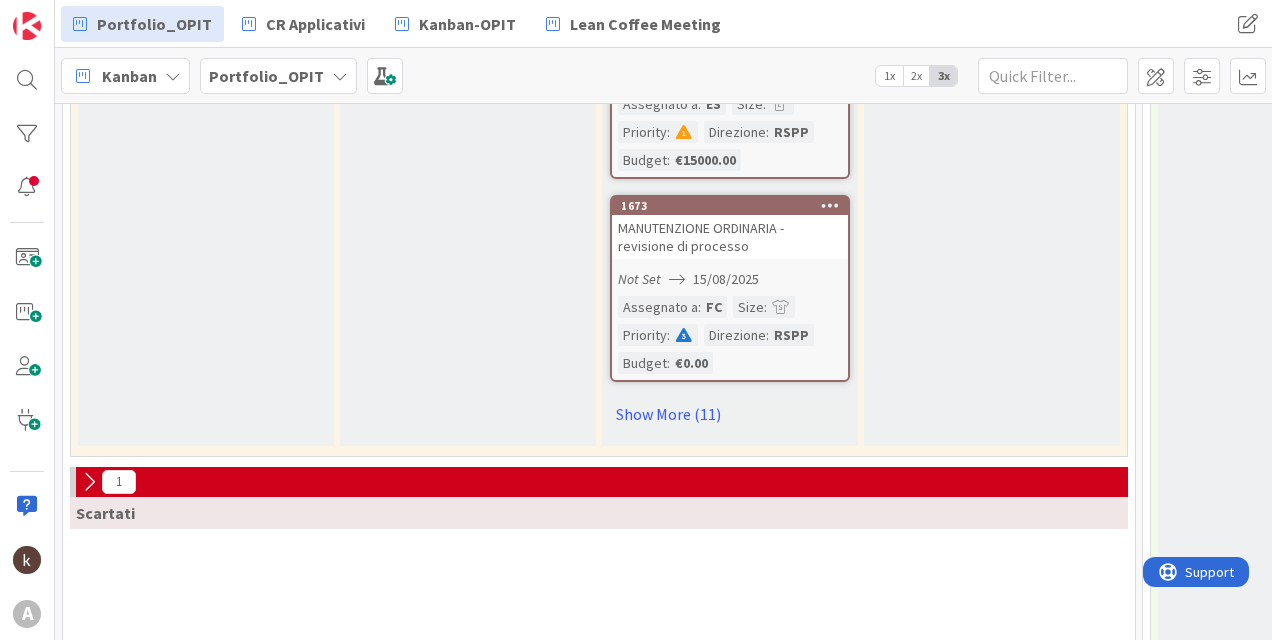 click at bounding box center [89, 482] 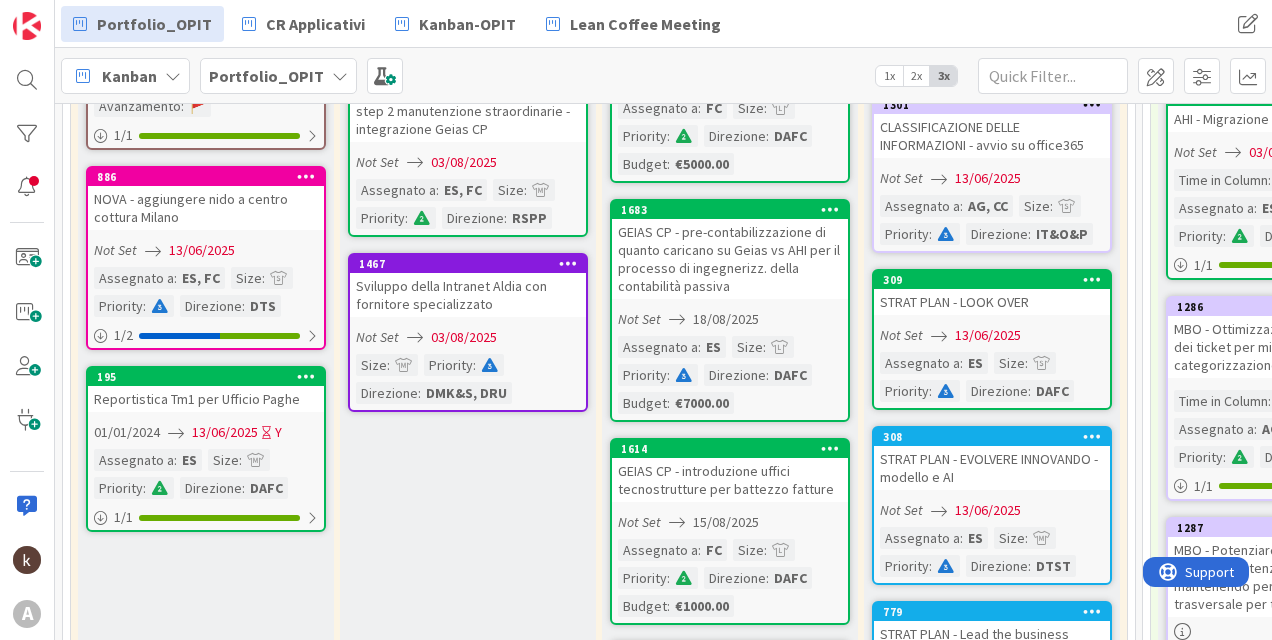 scroll, scrollTop: 0, scrollLeft: 0, axis: both 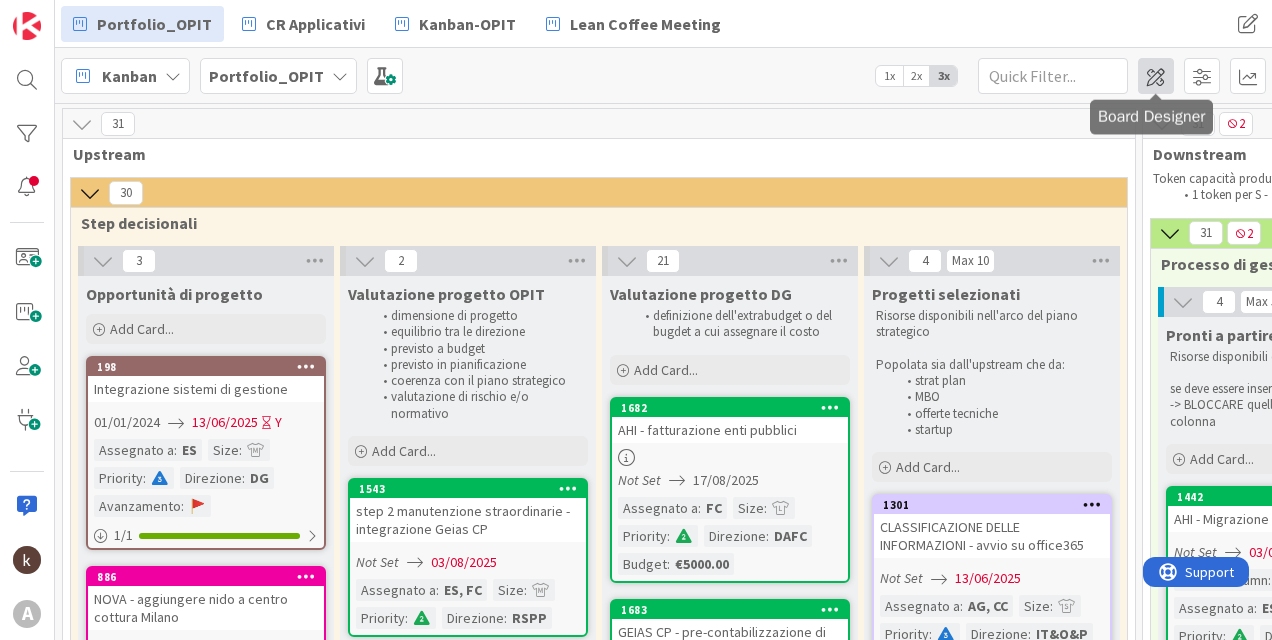 click at bounding box center [1156, 76] 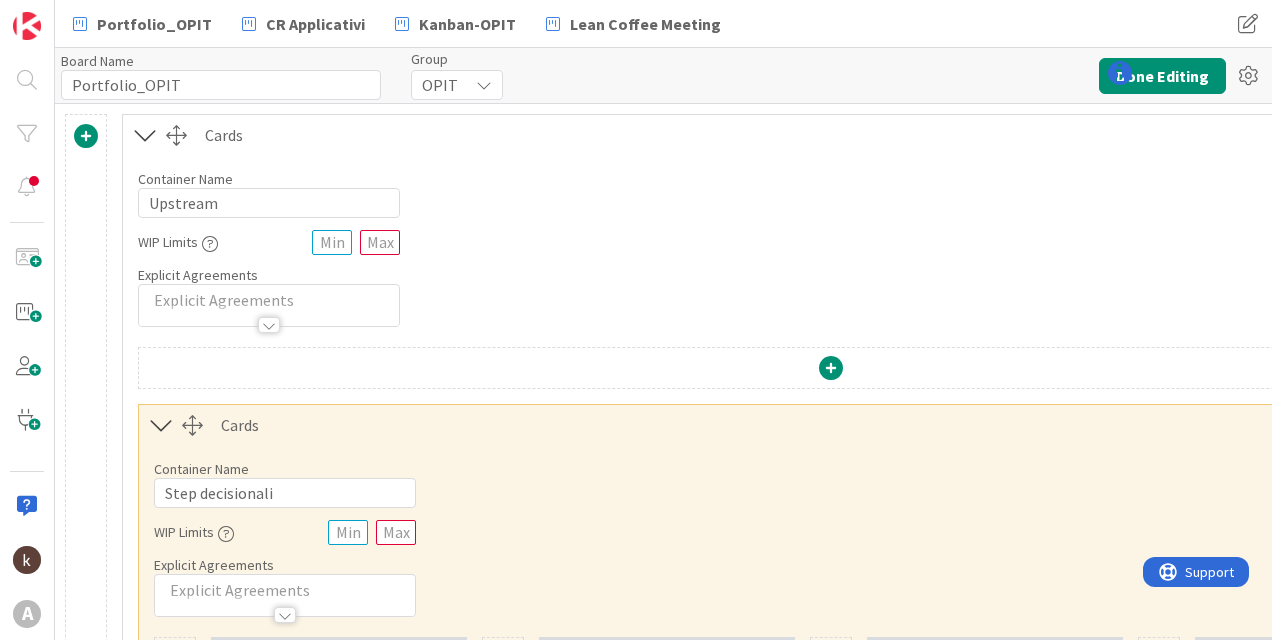 scroll, scrollTop: 0, scrollLeft: 0, axis: both 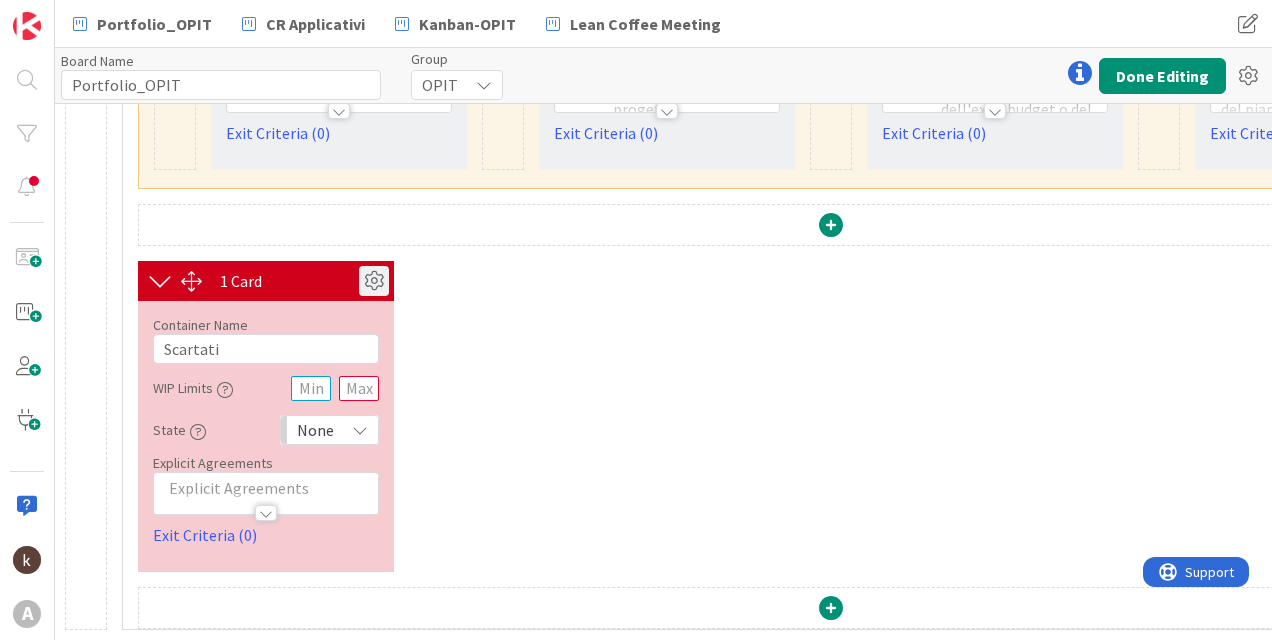 click at bounding box center (374, 281) 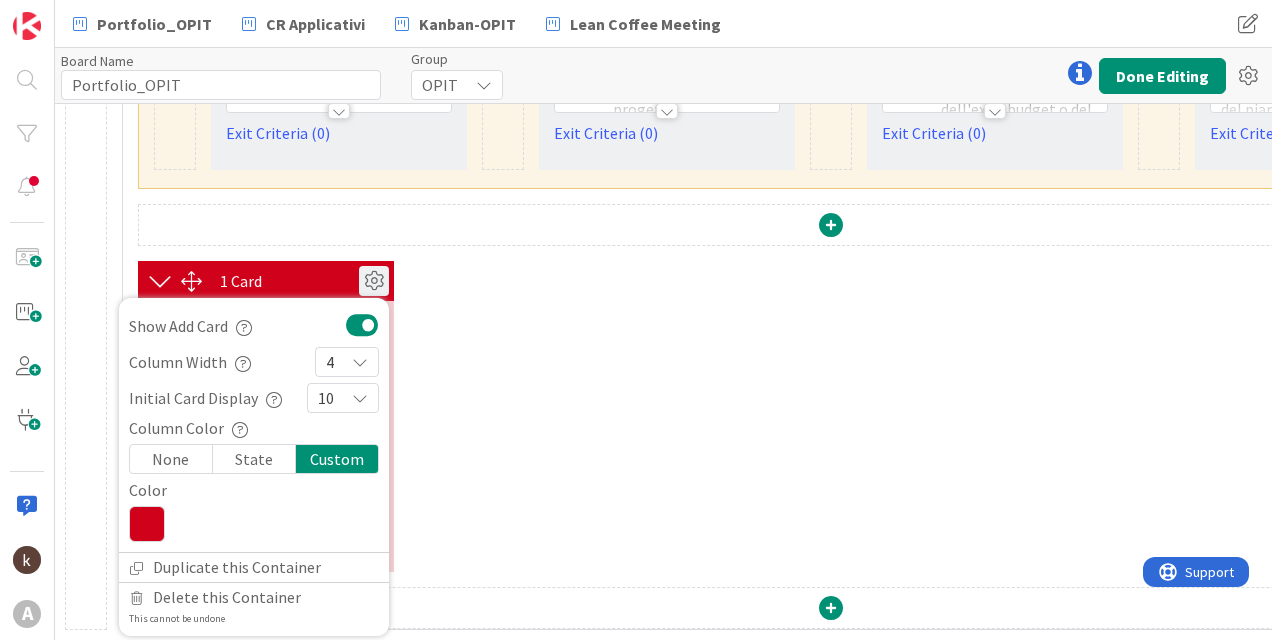 click on "4" at bounding box center [347, 362] 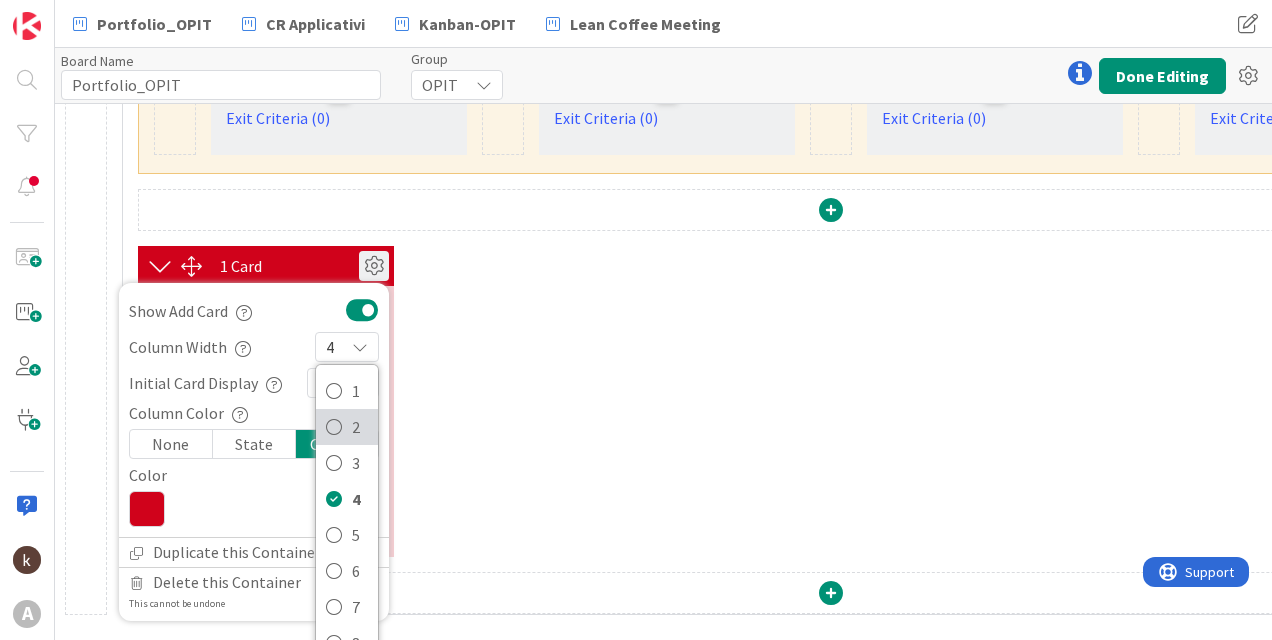click on "2" at bounding box center [347, 427] 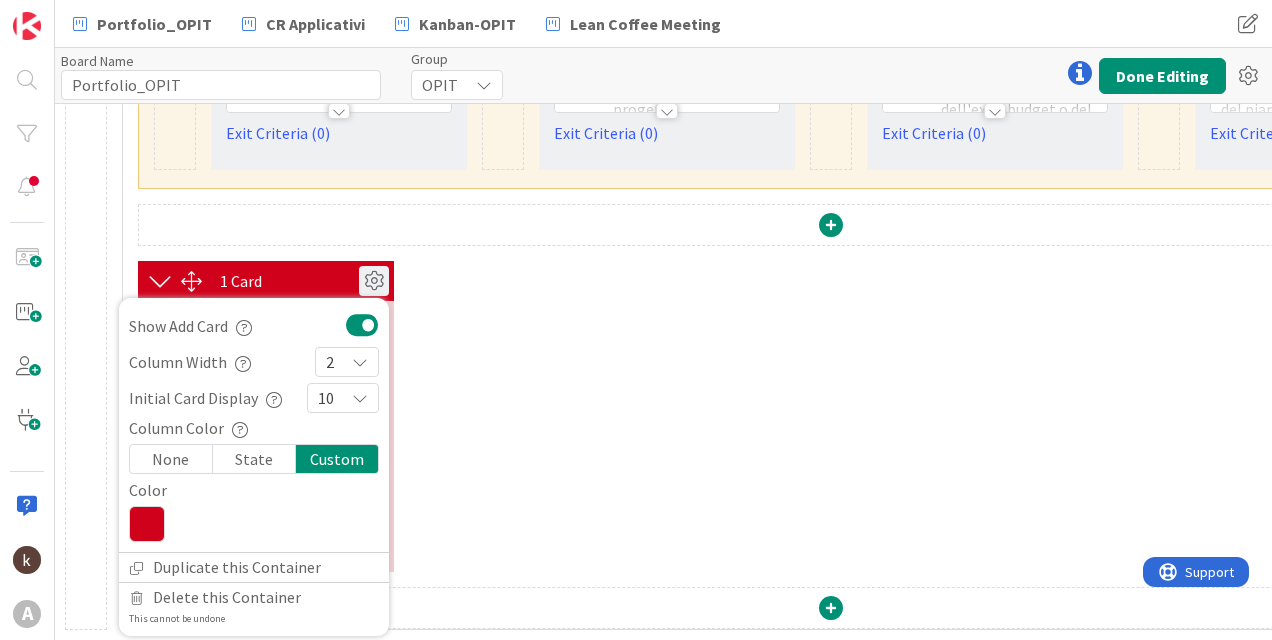 click on "1 Card Show Add Card Column Width 2 1 2 3 4 5 6 7 8 9 10 Initial Card Display 10 Column Color None State Custom Color Duplicate this Container Delete this Container This cannot be undone" at bounding box center (266, 281) 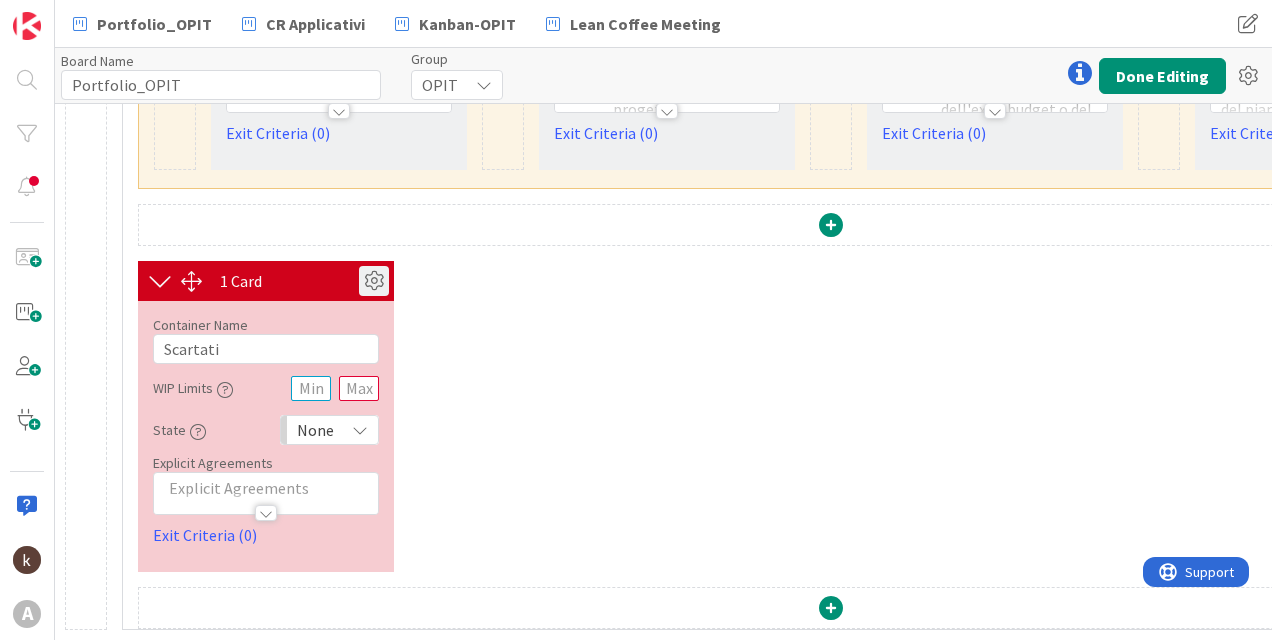 click at bounding box center (374, 281) 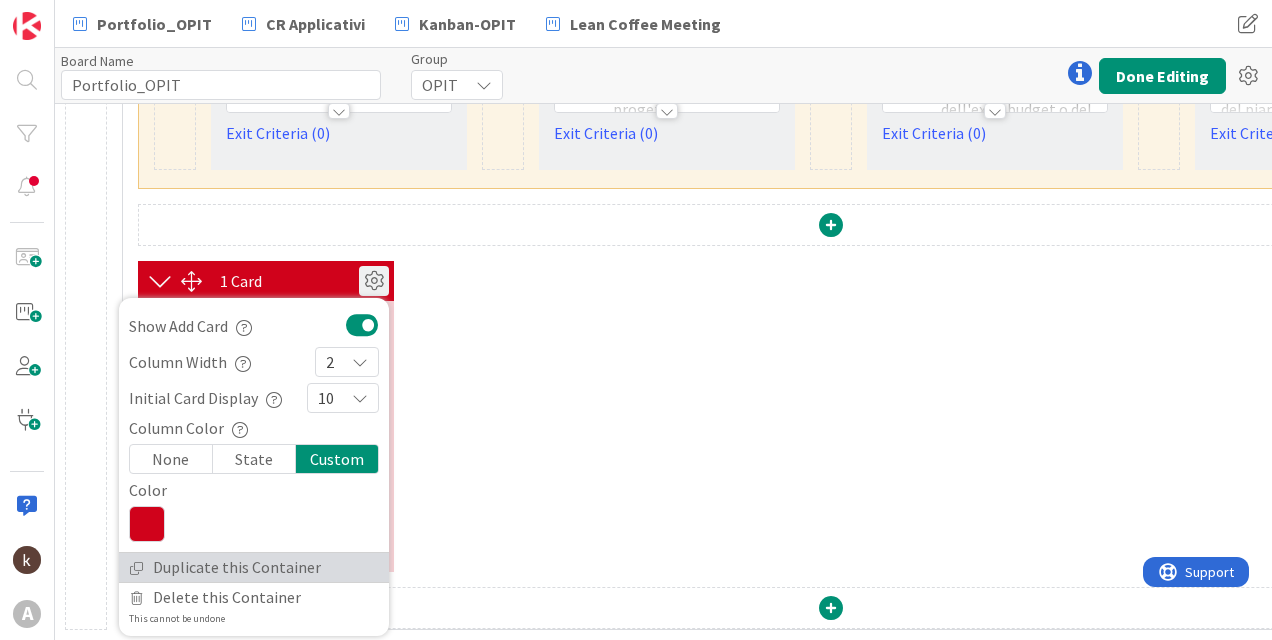 click on "Duplicate this Container" at bounding box center [254, 567] 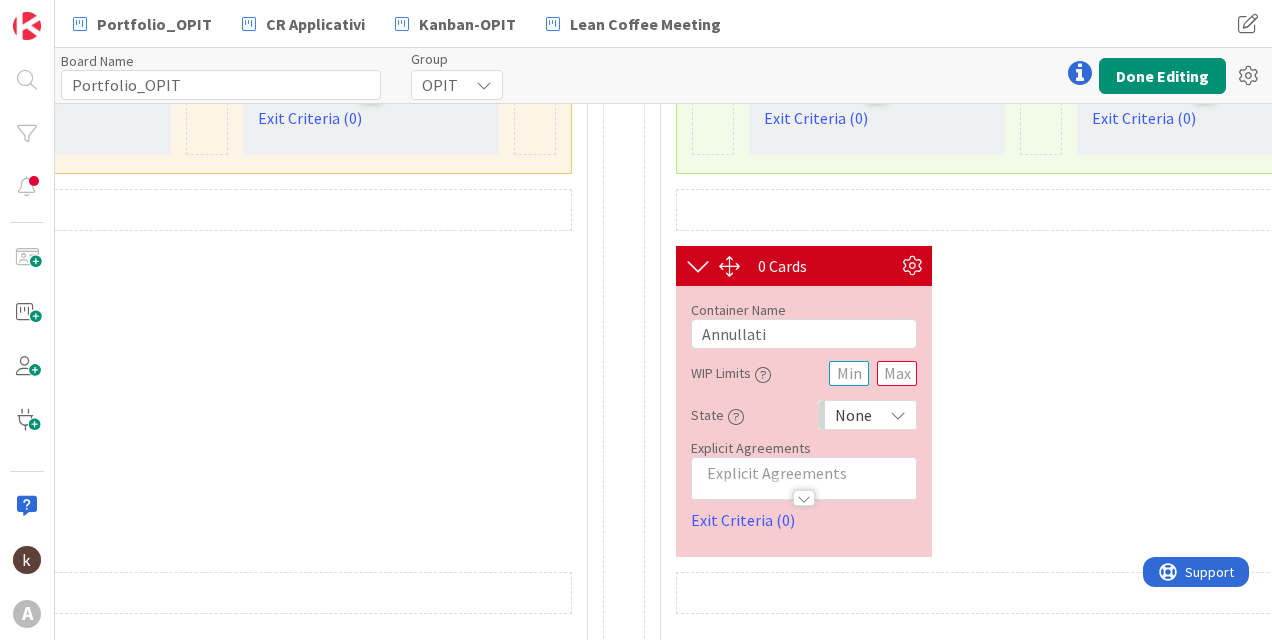 scroll, scrollTop: 793, scrollLeft: 963, axis: both 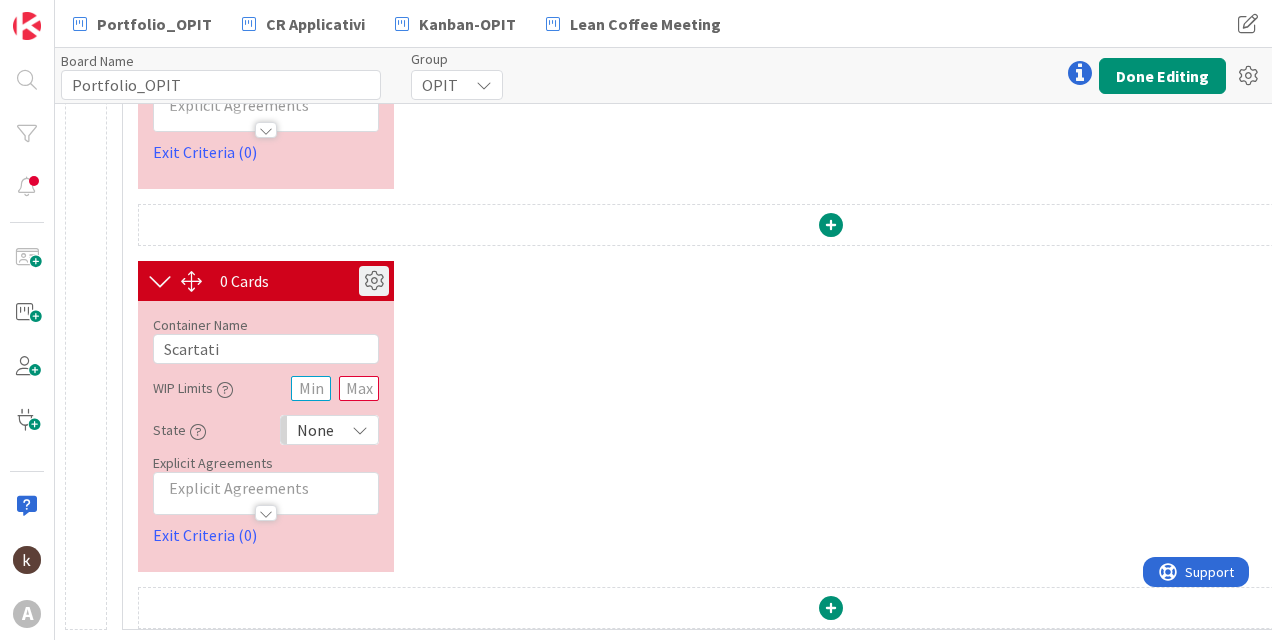 click at bounding box center [374, 281] 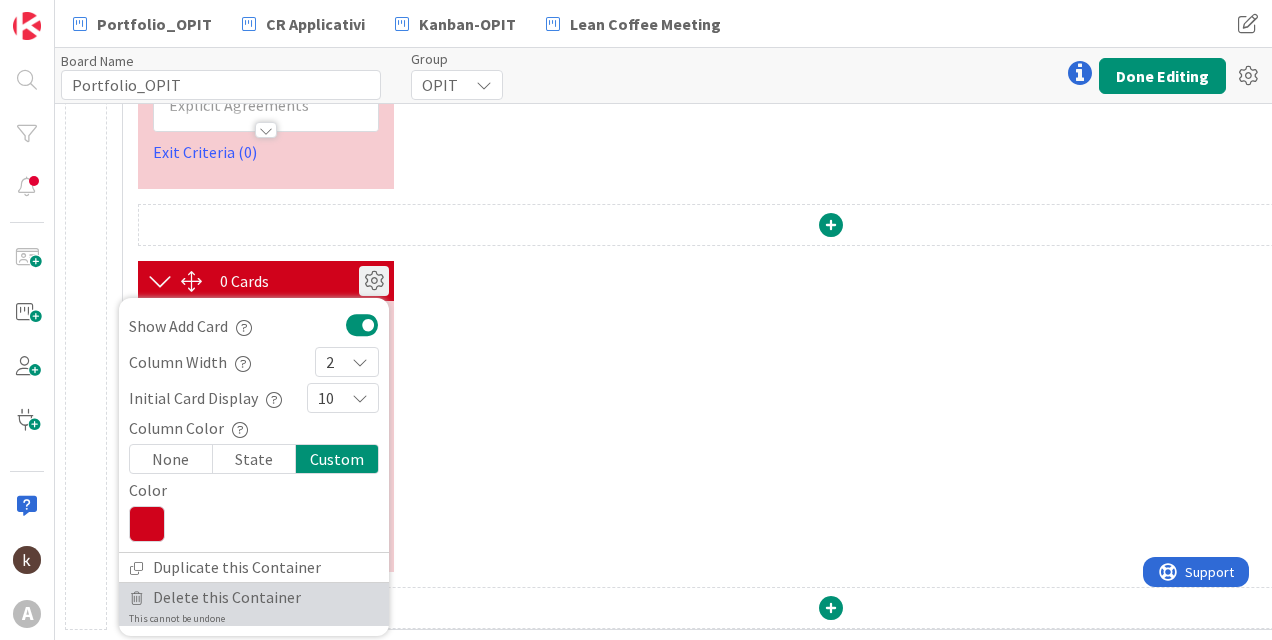 click on "Delete this Container" at bounding box center [227, 597] 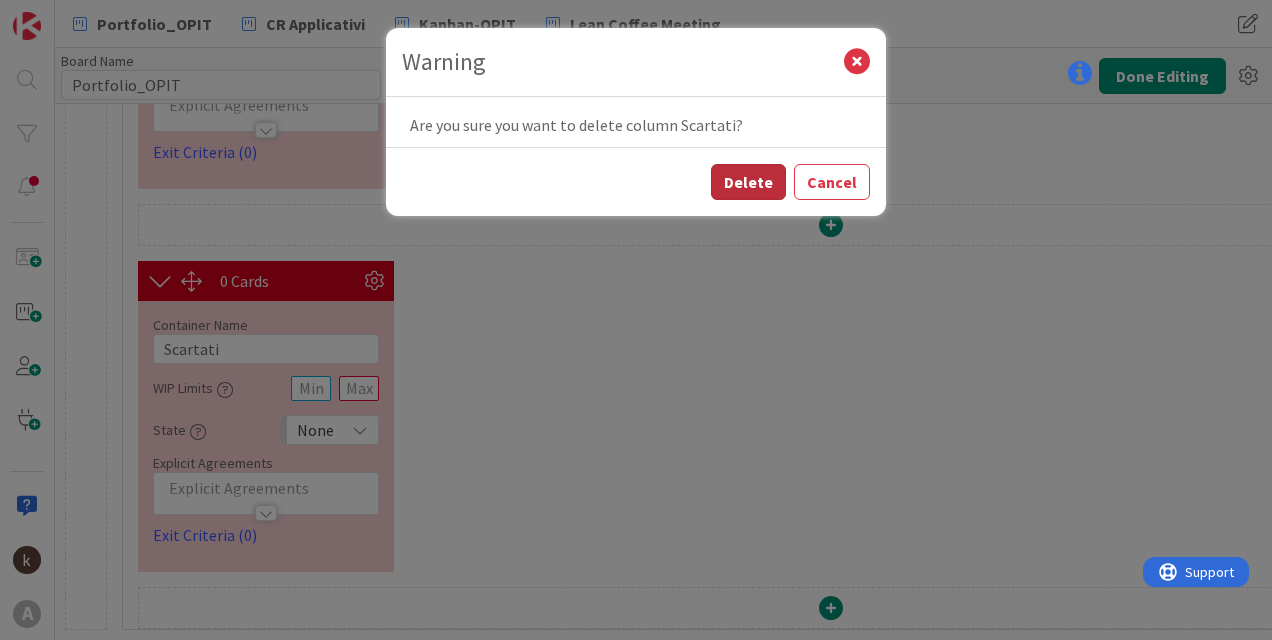 click on "Delete" at bounding box center [748, 182] 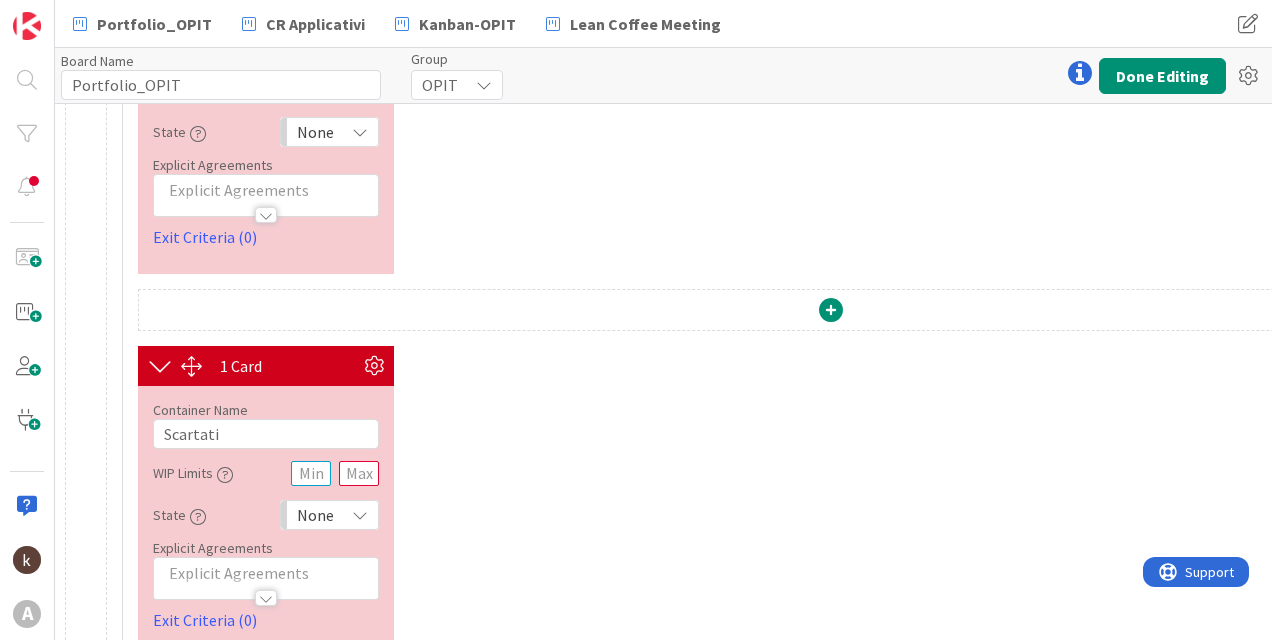 scroll, scrollTop: 1176, scrollLeft: 0, axis: vertical 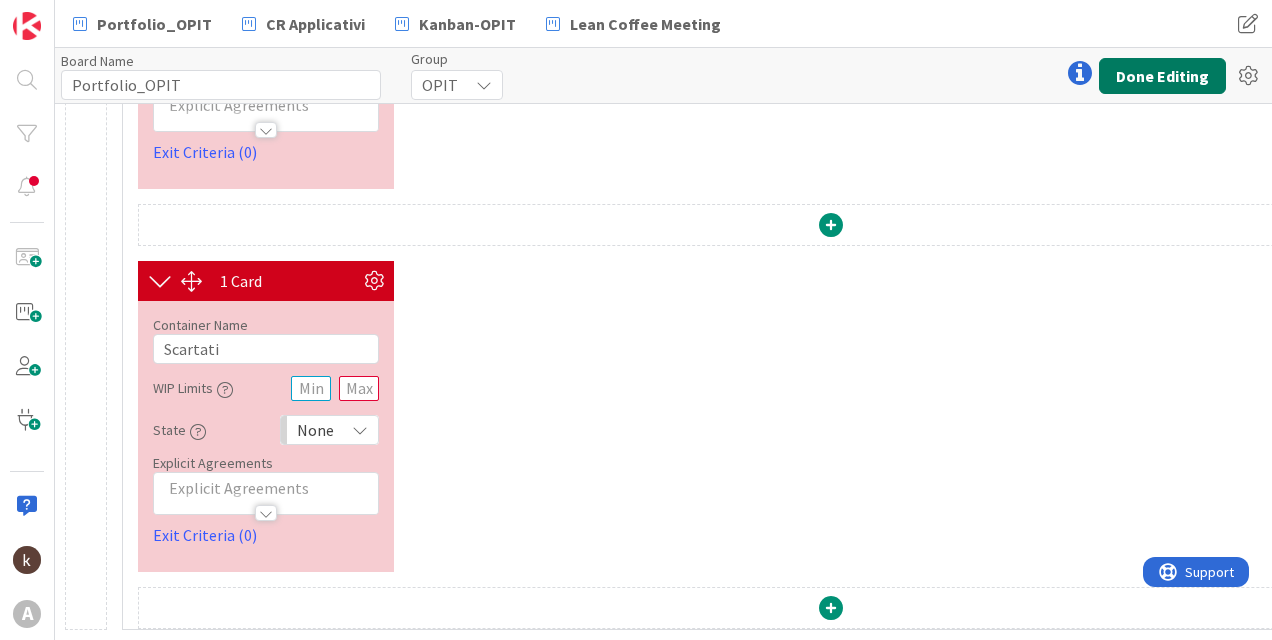 click on "Done Editing" at bounding box center [1162, 76] 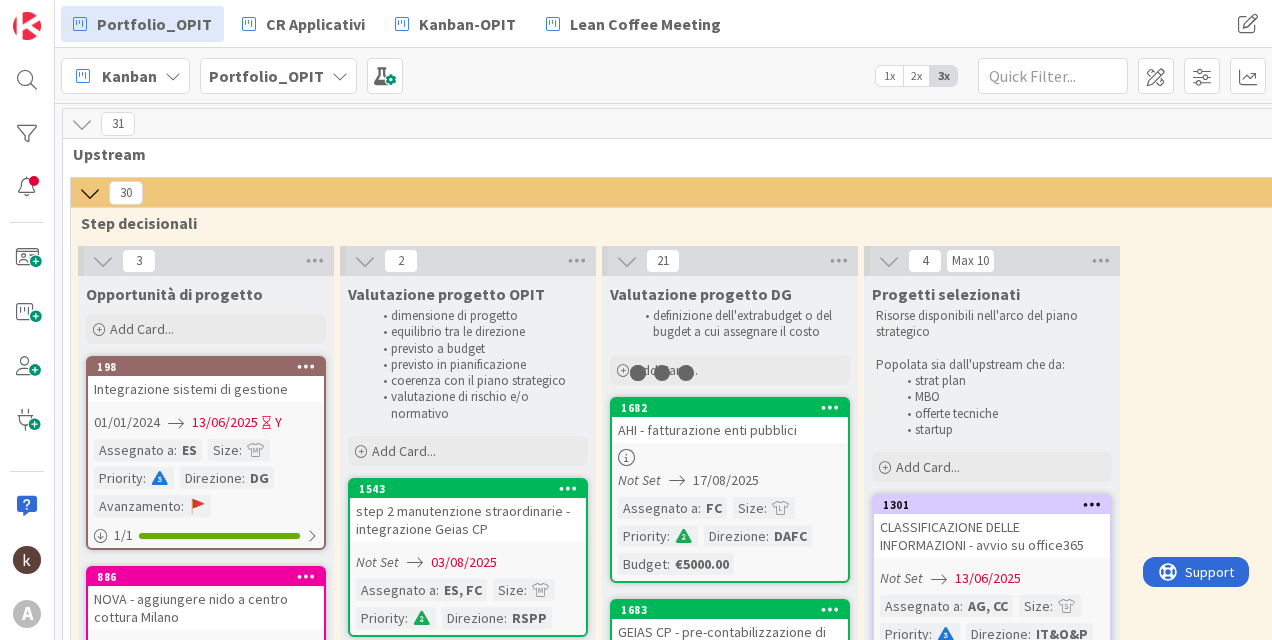 scroll, scrollTop: 0, scrollLeft: 0, axis: both 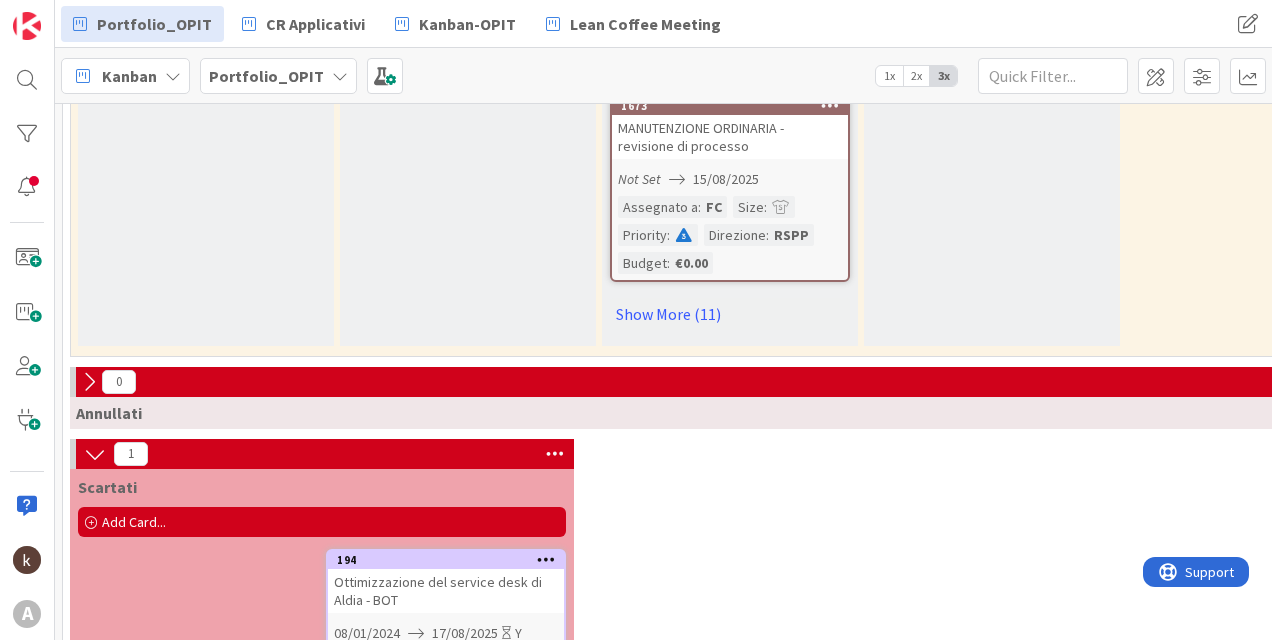 click at bounding box center (89, 382) 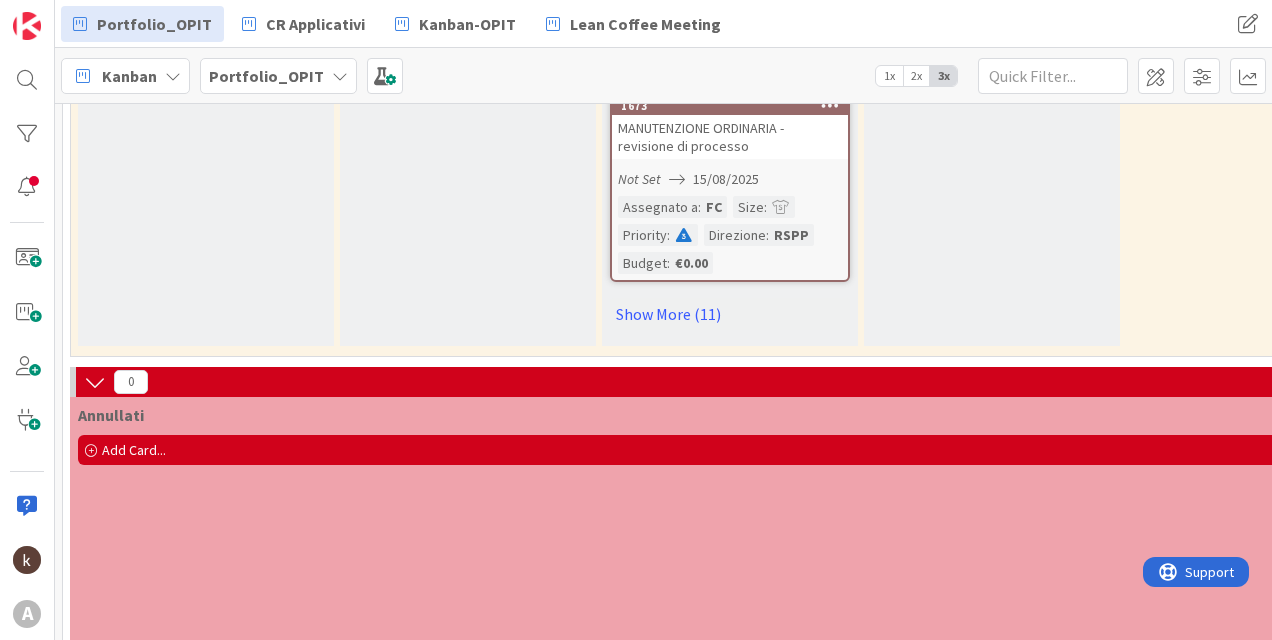 click at bounding box center [95, 382] 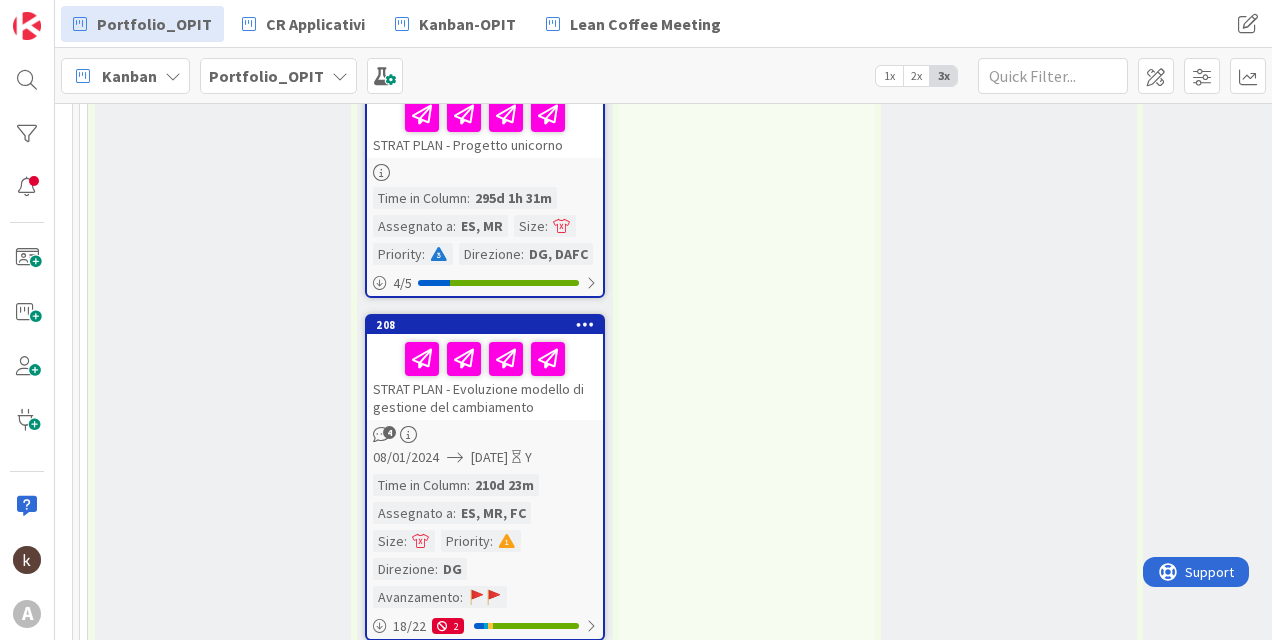scroll, scrollTop: 2920, scrollLeft: 1253, axis: both 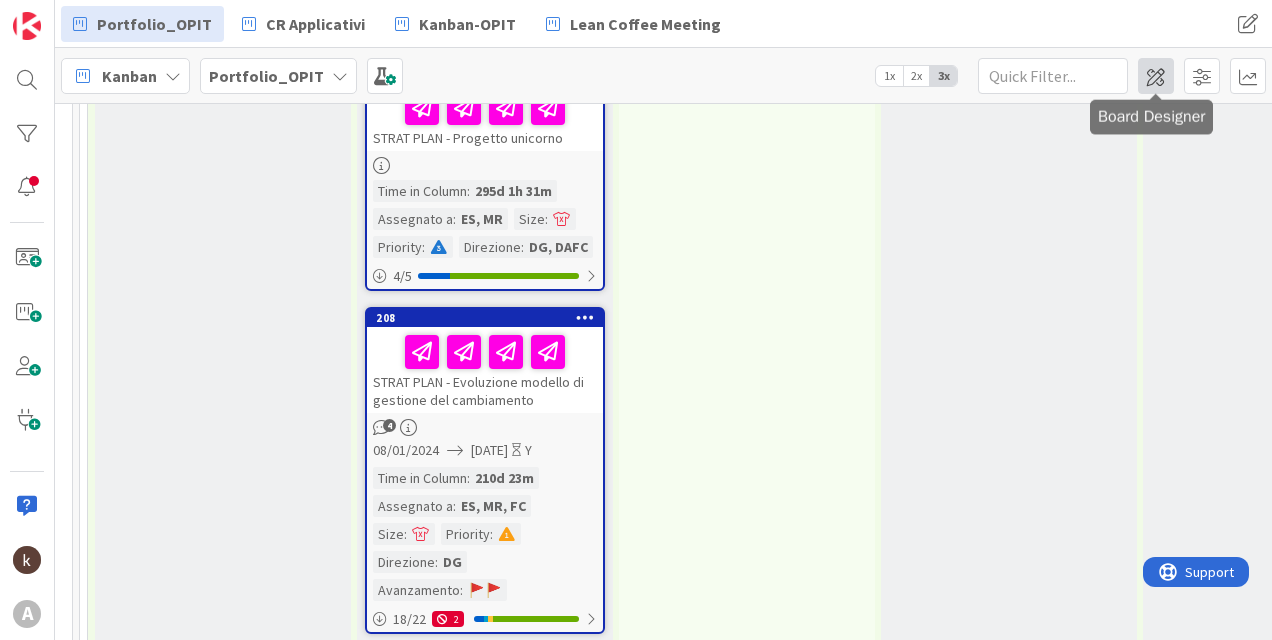 click at bounding box center (1156, 76) 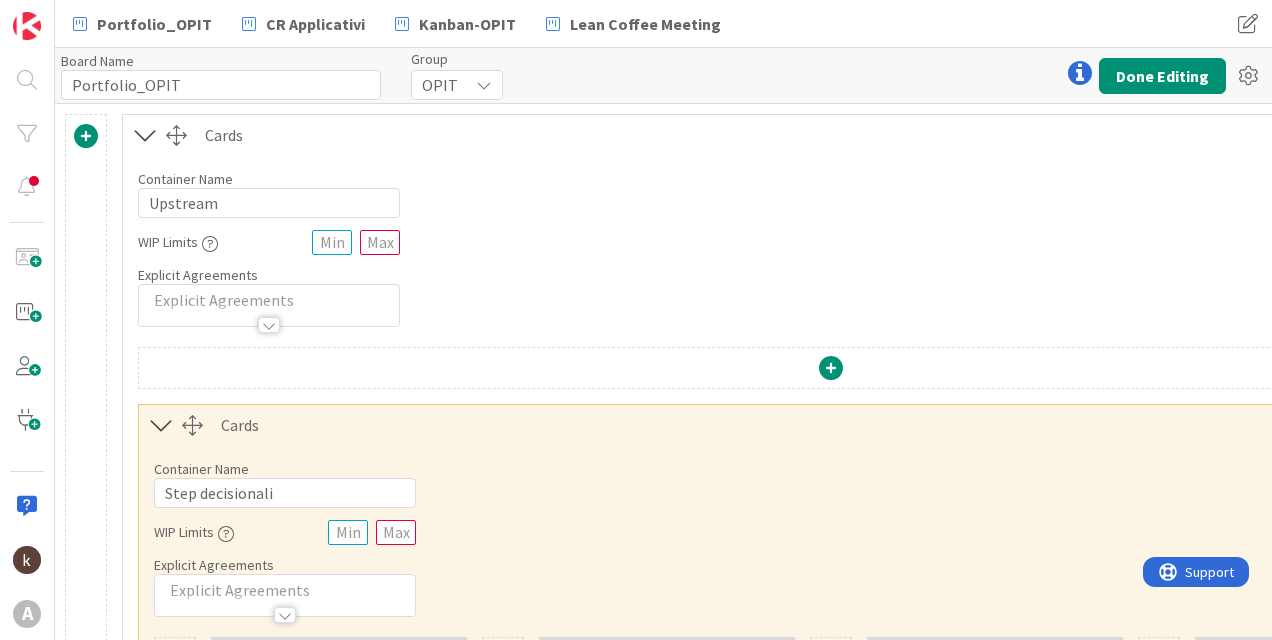 scroll, scrollTop: 445, scrollLeft: 0, axis: vertical 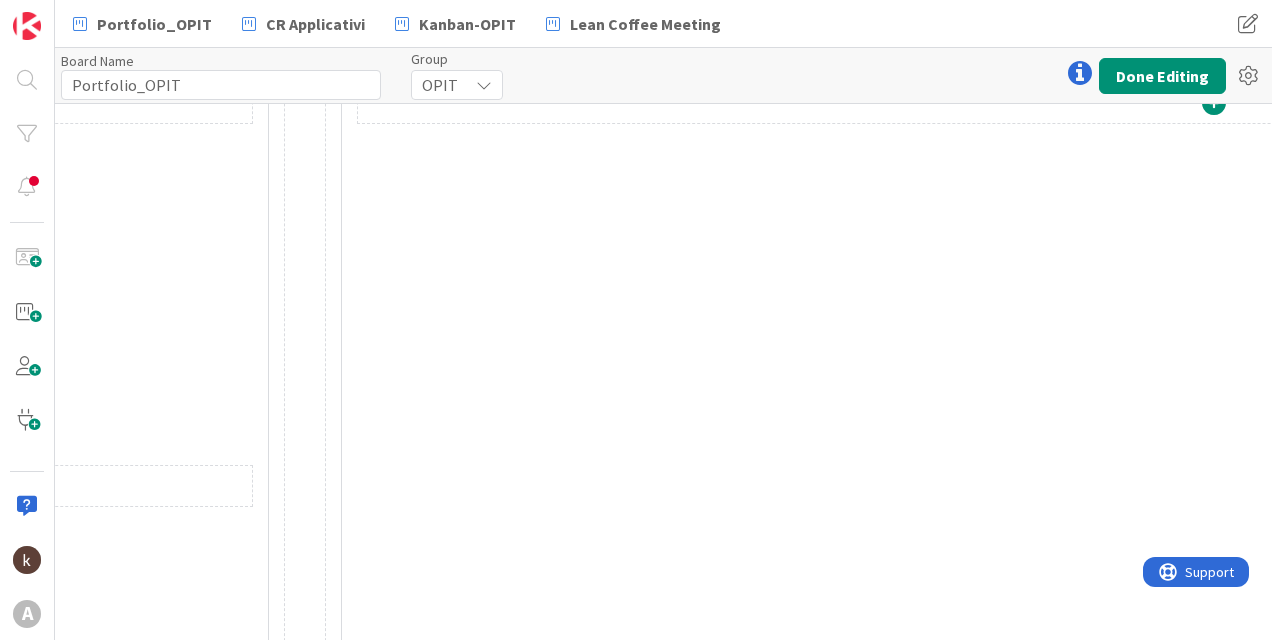 drag, startPoint x: 386, startPoint y: 168, endPoint x: 689, endPoint y: 248, distance: 313.38315 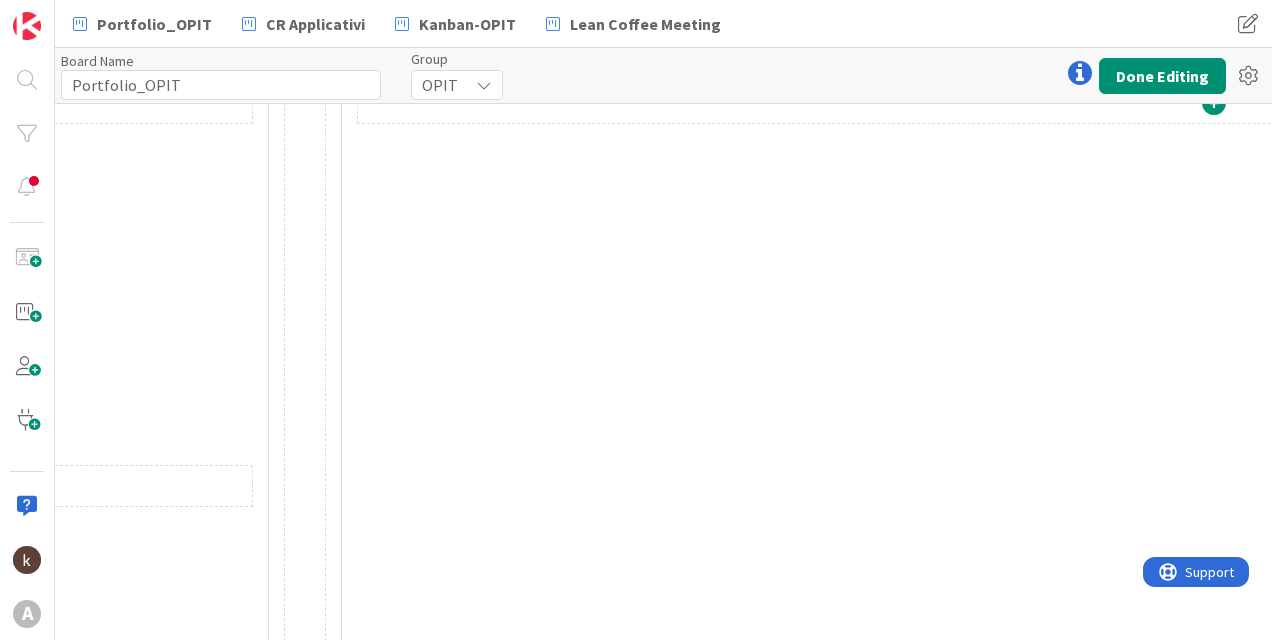click on "[NUMBER] Cards Container Name [NUMBER] / [NUMBER] Upstream WIP Limits Explicit Agreements [NUMBER] Cards Container Name [NUMBER] / [NUMBER] Step decisionali WIP Limits Explicit Agreements [NUMBER] Cards Container Name [NUMBER] / [NUMBER] Opportunità di progetto WIP Limits State None Explicit Agreements Exit Criteria ([NUMBER]) [NUMBER] Cards Container Name [NUMBER] / [NUMBER] Valutazione progetto OPIT WIP Limits State None Explicit Agreements dimensione di progetto equilibrio tra le direzione previsto a budget previsto in pianificazione coerenza con il piano strategico valutazione di rischio e/o normativo Exit Criteria ([NUMBER]) [NUMBER] Cards Container Name [NUMBER] / [NUMBER] Valutazione progetto DG WIP Limits State None Explicit Agreements definizione dell'extrabudget o del bugdet a cui assegnare il costo Exit Criteria ([NUMBER]) [NUMBER] Cards Container Name [NUMBER] / [NUMBER] Progetti selezionati WIP Limits [NUMBER] State None Explicit Agreements Risorse disponibili nell'arco del piano strategico Popolata sia dall'upstream che da: strat plan MBO offerte tecniche startup Exit Criteria ([NUMBER]) [NUMBER] Cards Container Name [NUMBER] / [NUMBER] Annullati WIP Limits" at bounding box center (469, 52) 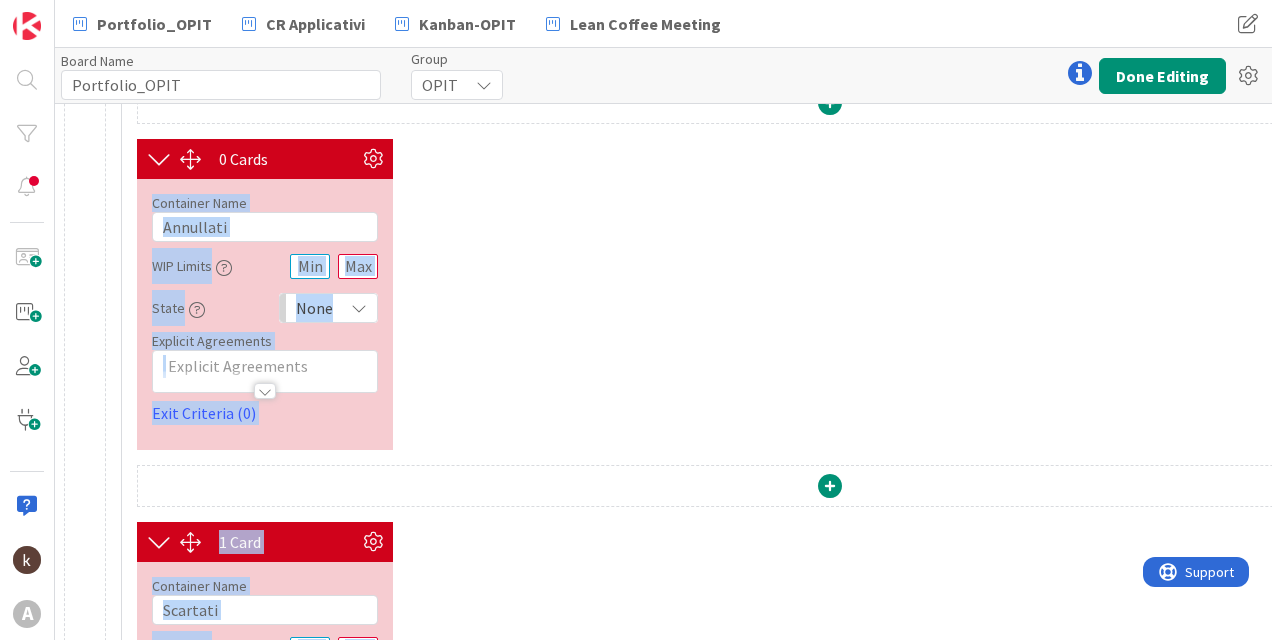 scroll, scrollTop: 900, scrollLeft: 0, axis: vertical 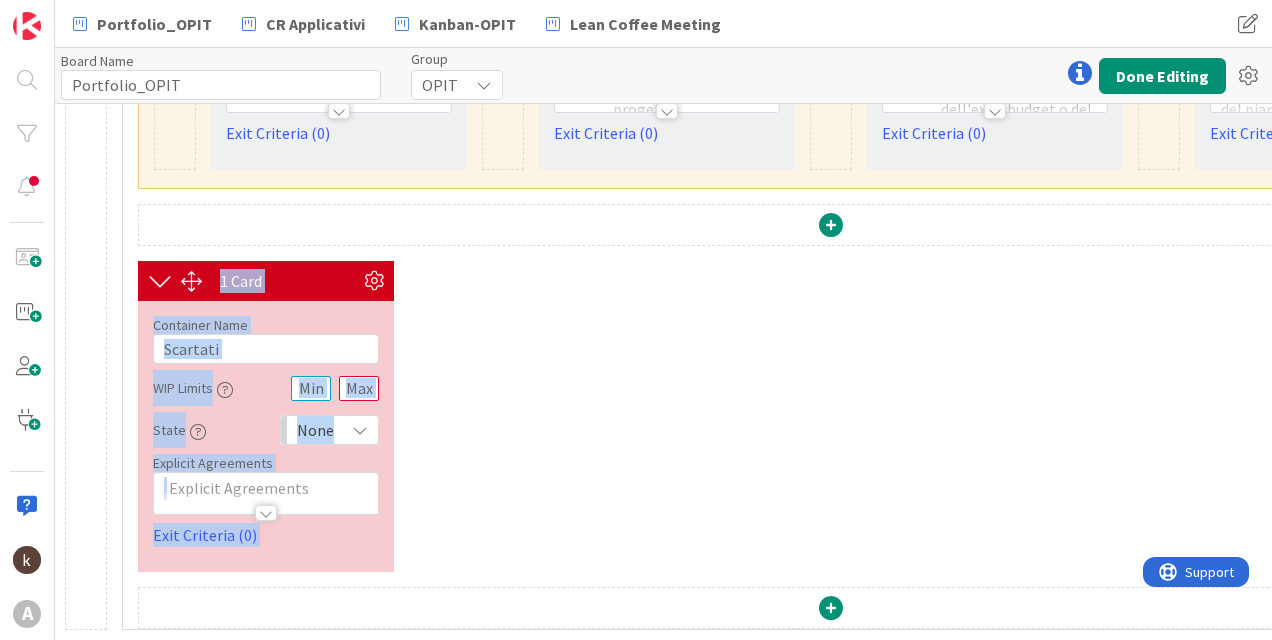 click on "1 Card Container Name 8 / 64 Scartati WIP Limits State None Explicit Agreements Exit Criteria (0)" at bounding box center (831, 416) 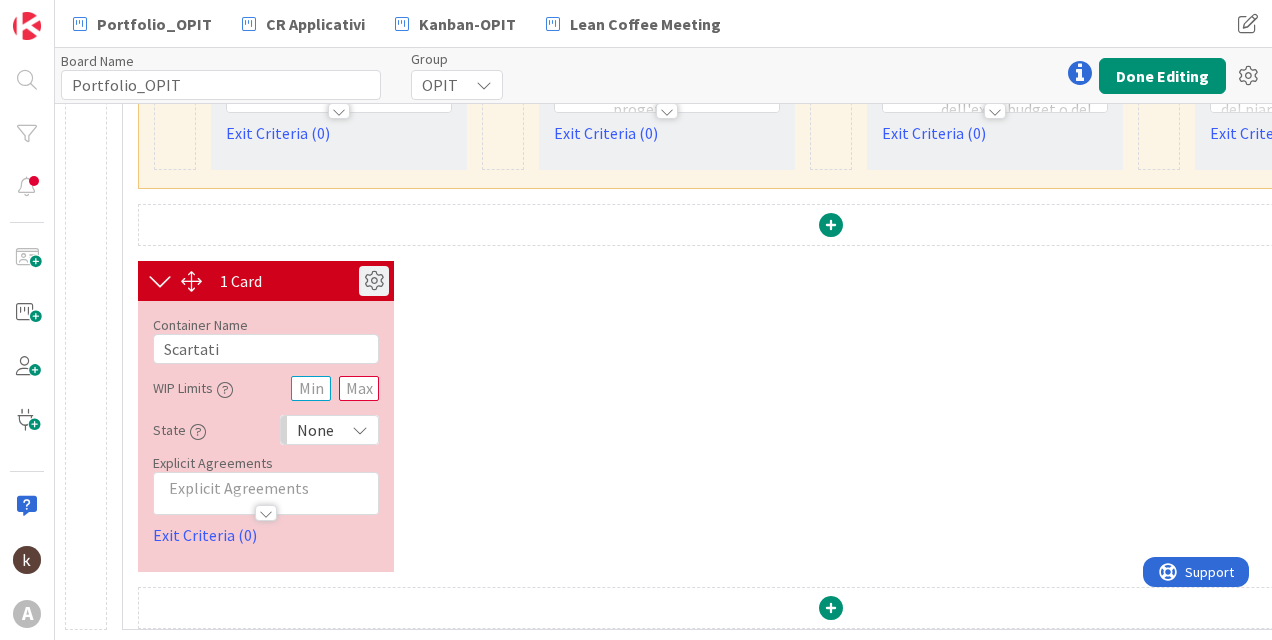 click at bounding box center (374, 281) 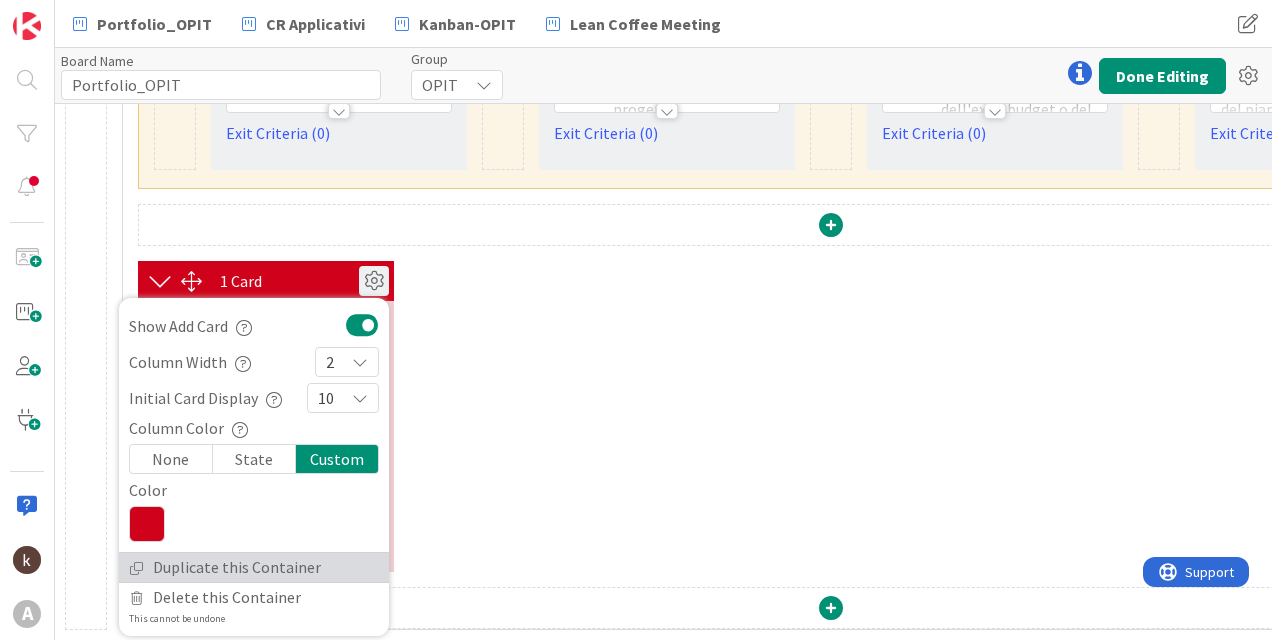 click on "Duplicate this Container" at bounding box center [254, 567] 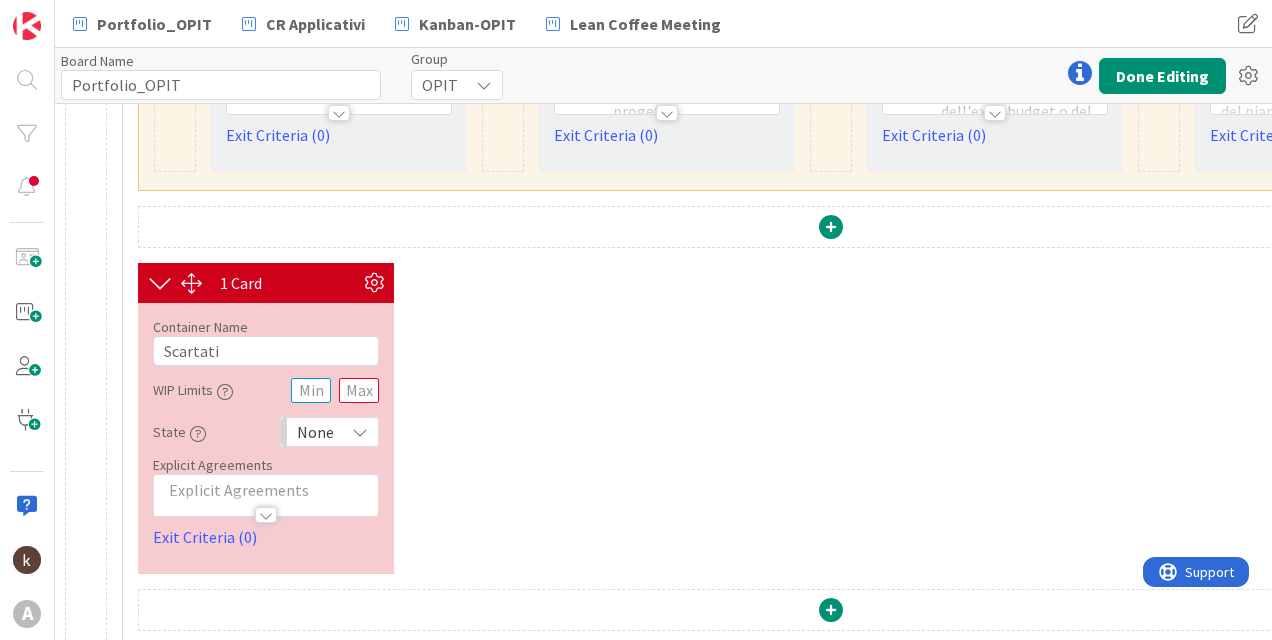 scroll, scrollTop: 1176, scrollLeft: 0, axis: vertical 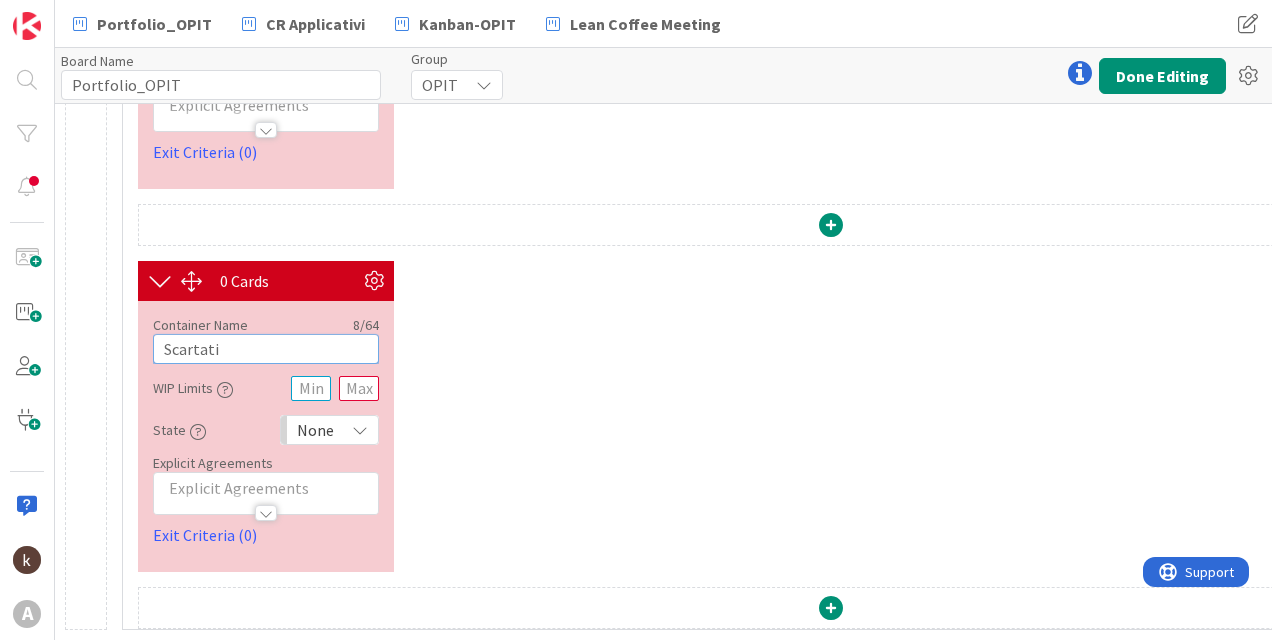 drag, startPoint x: 237, startPoint y: 342, endPoint x: 171, endPoint y: 341, distance: 66.007576 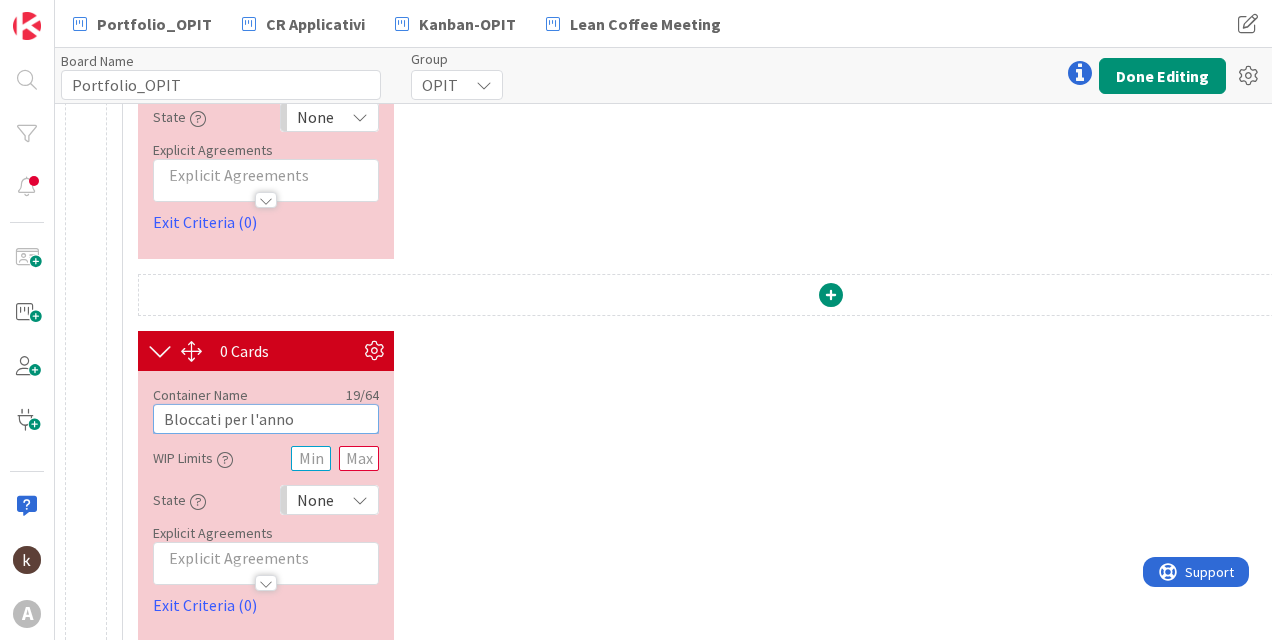 scroll, scrollTop: 1100, scrollLeft: 0, axis: vertical 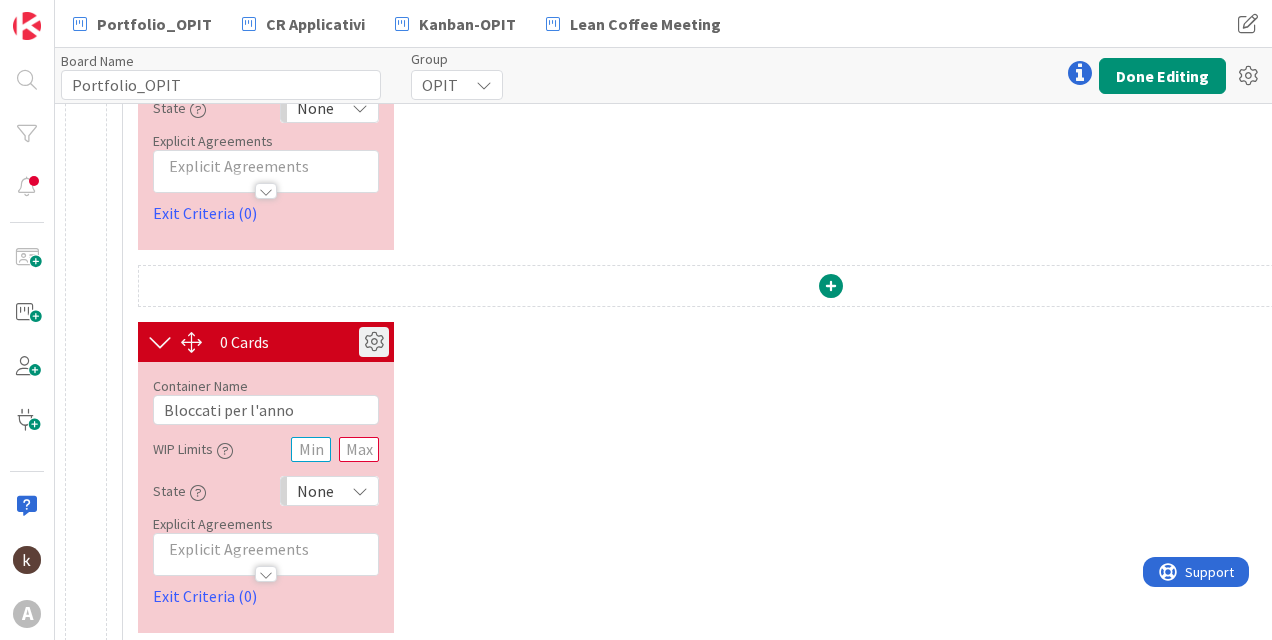 click at bounding box center (374, 342) 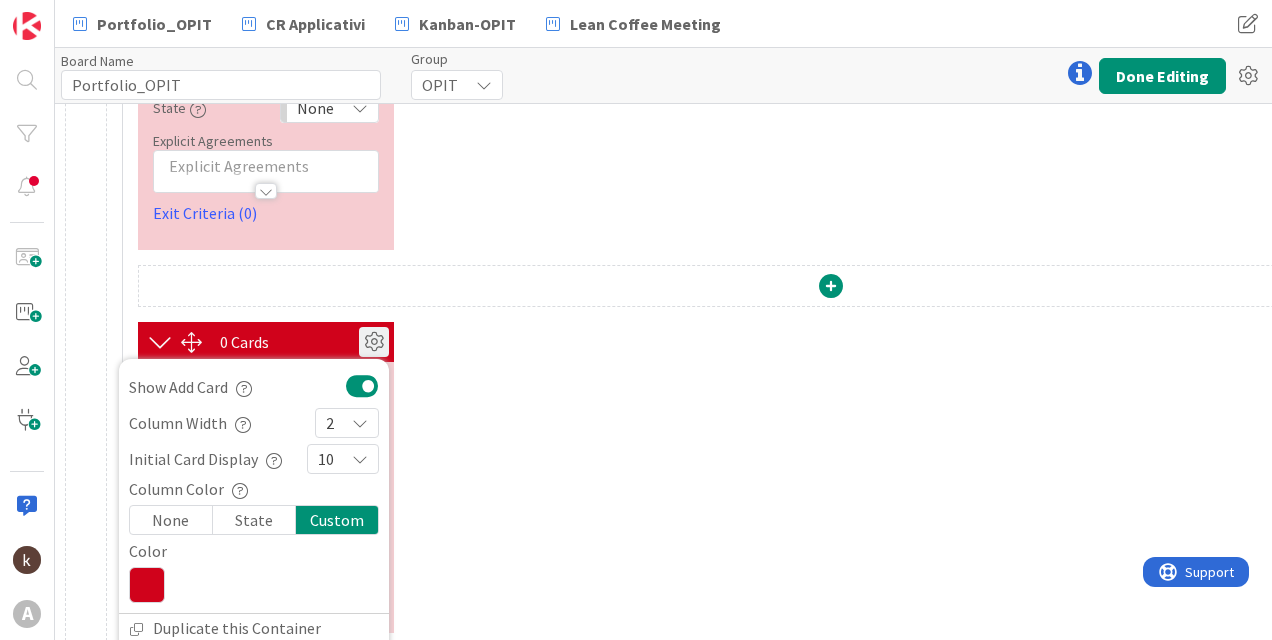 click at bounding box center (147, 585) 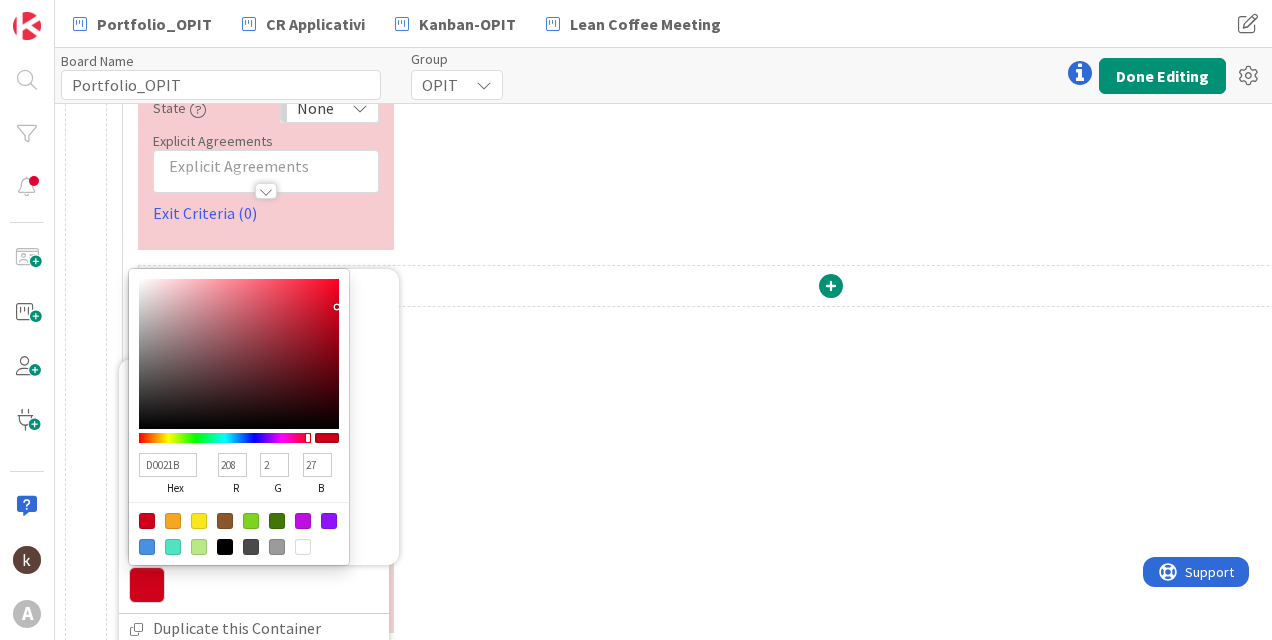 click at bounding box center [199, 521] 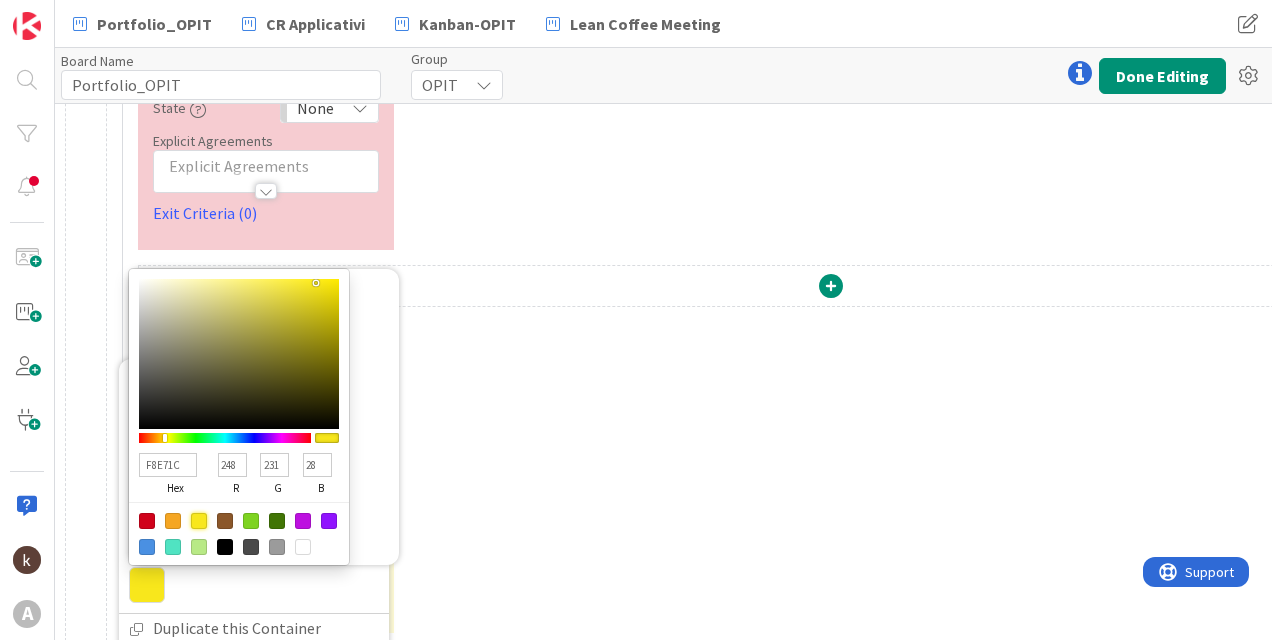 click on "F8E71C hex [NUMBER] r [NUMBER] g [NUMBER] b [NUMBER] a" at bounding box center [264, 417] 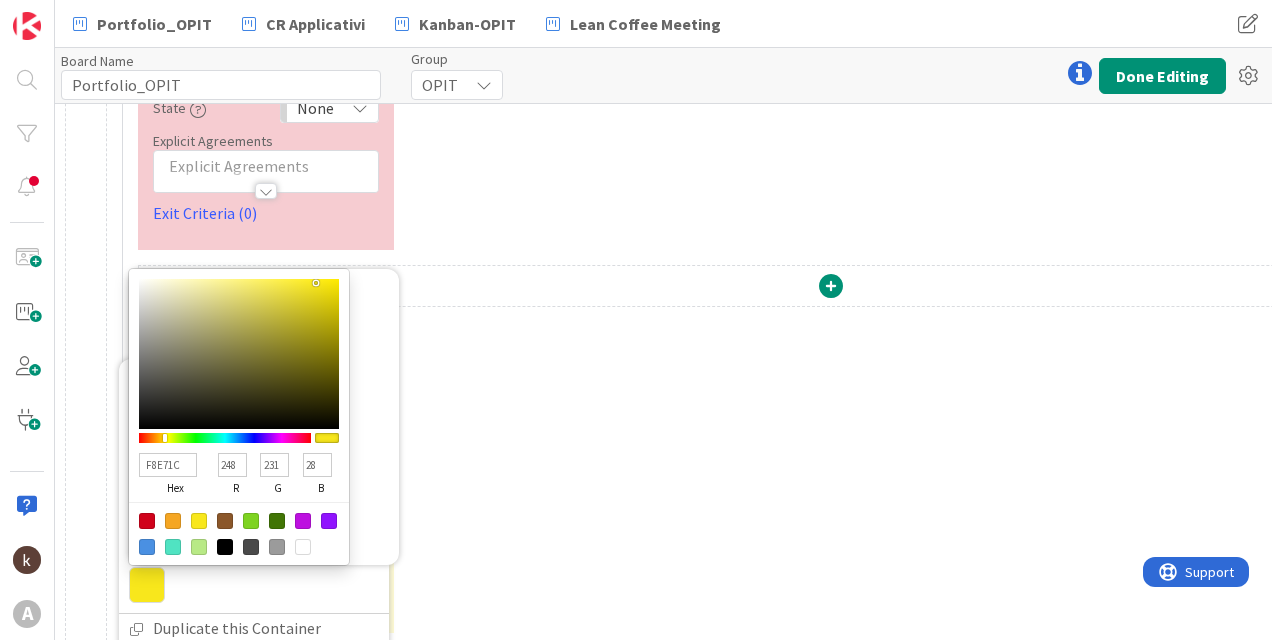 click on "F8E71C hex [NUMBER] r [NUMBER] g [NUMBER] b [NUMBER] a" at bounding box center (264, 417) 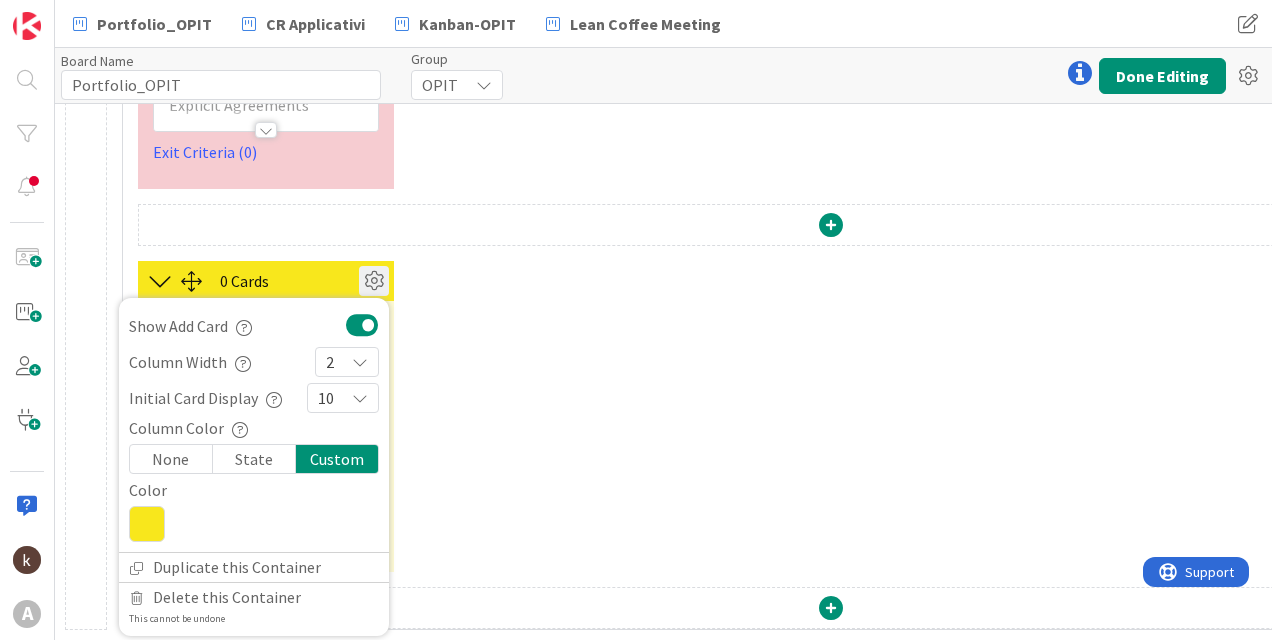 scroll, scrollTop: 1176, scrollLeft: 0, axis: vertical 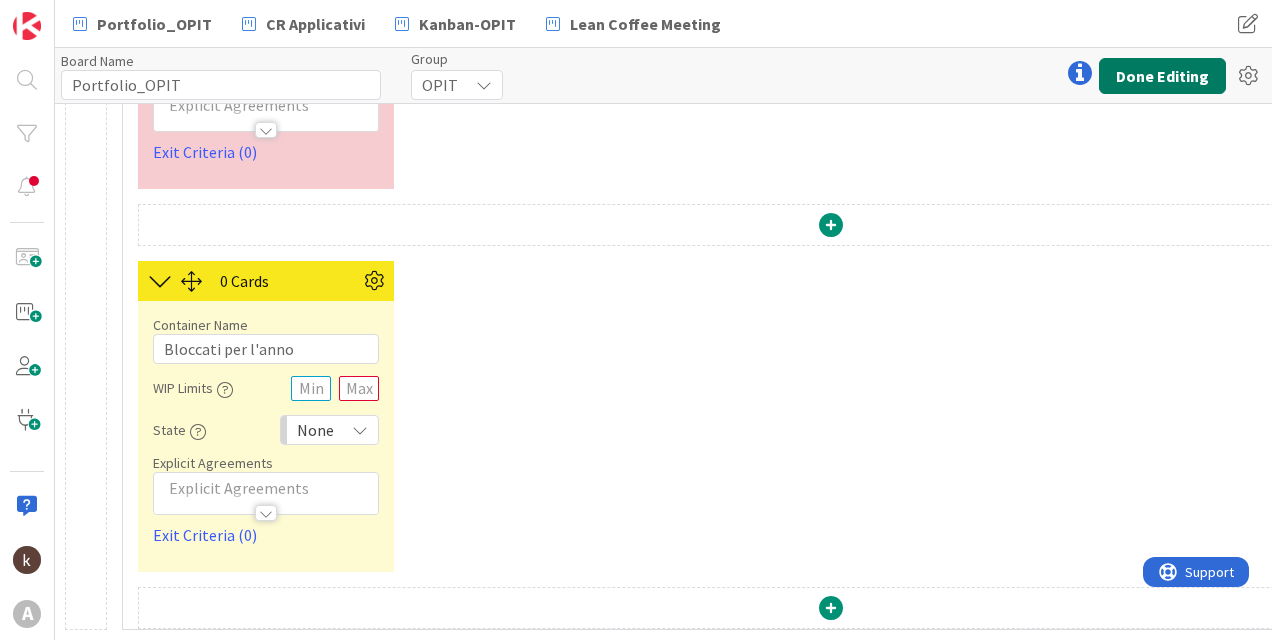 click on "Done Editing" at bounding box center [1162, 76] 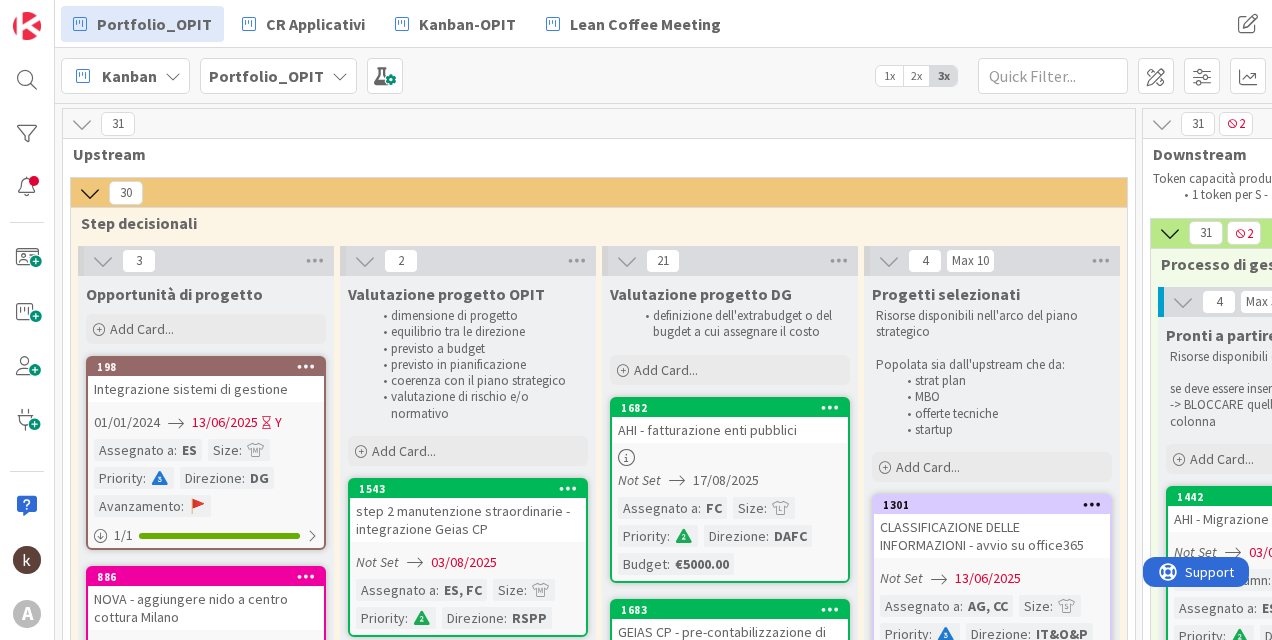 scroll, scrollTop: 700, scrollLeft: 0, axis: vertical 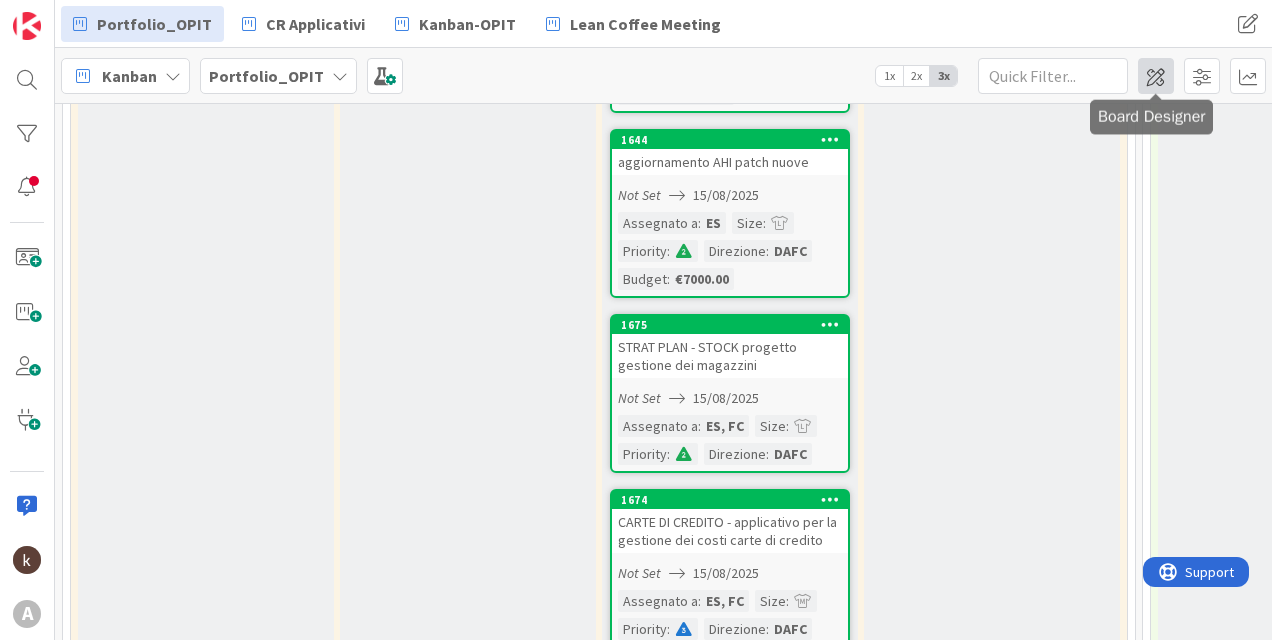 click at bounding box center [1156, 76] 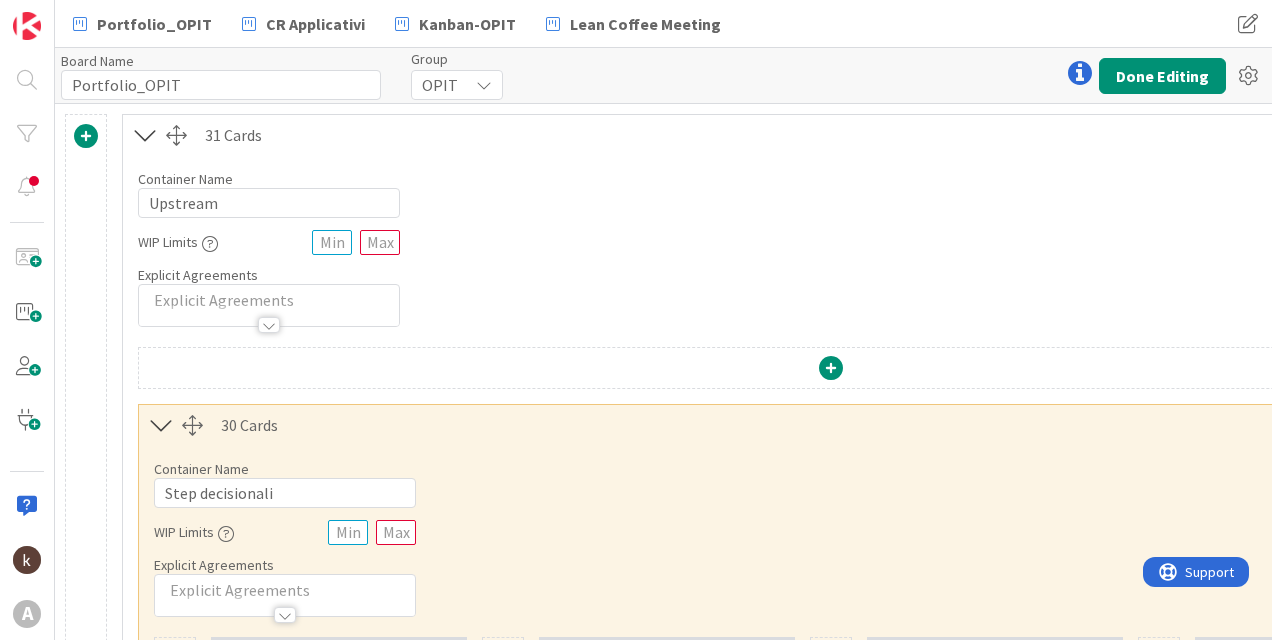 scroll, scrollTop: 0, scrollLeft: 0, axis: both 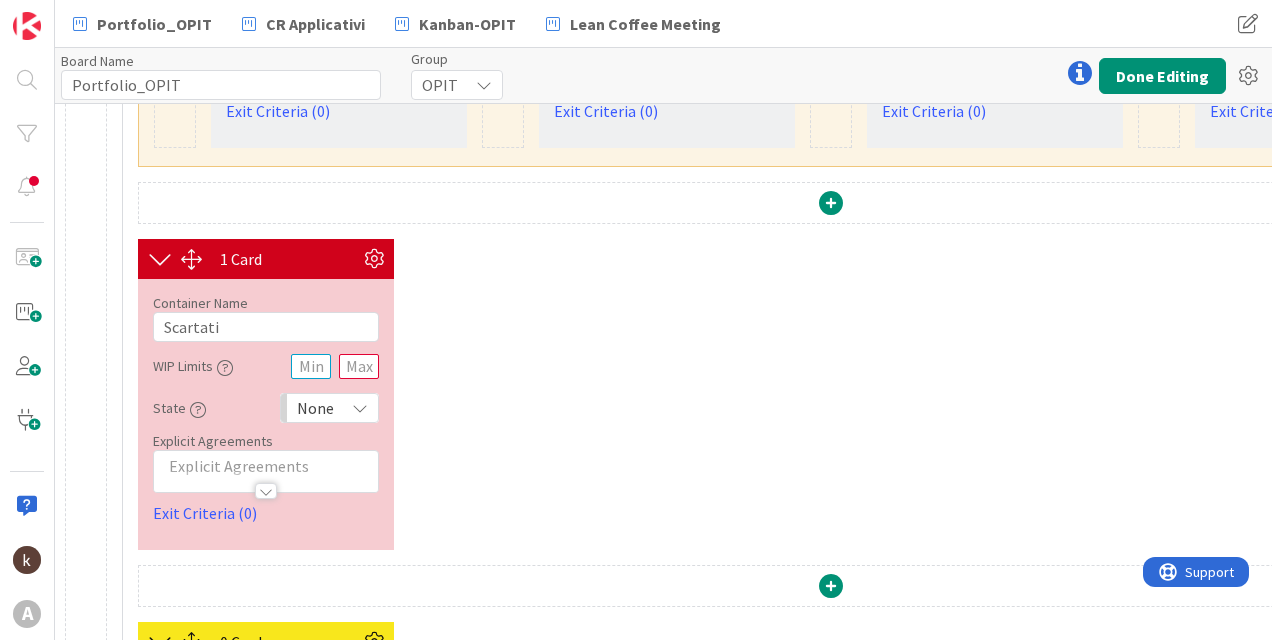 click at bounding box center [831, 206] 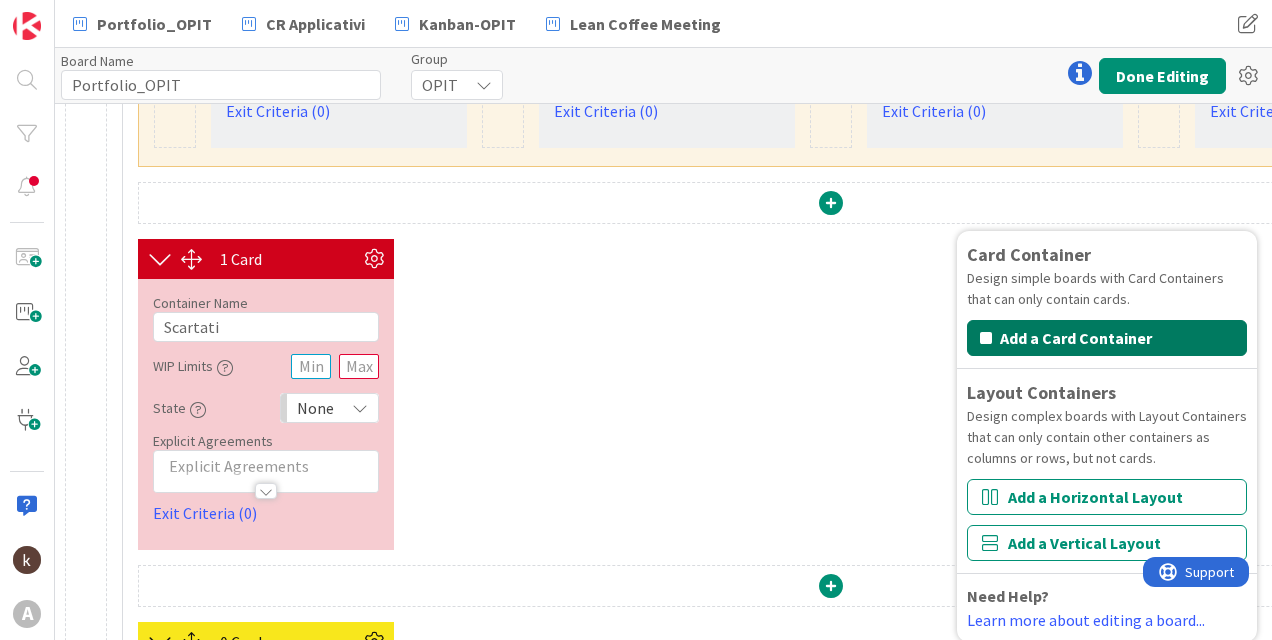click on "Add a Card Container" at bounding box center [1107, 338] 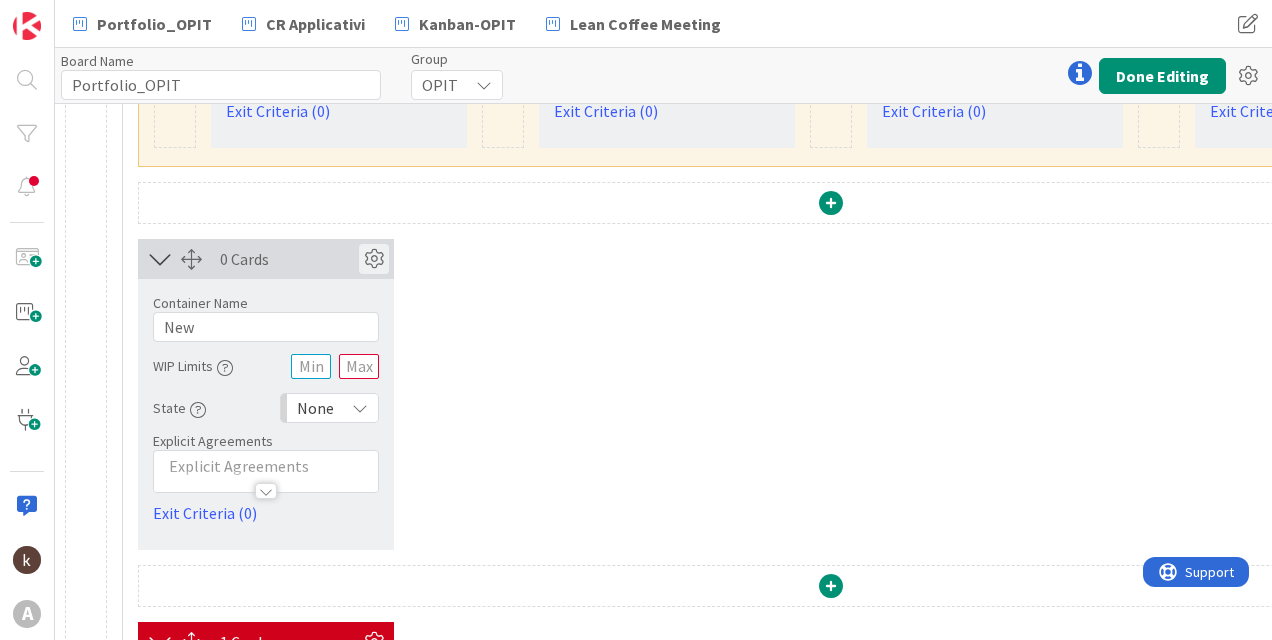 click at bounding box center (374, 259) 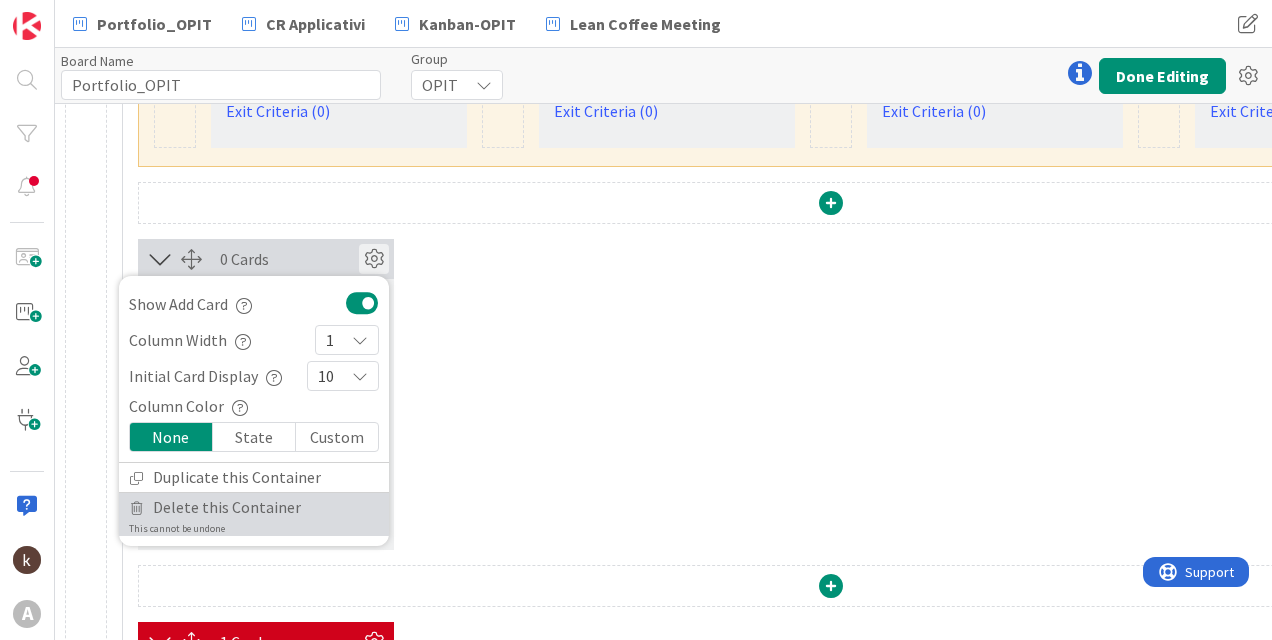 click on "Delete this Container" at bounding box center [227, 507] 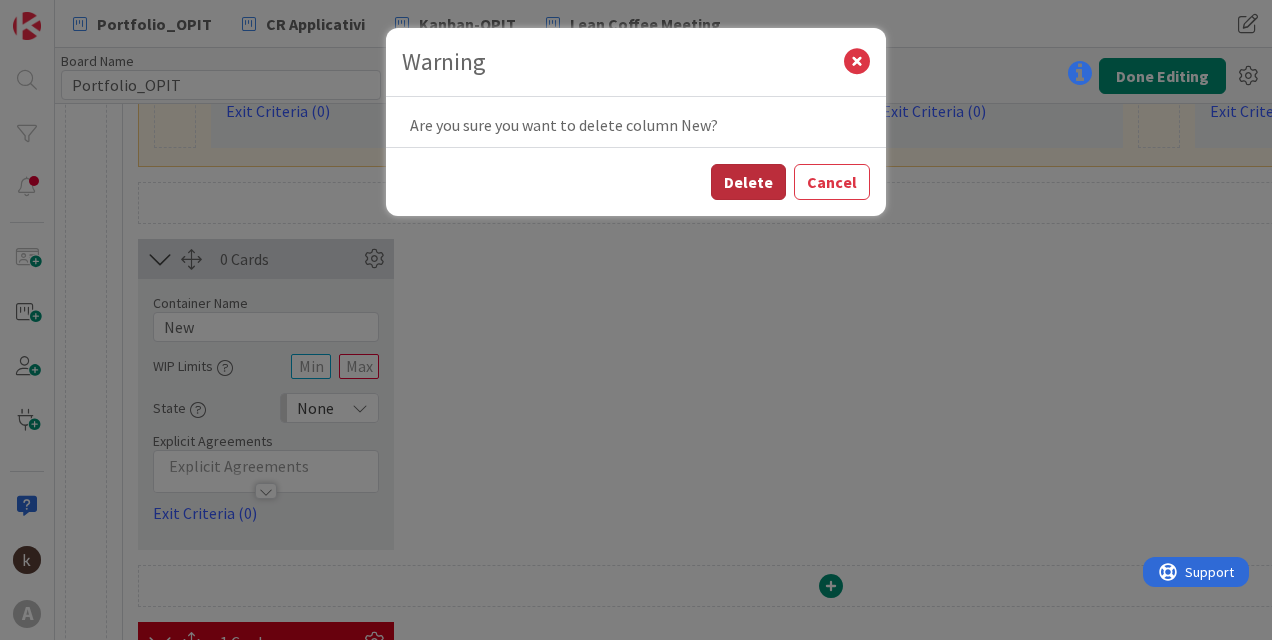click on "Delete" at bounding box center (748, 182) 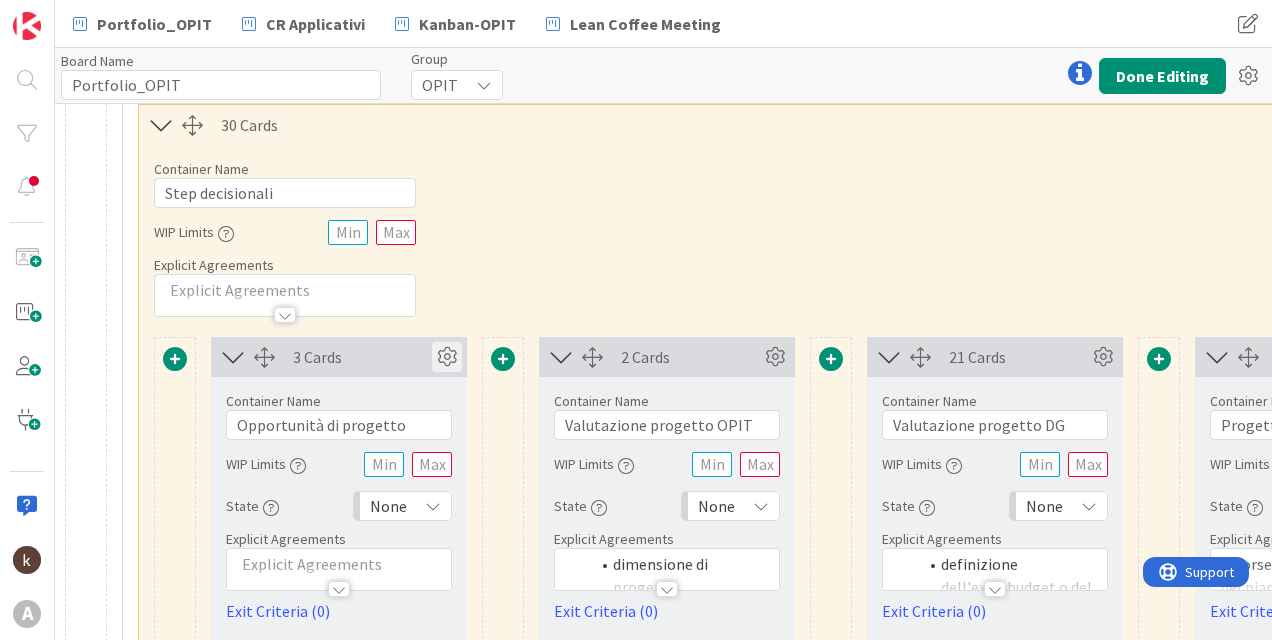 scroll, scrollTop: 0, scrollLeft: 0, axis: both 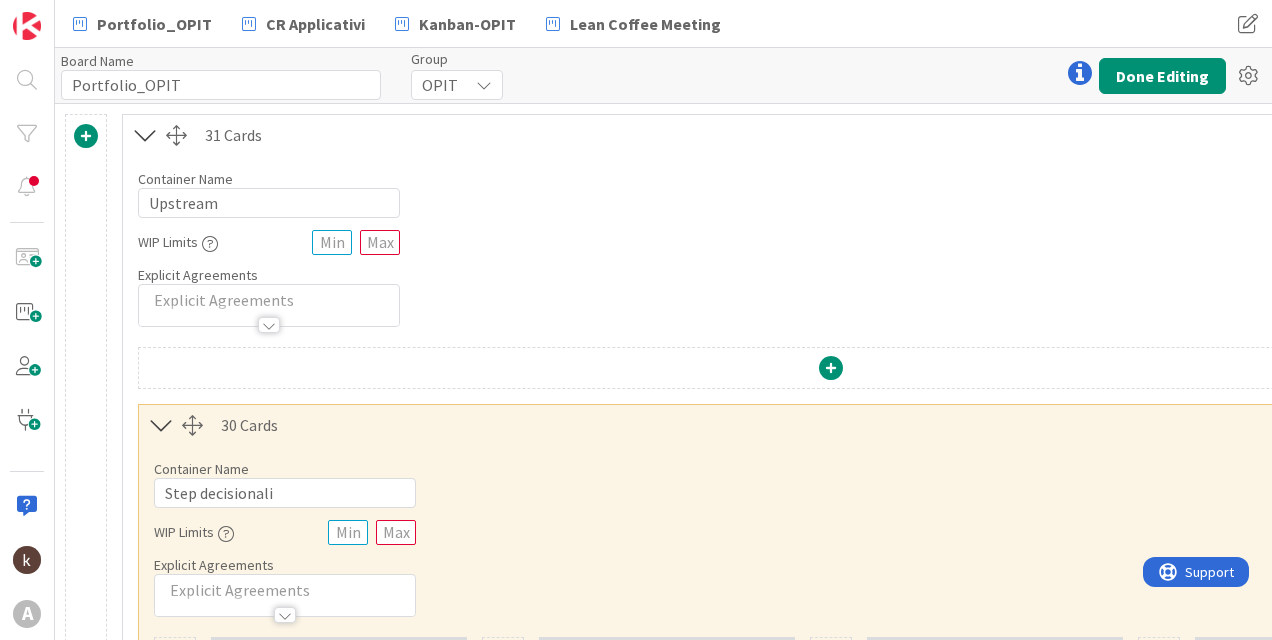 click at bounding box center (192, 425) 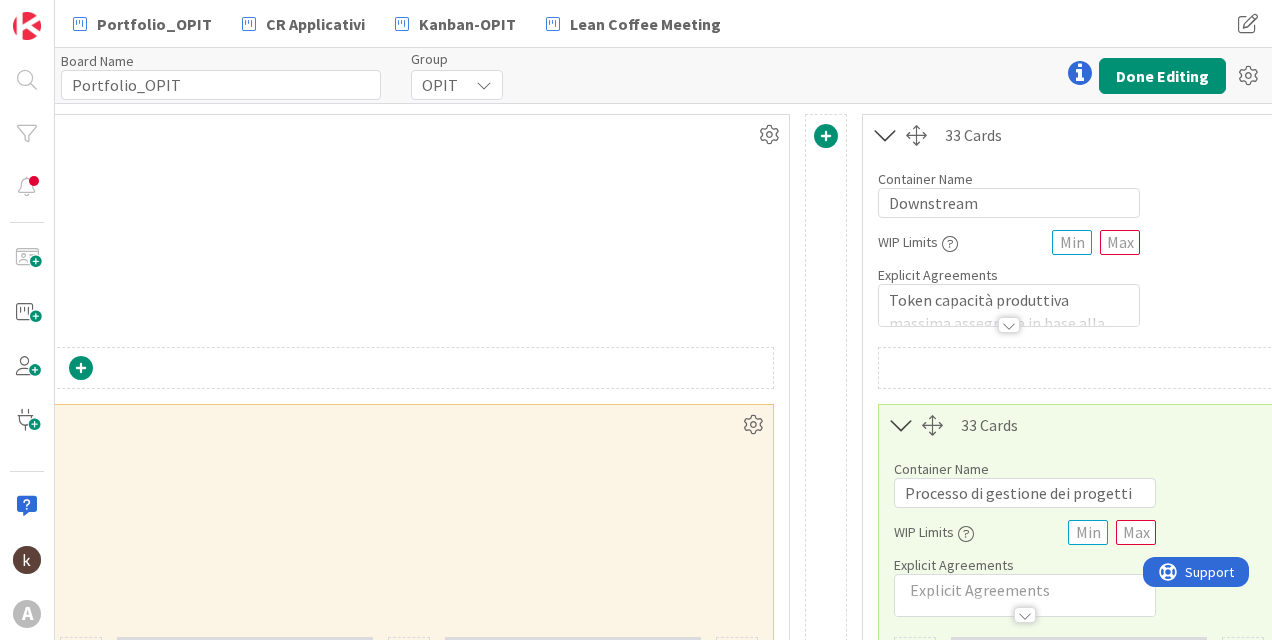 scroll, scrollTop: 0, scrollLeft: 743, axis: horizontal 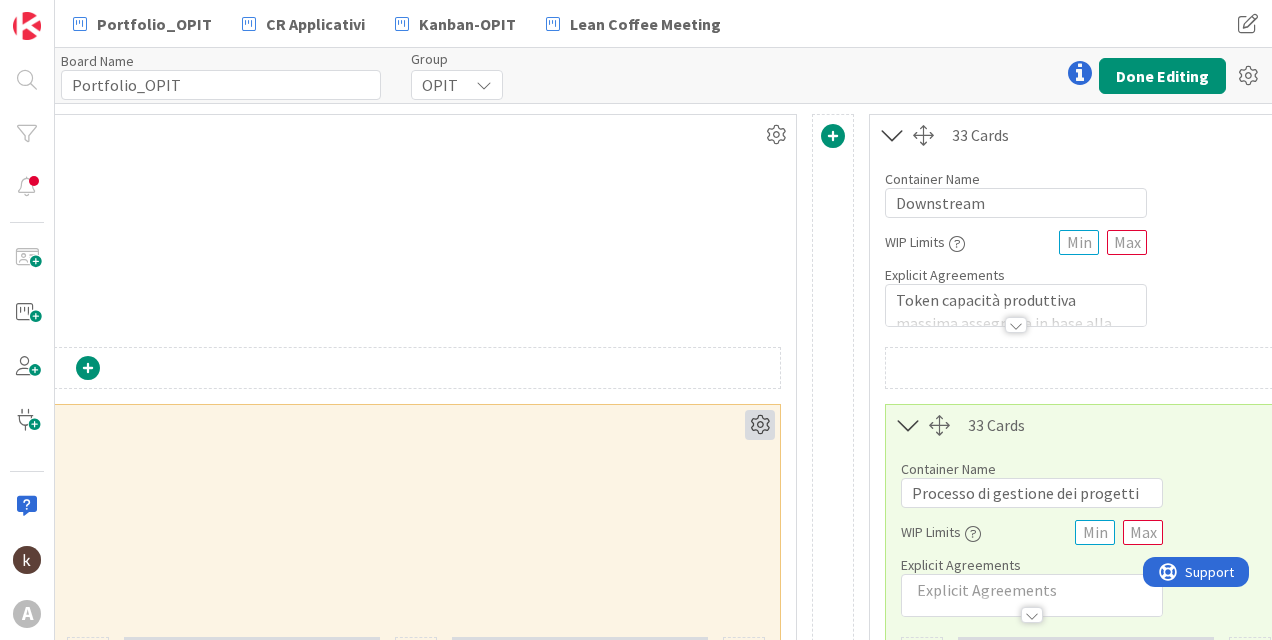 click at bounding box center [760, 425] 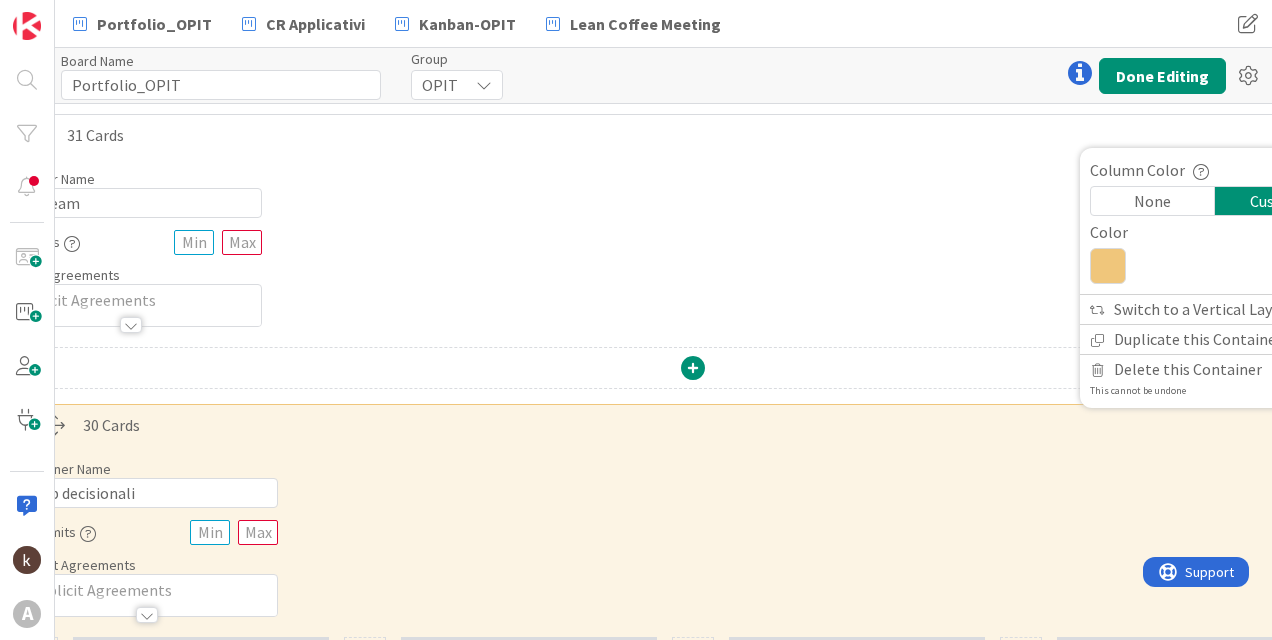 scroll, scrollTop: 0, scrollLeft: 0, axis: both 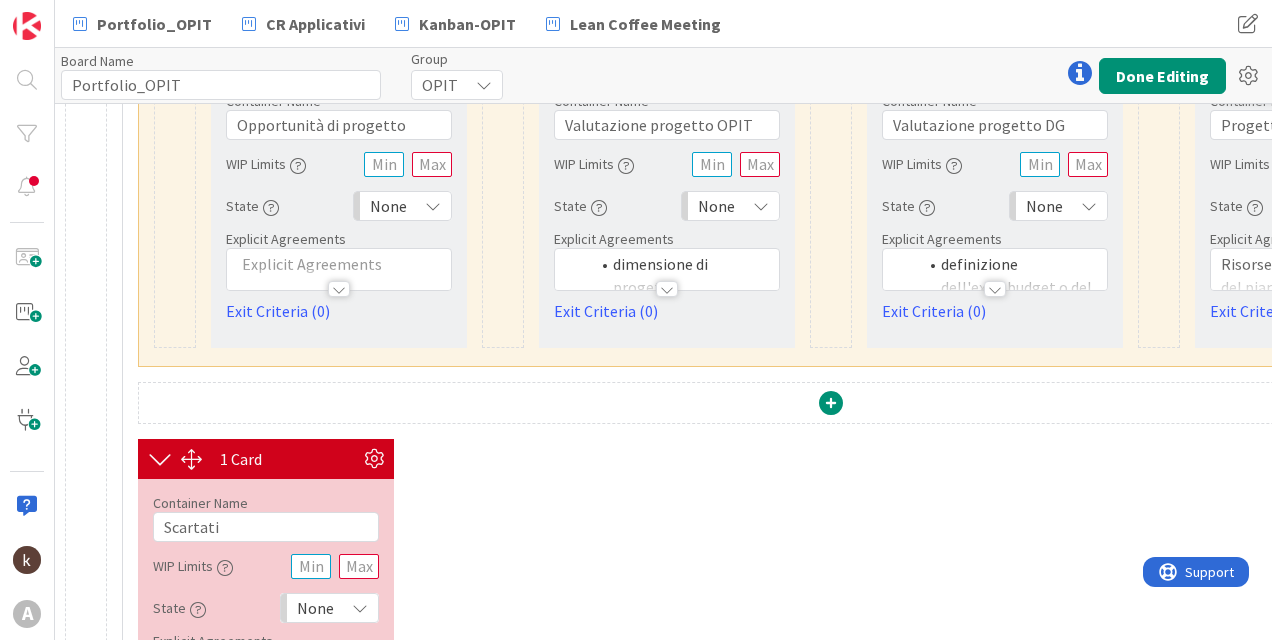 click at bounding box center [831, 403] 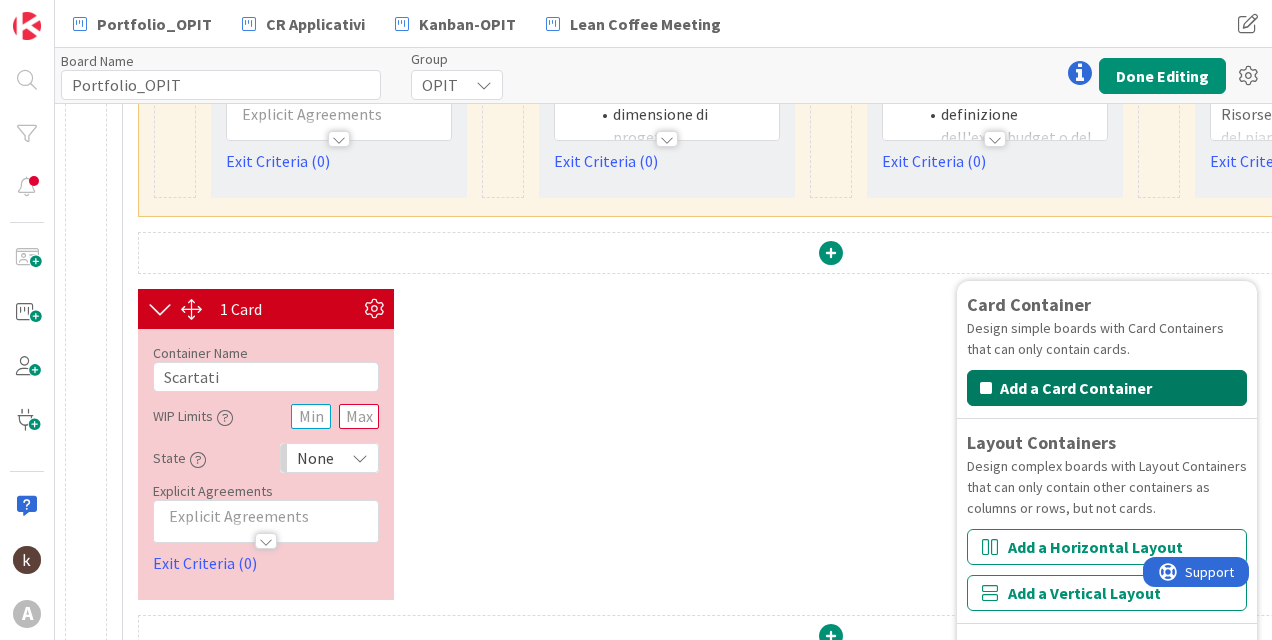scroll, scrollTop: 800, scrollLeft: 0, axis: vertical 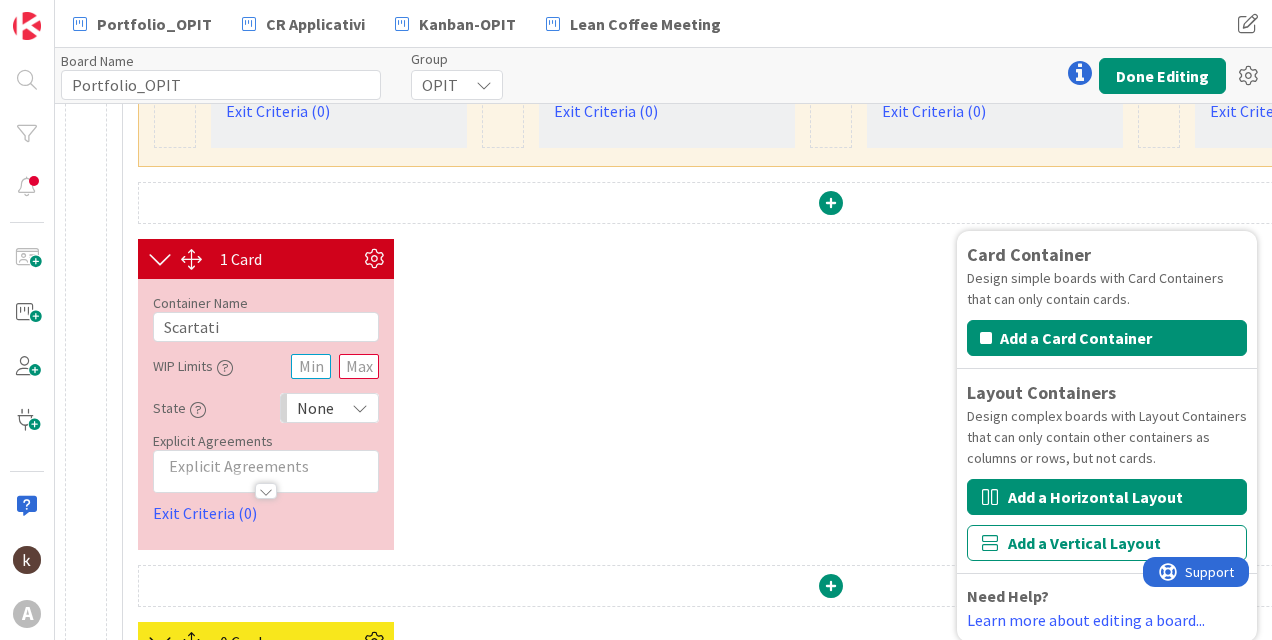 click on "Add a Horizontal Layout" at bounding box center (1107, 497) 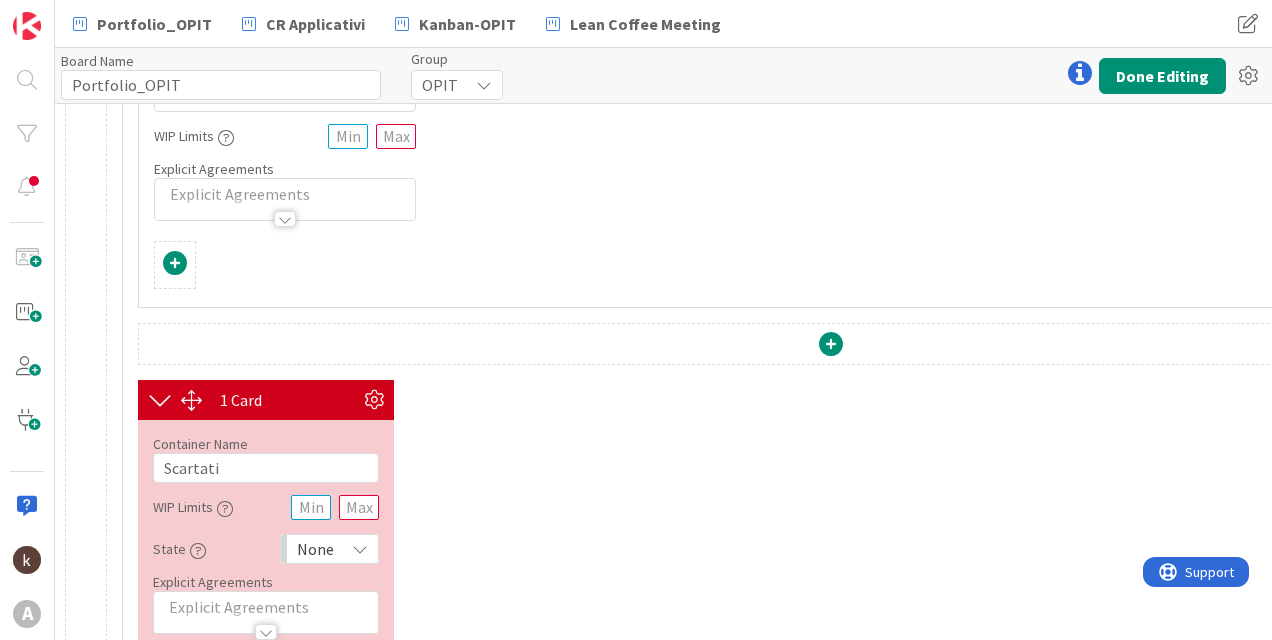 scroll, scrollTop: 1100, scrollLeft: 0, axis: vertical 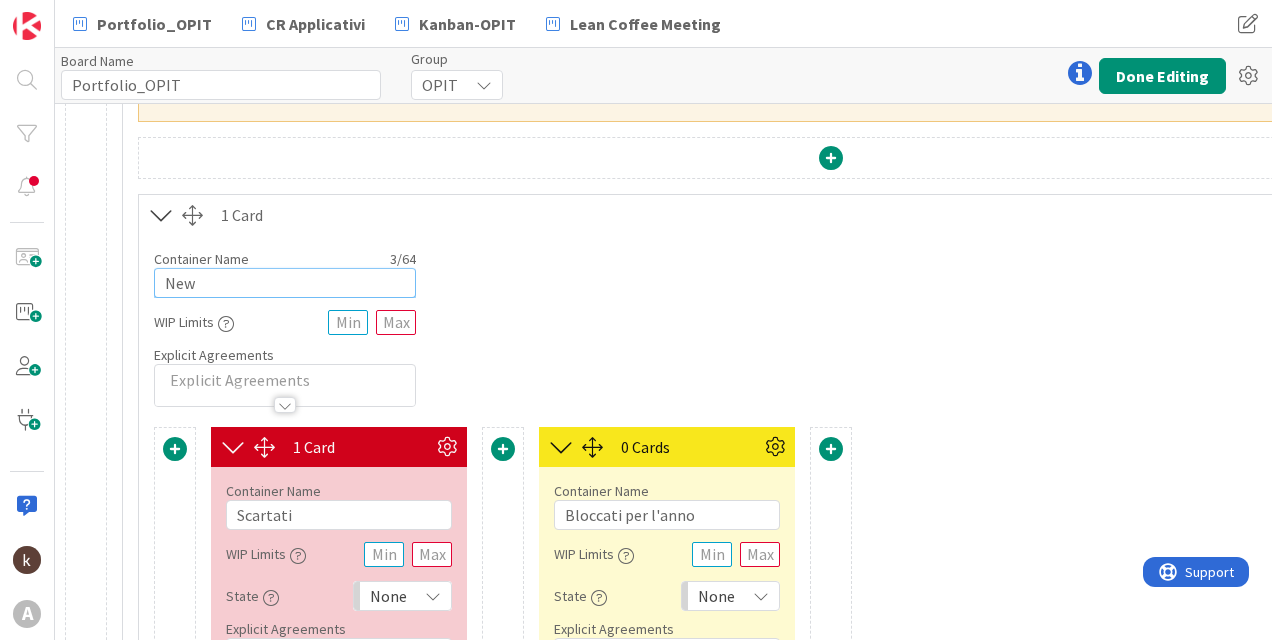 drag, startPoint x: 272, startPoint y: 296, endPoint x: 170, endPoint y: 289, distance: 102.239914 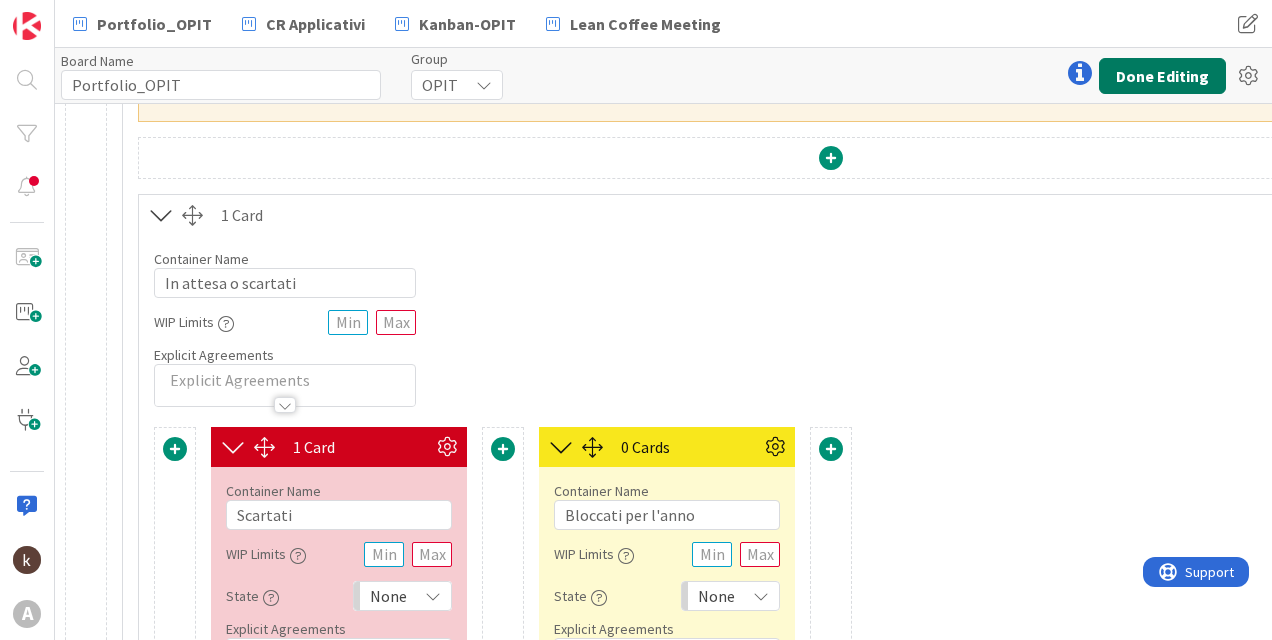 click on "Done Editing" at bounding box center [1162, 76] 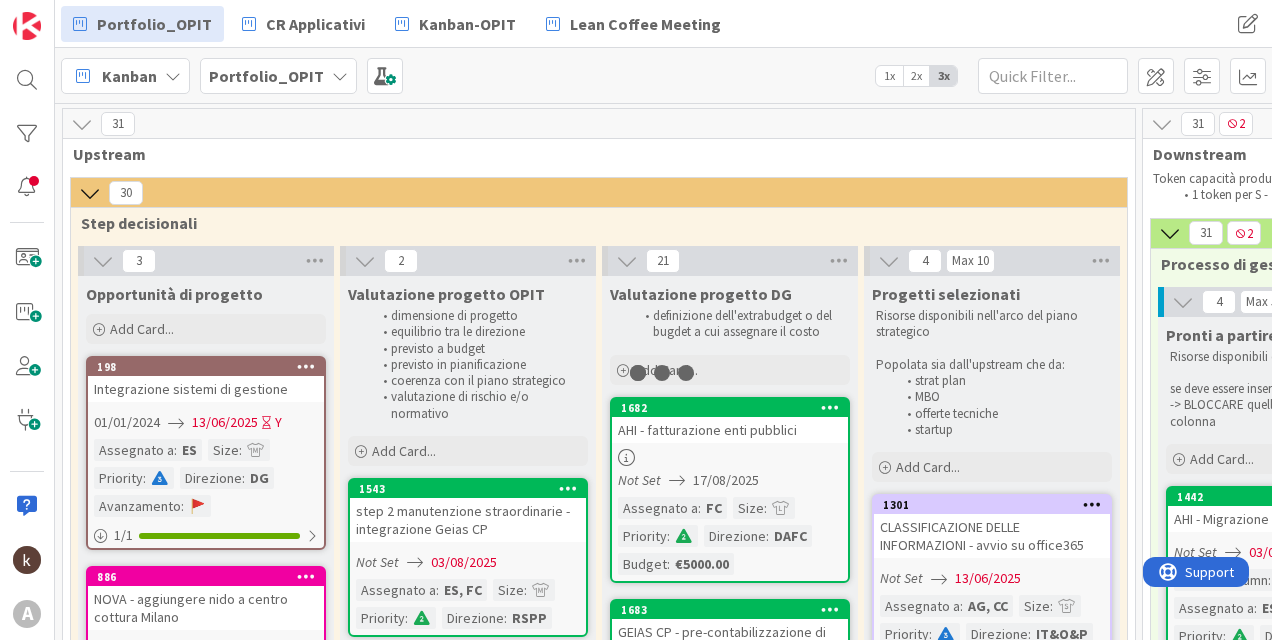 scroll, scrollTop: 0, scrollLeft: 0, axis: both 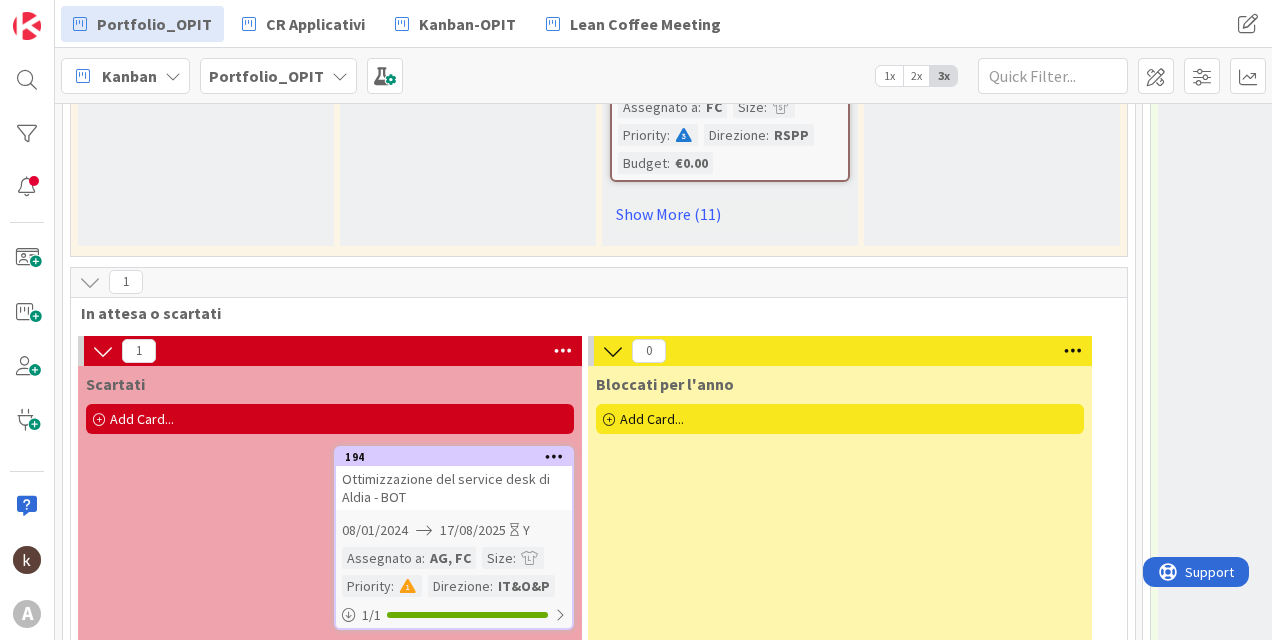 click at bounding box center (103, 351) 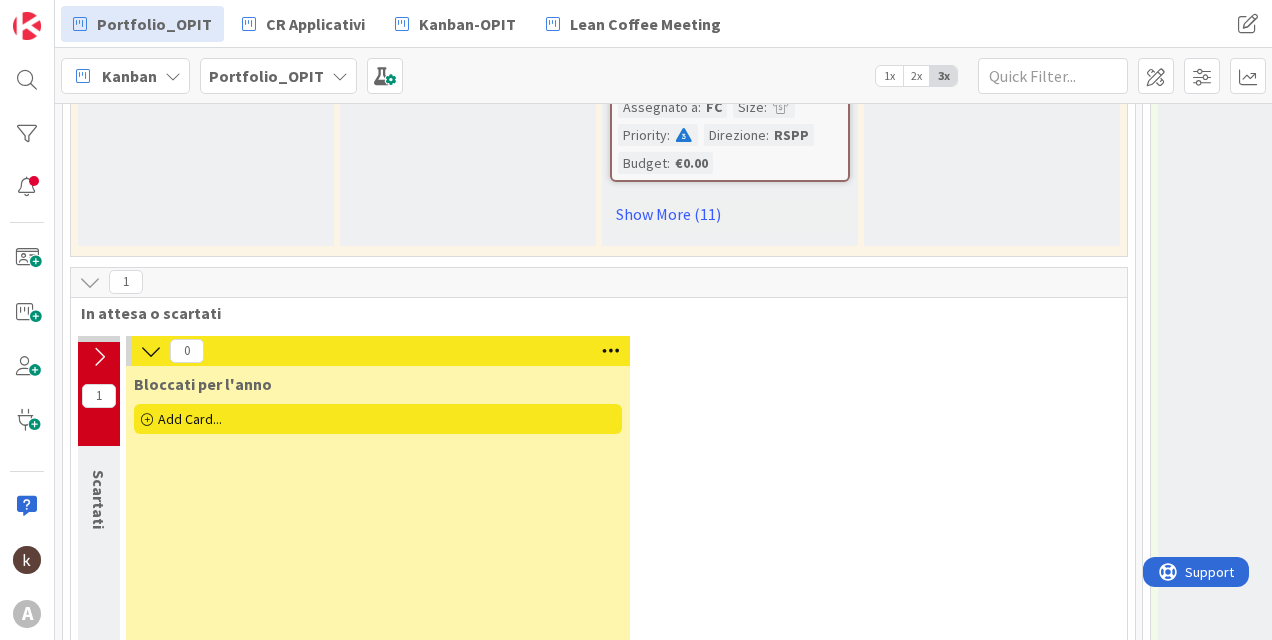click at bounding box center [99, 357] 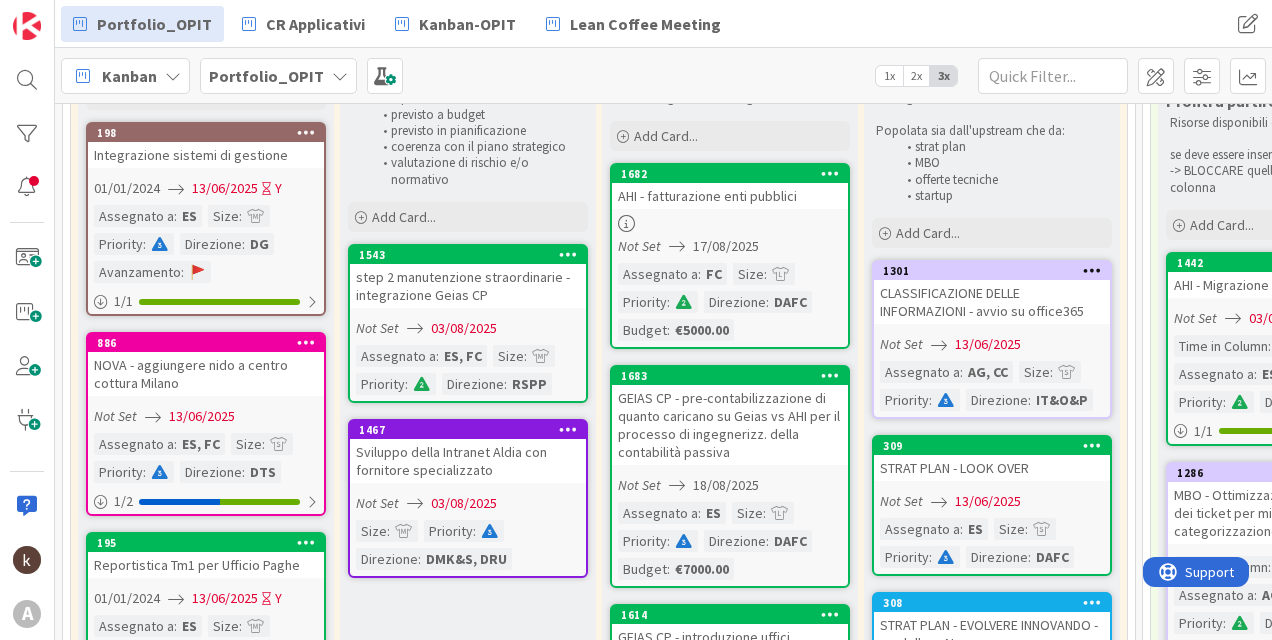 scroll, scrollTop: 0, scrollLeft: 0, axis: both 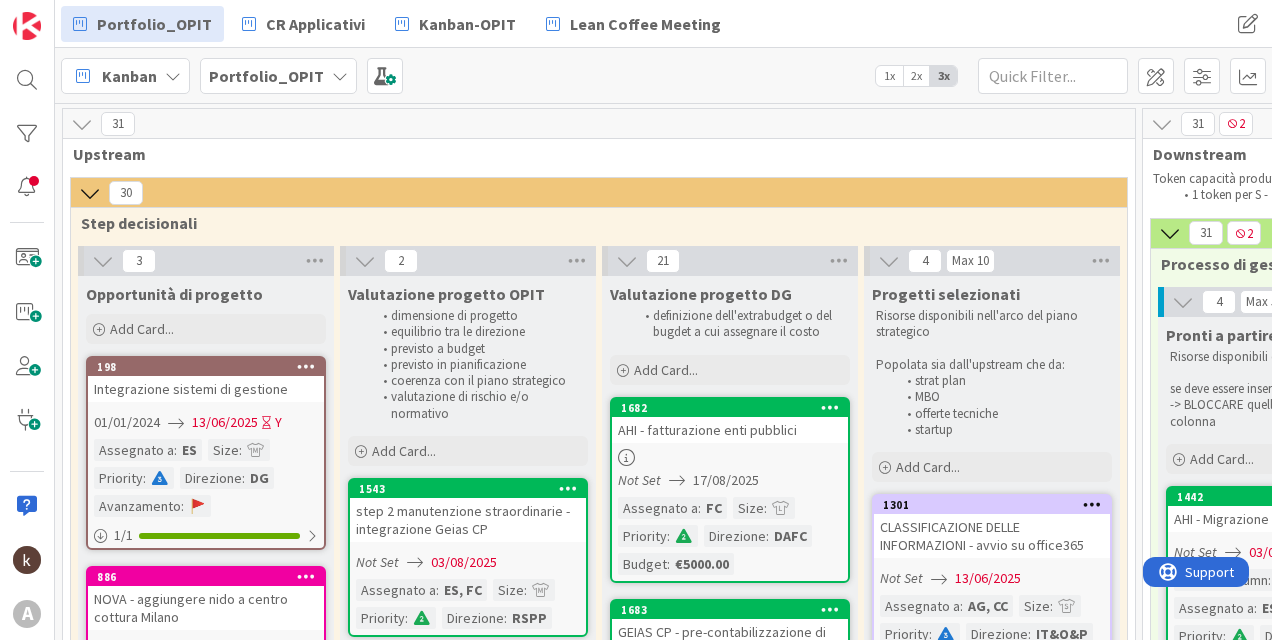 click on "2x" at bounding box center [916, 76] 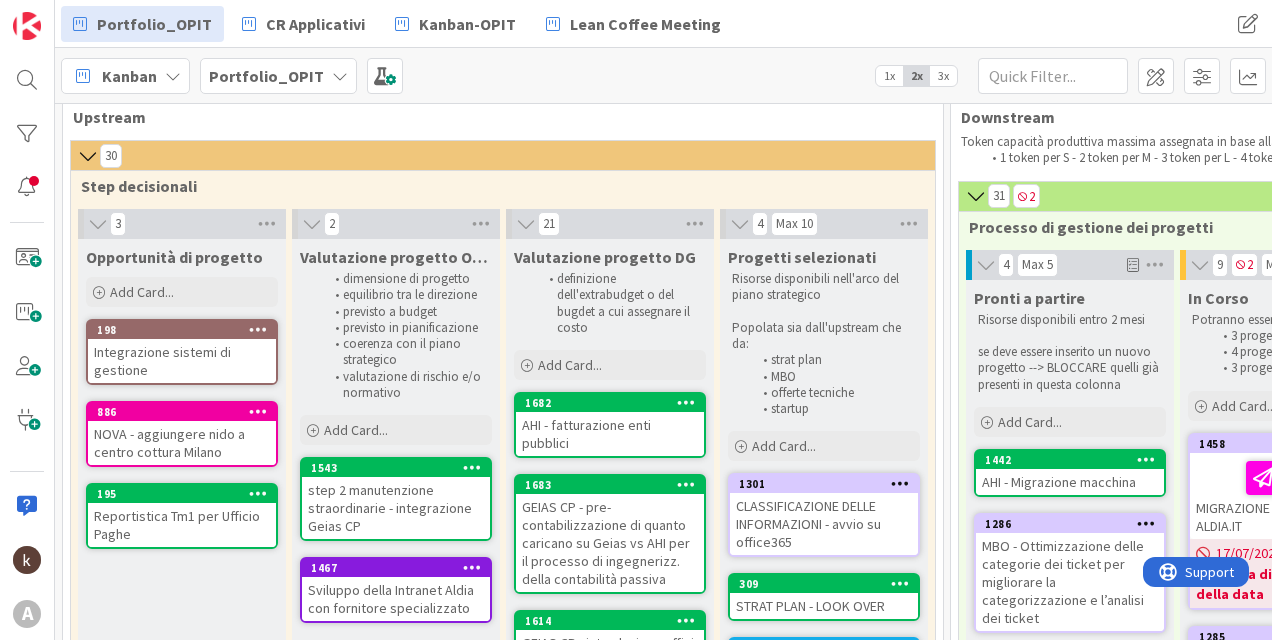 scroll, scrollTop: 0, scrollLeft: 0, axis: both 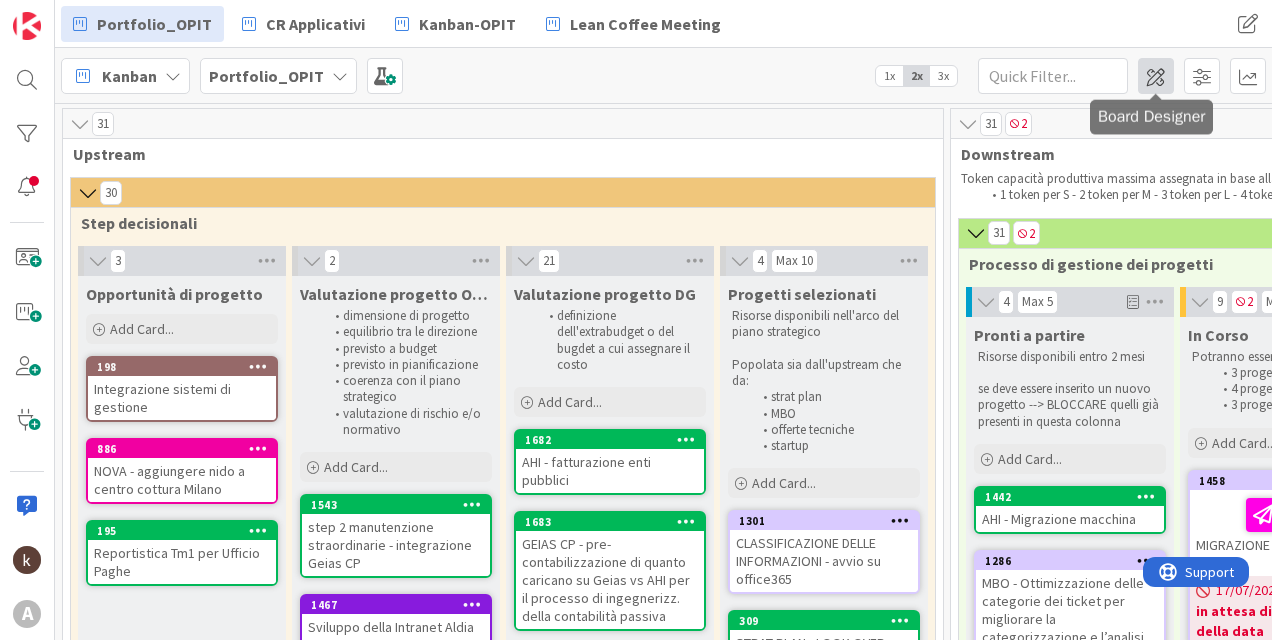 click at bounding box center [1156, 76] 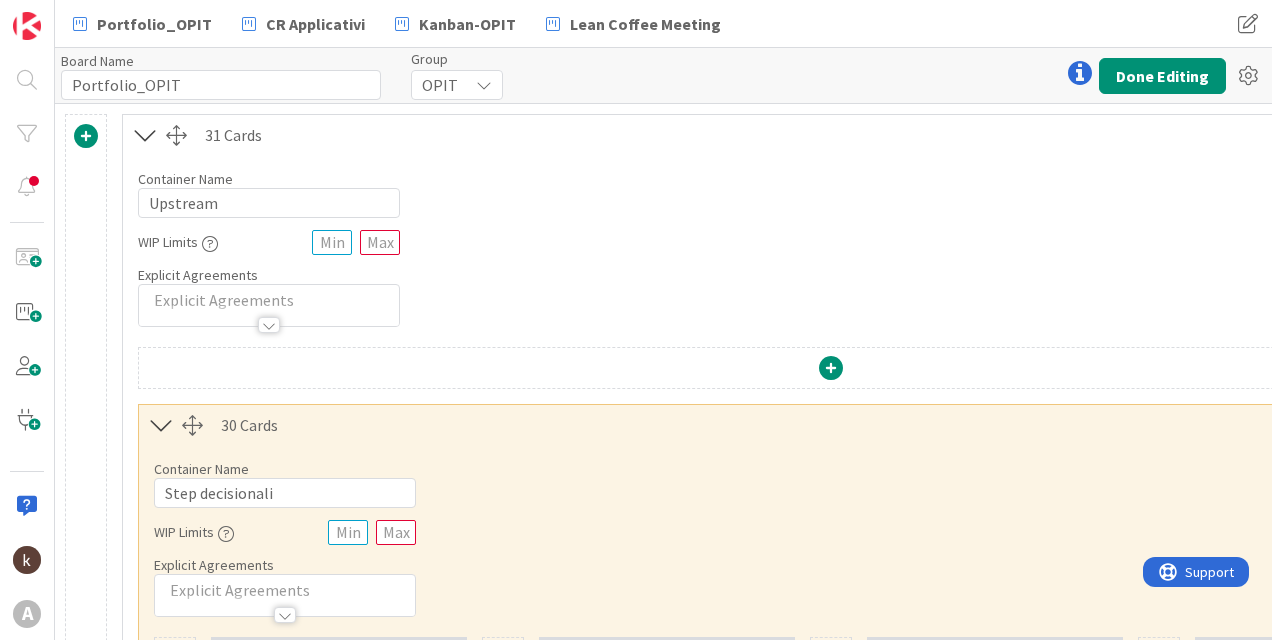 scroll, scrollTop: 0, scrollLeft: 0, axis: both 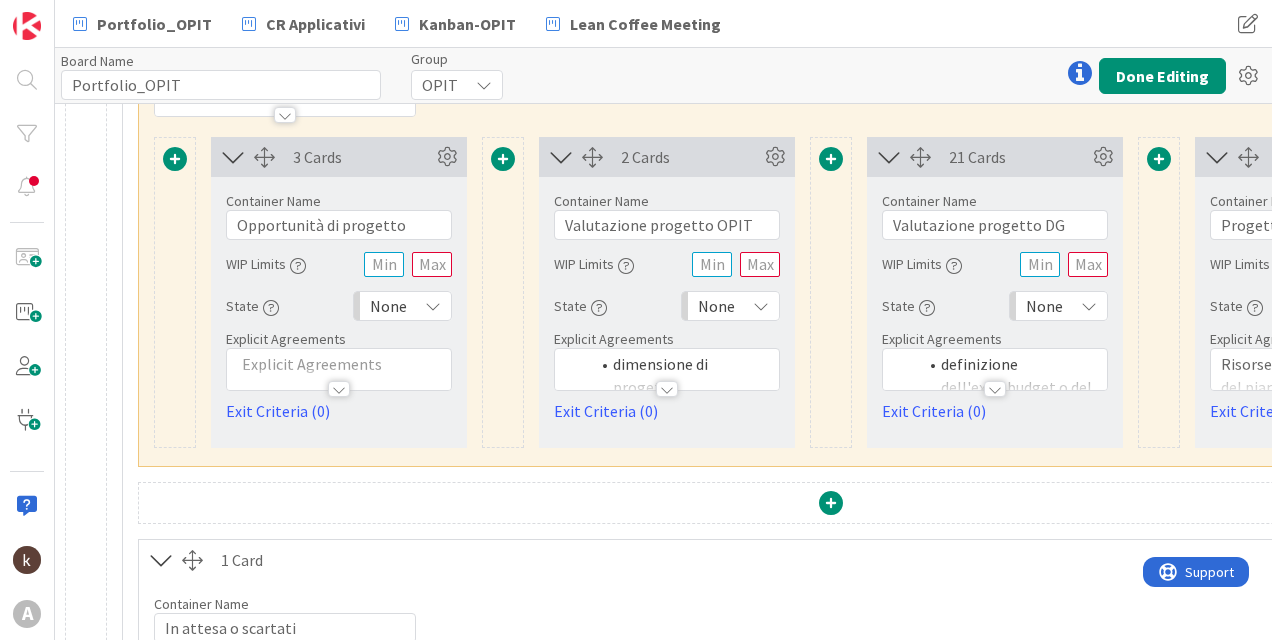 click at bounding box center (339, 364) 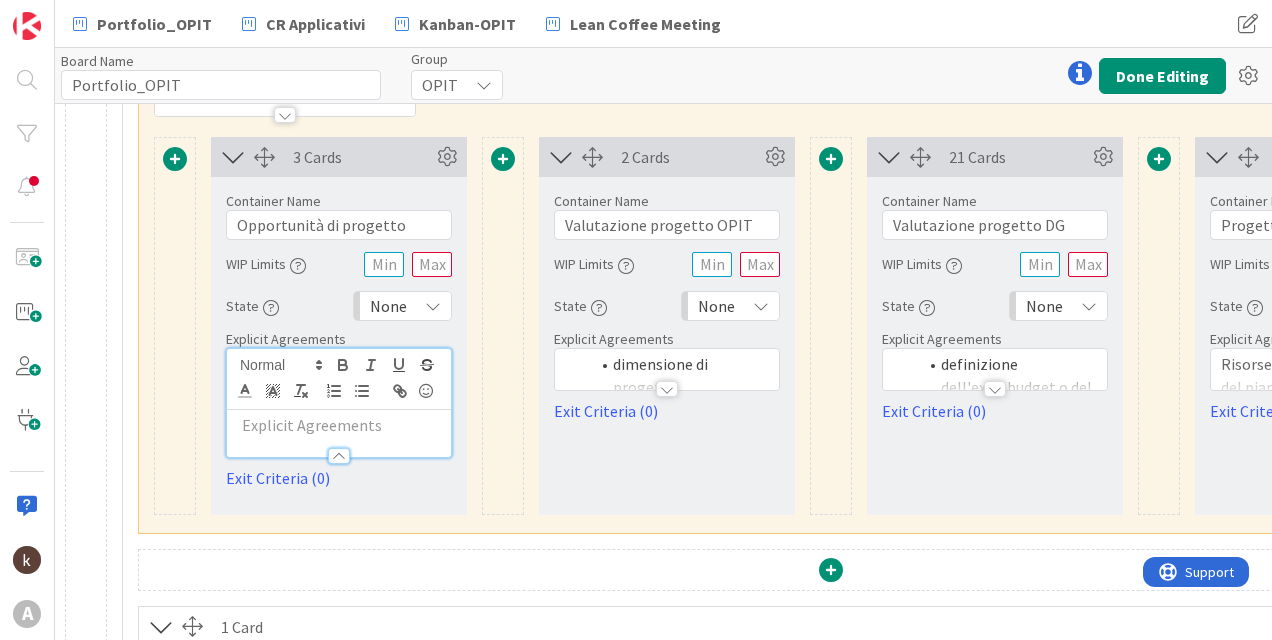 click at bounding box center [339, 425] 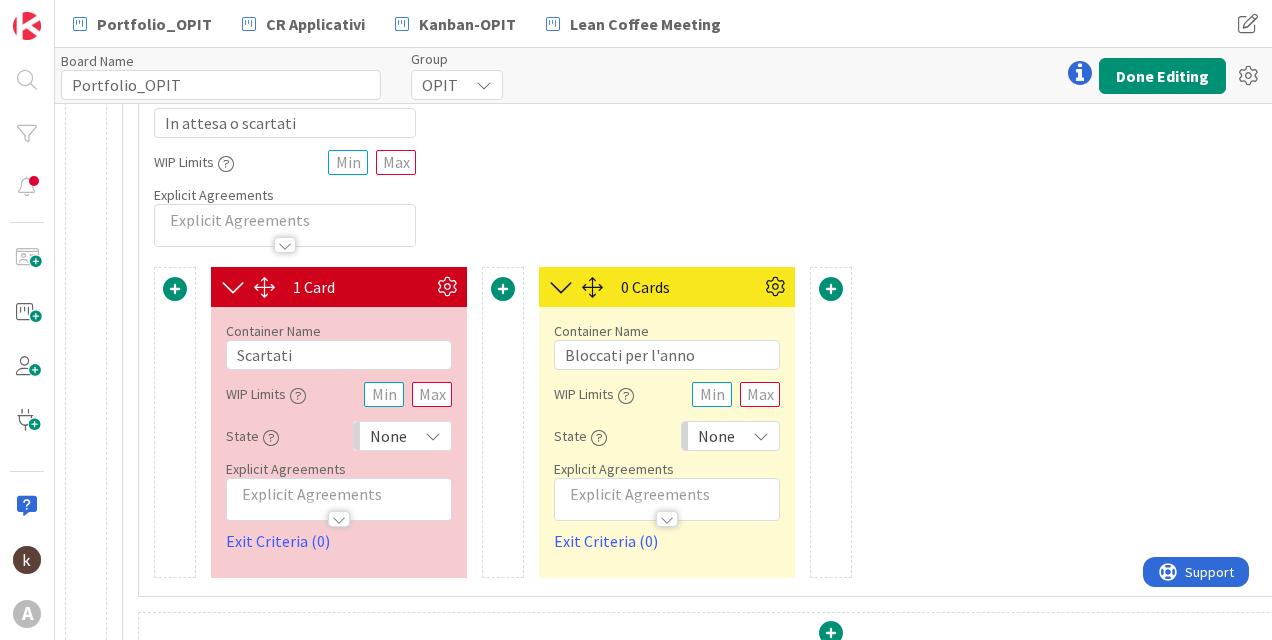 scroll, scrollTop: 1157, scrollLeft: 0, axis: vertical 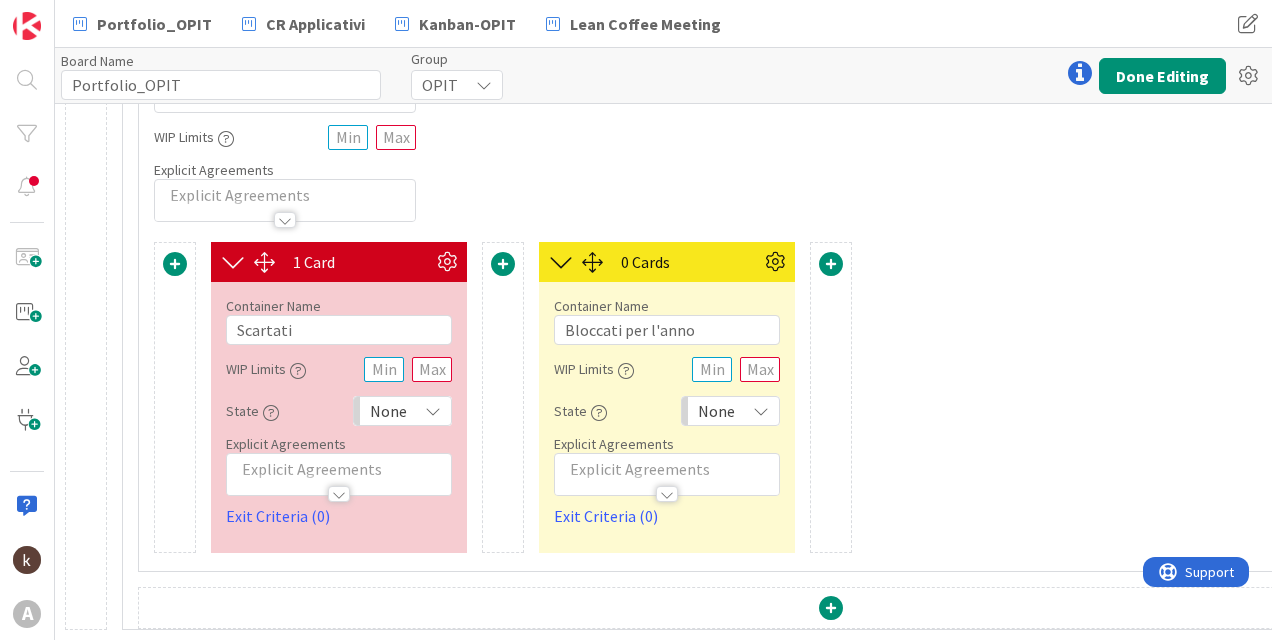 click at bounding box center [667, 484] 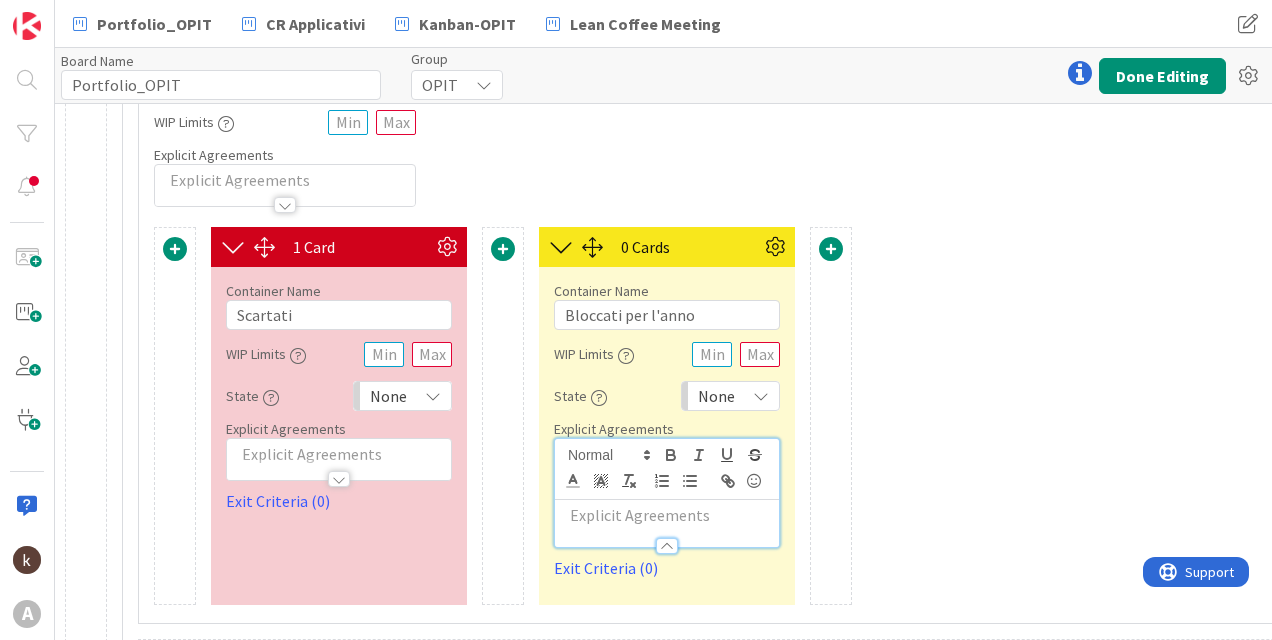 click at bounding box center [667, 515] 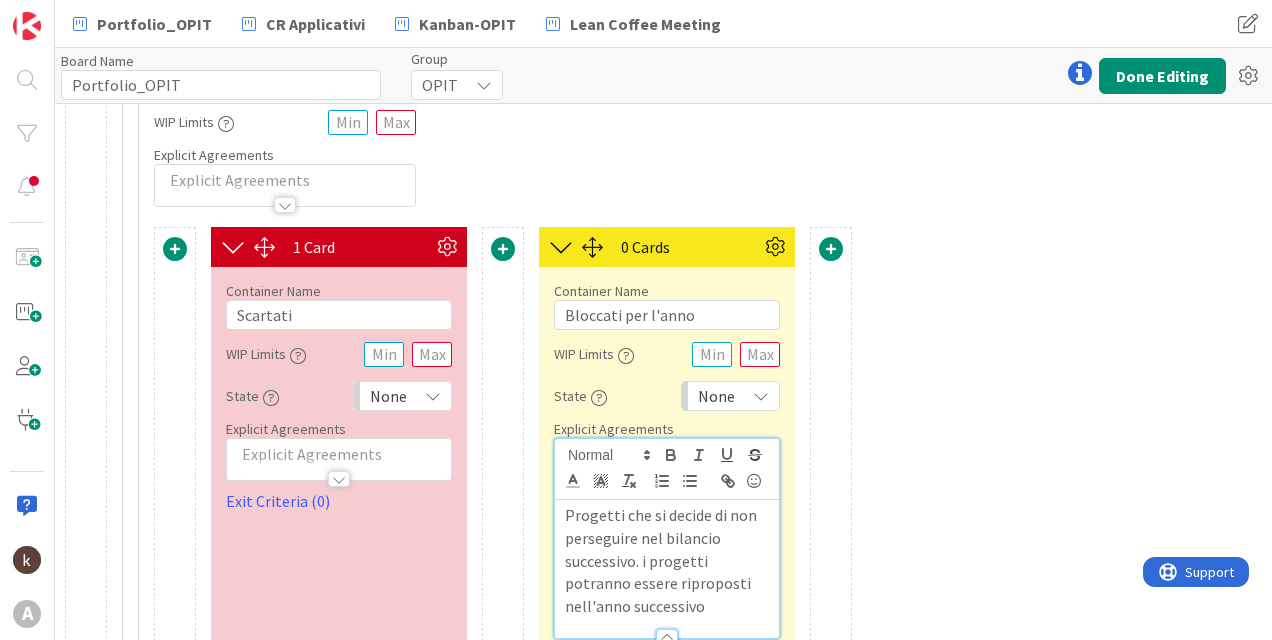 click at bounding box center (339, 454) 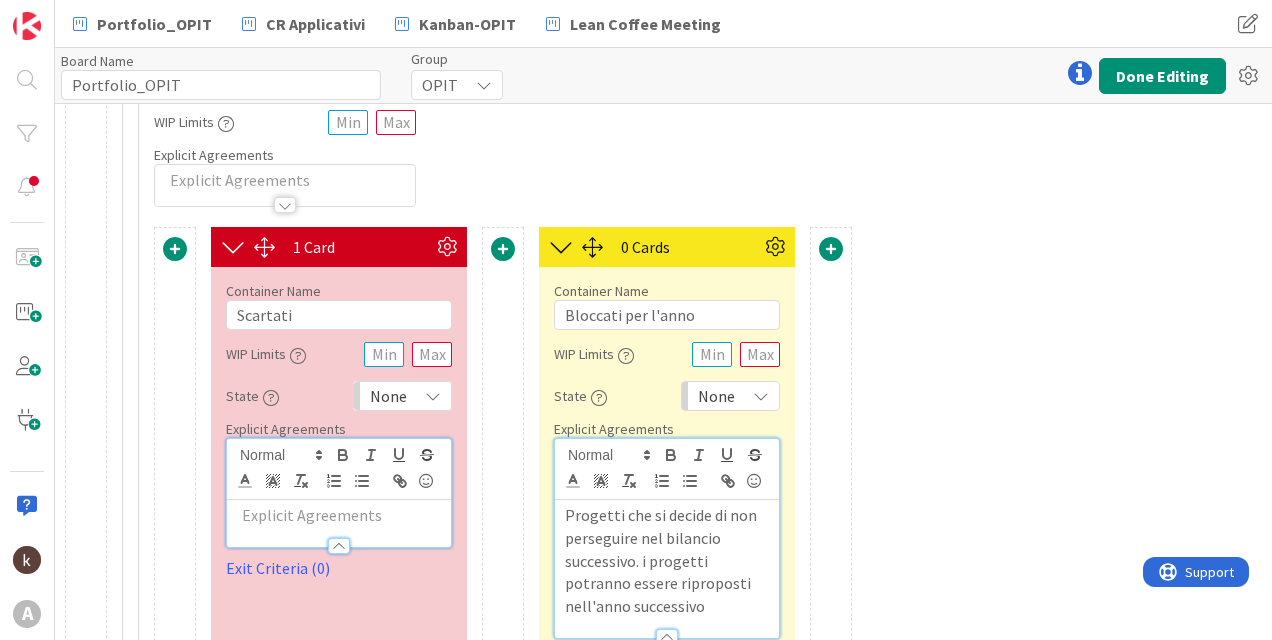 click at bounding box center [339, 515] 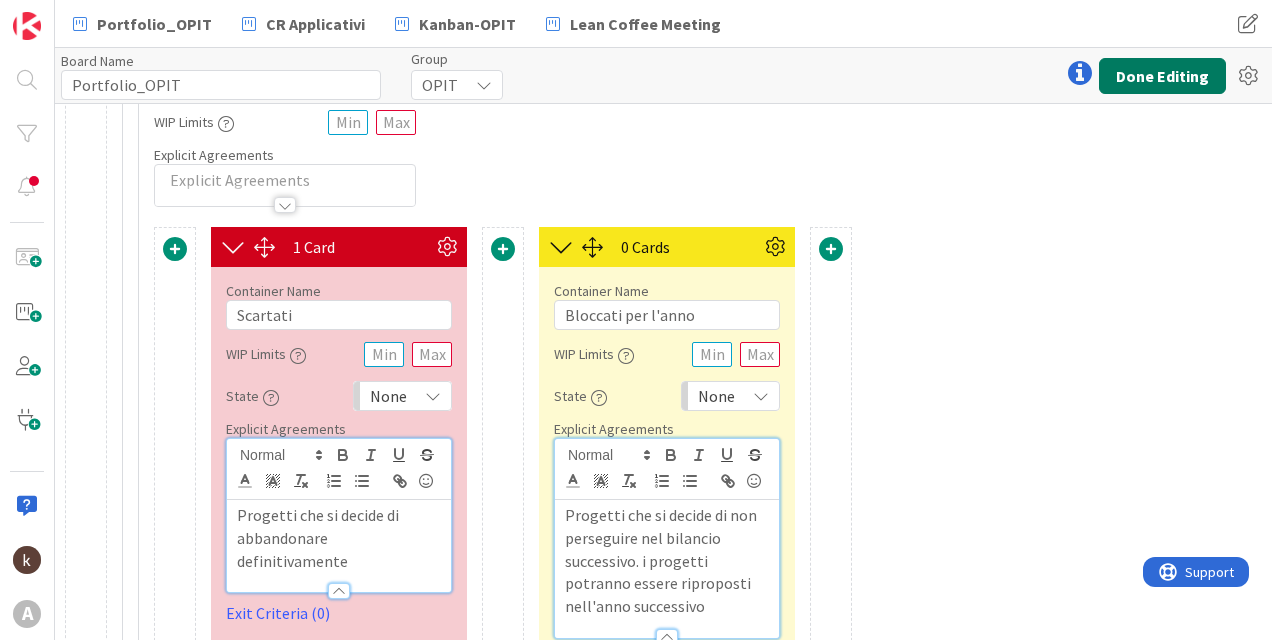 click on "Done Editing" at bounding box center (1162, 76) 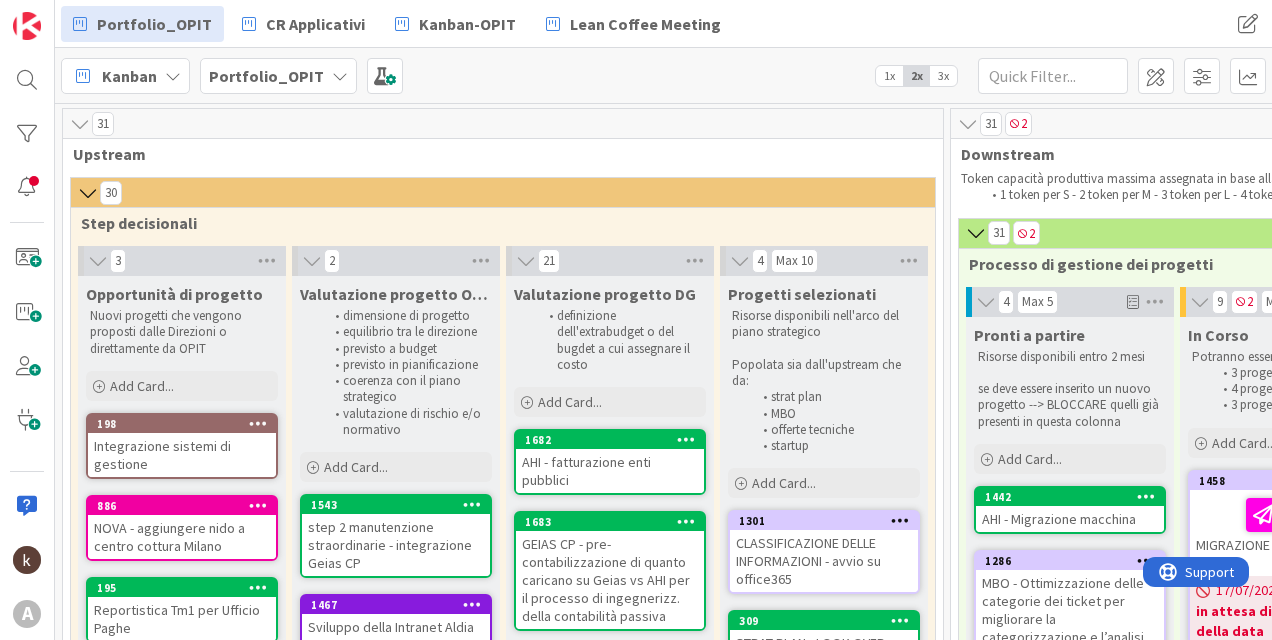 scroll, scrollTop: 0, scrollLeft: 0, axis: both 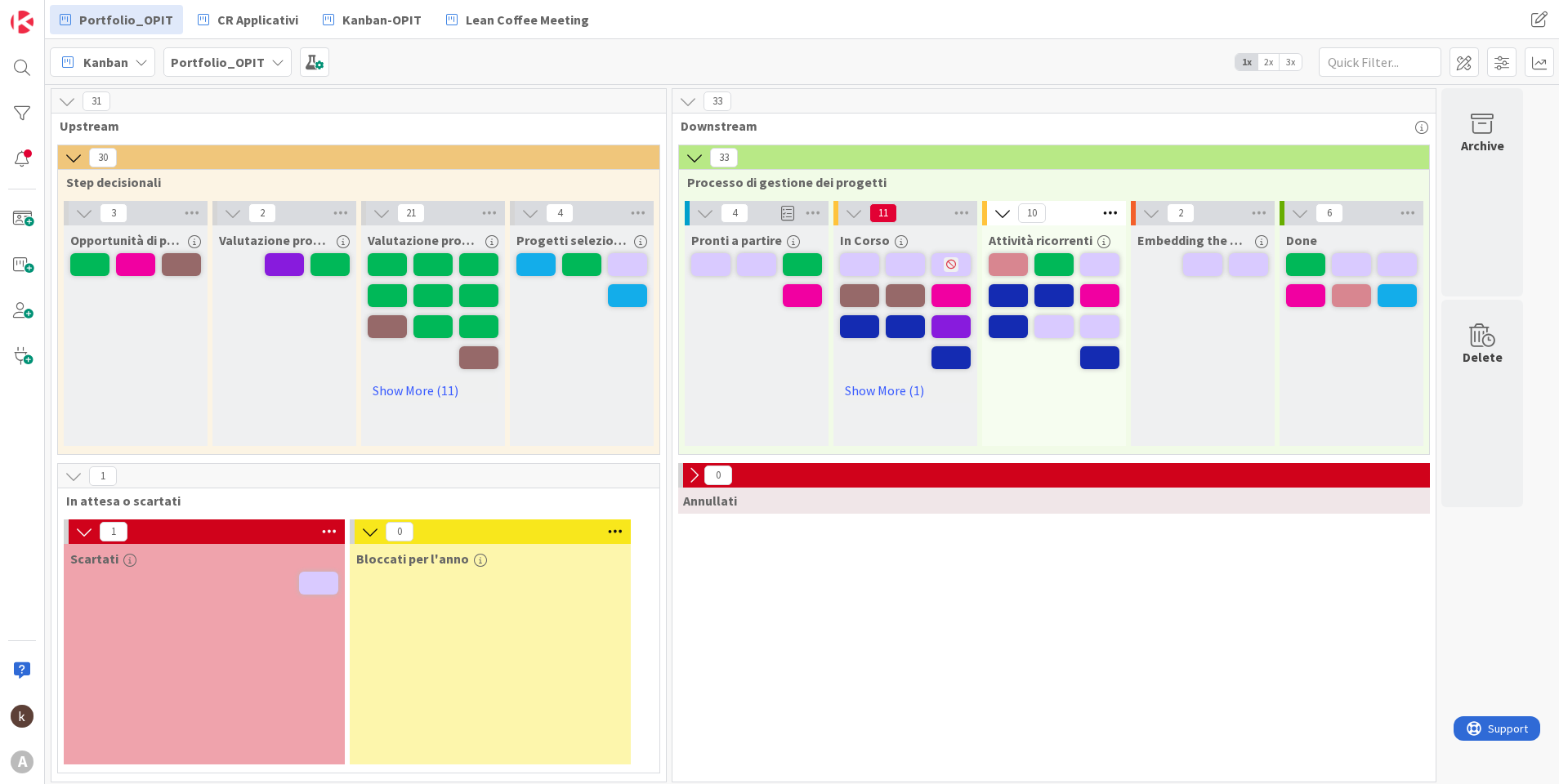 click on "2x" at bounding box center [1268, 62] 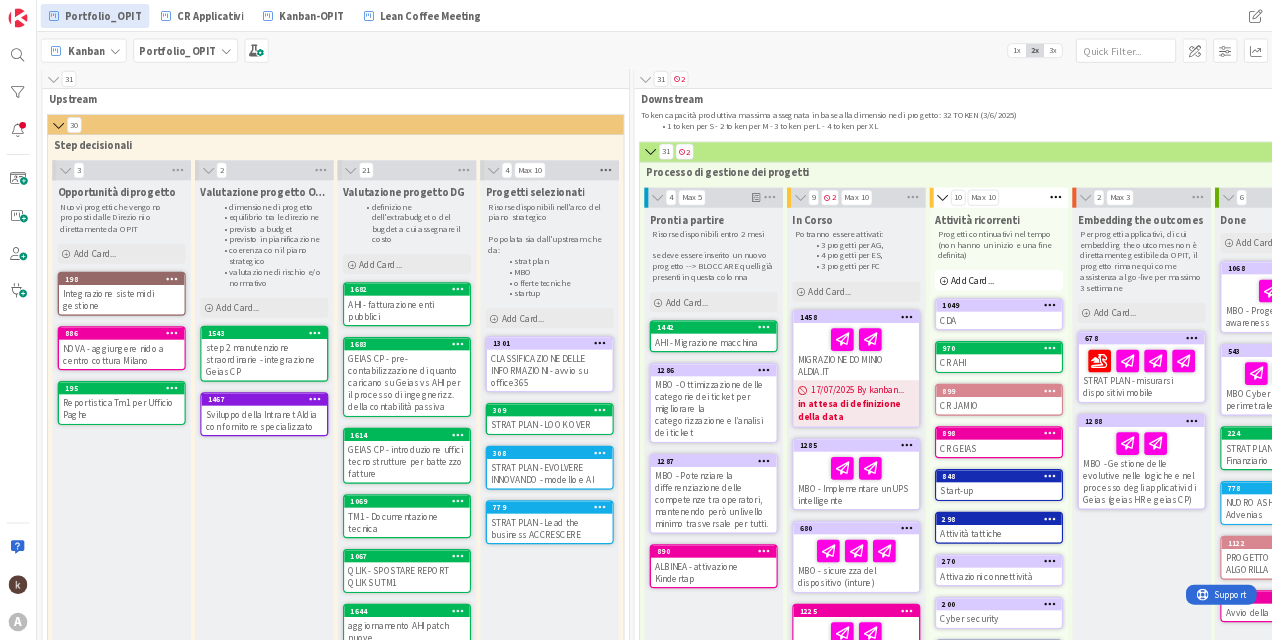 scroll, scrollTop: 0, scrollLeft: 0, axis: both 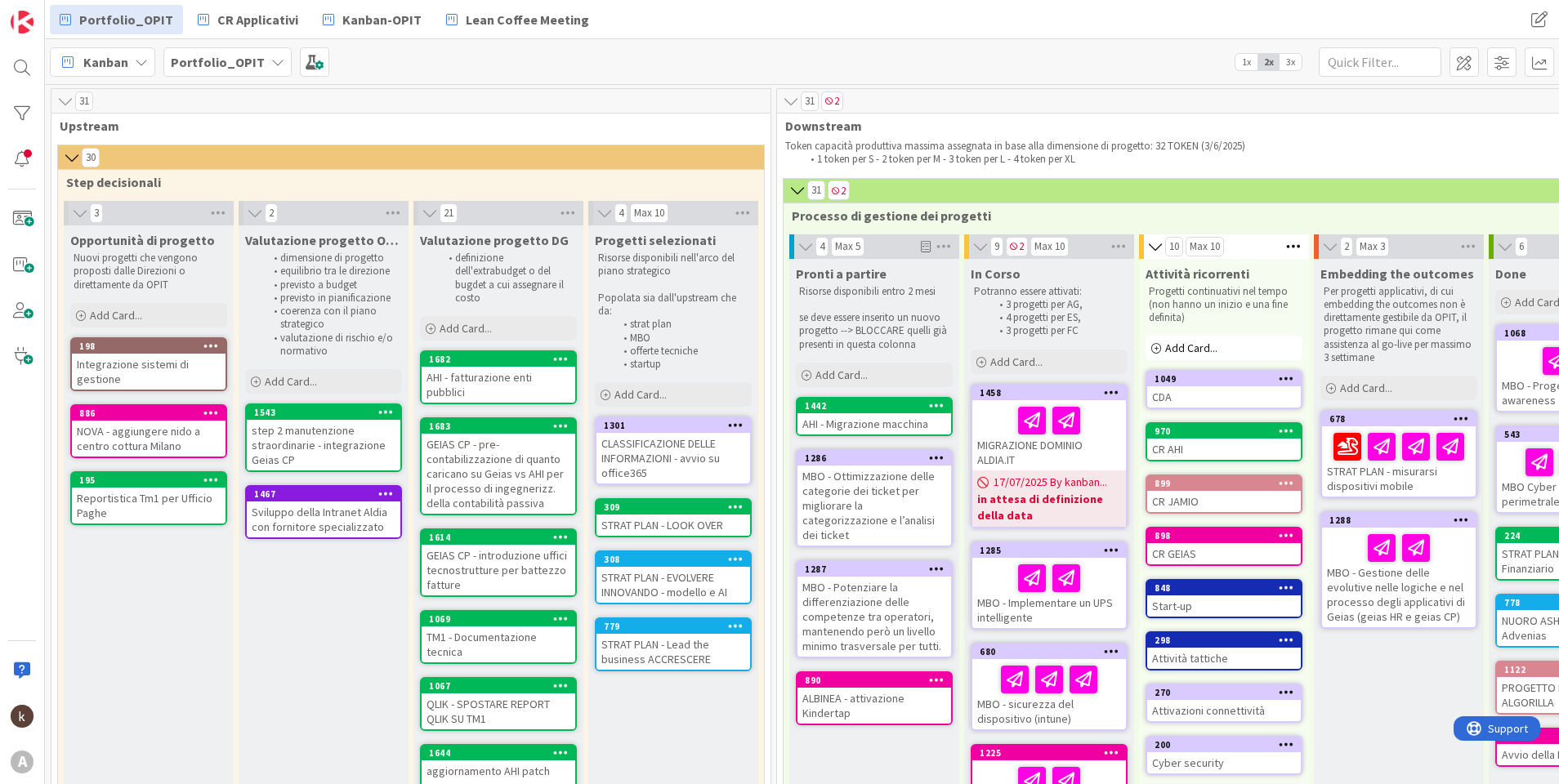 click on "1x 2x 3x" at bounding box center [1268, 62] 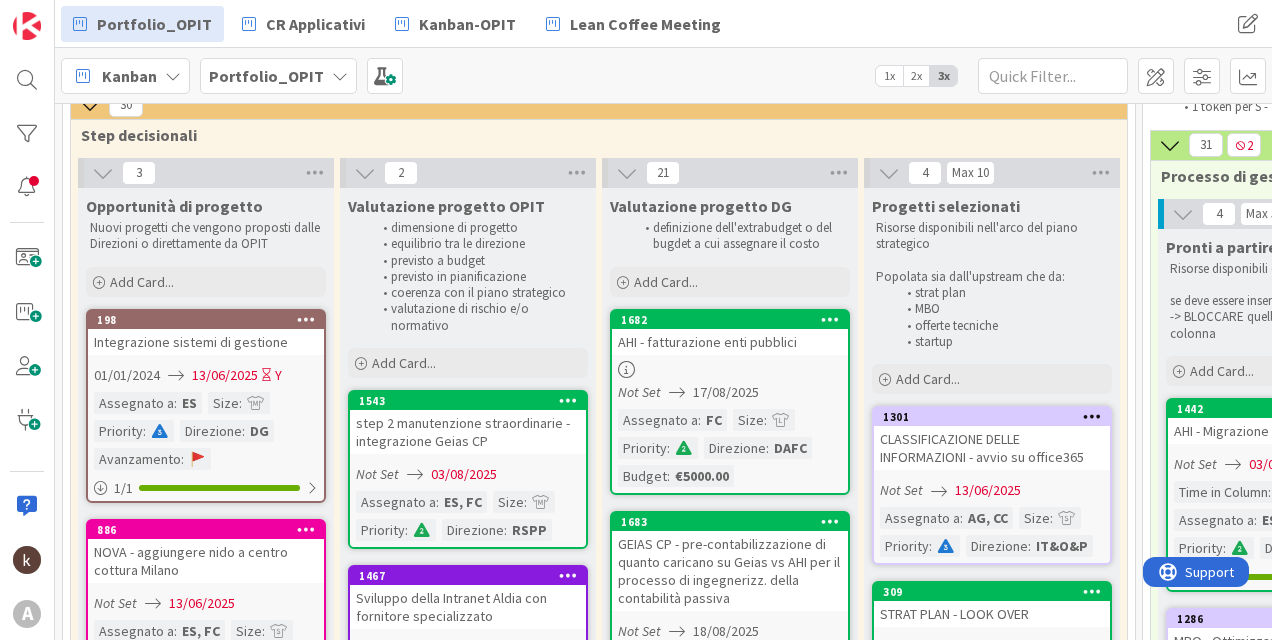 scroll, scrollTop: 0, scrollLeft: 0, axis: both 